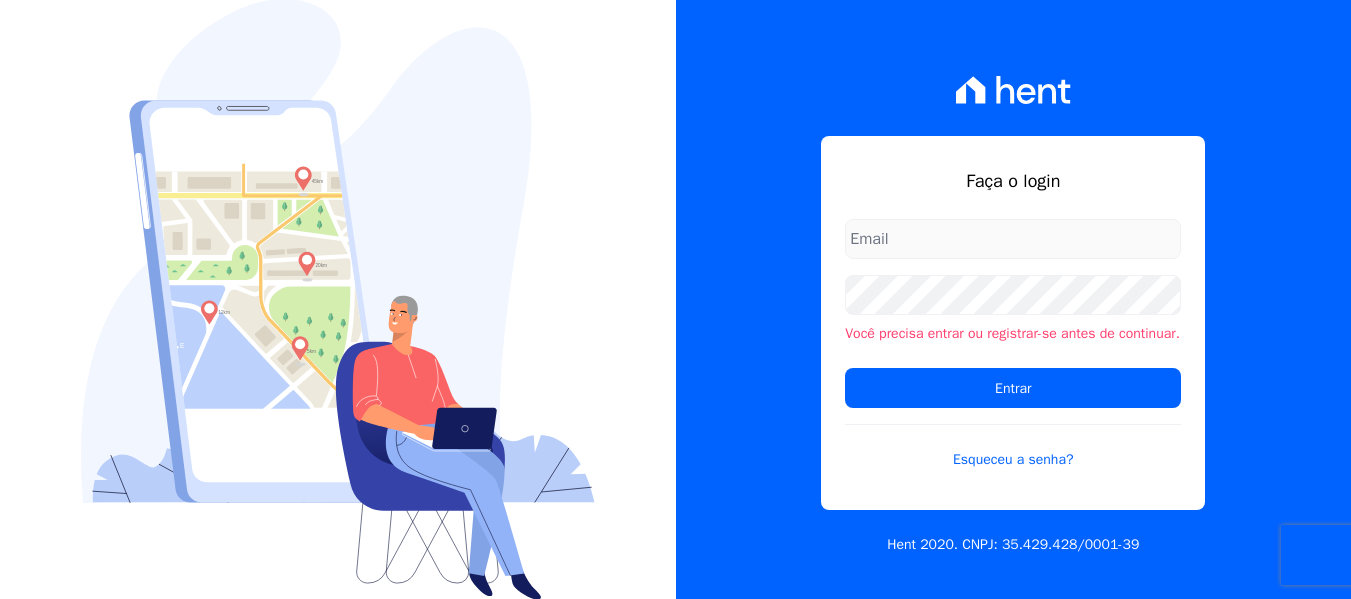 scroll, scrollTop: 0, scrollLeft: 0, axis: both 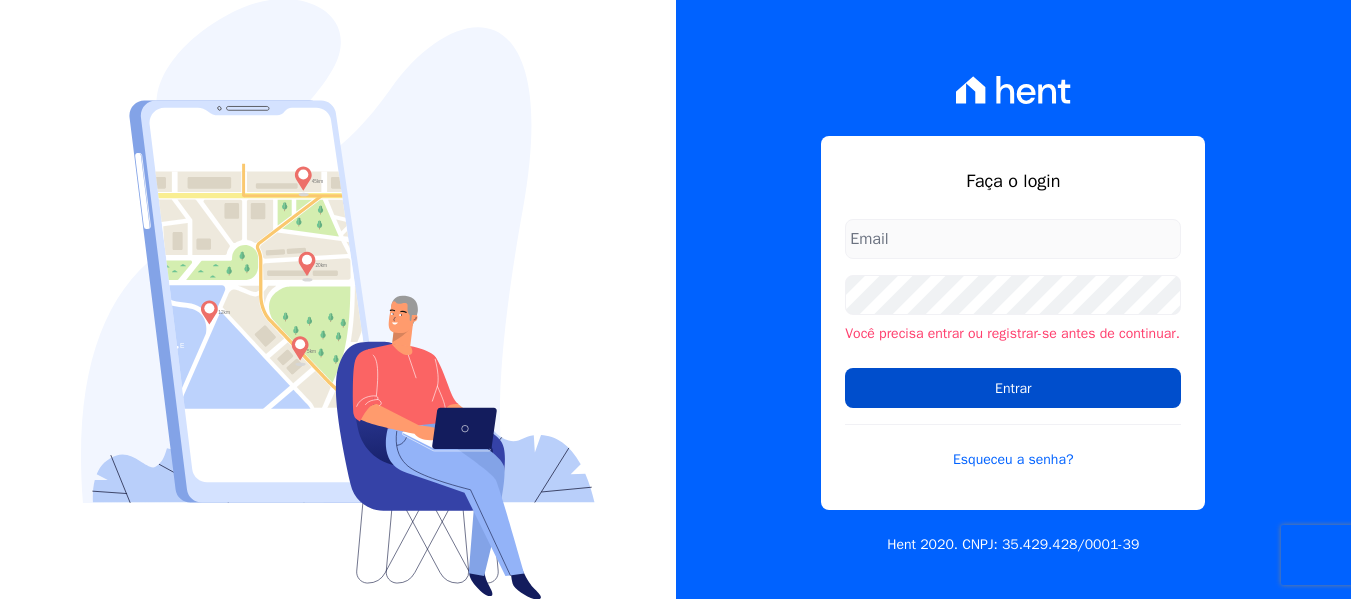type on "[EMAIL_ADDRESS][DOMAIN_NAME]" 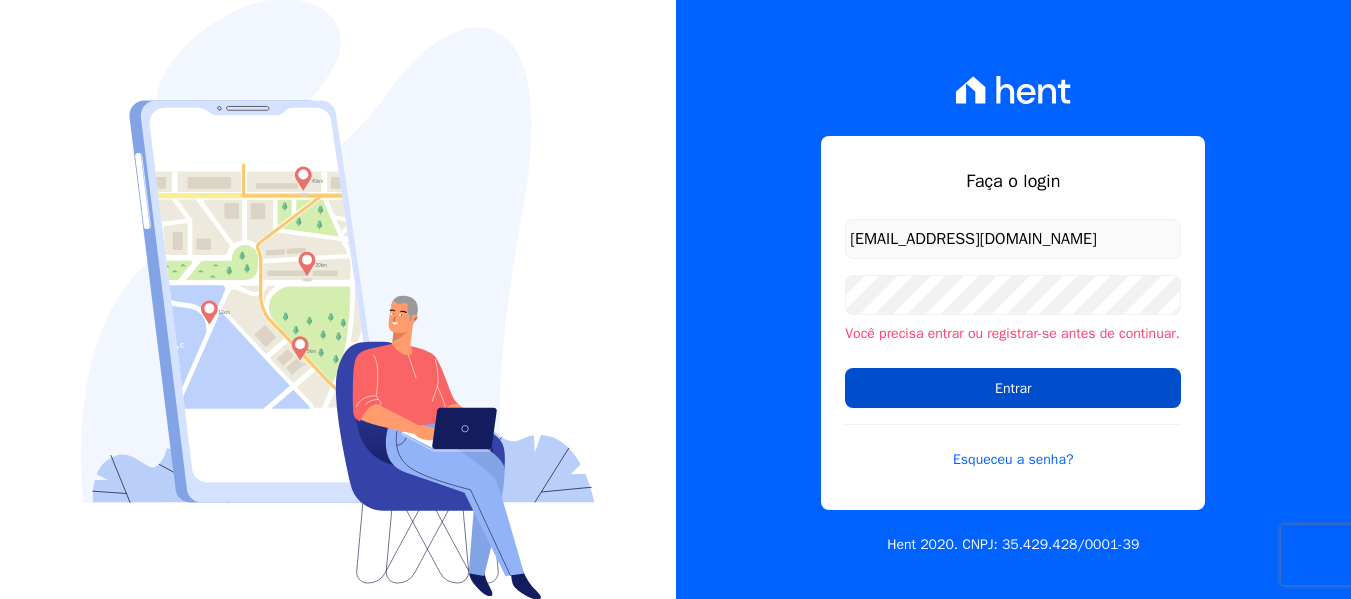click on "Entrar" at bounding box center [1013, 388] 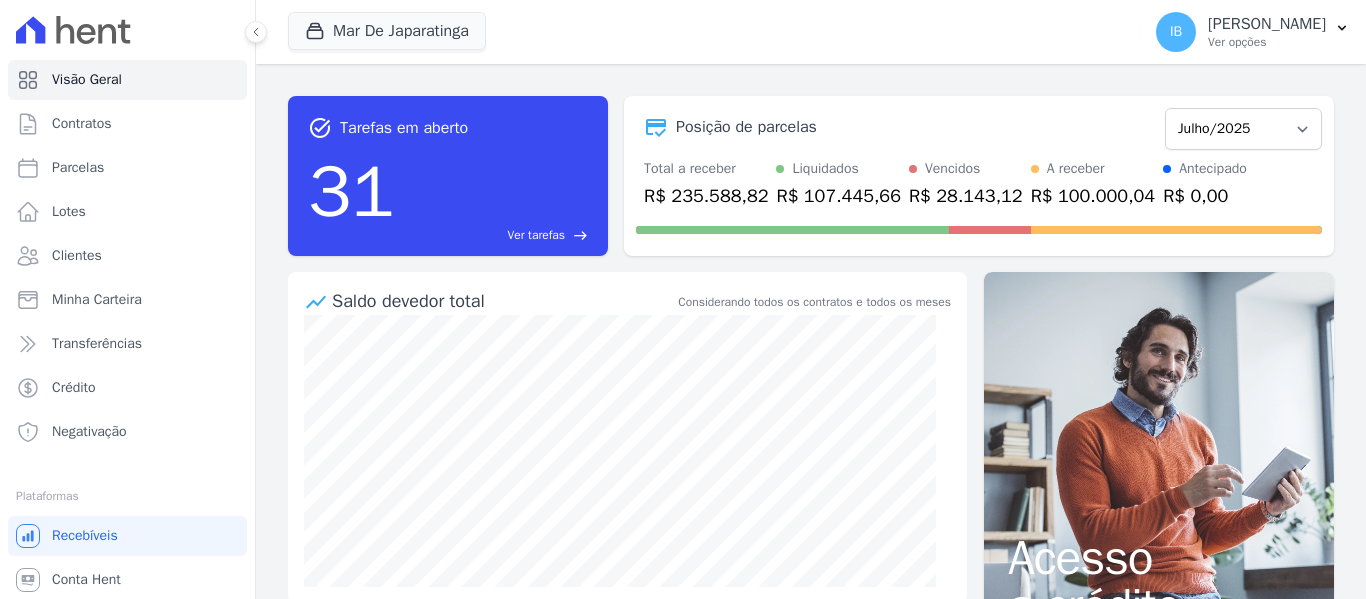 scroll, scrollTop: 0, scrollLeft: 0, axis: both 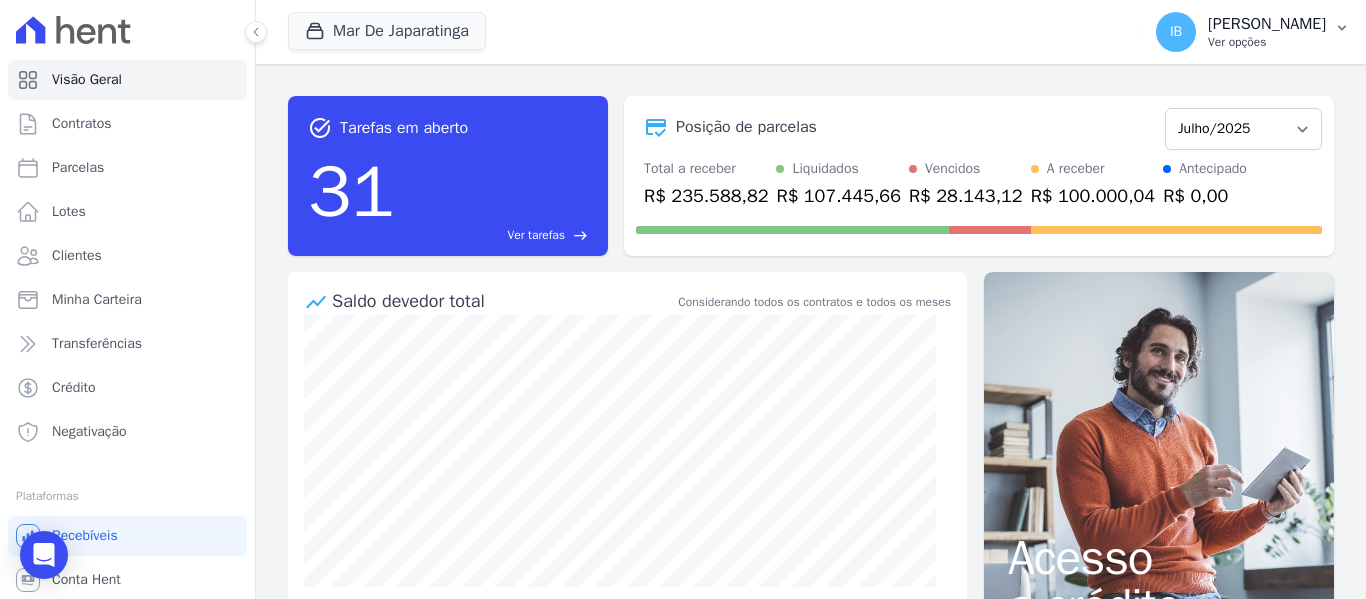click 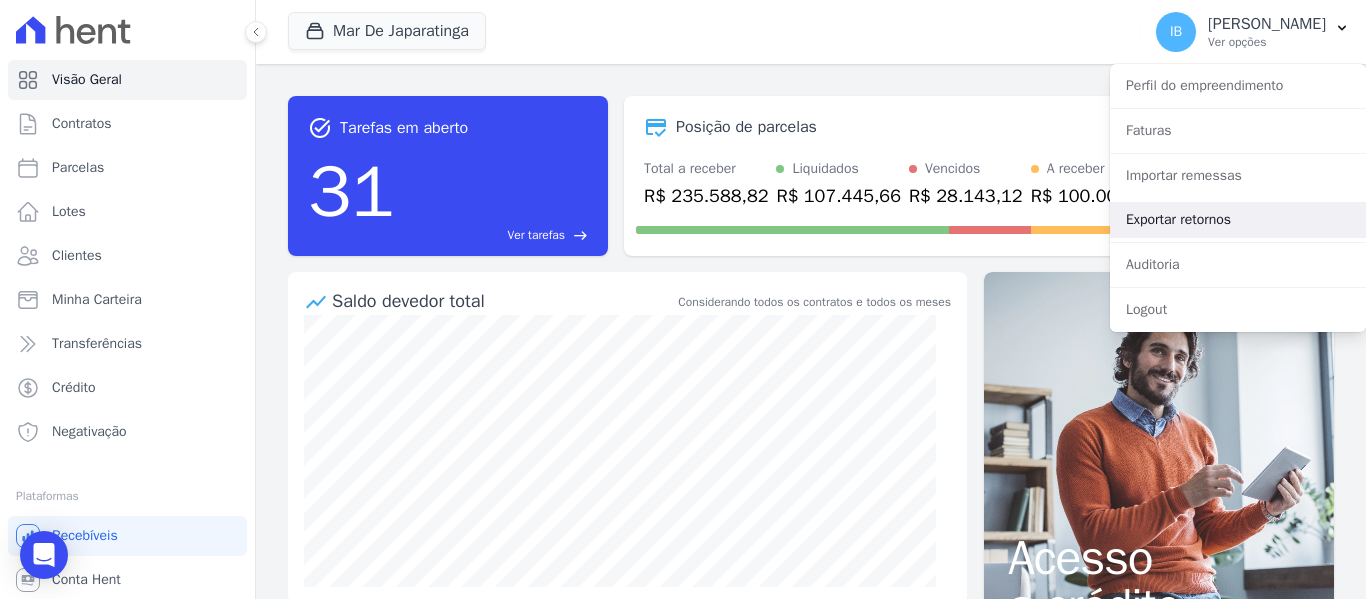 click on "Exportar retornos" at bounding box center [1238, 220] 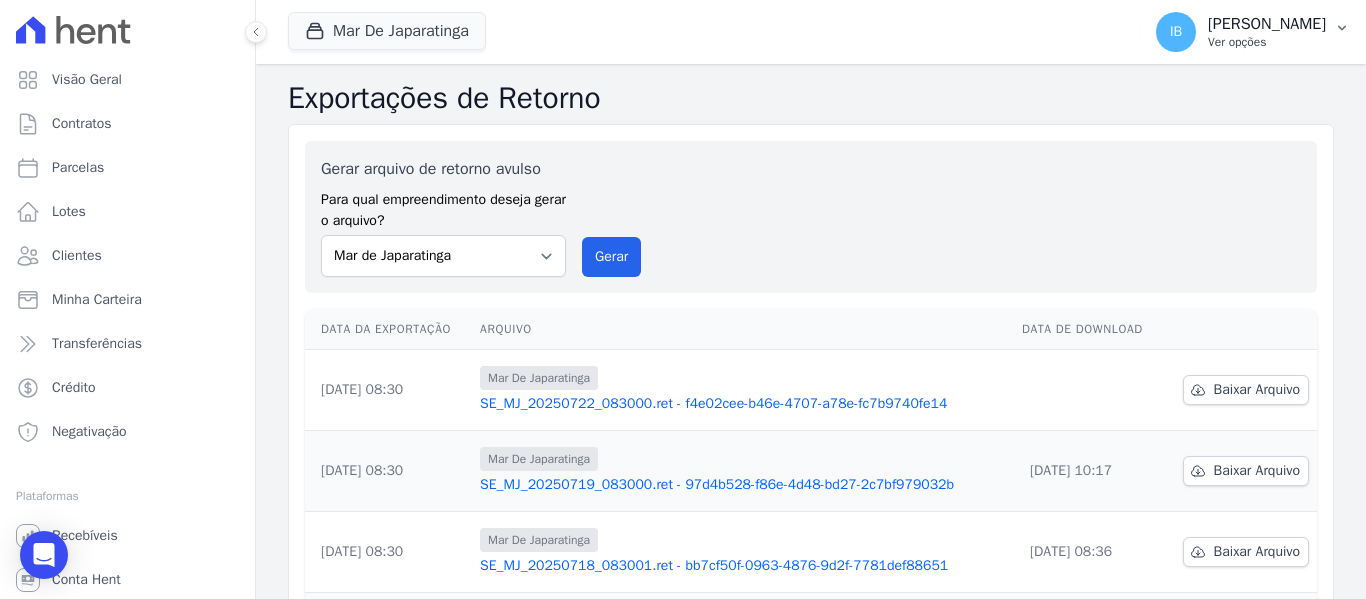click 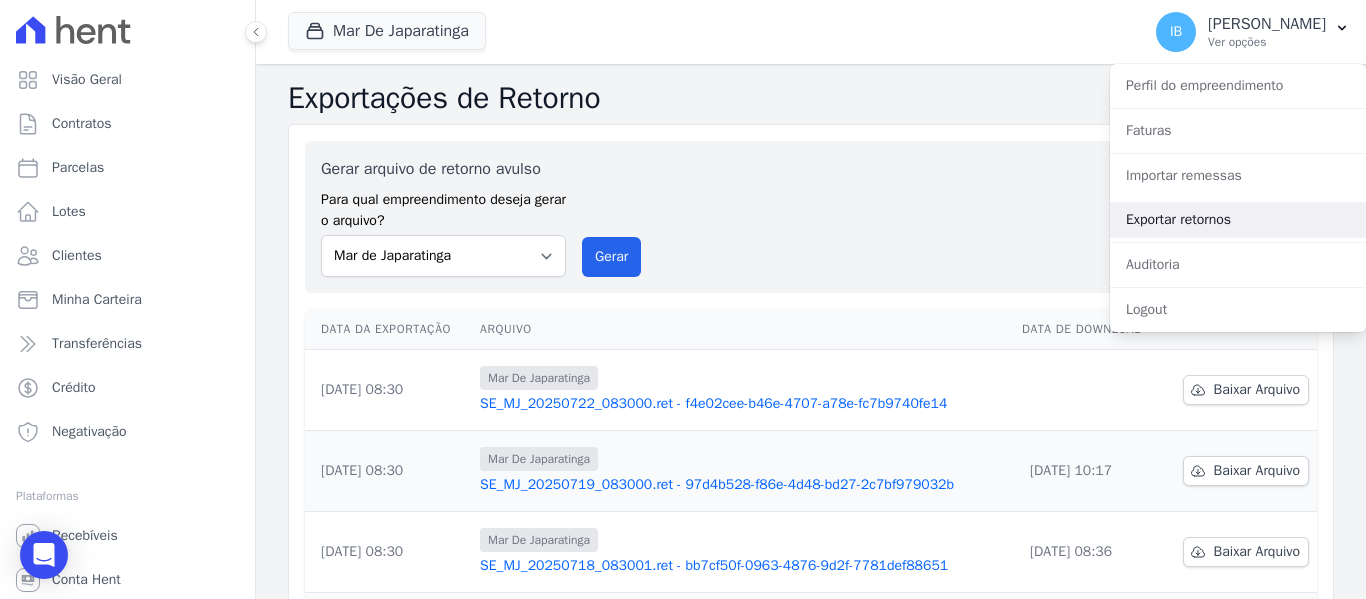 click on "Exportar retornos" at bounding box center [1238, 220] 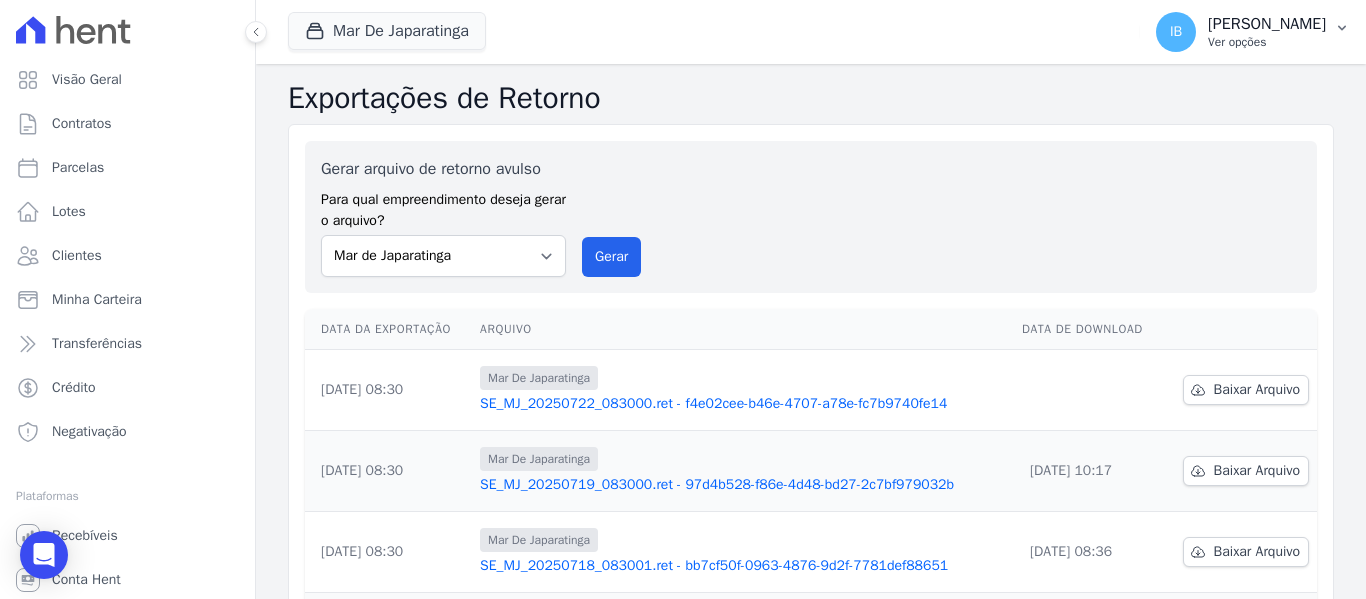 click 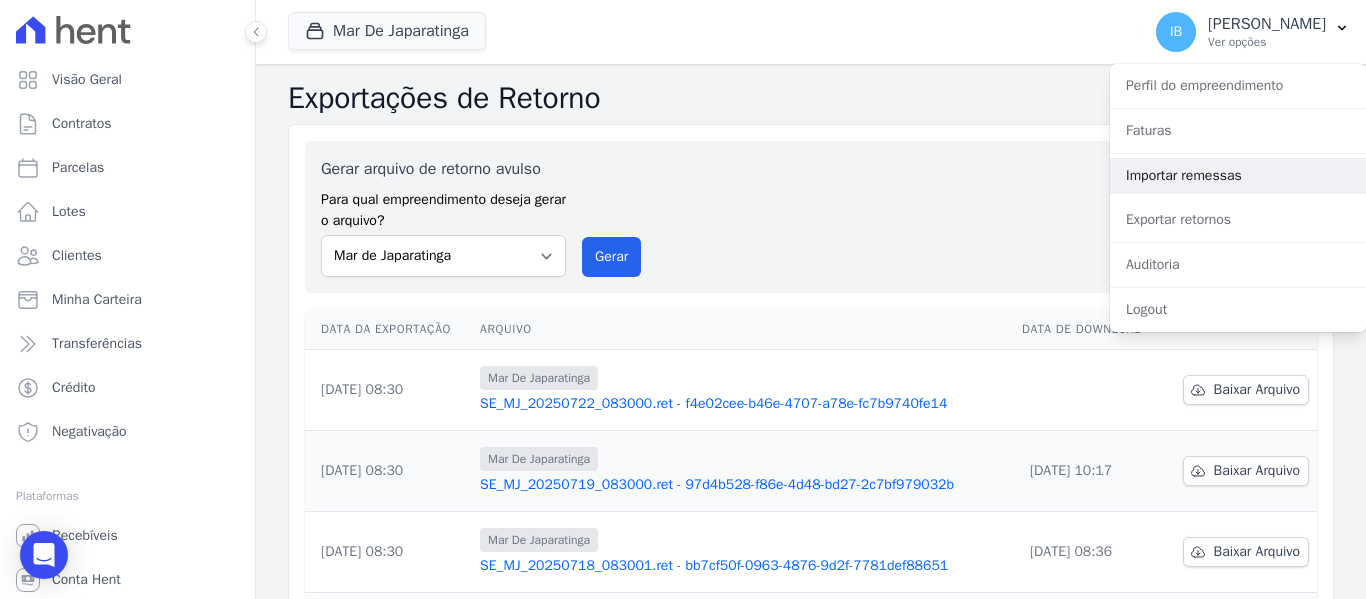 click on "Importar remessas" at bounding box center (1238, 176) 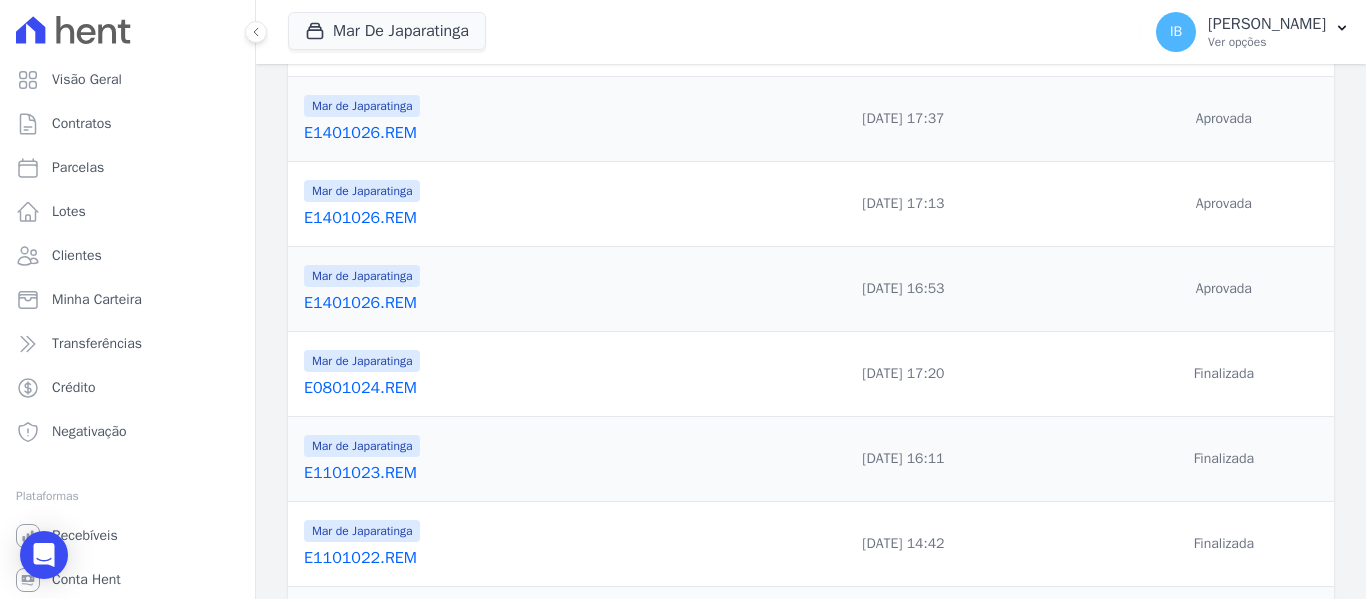 scroll, scrollTop: 100, scrollLeft: 0, axis: vertical 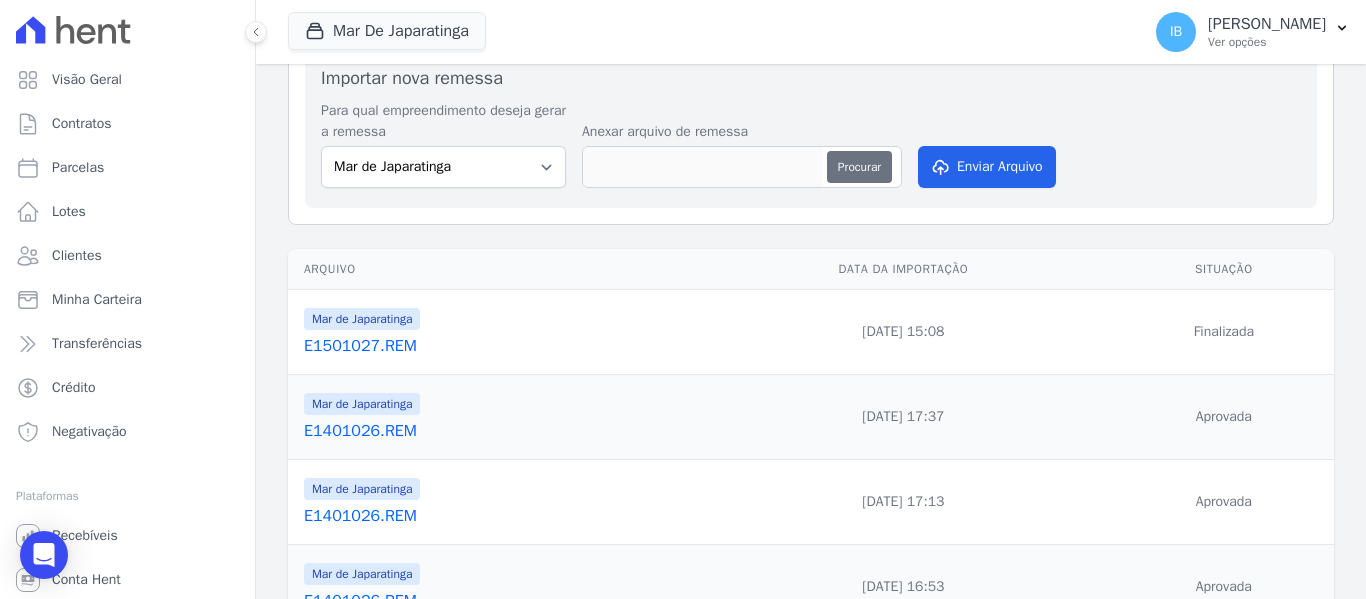click on "Procurar" at bounding box center [859, 167] 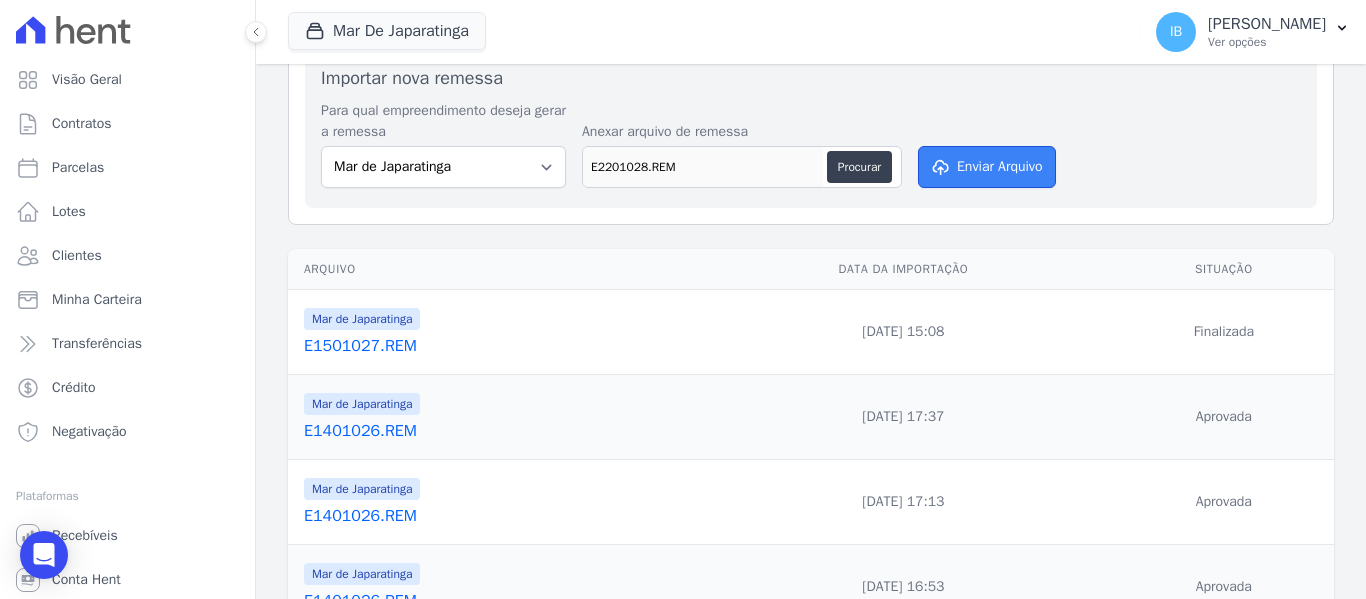 click on "Enviar Arquivo" at bounding box center (987, 167) 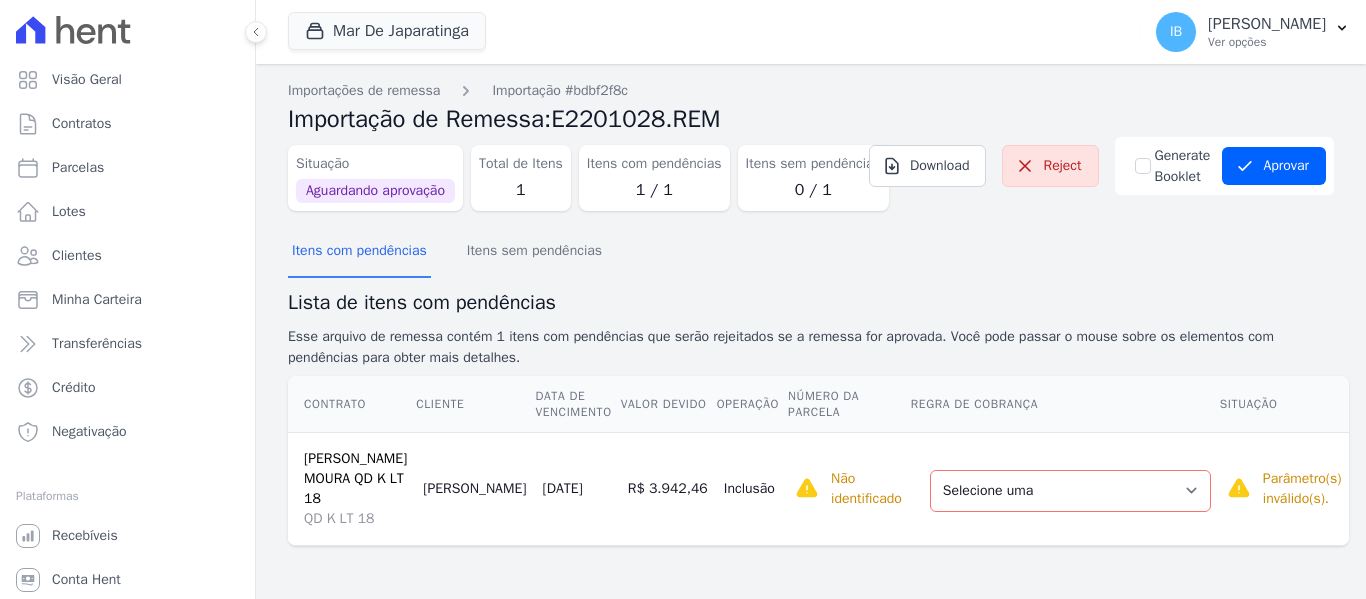 scroll, scrollTop: 0, scrollLeft: 0, axis: both 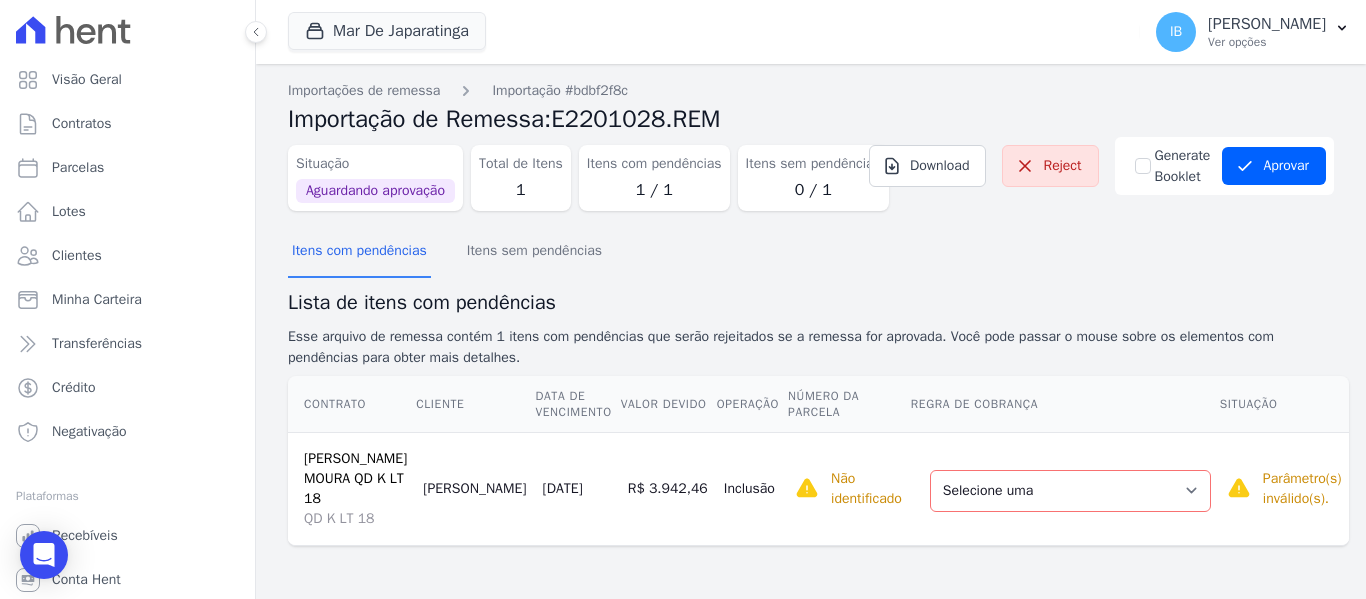 click on "Generate Booklet" at bounding box center [1175, 166] 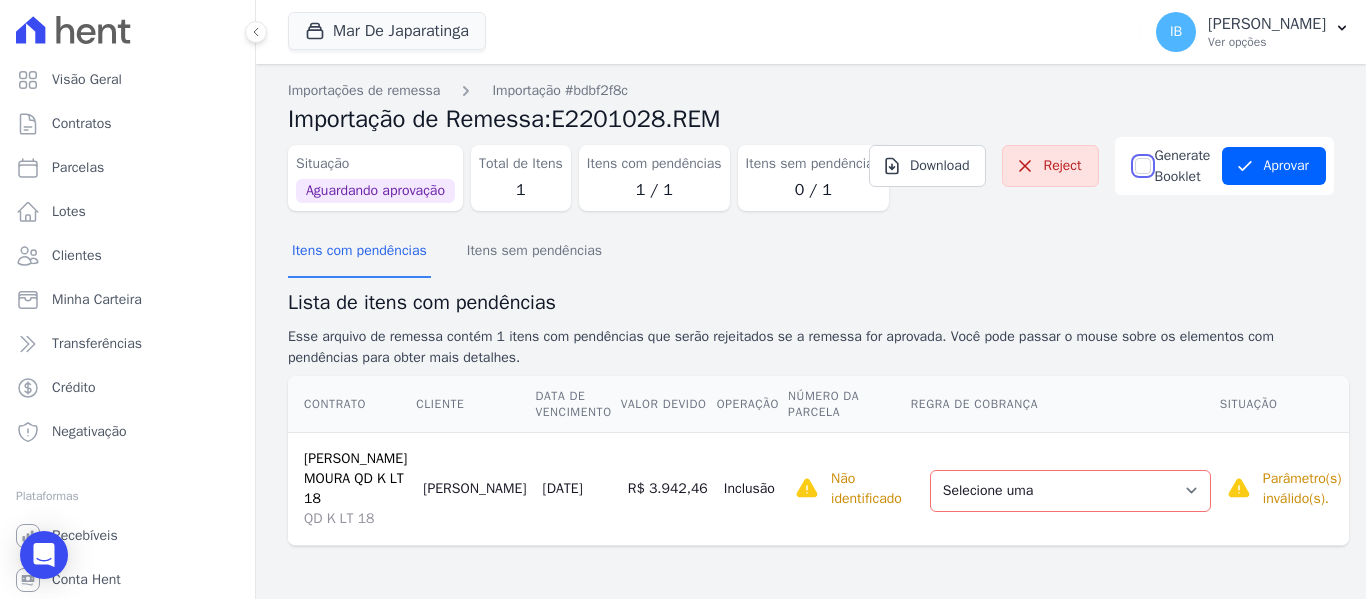 drag, startPoint x: 1126, startPoint y: 164, endPoint x: 1145, endPoint y: 181, distance: 25.495098 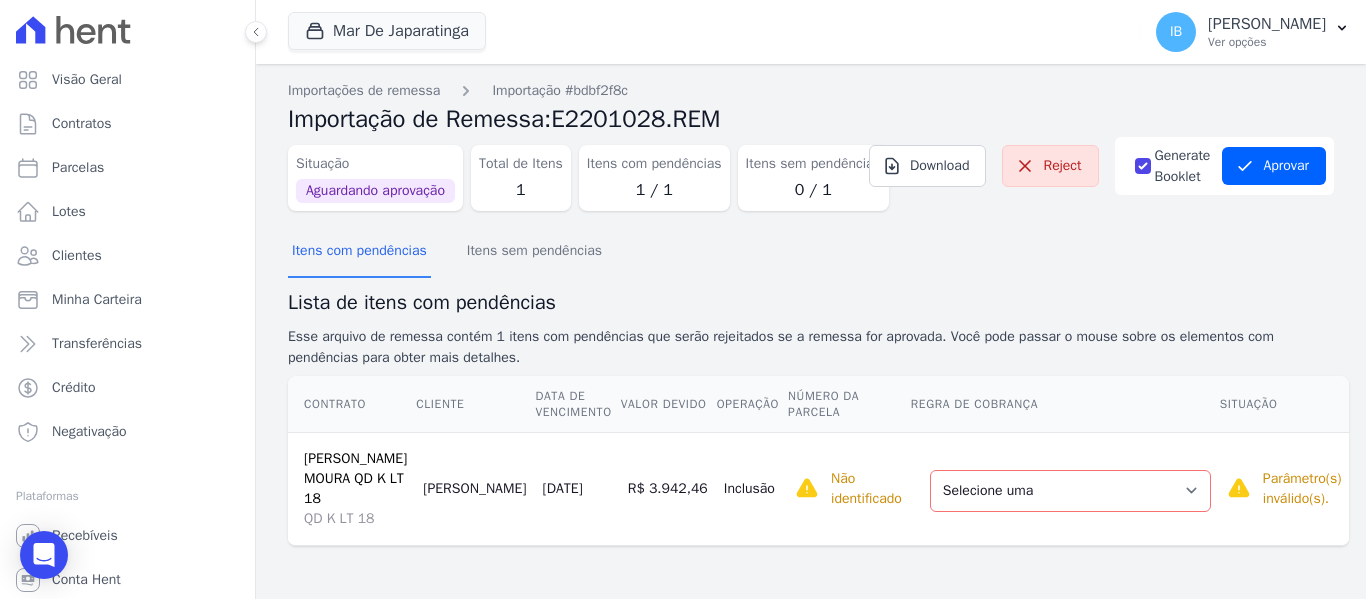 click on "Situação
Aguardando aprovação
Total de Itens
1
Itens com pendências
1 / 1
Itens sem pendências
0 / 1
Download
Reject
Generate Booklet
Aprovar
Aprovar remessa com erros?" at bounding box center [811, 182] 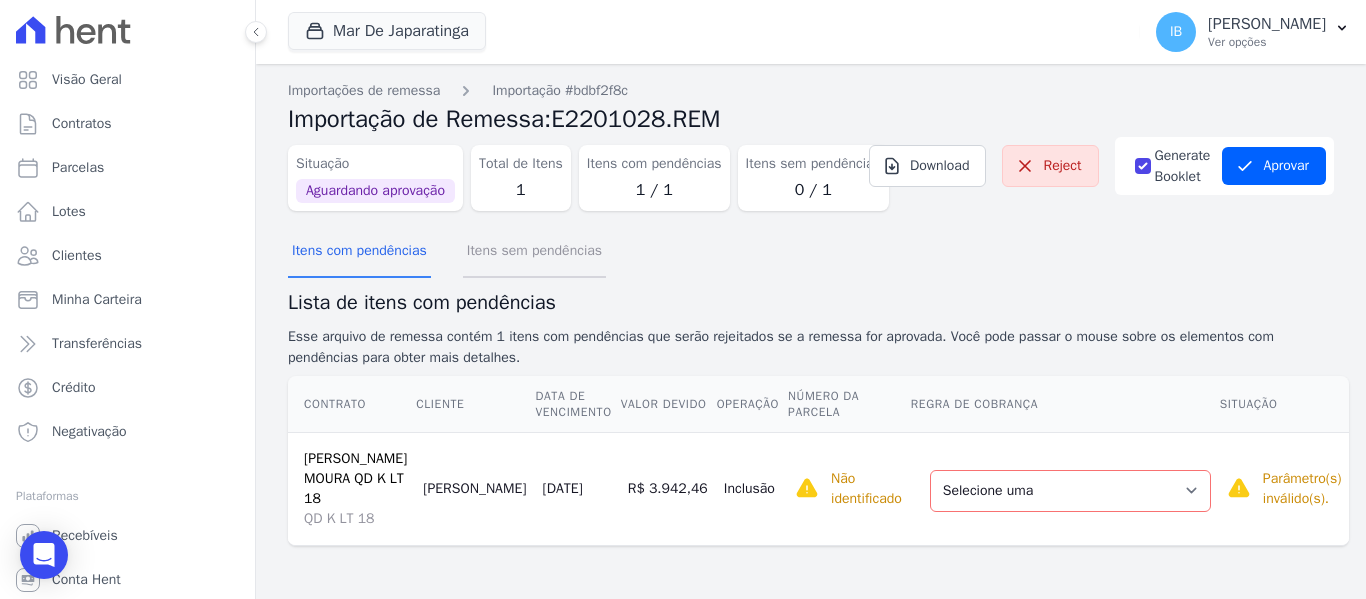 click on "Itens sem pendências" at bounding box center (534, 252) 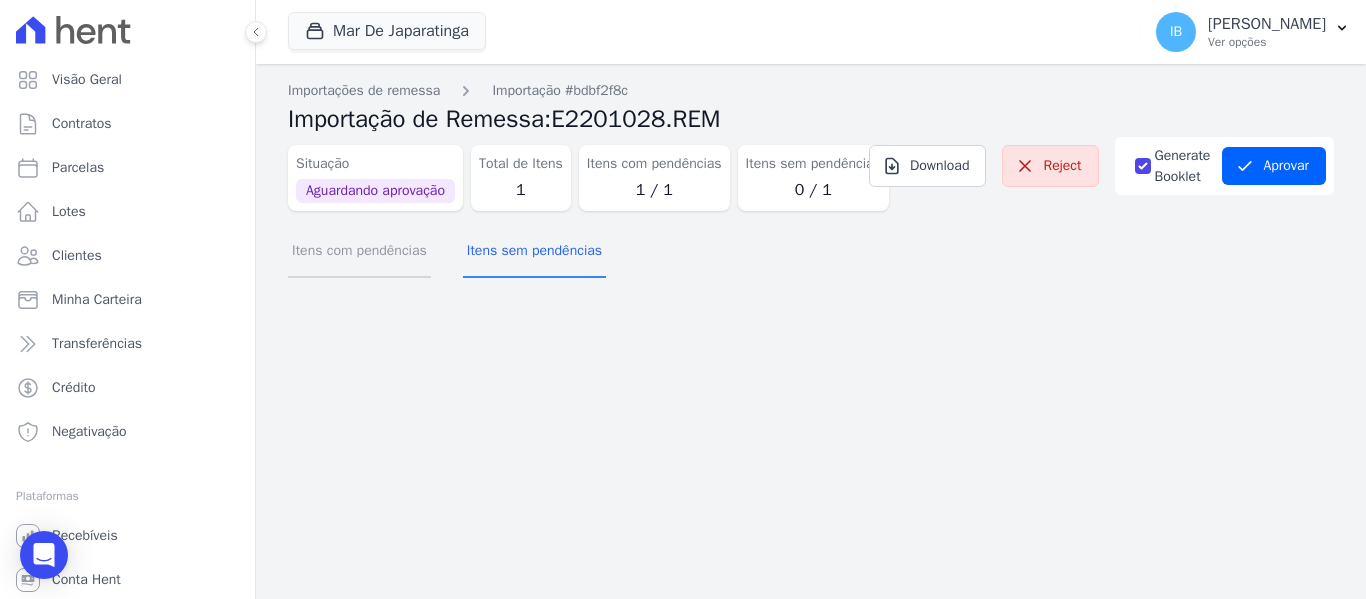 click on "Itens com pendências" at bounding box center [359, 252] 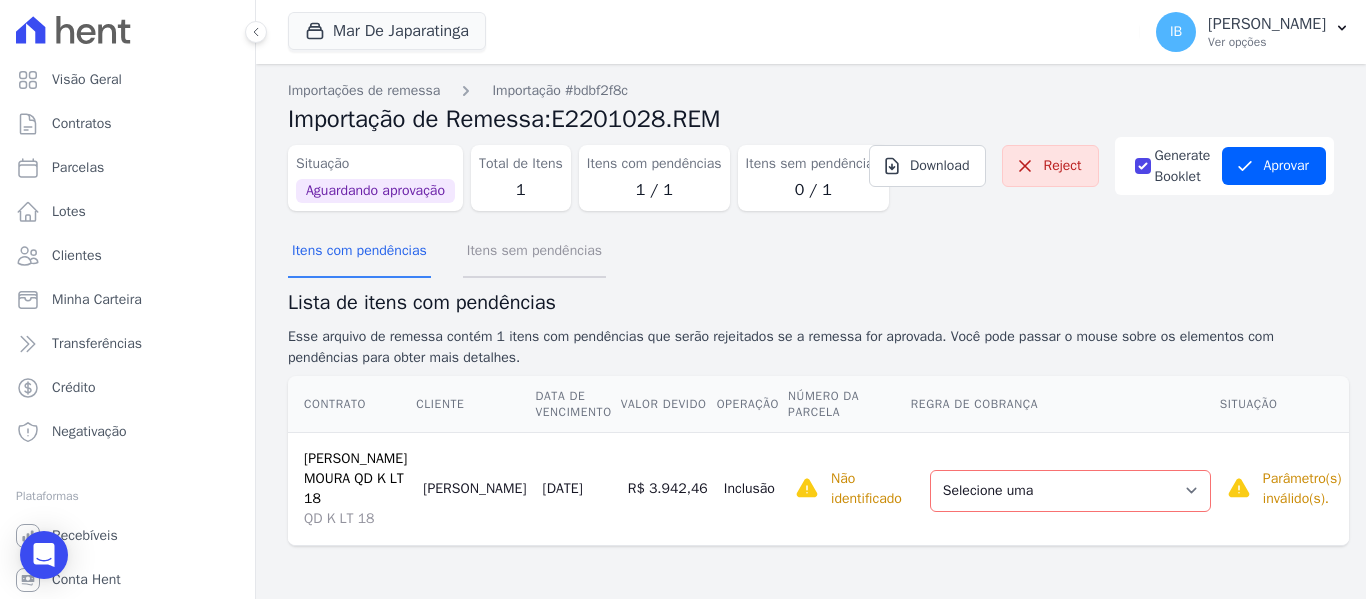 click on "Itens sem pendências" at bounding box center [534, 252] 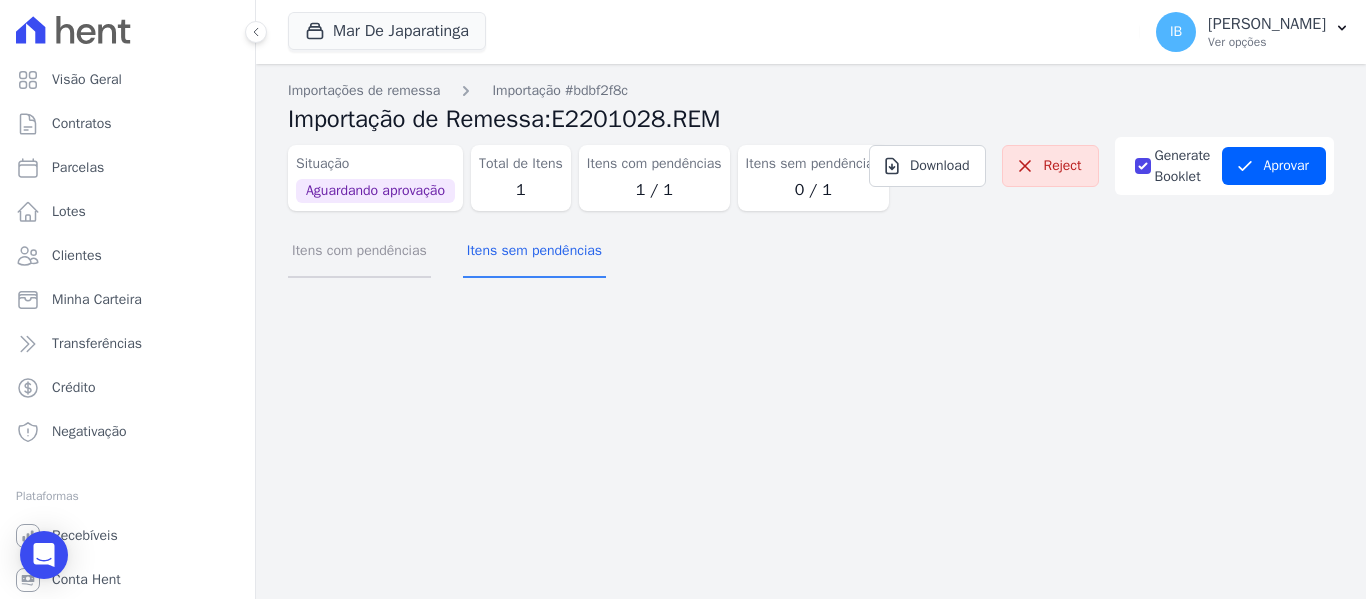click on "Itens com pendências" at bounding box center (359, 252) 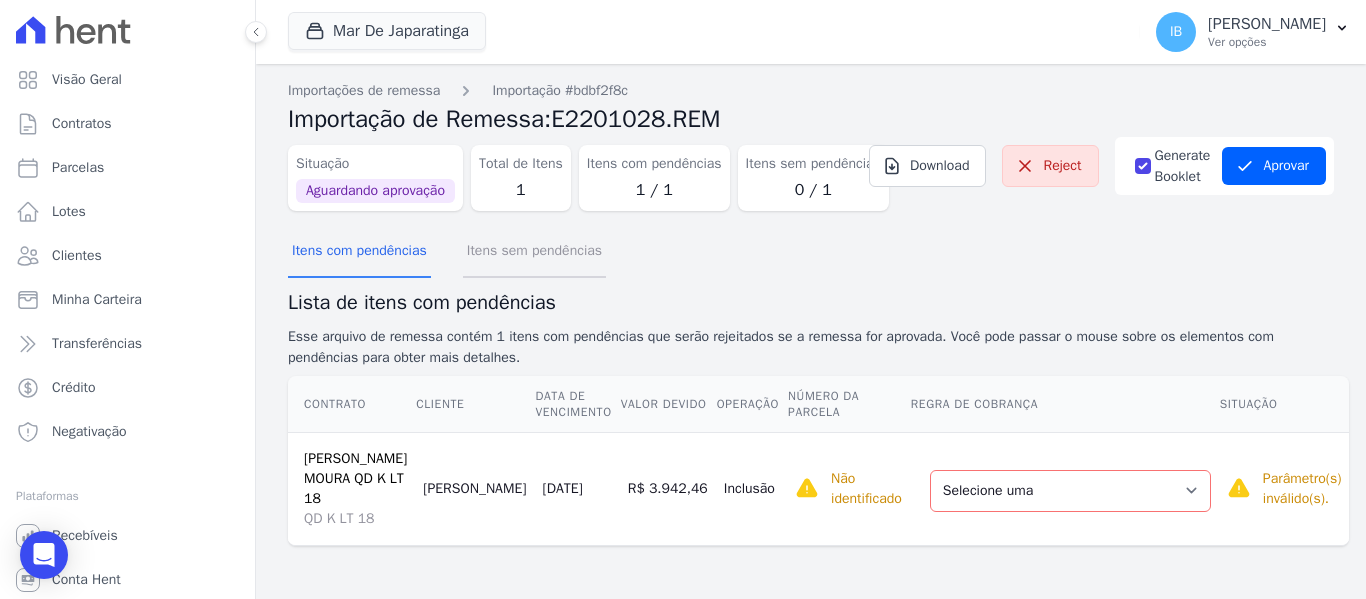 click on "Itens sem pendências" at bounding box center [534, 252] 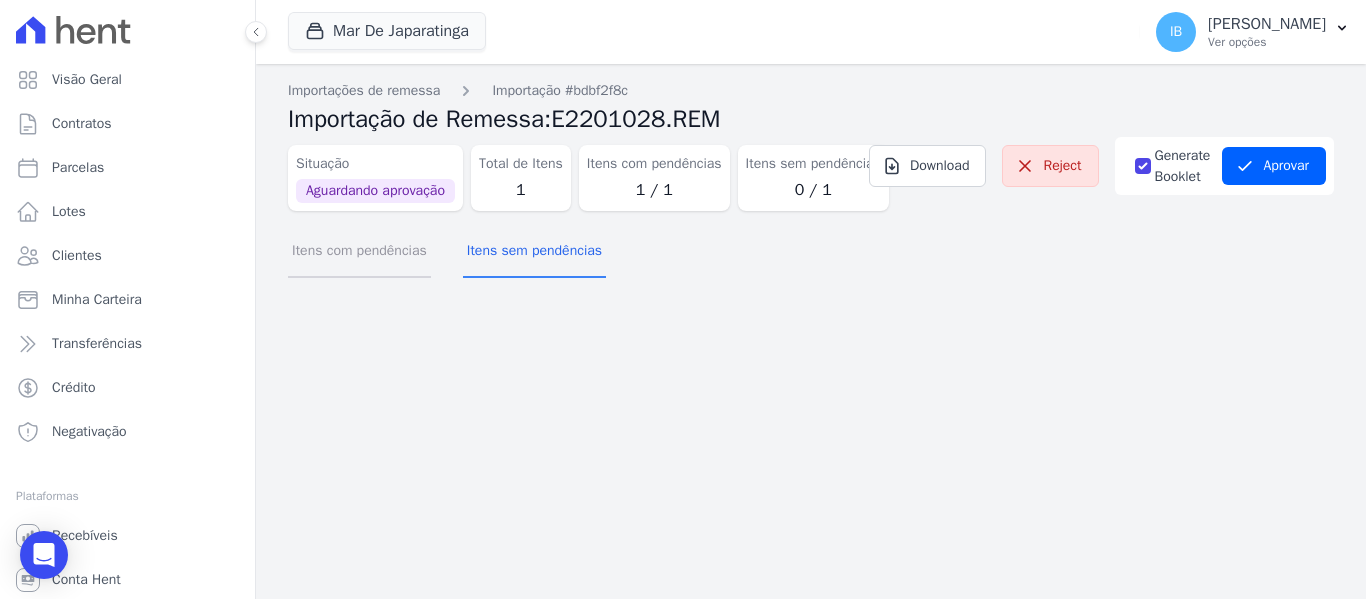 click on "Itens com pendências" at bounding box center (359, 252) 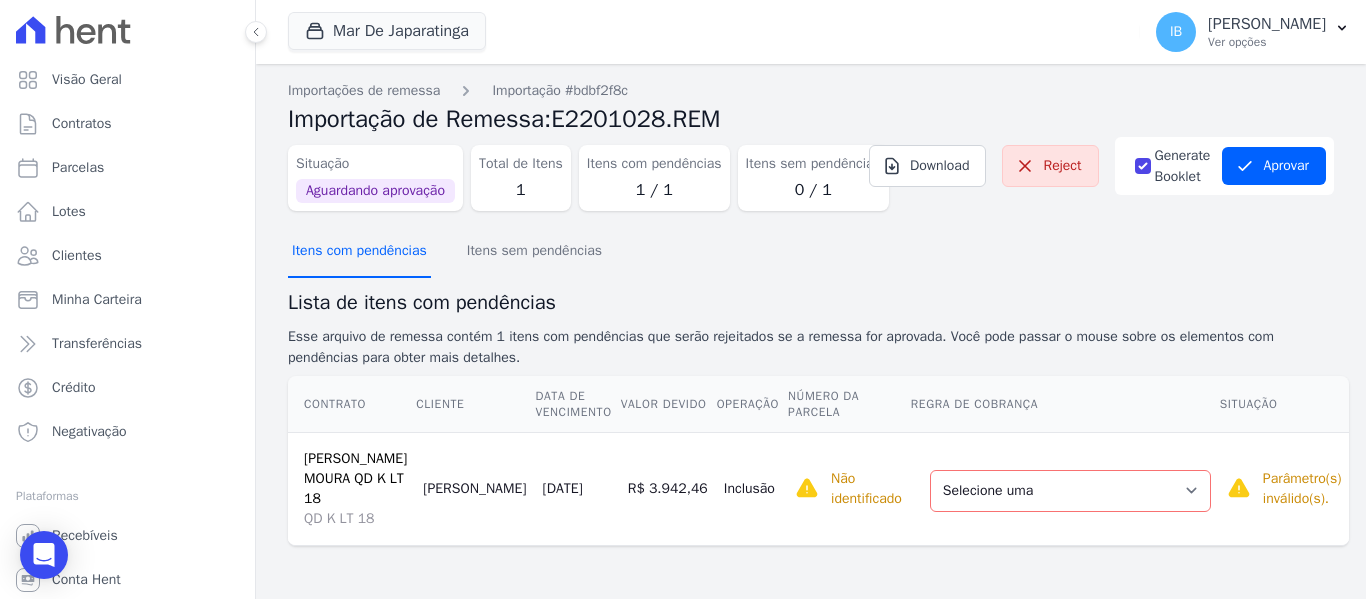 scroll, scrollTop: 88, scrollLeft: 0, axis: vertical 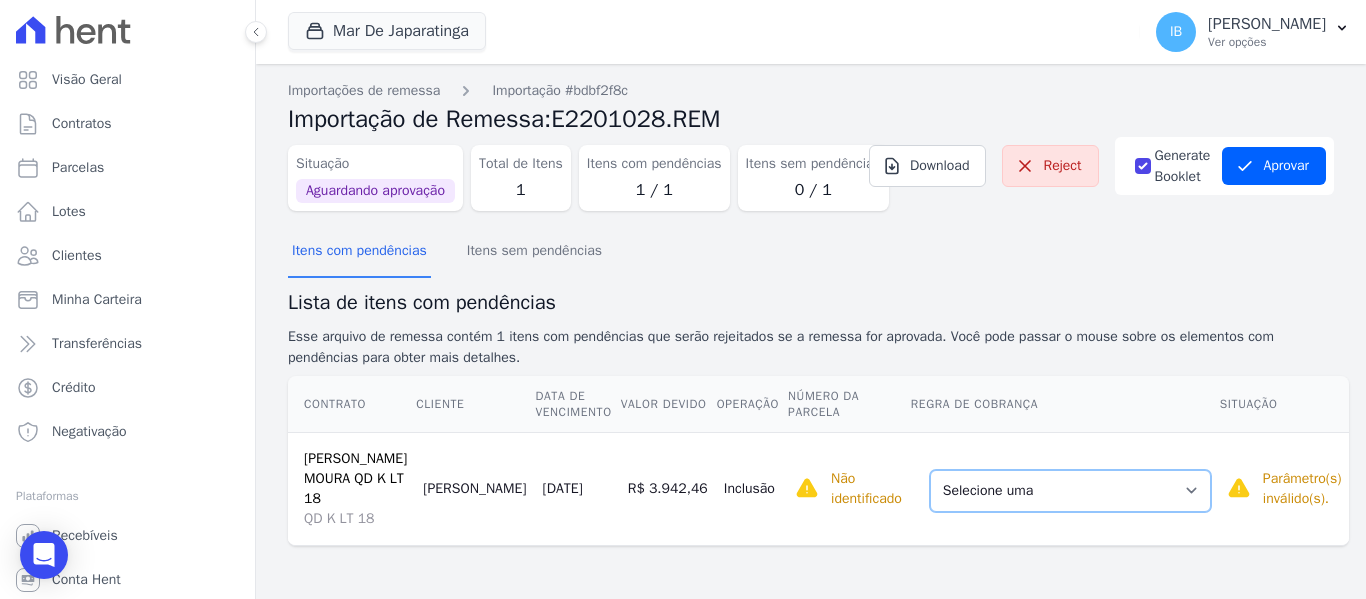 click on "Selecione uma
Nova Parcela Avulsa
Parcela Avulsa Existente
Parcela Normal (121 X R$ 1.005,15)" at bounding box center [1070, 491] 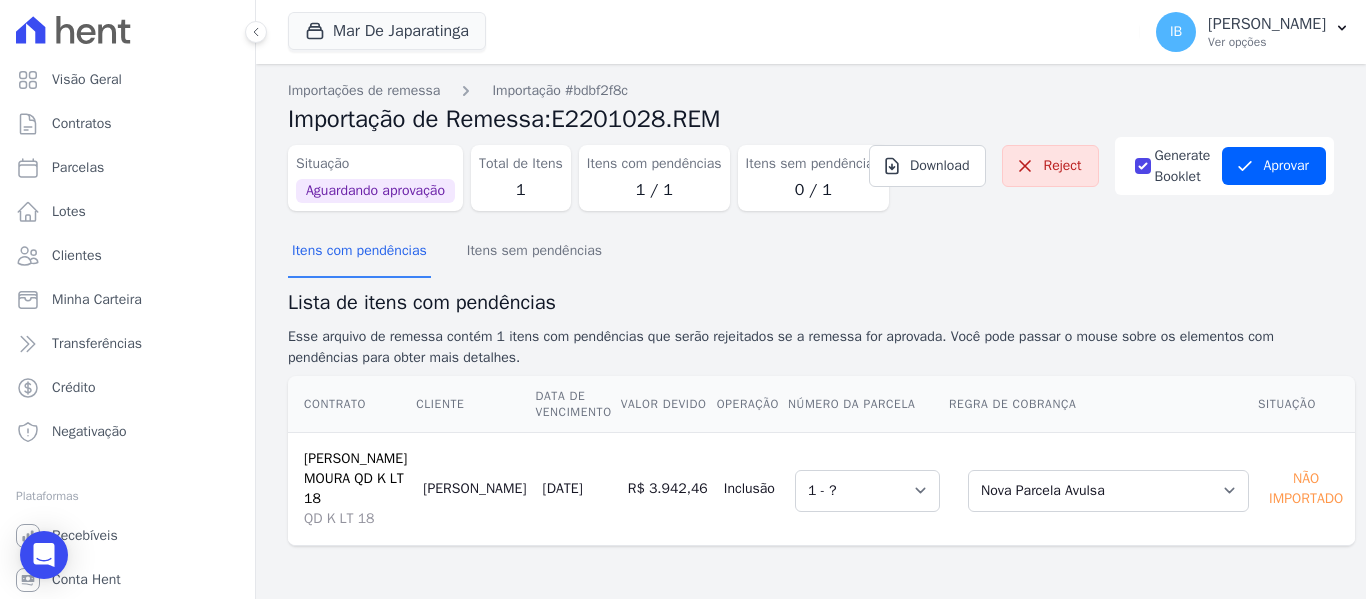 scroll, scrollTop: 88, scrollLeft: 0, axis: vertical 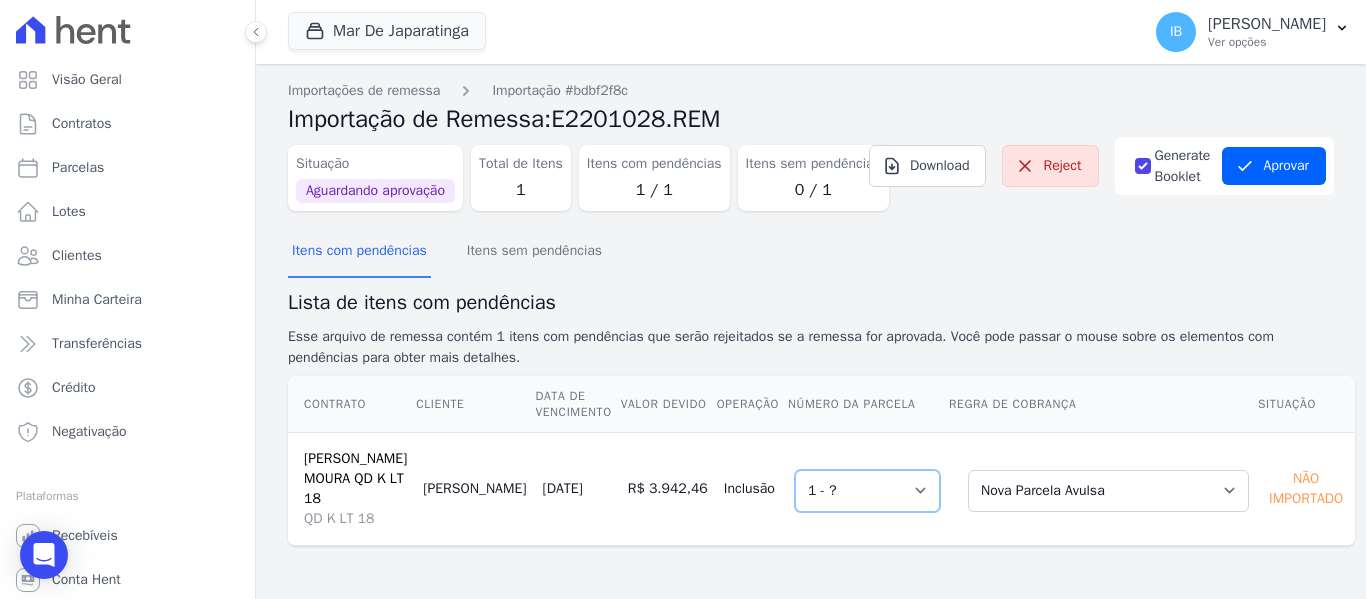 click on "Selecione uma
1 - ?" at bounding box center (867, 491) 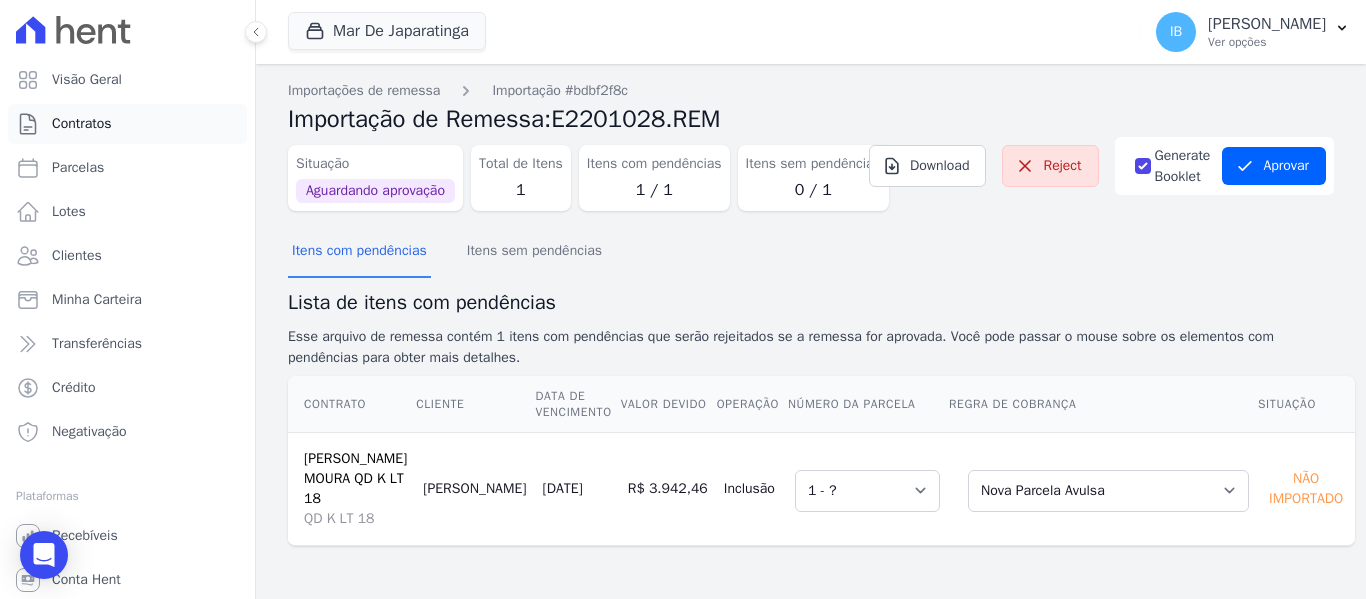 click on "Contratos" at bounding box center (82, 124) 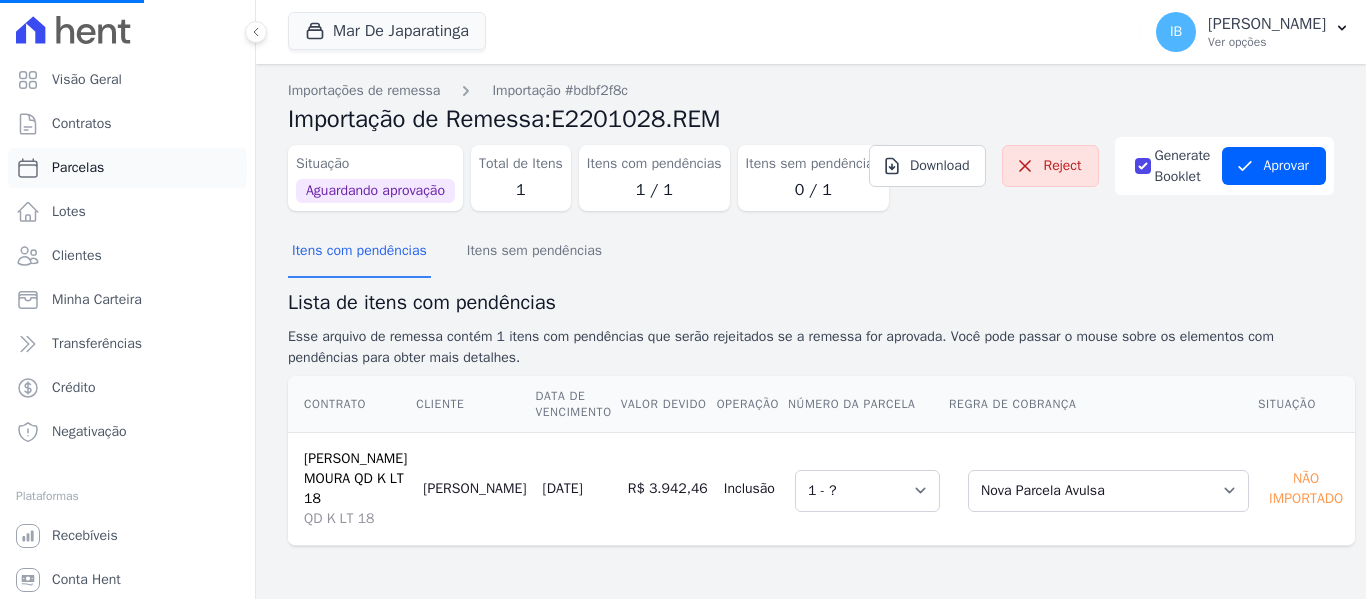 click on "Parcelas" at bounding box center [78, 168] 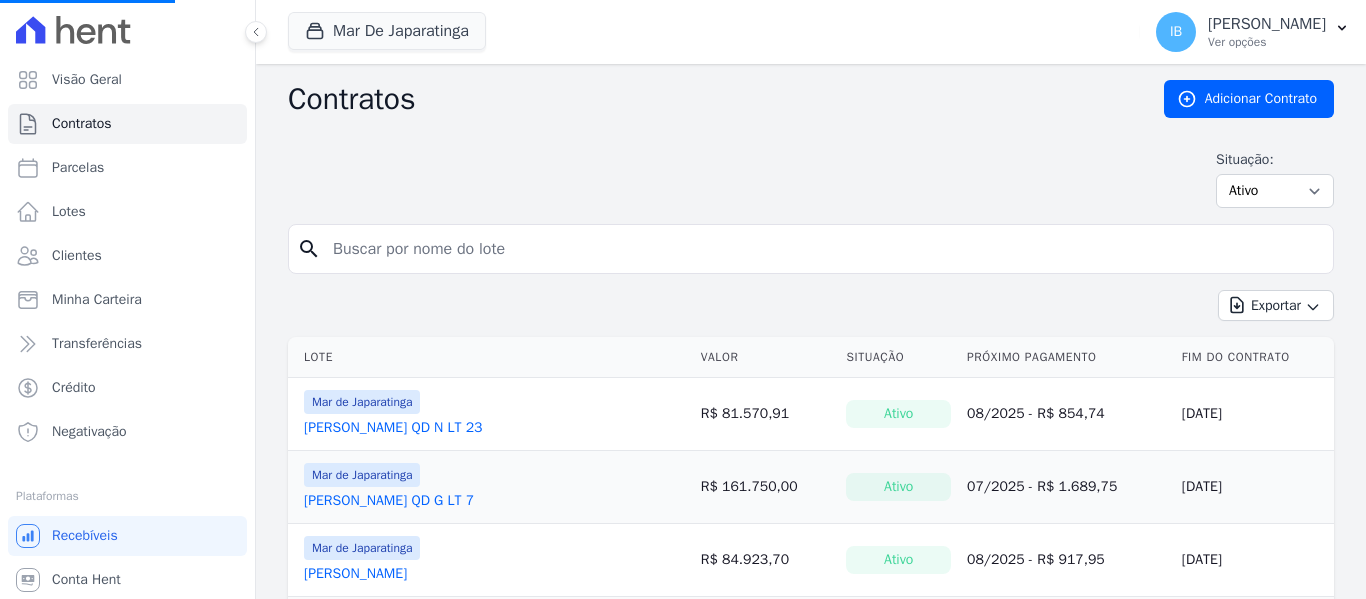 click at bounding box center [823, 249] 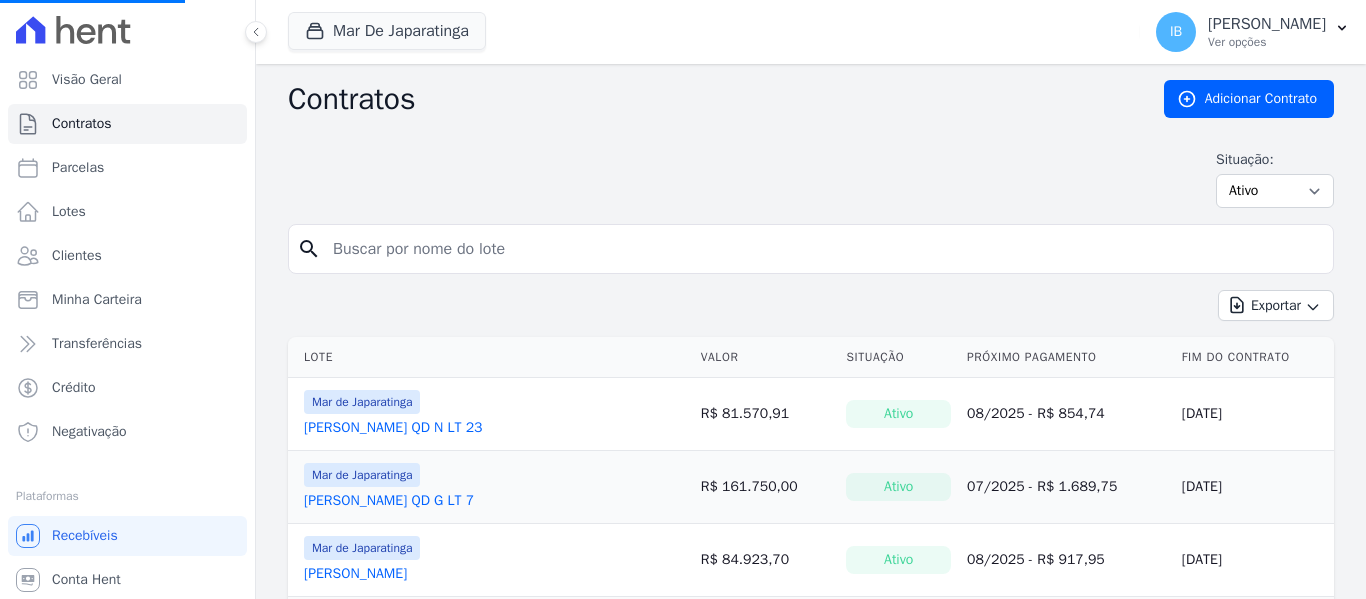 select 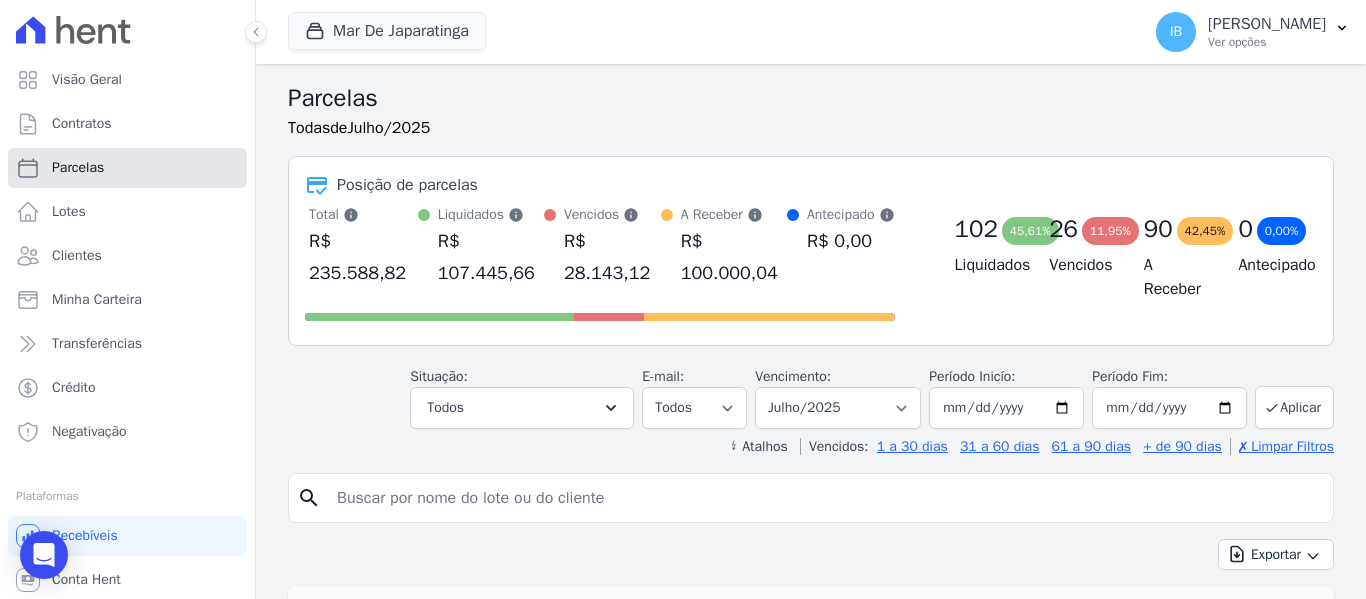 drag, startPoint x: 384, startPoint y: 239, endPoint x: 98, endPoint y: 171, distance: 293.97278 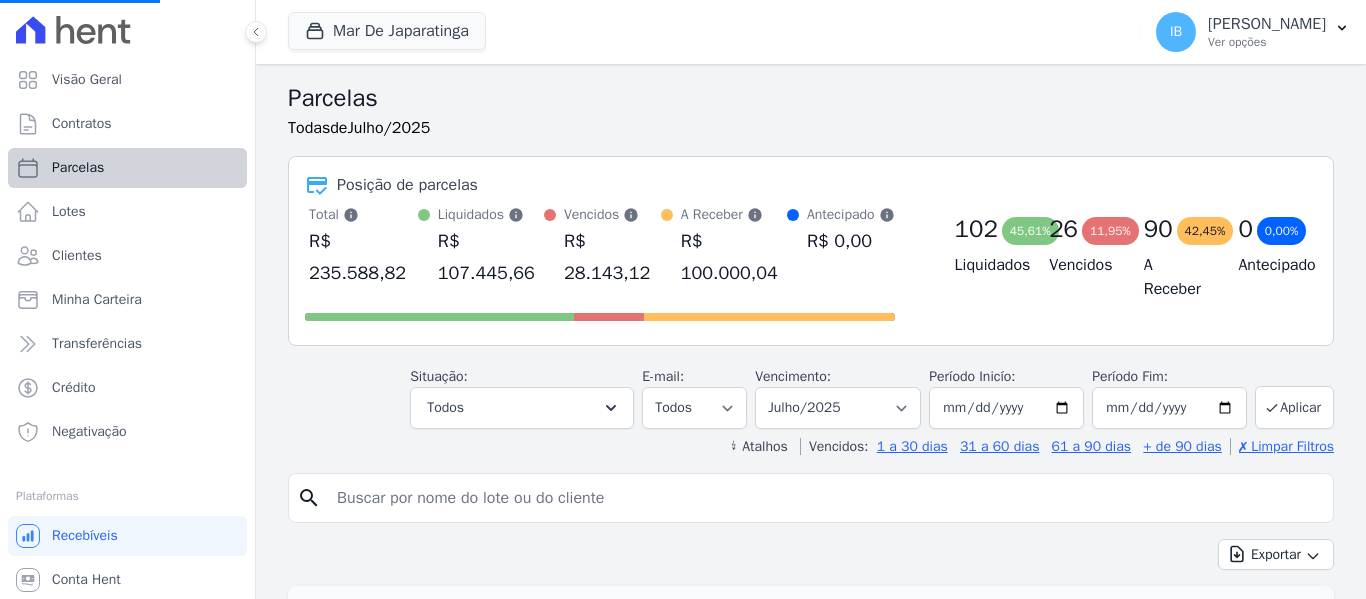 select 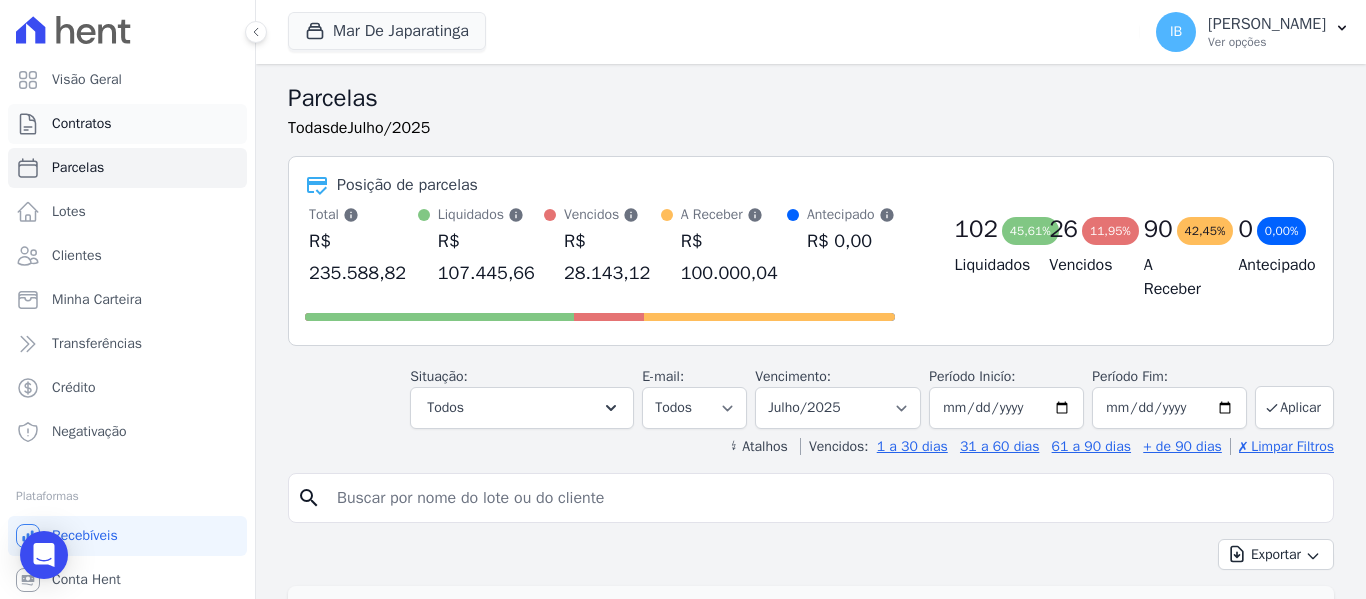 click on "Contratos" at bounding box center [82, 124] 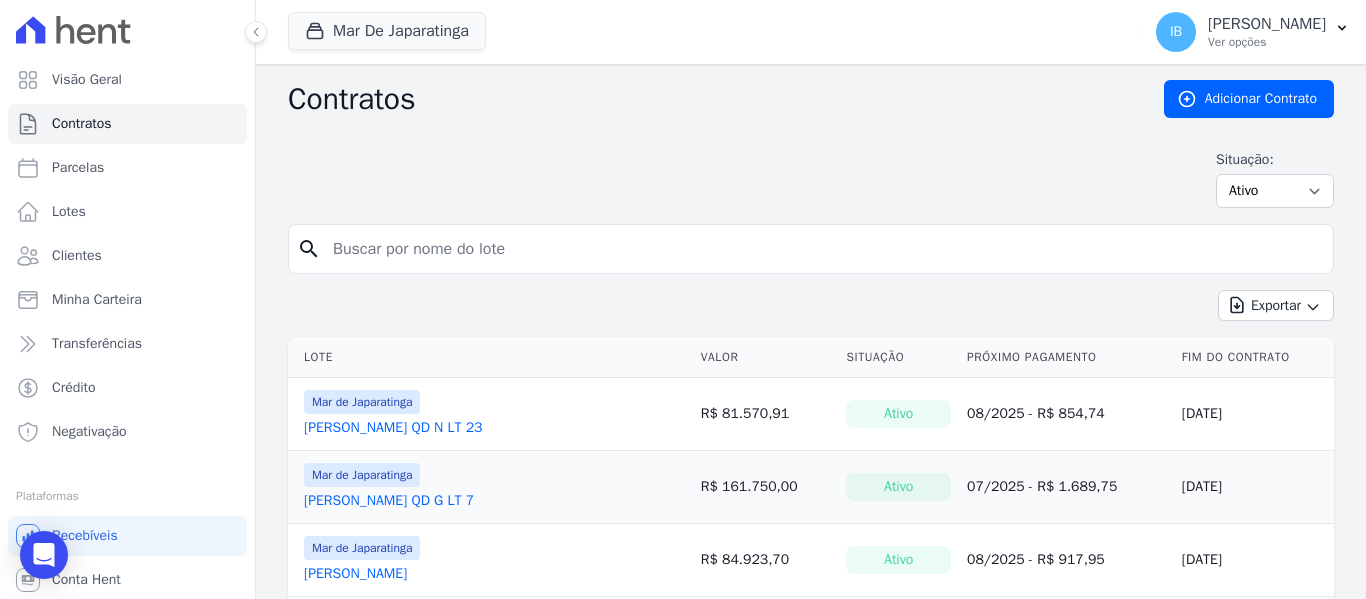 click at bounding box center (823, 249) 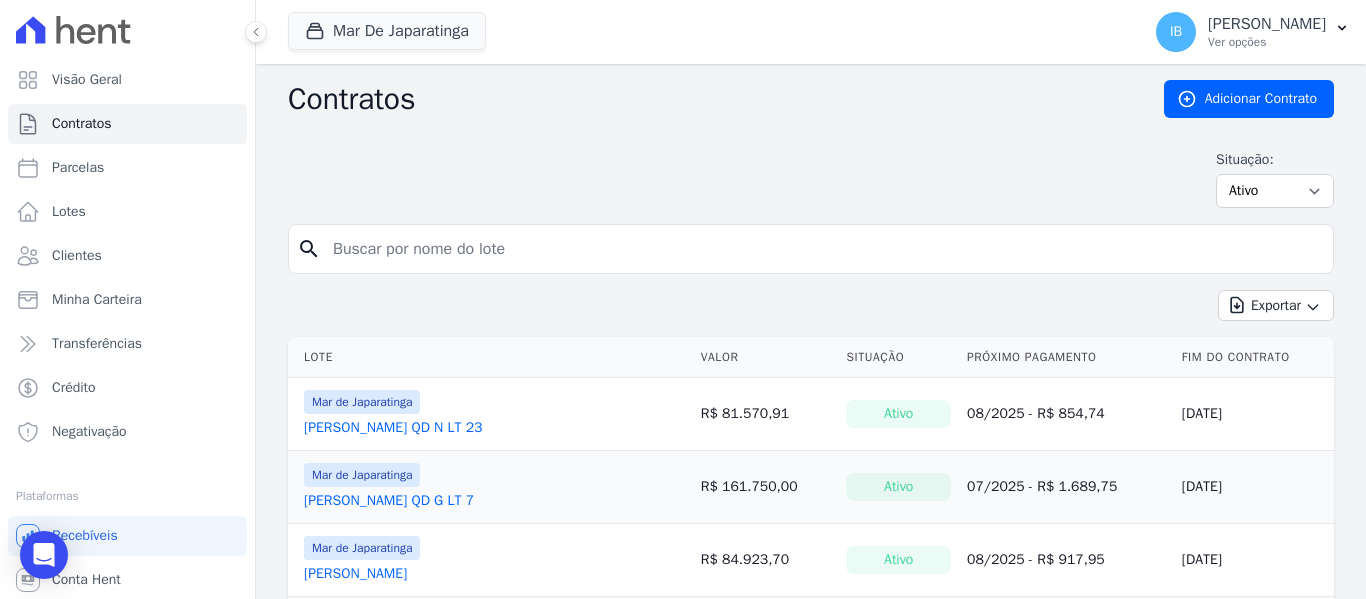 paste on "TARCISIO RANNIEL DA SILVA" 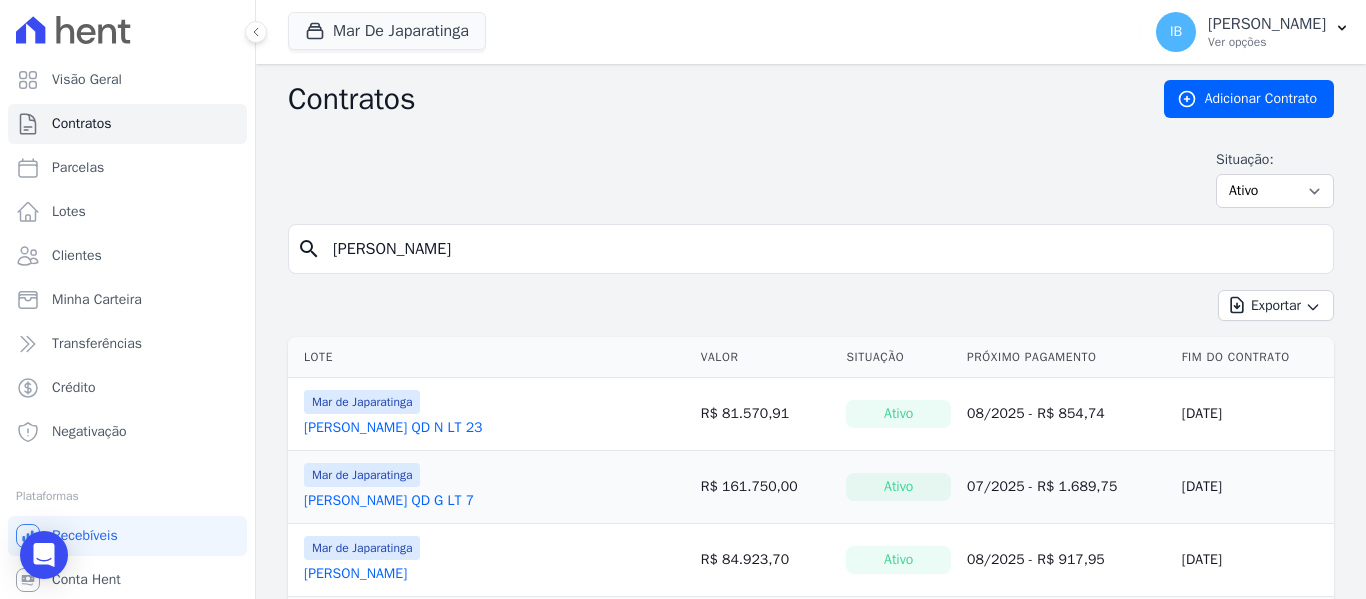 type on "TARCISIO RANNIEL DA SILVA" 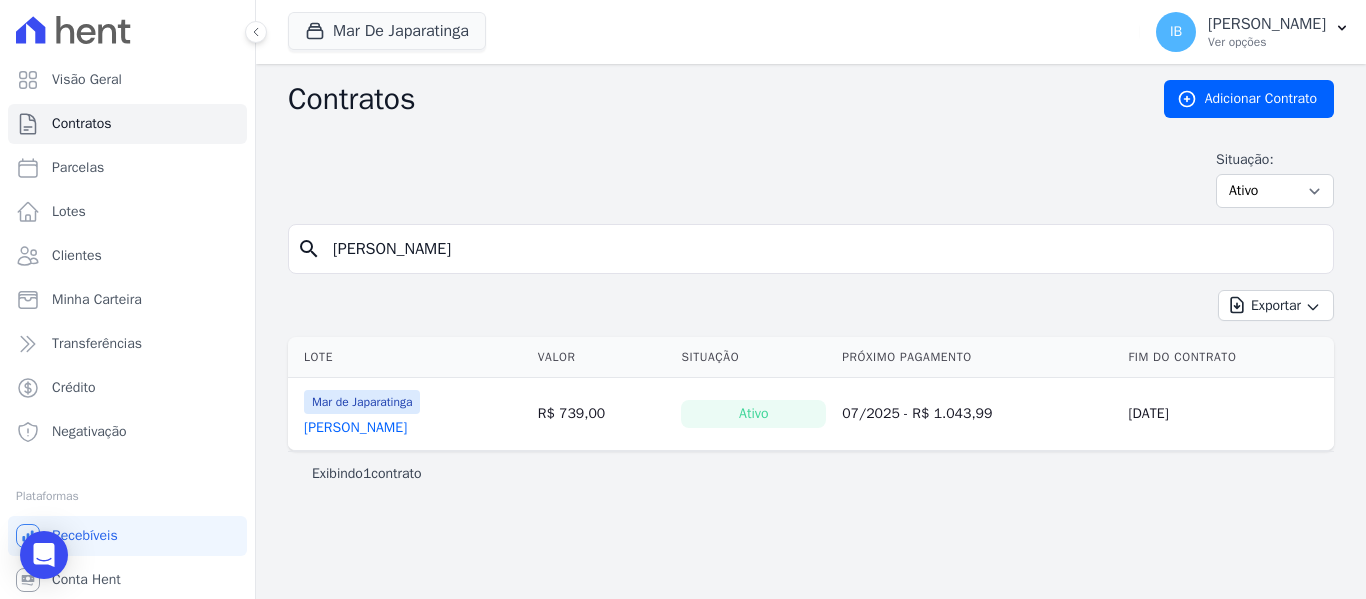 click on "TARCISIO RANNIEL DA SILVA" at bounding box center (355, 428) 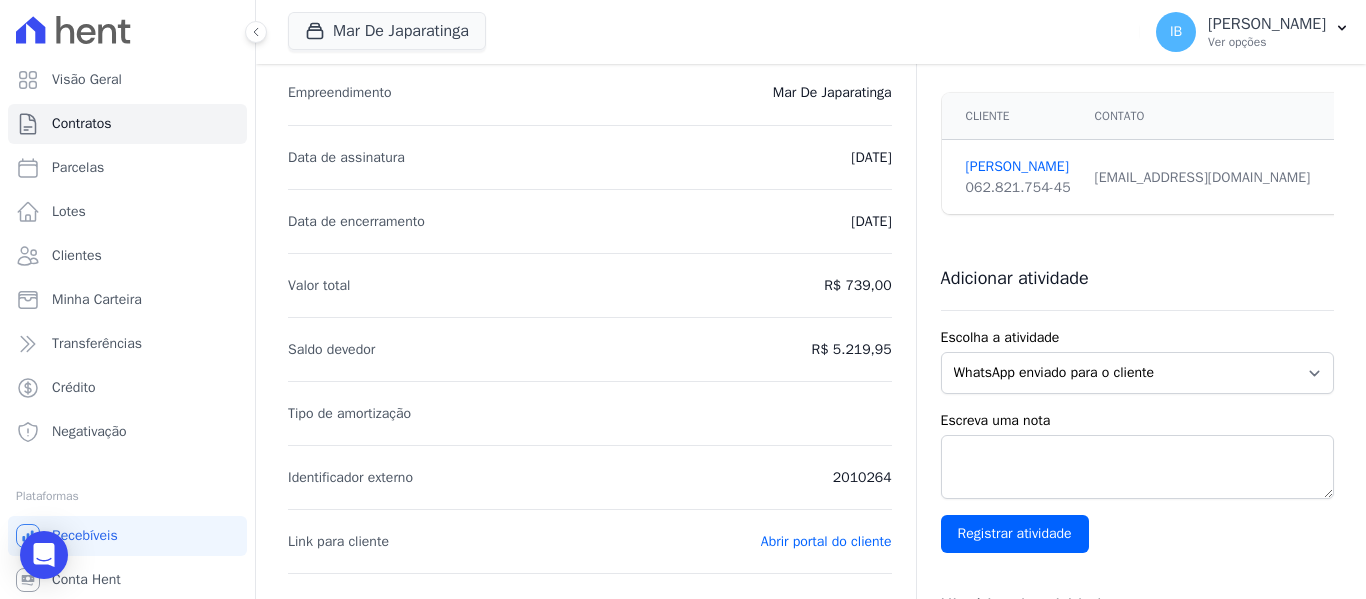 scroll, scrollTop: 0, scrollLeft: 0, axis: both 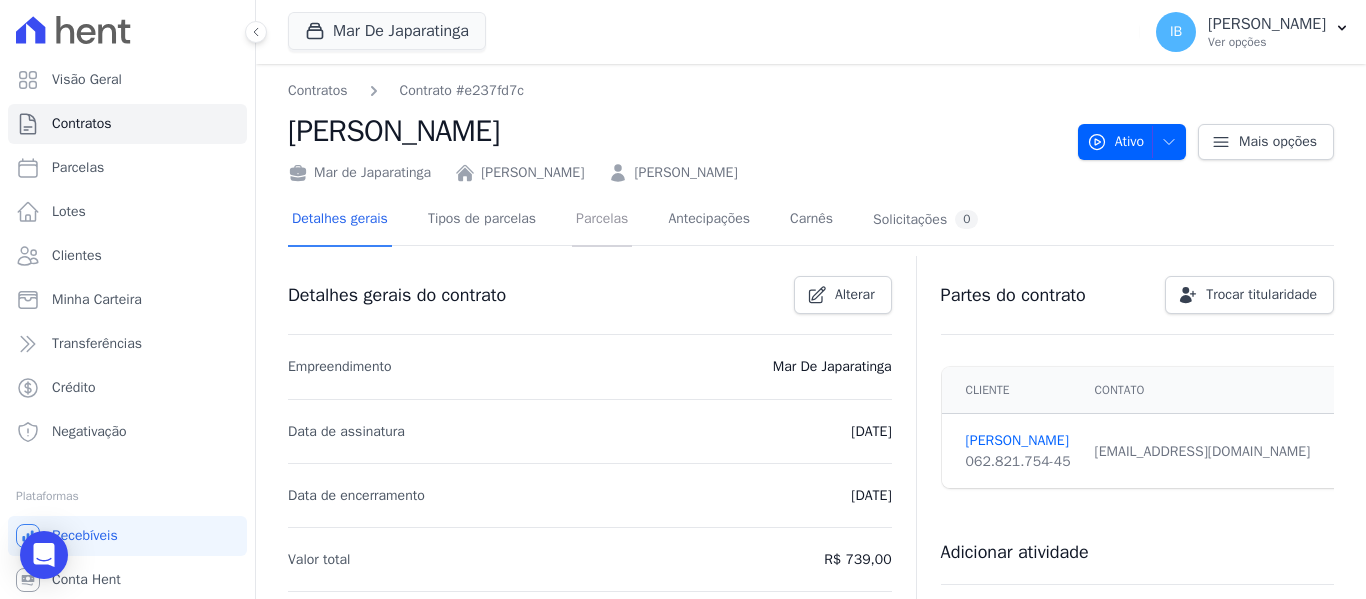 click on "Parcelas" at bounding box center [602, 220] 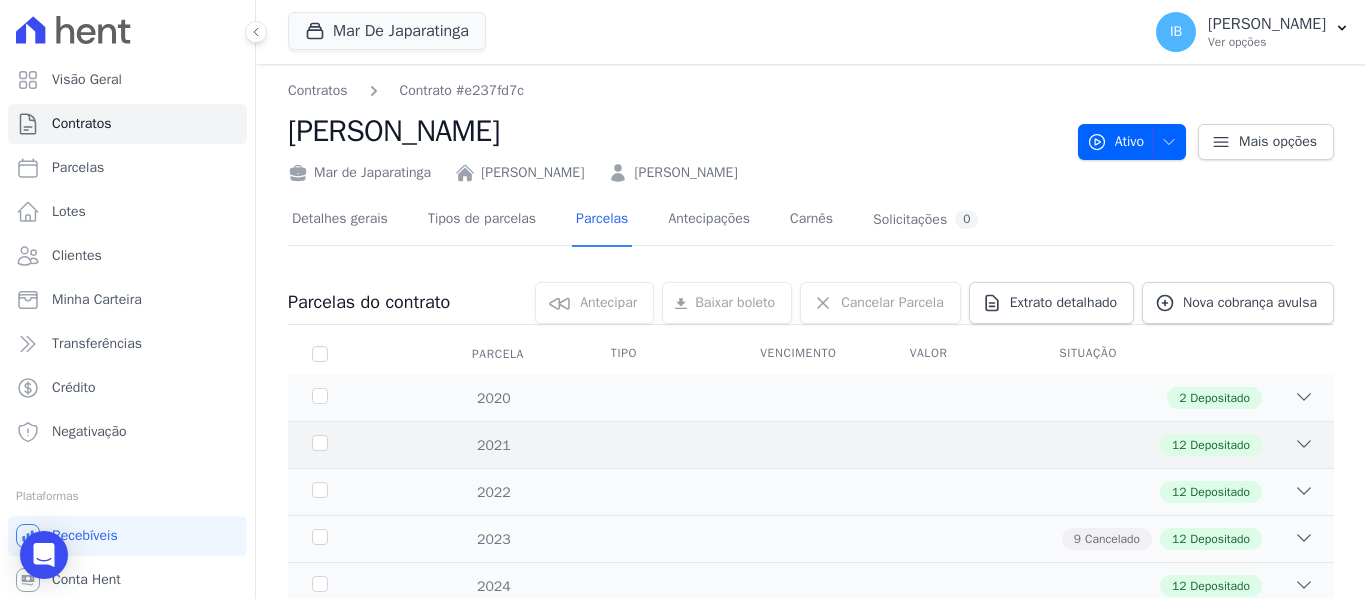 scroll, scrollTop: 200, scrollLeft: 0, axis: vertical 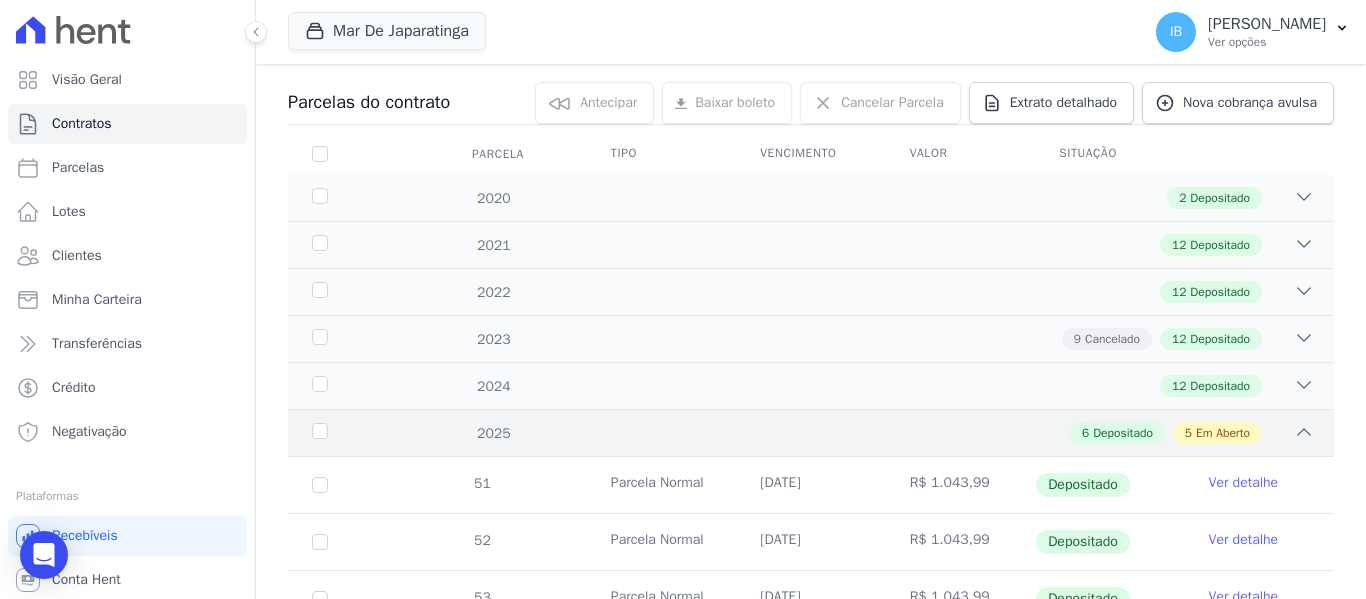 drag, startPoint x: 321, startPoint y: 428, endPoint x: 338, endPoint y: 419, distance: 19.235384 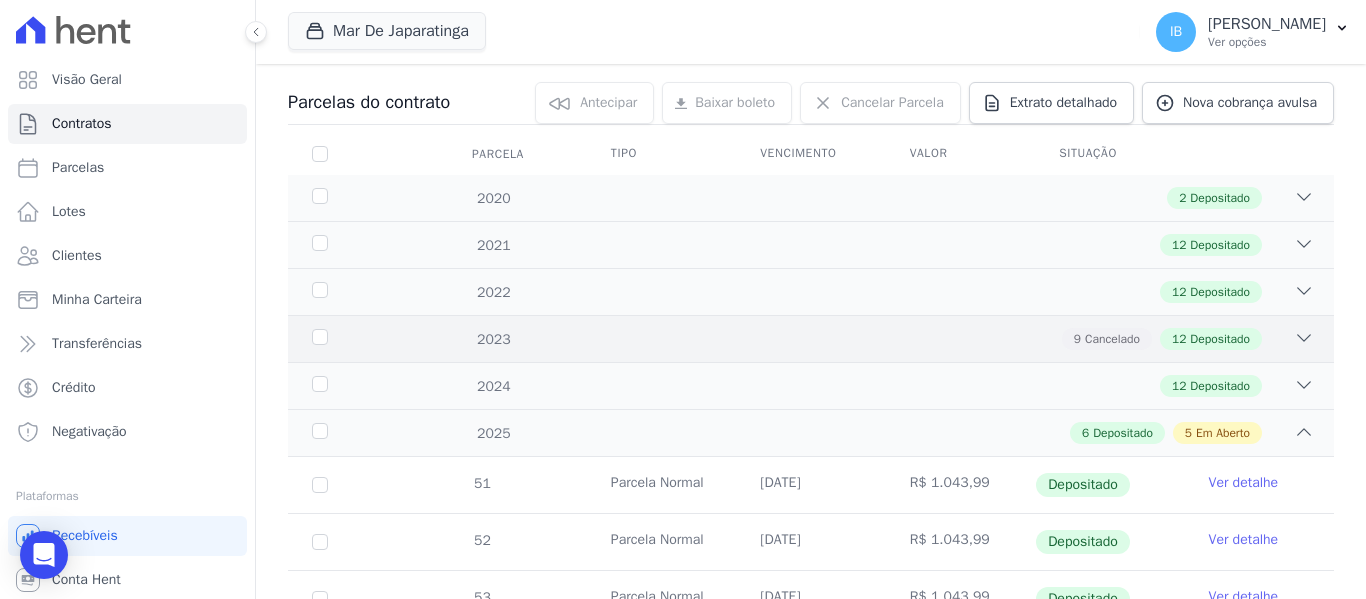 click on "2025" at bounding box center (353, 433) 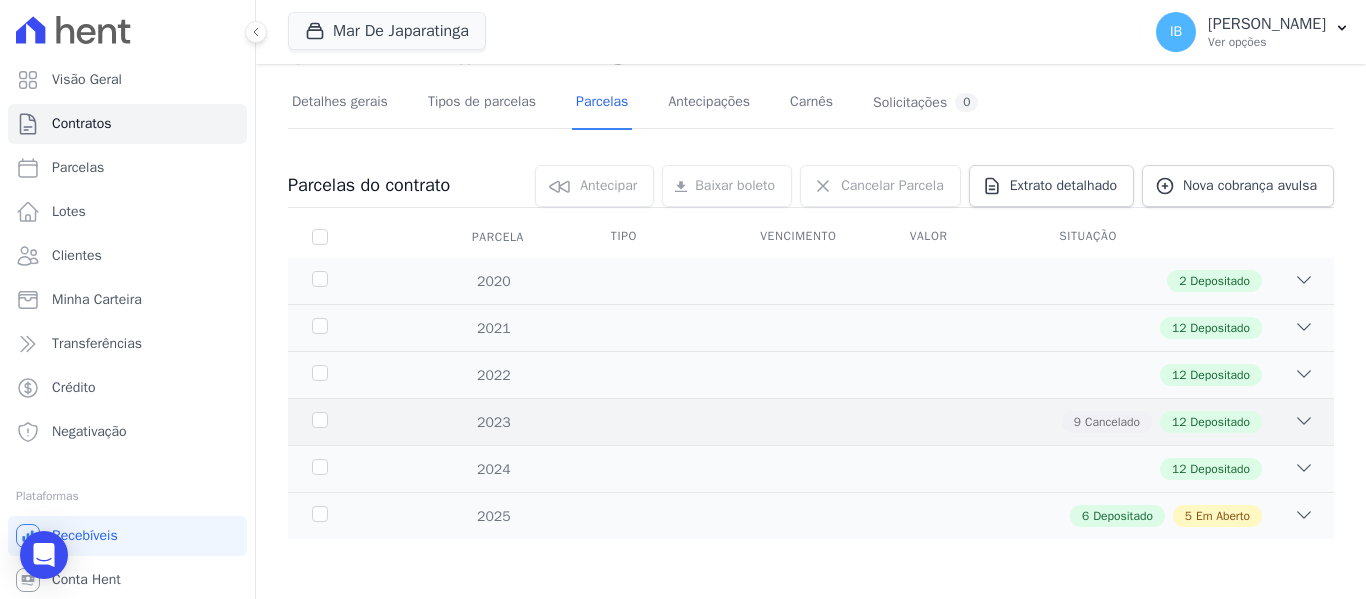 scroll, scrollTop: 117, scrollLeft: 0, axis: vertical 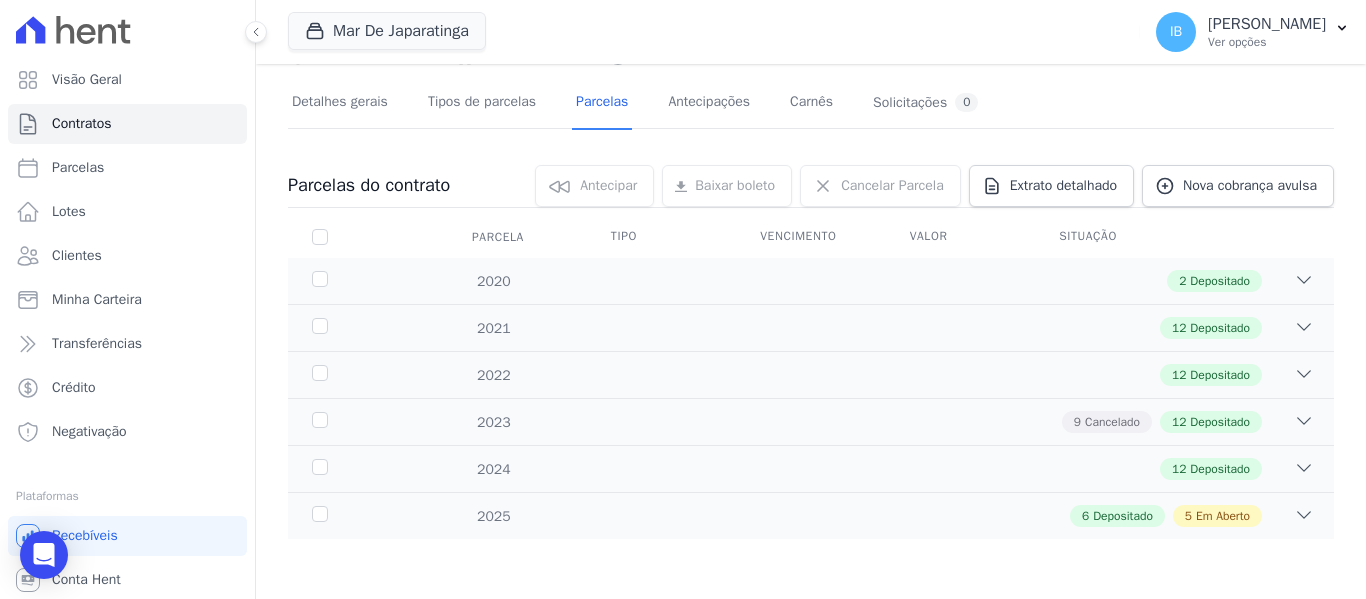 drag, startPoint x: 318, startPoint y: 513, endPoint x: 484, endPoint y: 496, distance: 166.86821 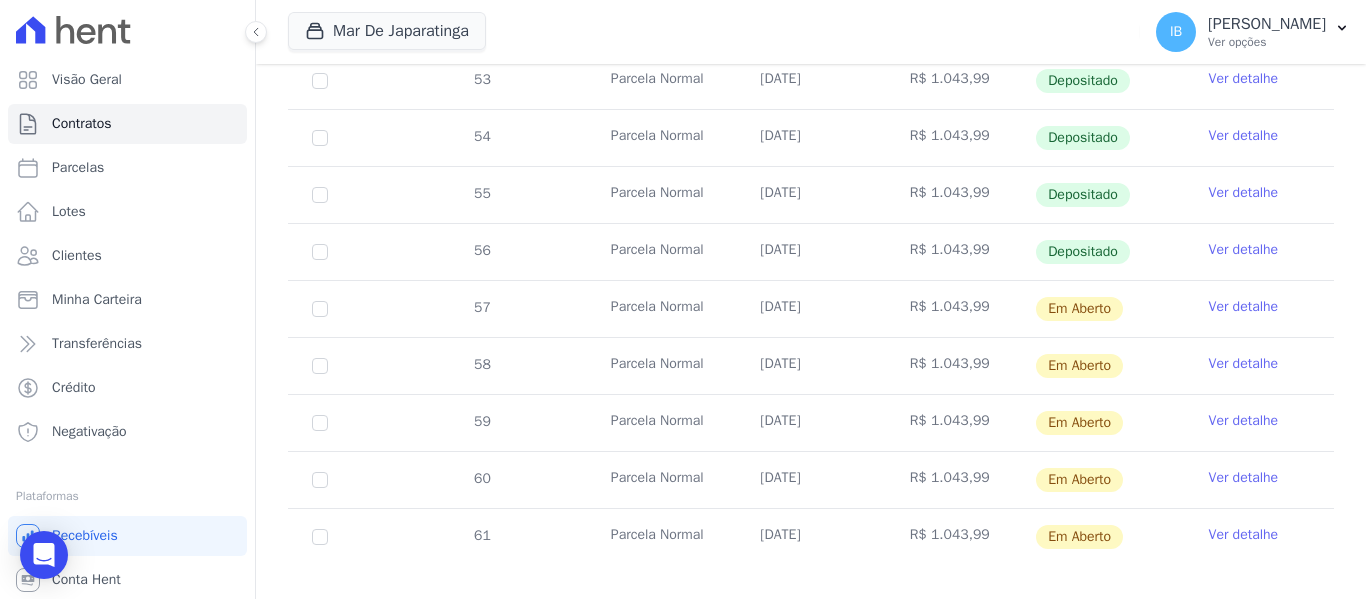 scroll, scrollTop: 744, scrollLeft: 0, axis: vertical 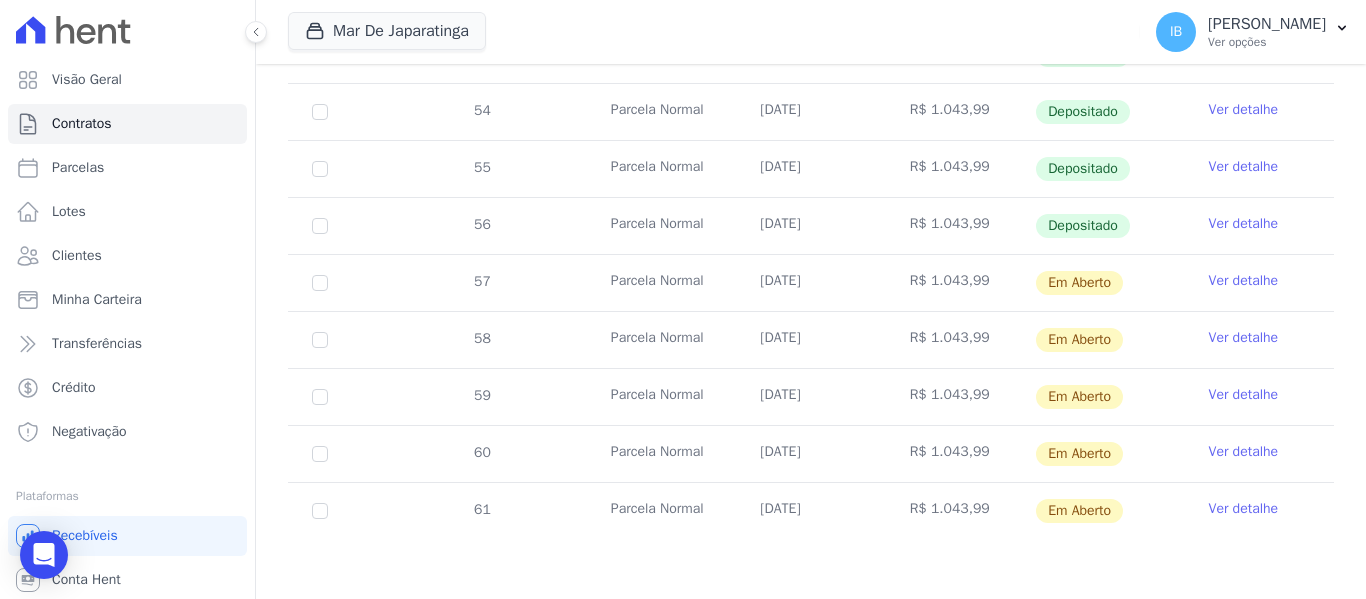 drag, startPoint x: 972, startPoint y: 277, endPoint x: 923, endPoint y: 277, distance: 49 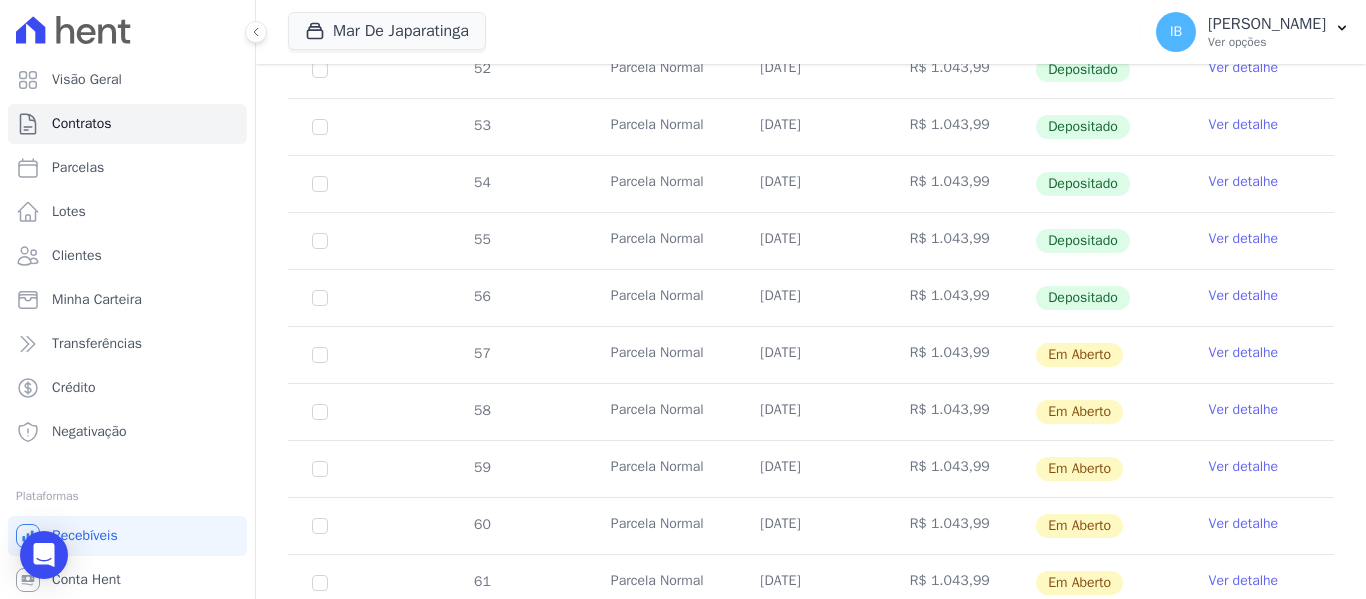 scroll, scrollTop: 744, scrollLeft: 0, axis: vertical 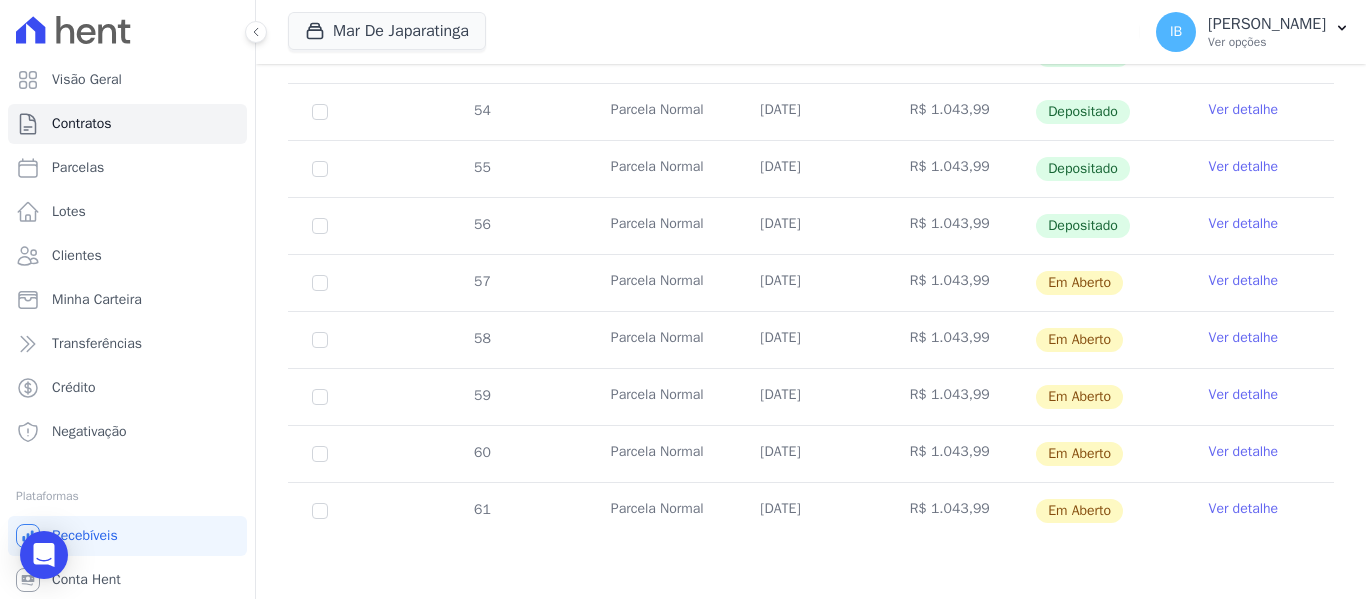 drag, startPoint x: 825, startPoint y: 223, endPoint x: 765, endPoint y: 223, distance: 60 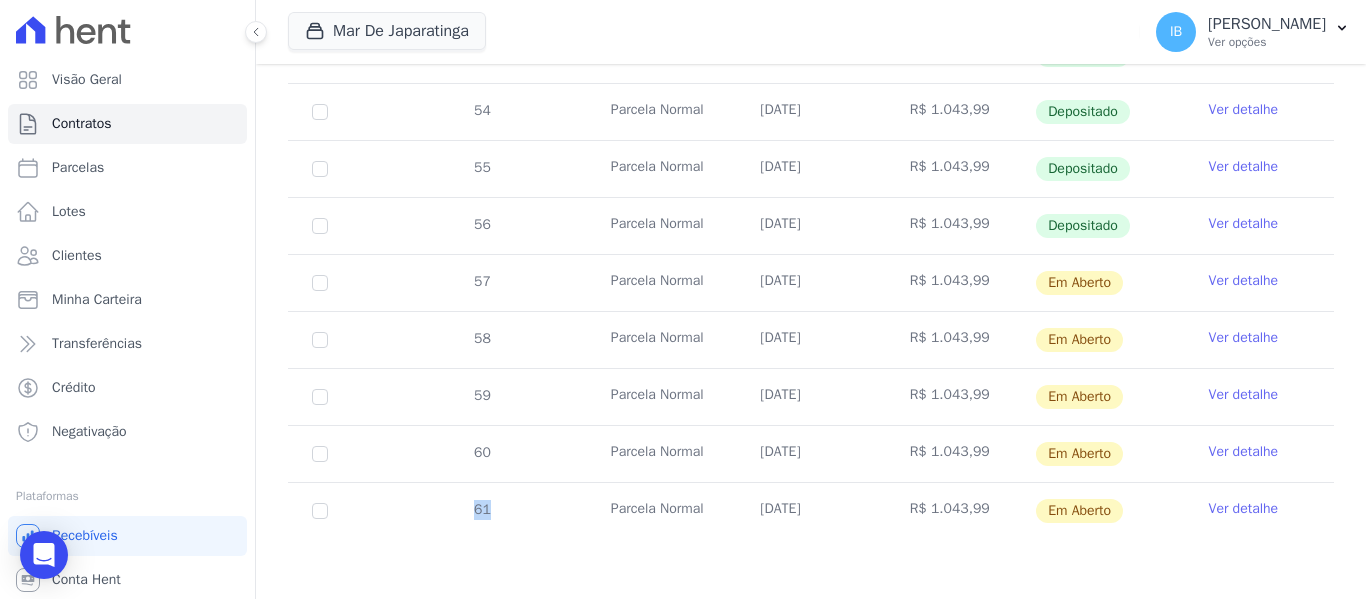 drag, startPoint x: 509, startPoint y: 507, endPoint x: 471, endPoint y: 507, distance: 38 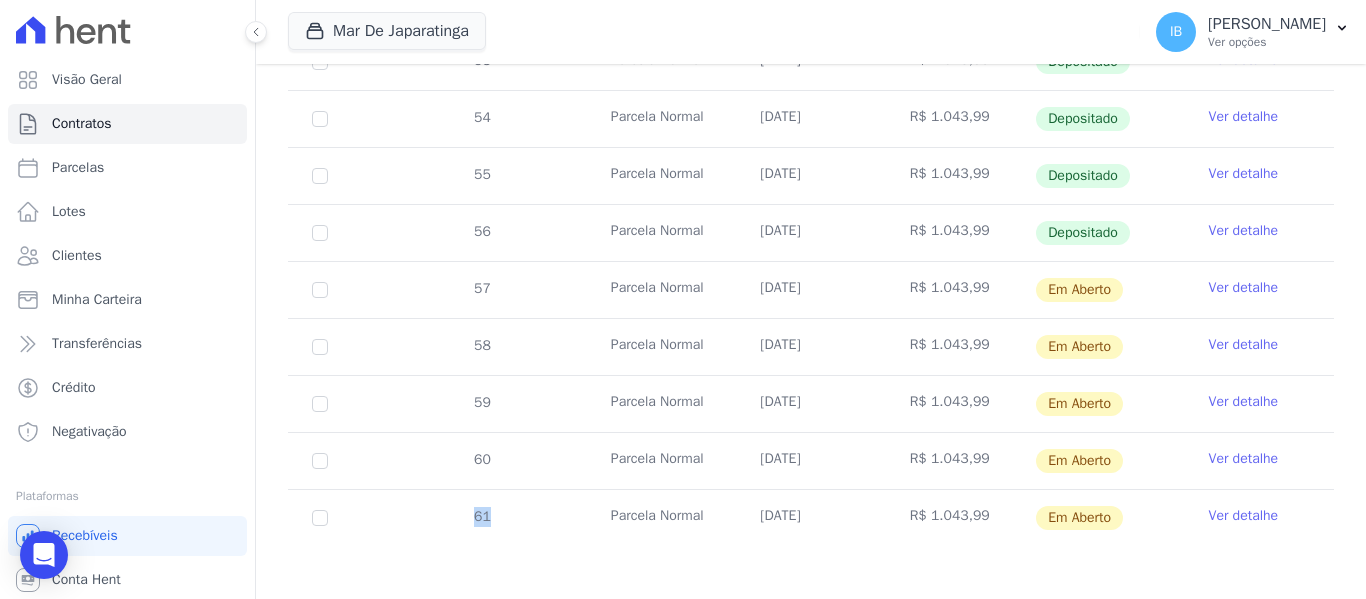 scroll, scrollTop: 744, scrollLeft: 0, axis: vertical 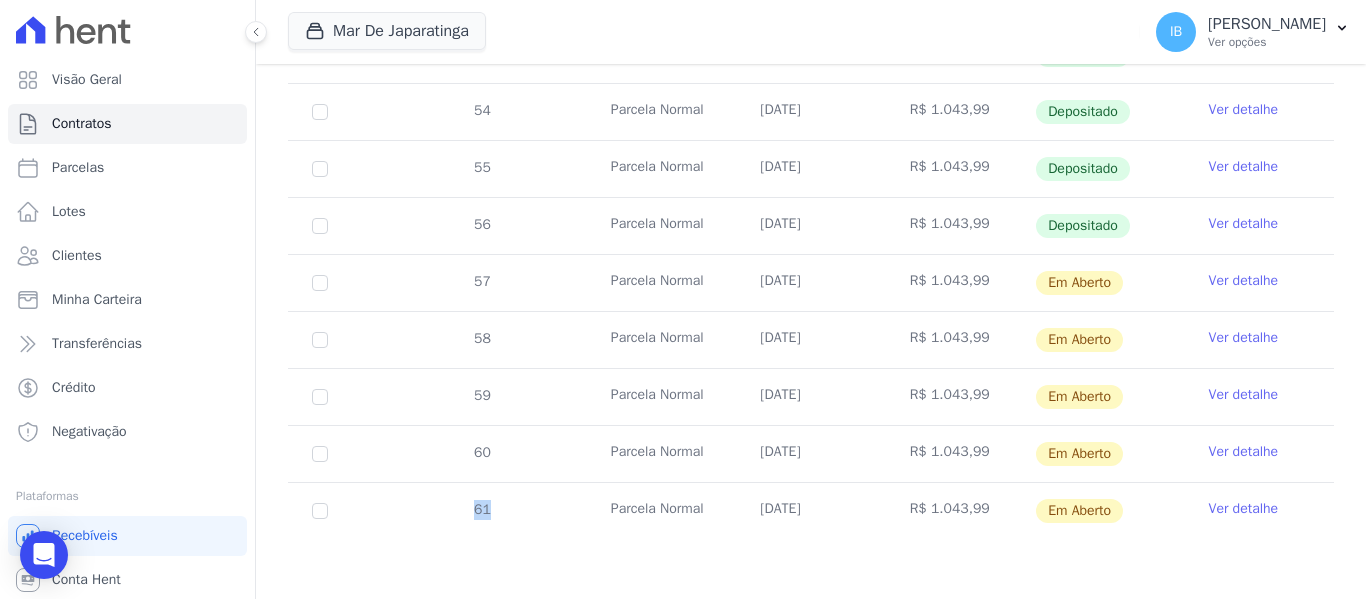 drag, startPoint x: 938, startPoint y: 276, endPoint x: 901, endPoint y: 276, distance: 37 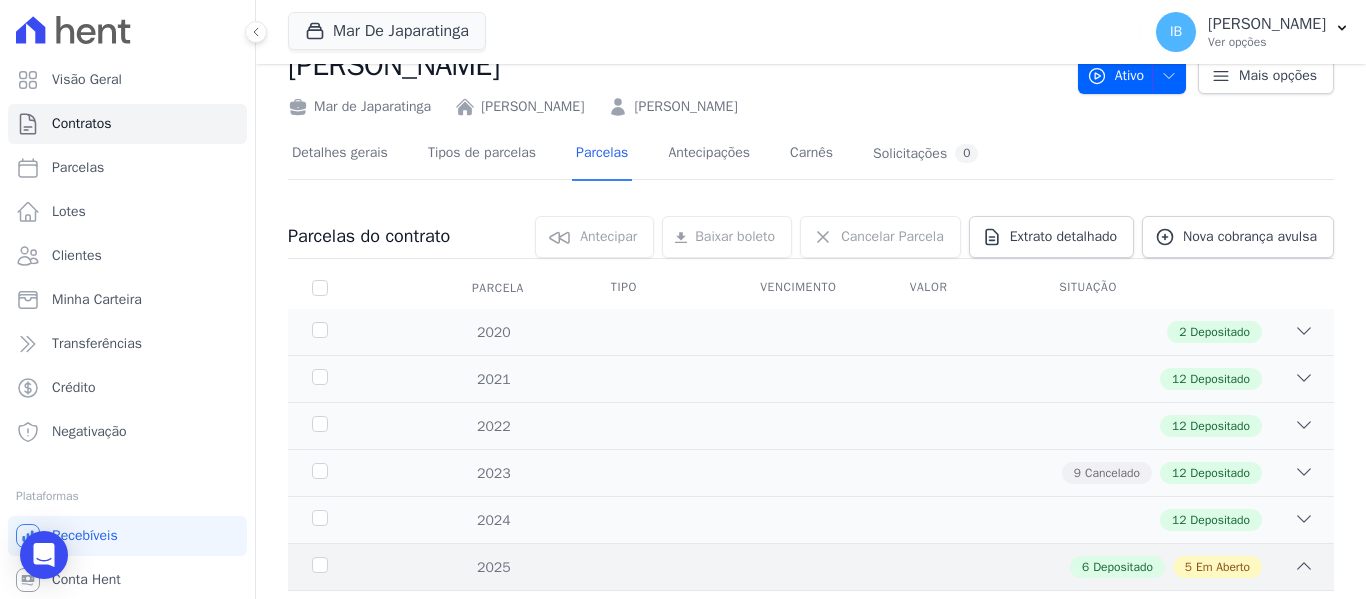 scroll, scrollTop: 0, scrollLeft: 0, axis: both 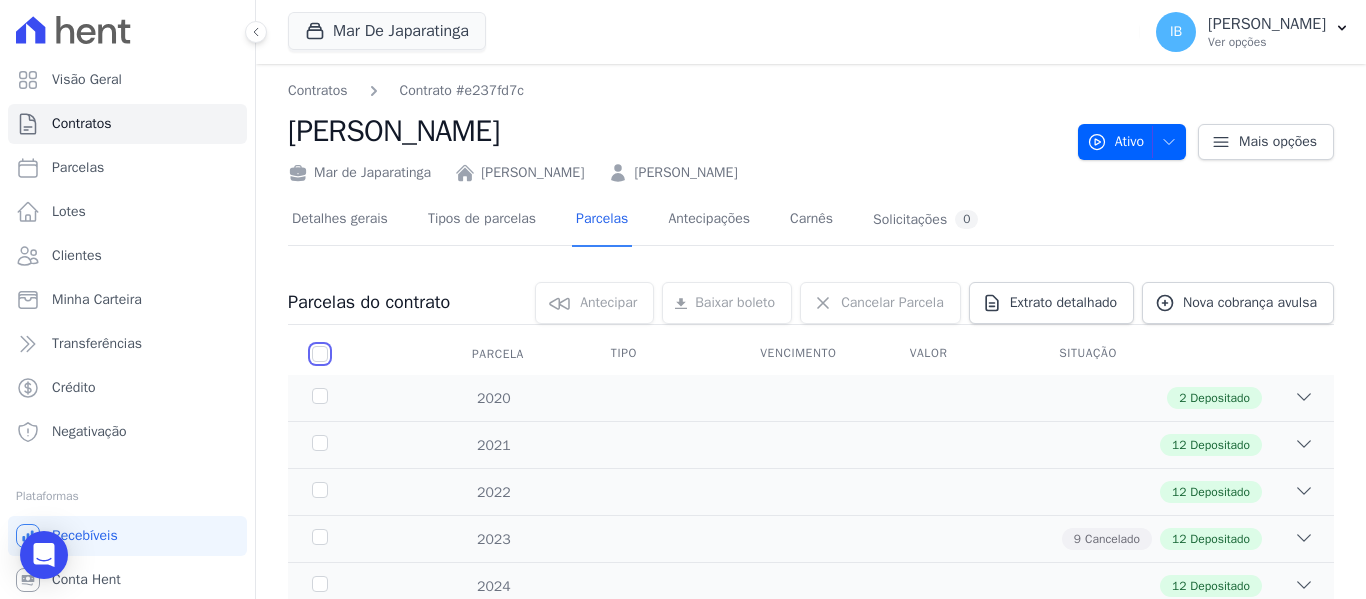 click at bounding box center (320, 354) 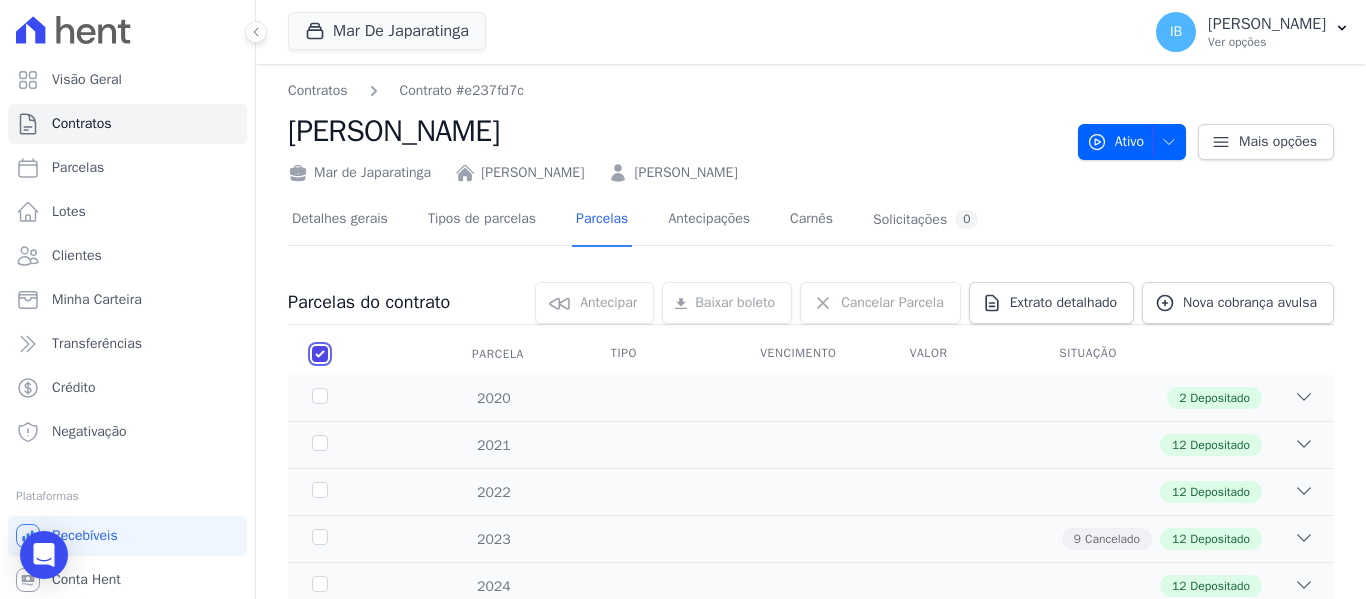 checkbox on "true" 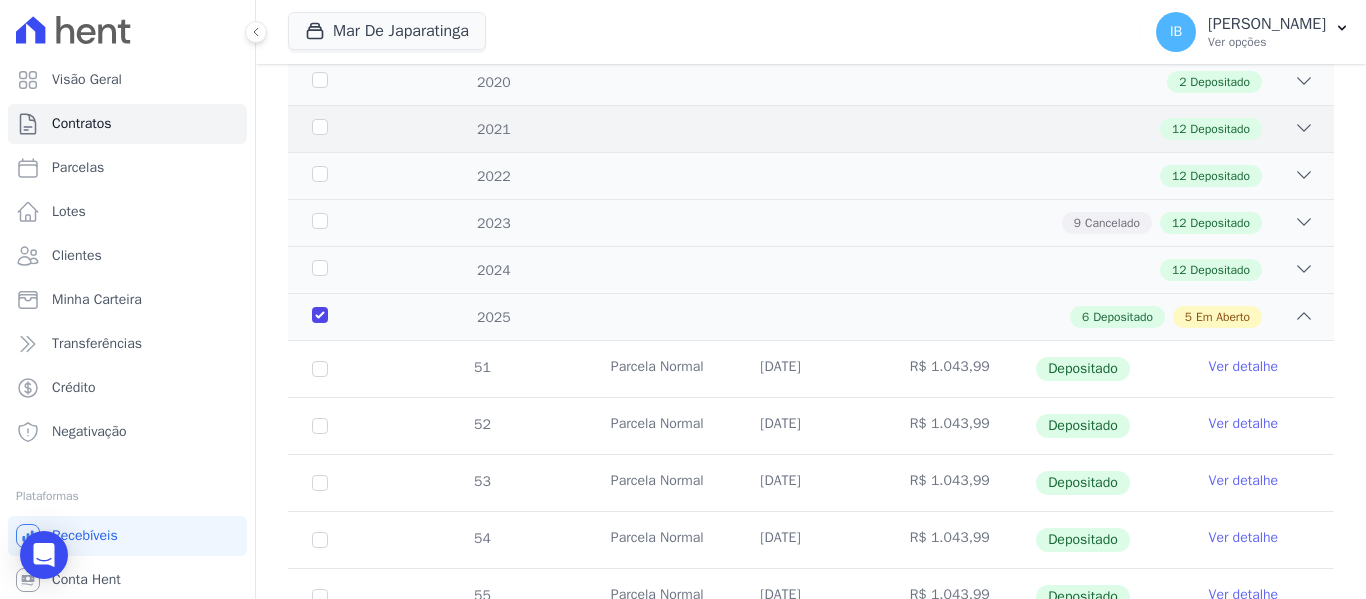 scroll, scrollTop: 328, scrollLeft: 0, axis: vertical 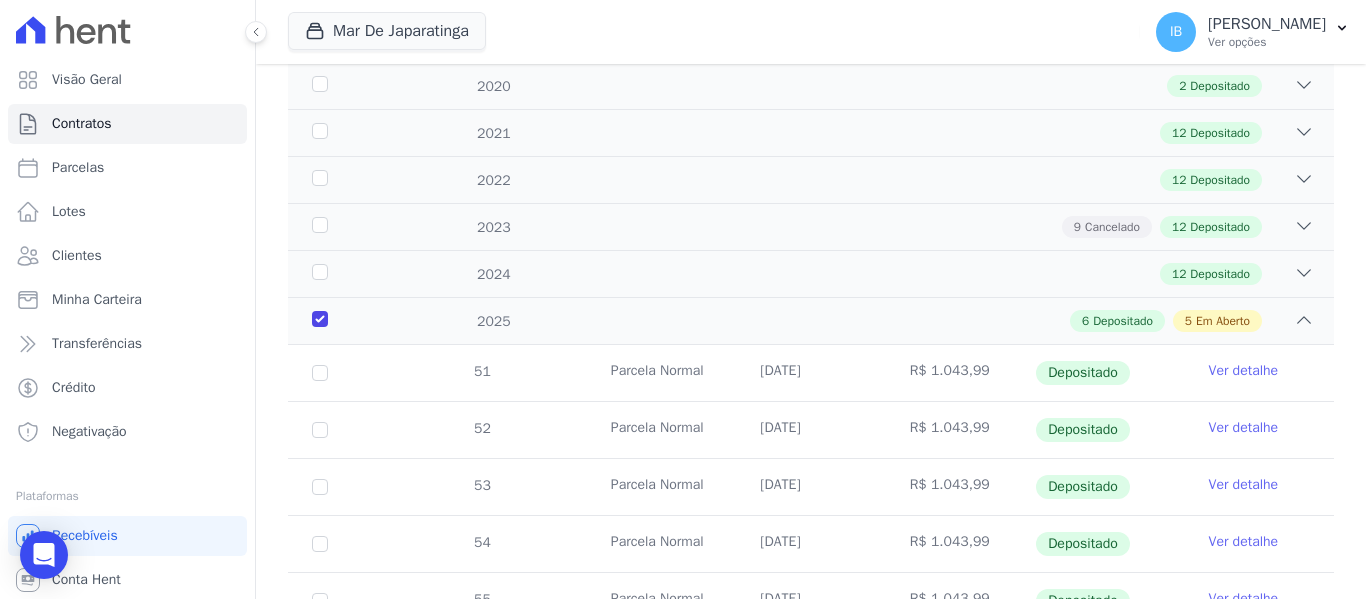 click on "52" at bounding box center (320, 430) 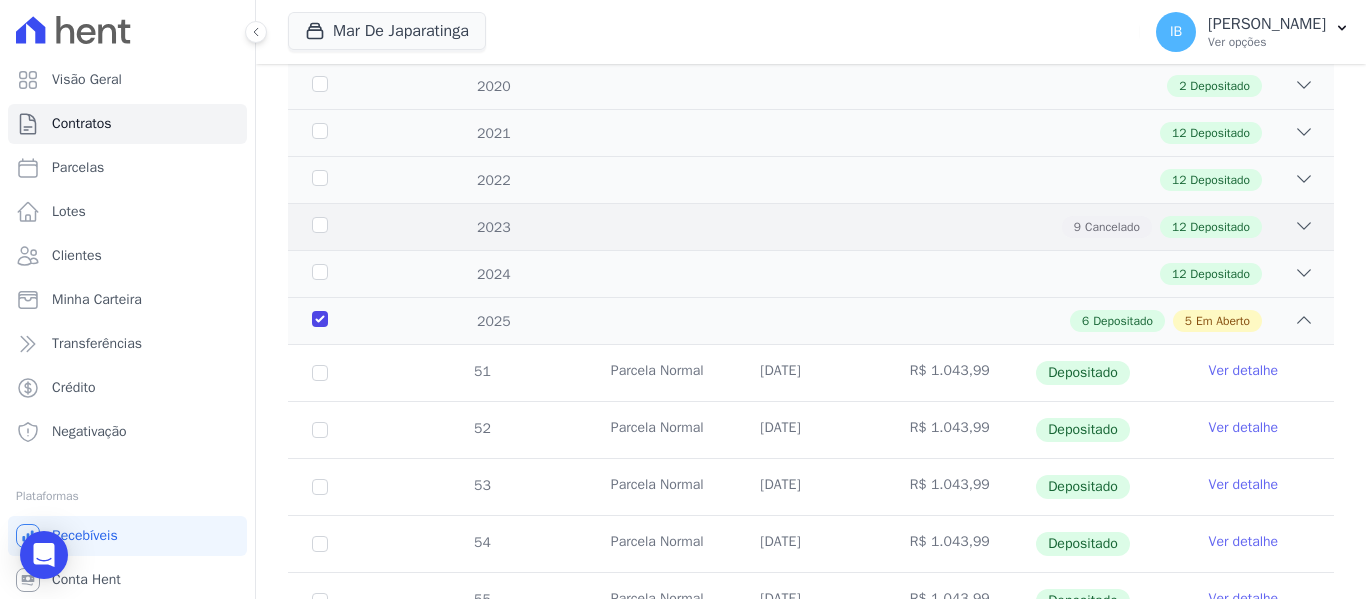 click on "2023" at bounding box center [353, 227] 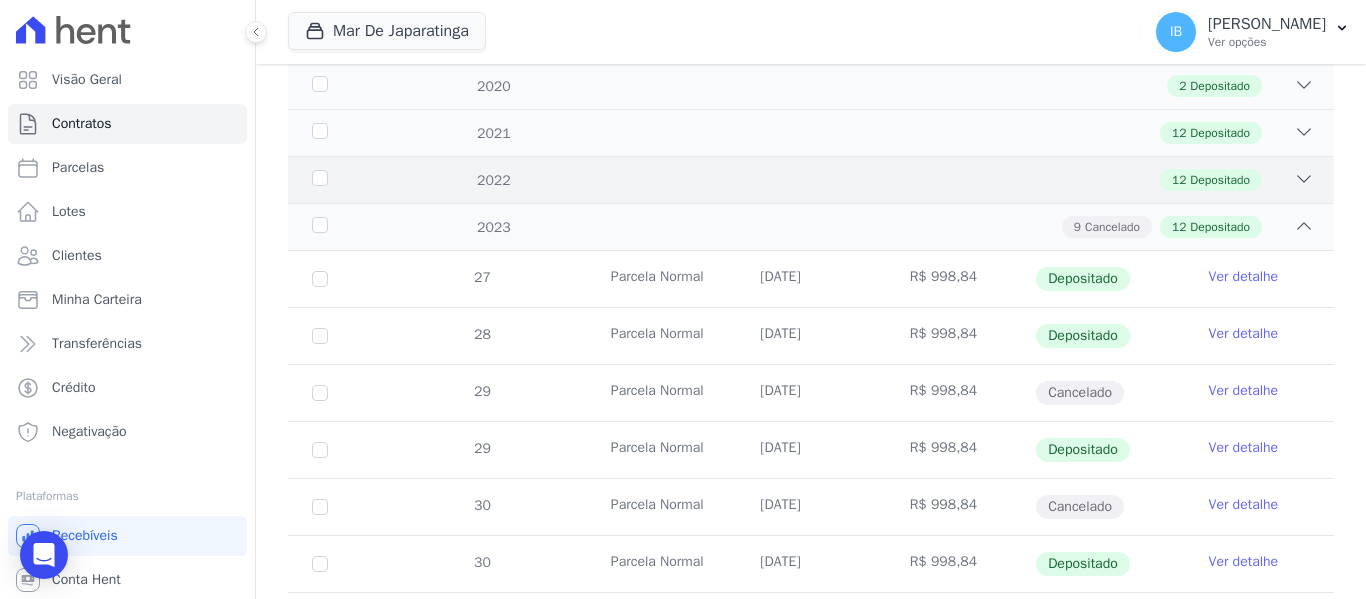 click on "2022" at bounding box center [353, 180] 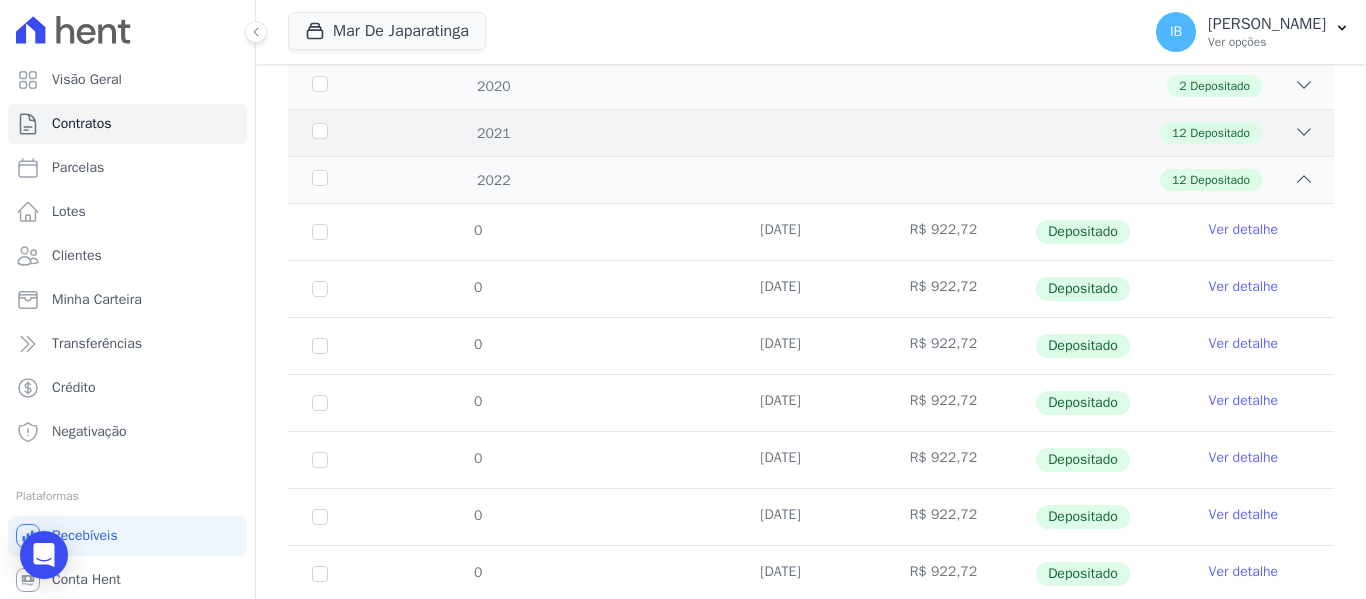 click on "2021" at bounding box center (353, 133) 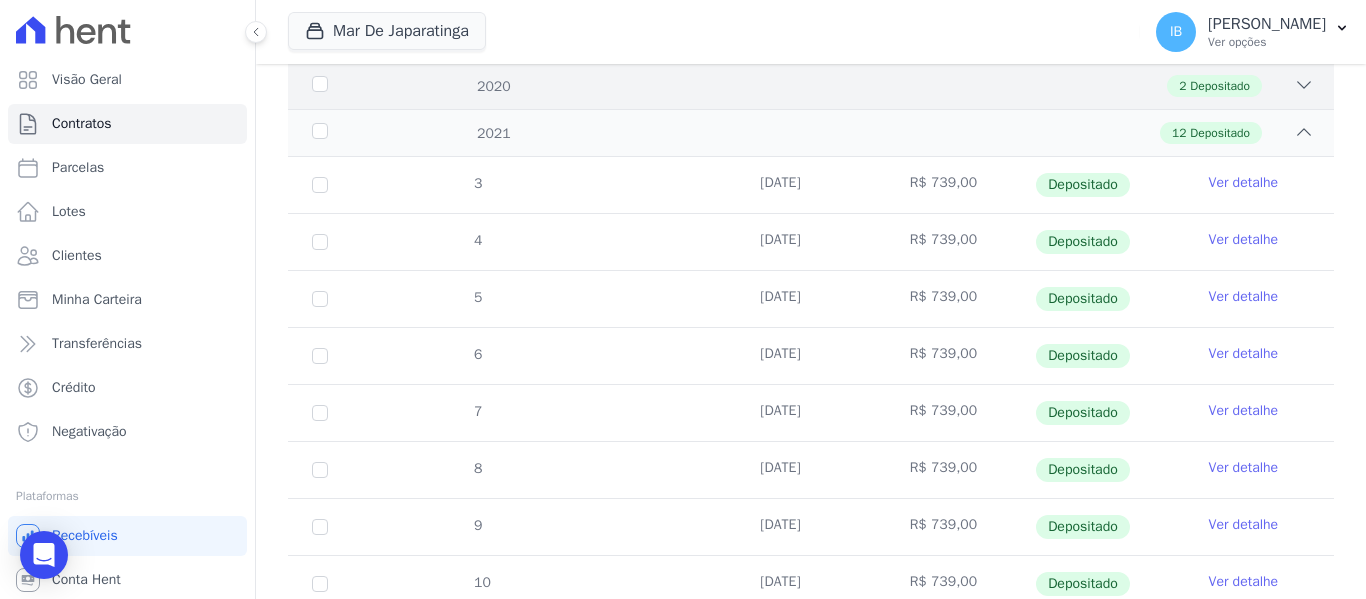 click on "2020" at bounding box center [353, 86] 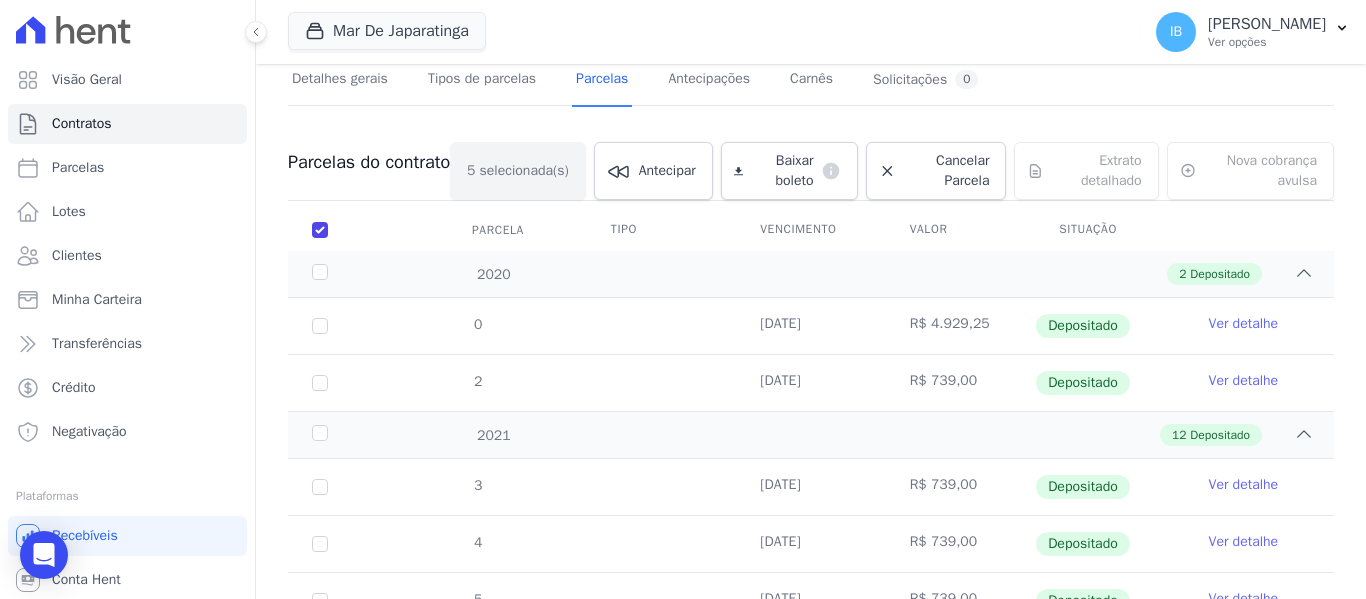 scroll, scrollTop: 0, scrollLeft: 0, axis: both 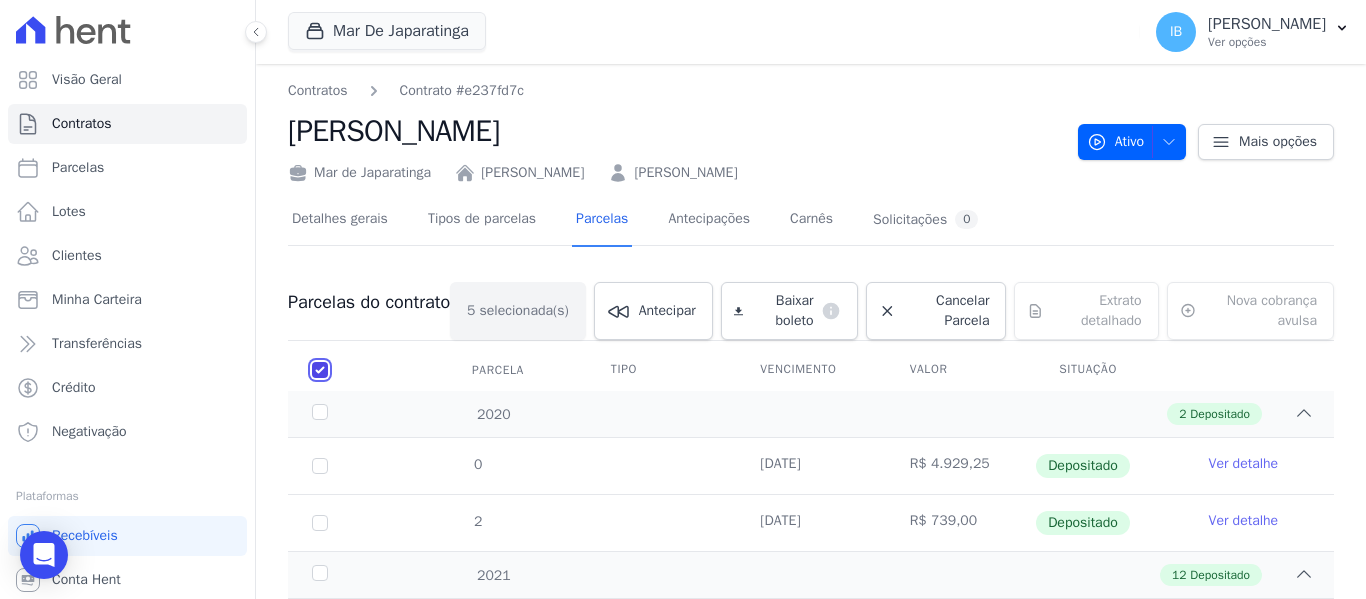 click at bounding box center [320, 370] 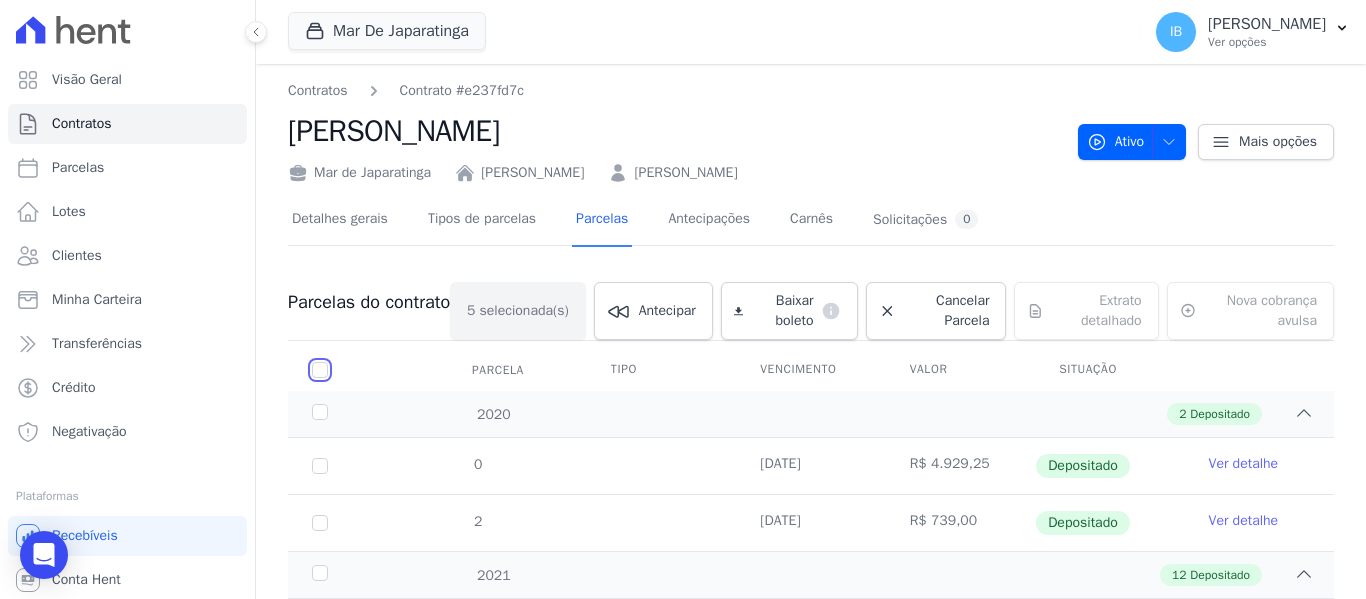 checkbox on "false" 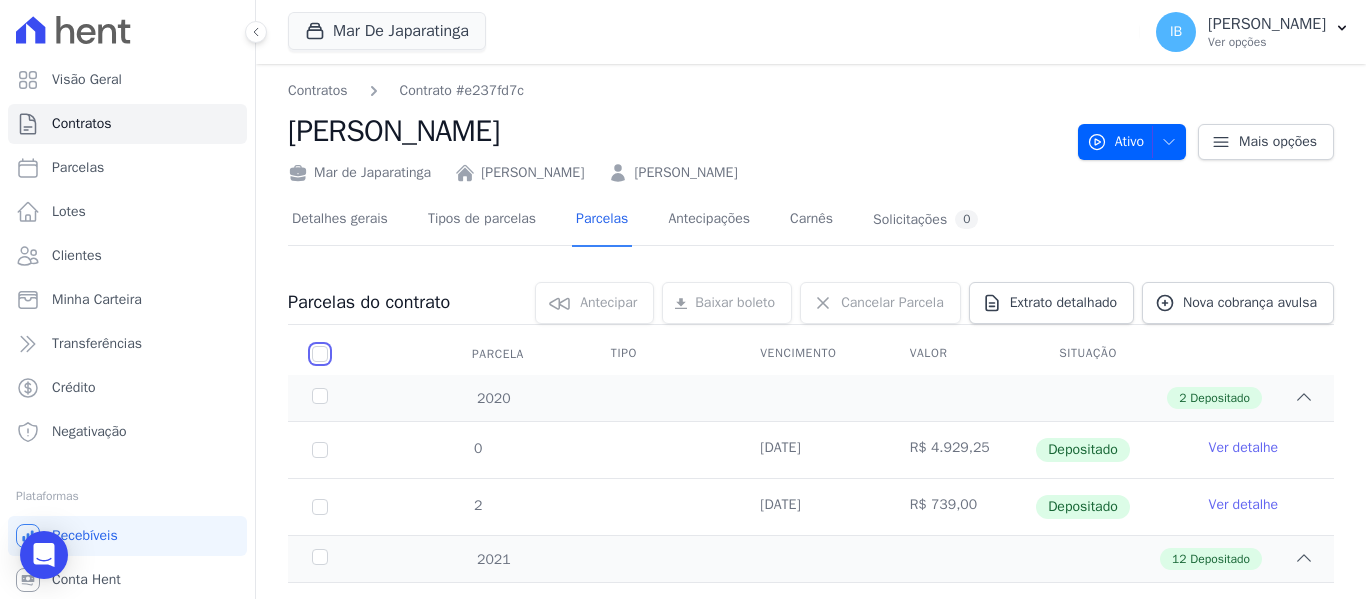 click at bounding box center (320, 354) 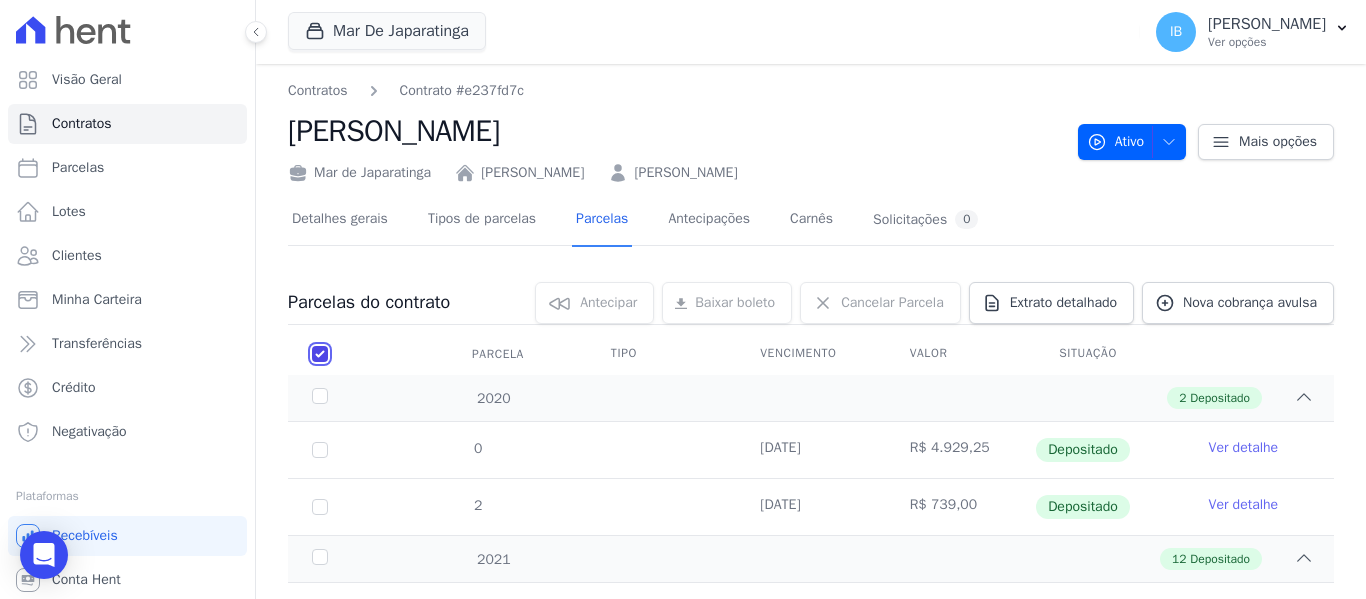 checkbox on "true" 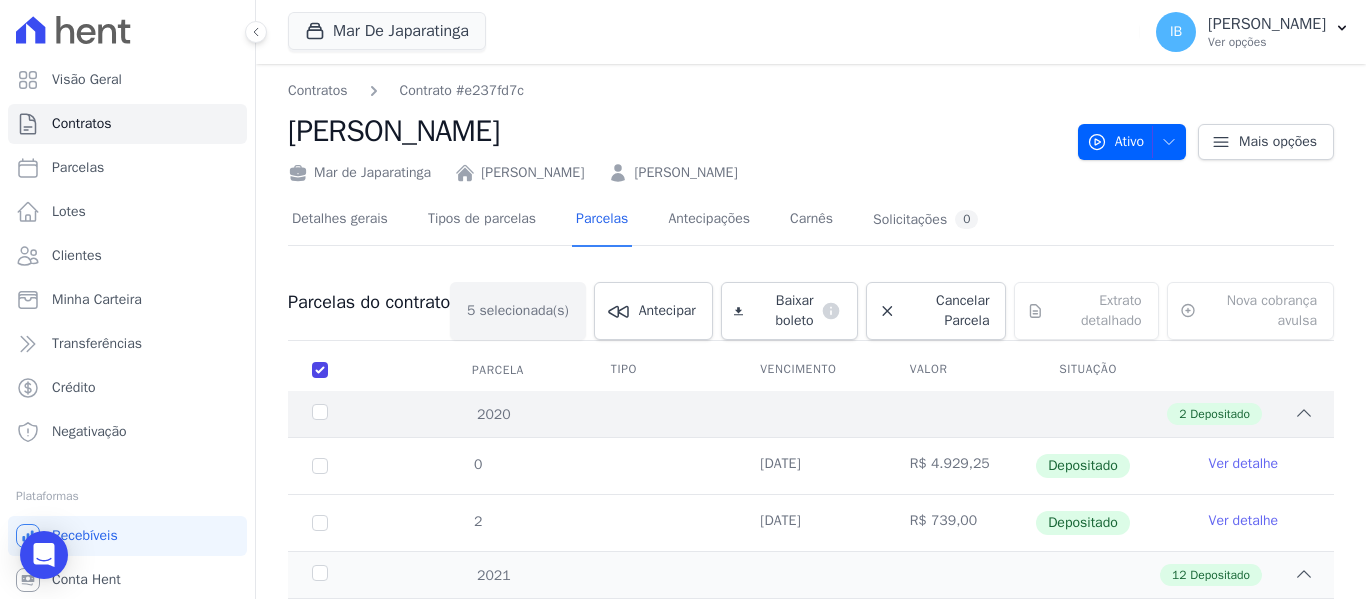 click on "2020" at bounding box center (353, 414) 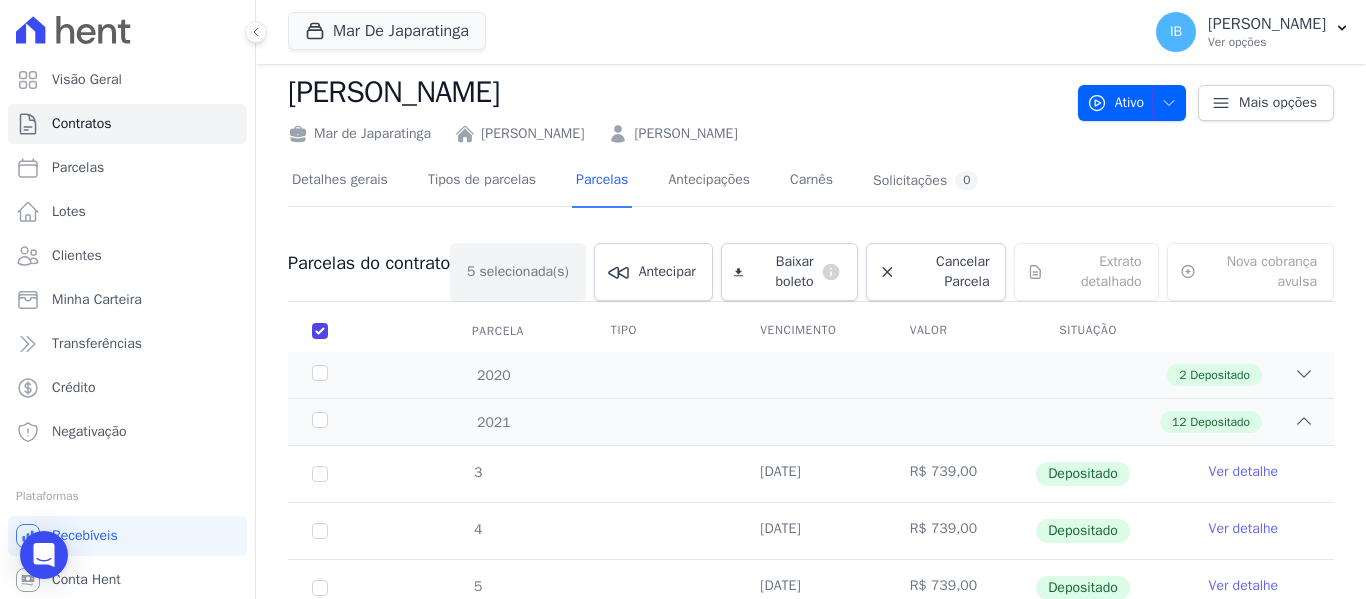 scroll, scrollTop: 40, scrollLeft: 0, axis: vertical 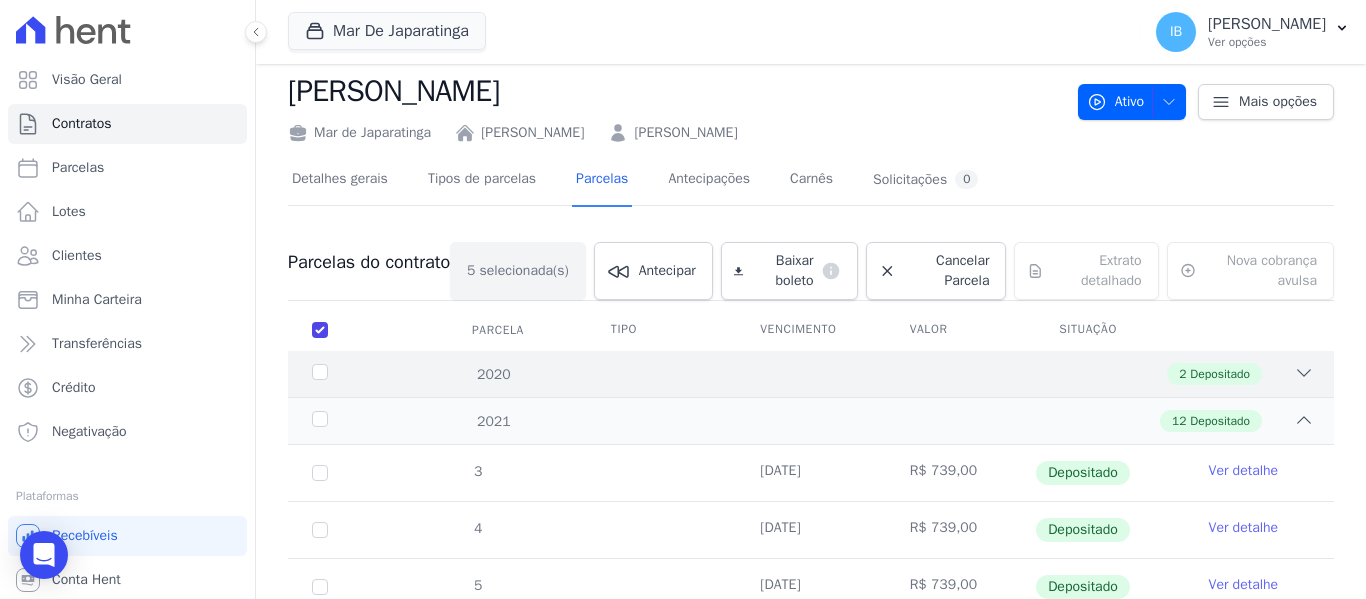 click on "2020" at bounding box center [353, 374] 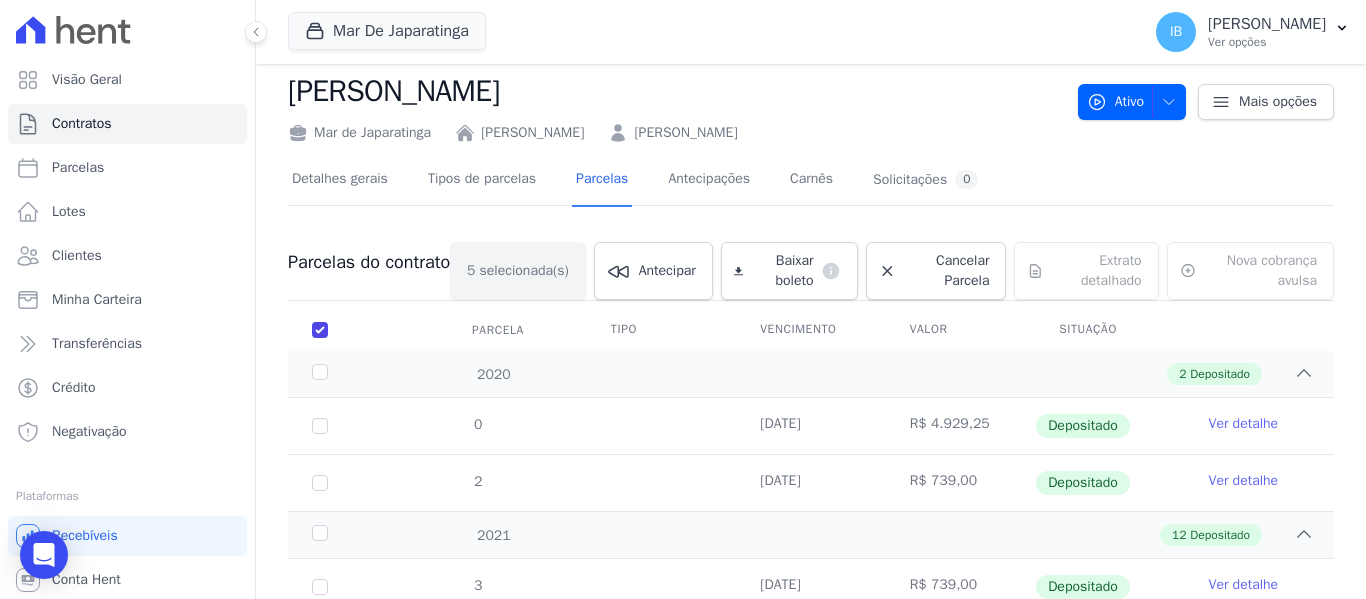drag, startPoint x: 839, startPoint y: 425, endPoint x: 732, endPoint y: 420, distance: 107.11676 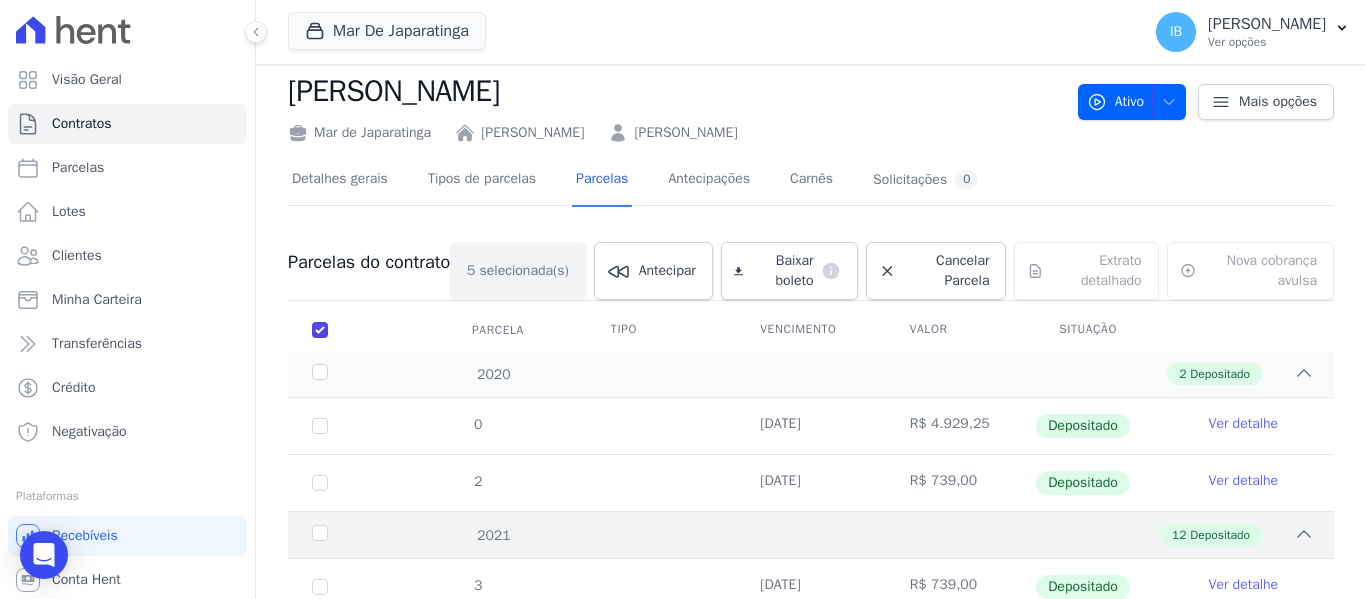 click on "2021" at bounding box center (353, 535) 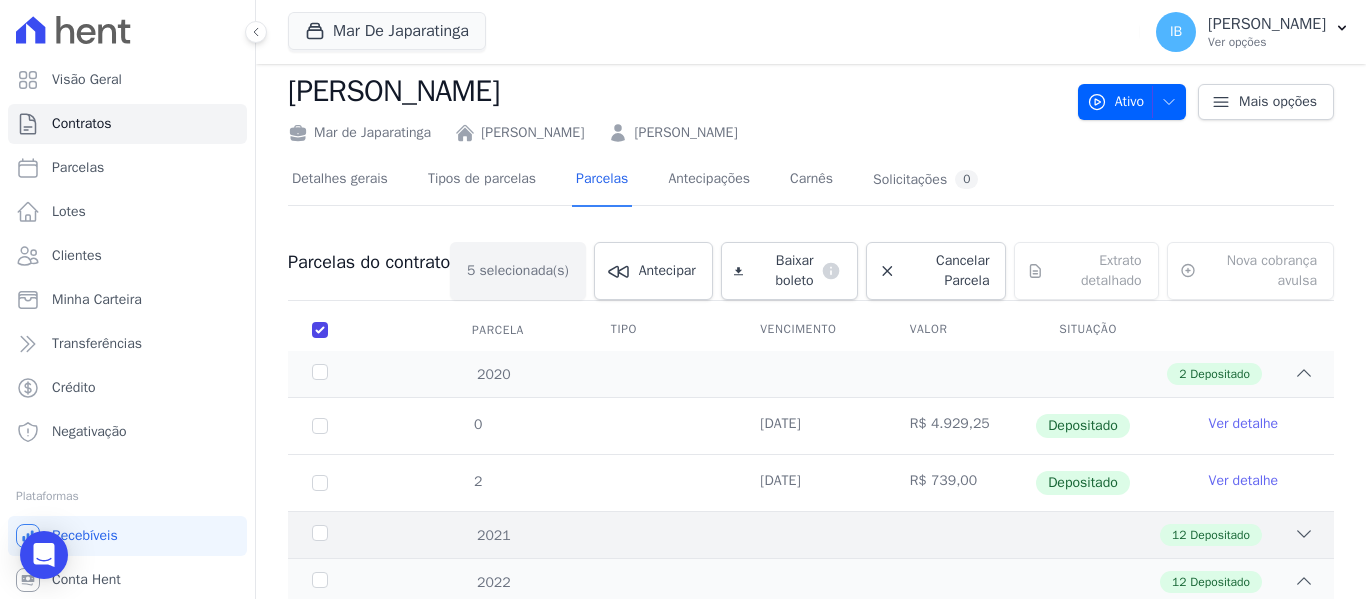 click on "2021" at bounding box center (353, 535) 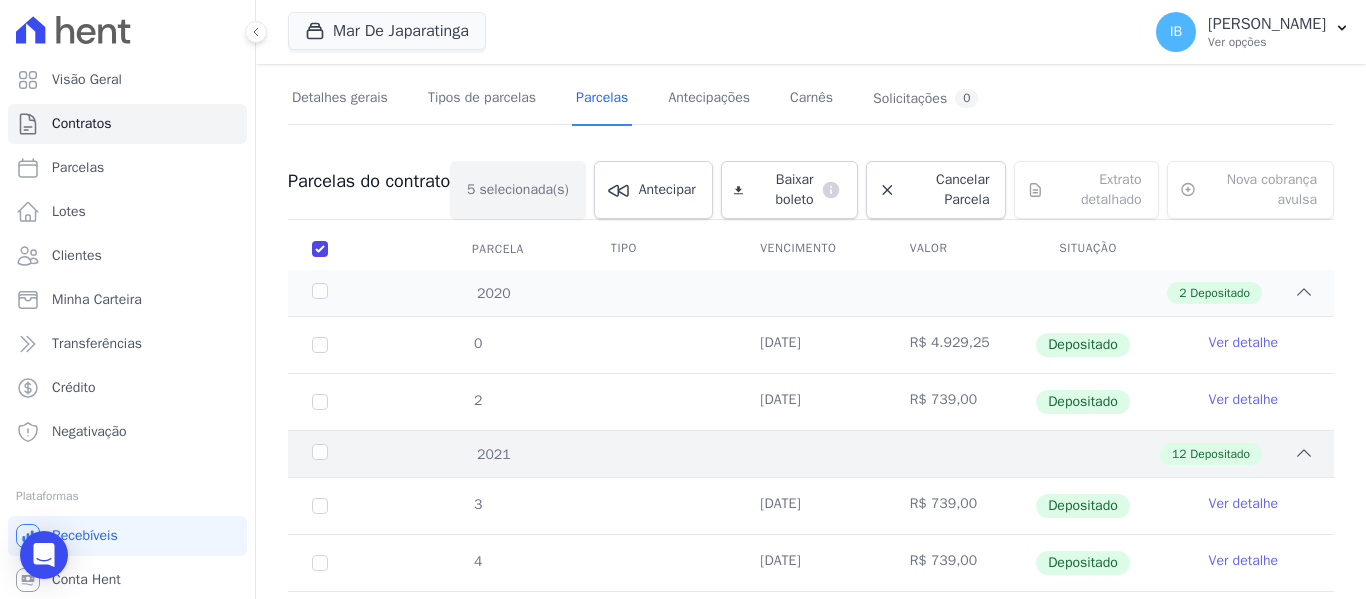 scroll, scrollTop: 132, scrollLeft: 0, axis: vertical 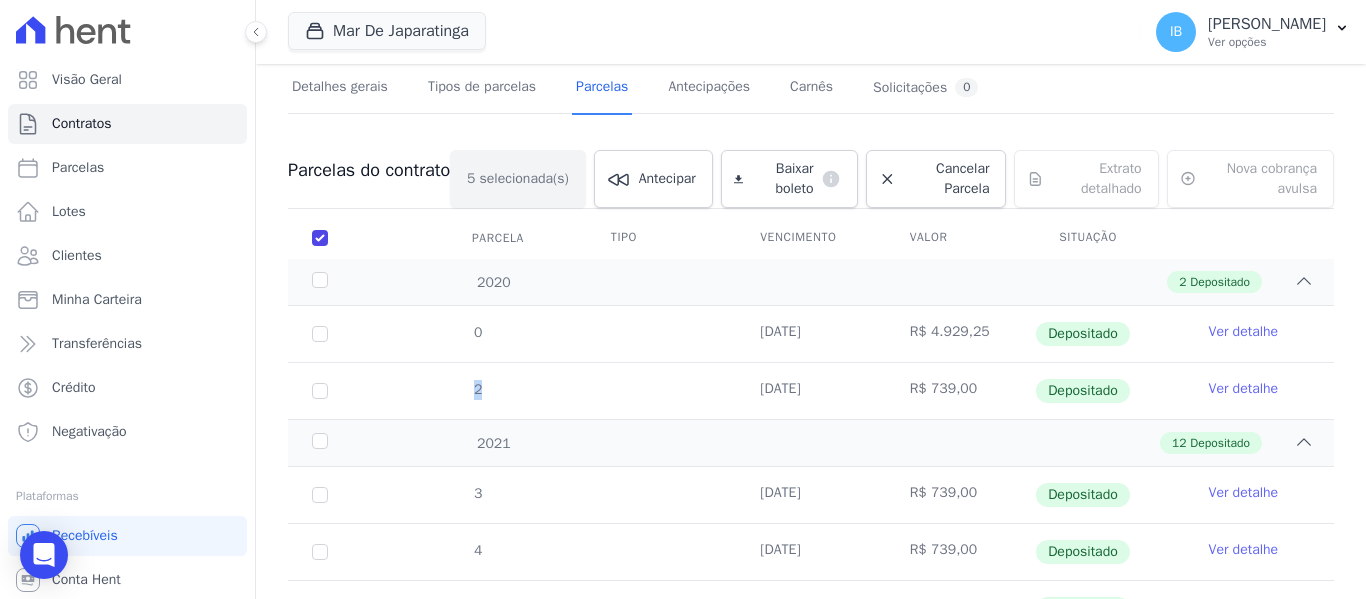 drag, startPoint x: 503, startPoint y: 390, endPoint x: 473, endPoint y: 389, distance: 30.016663 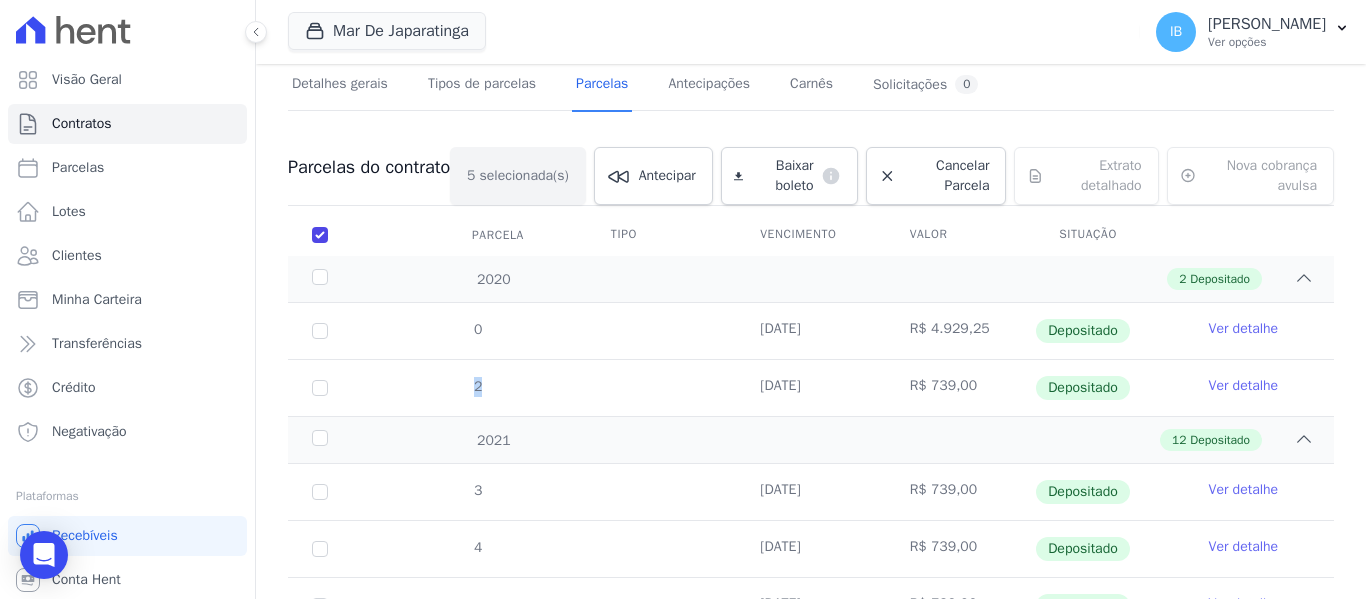 click on "2" at bounding box center [477, 388] 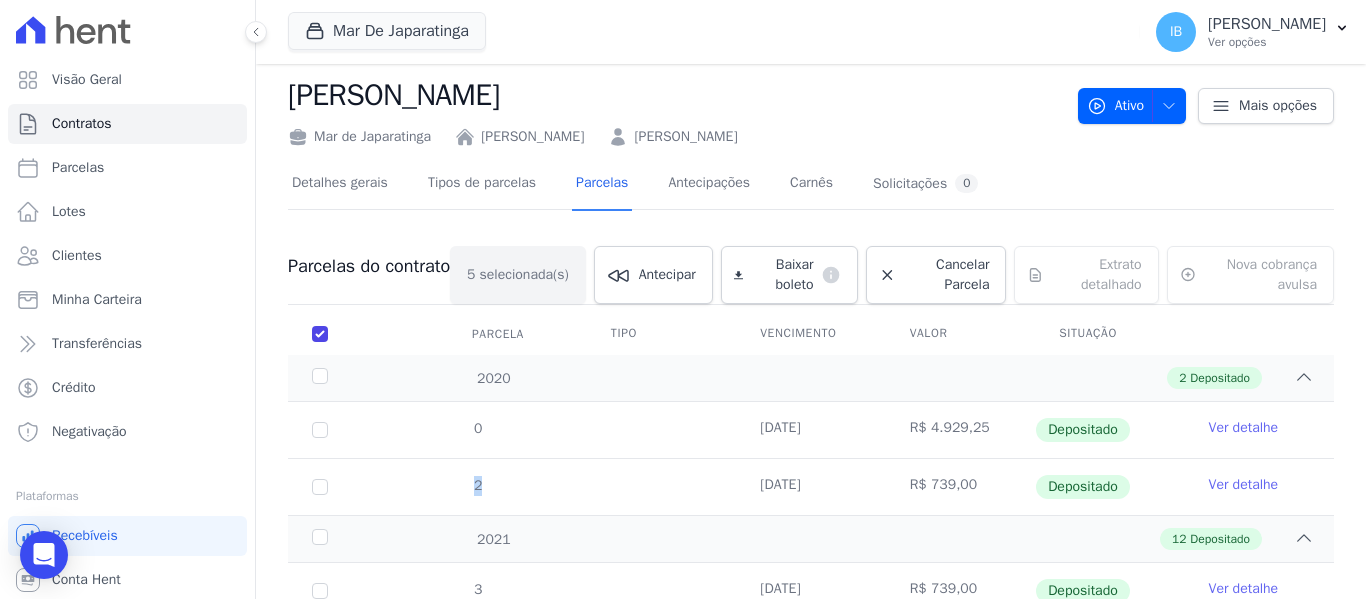scroll, scrollTop: 0, scrollLeft: 0, axis: both 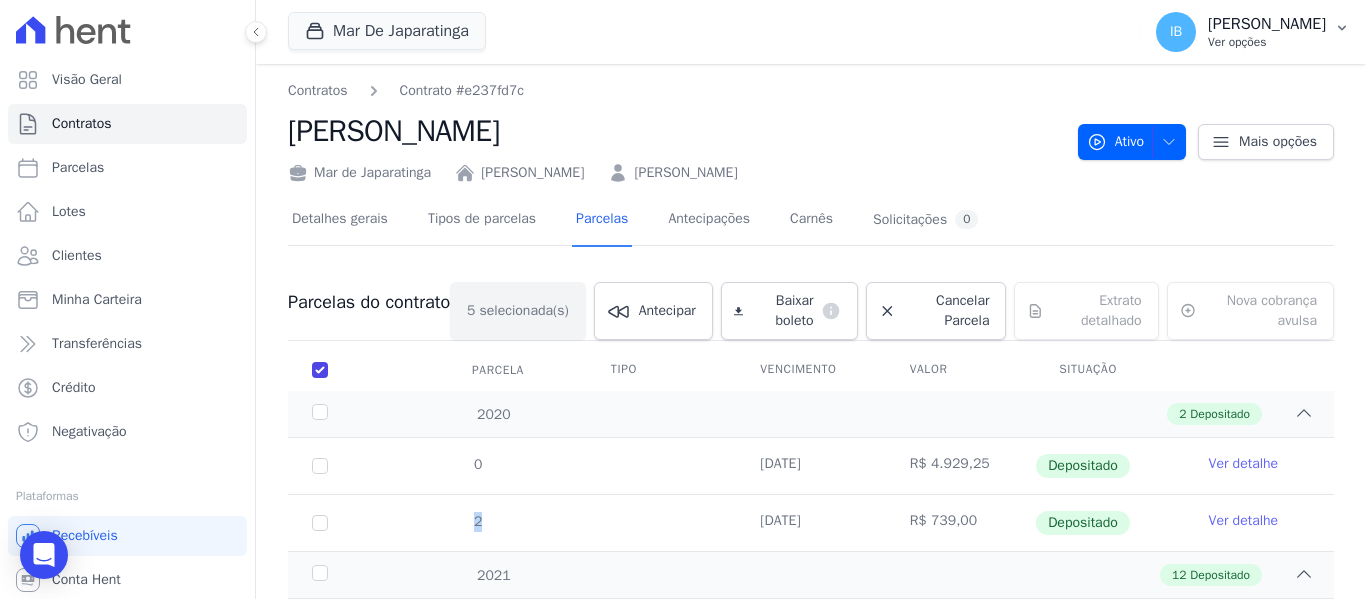 click 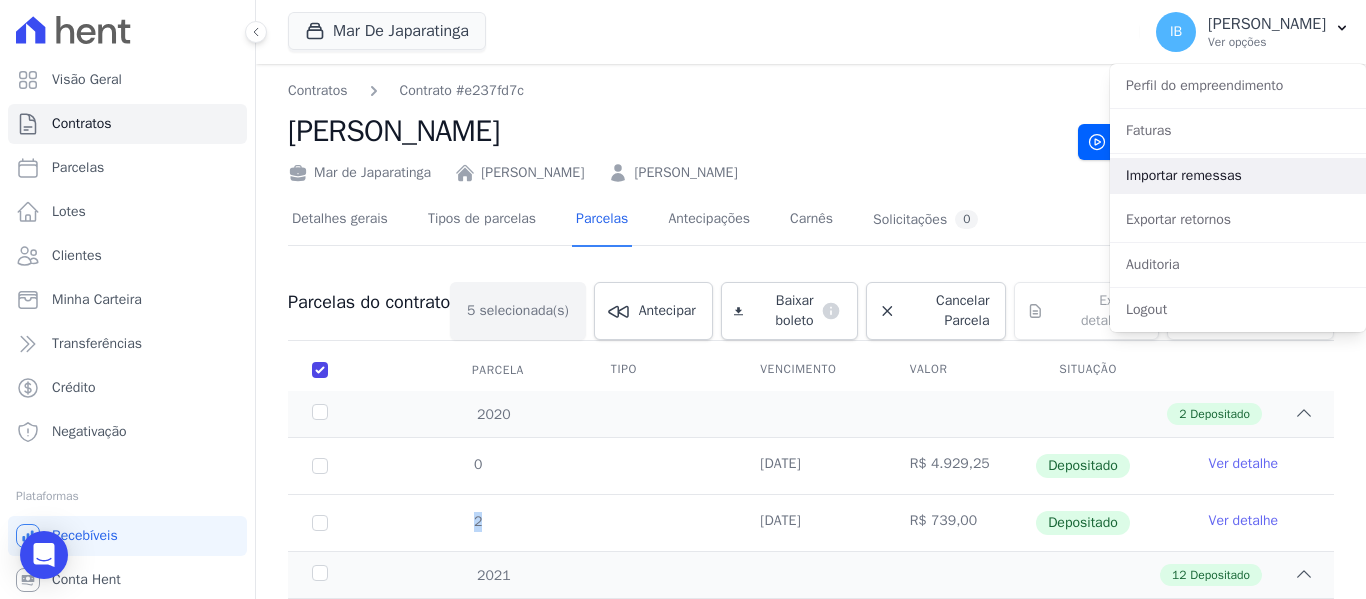 click on "Importar remessas" at bounding box center (1238, 176) 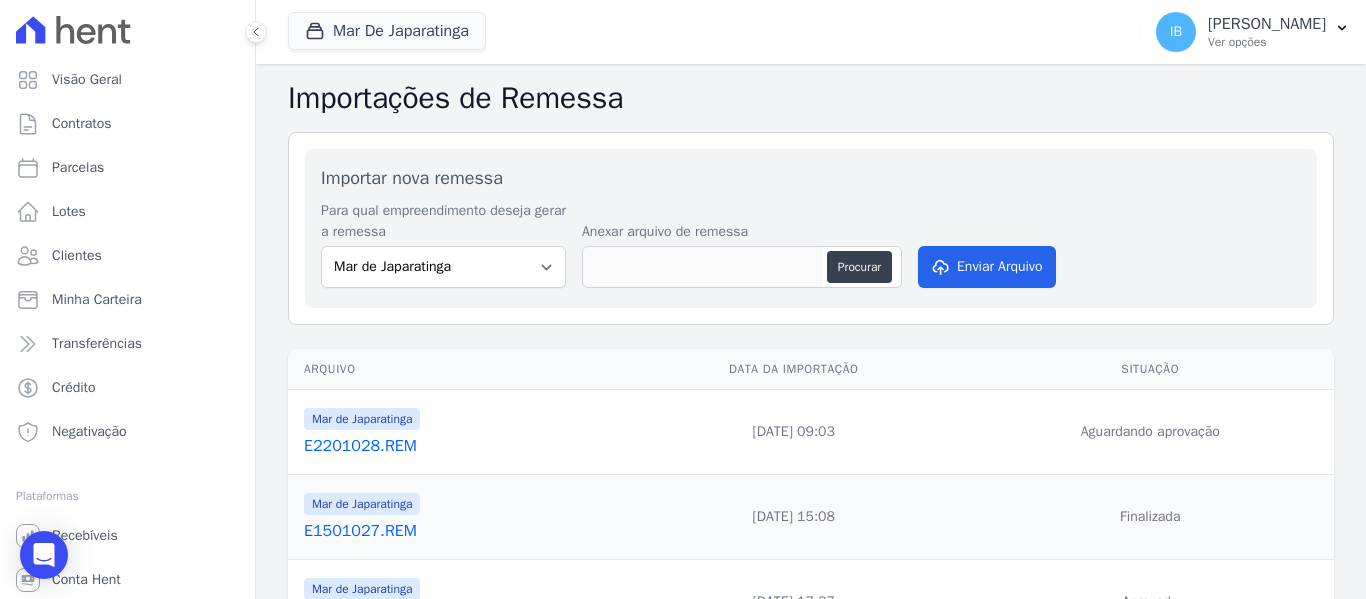 click on "E2201028.REM" at bounding box center [458, 446] 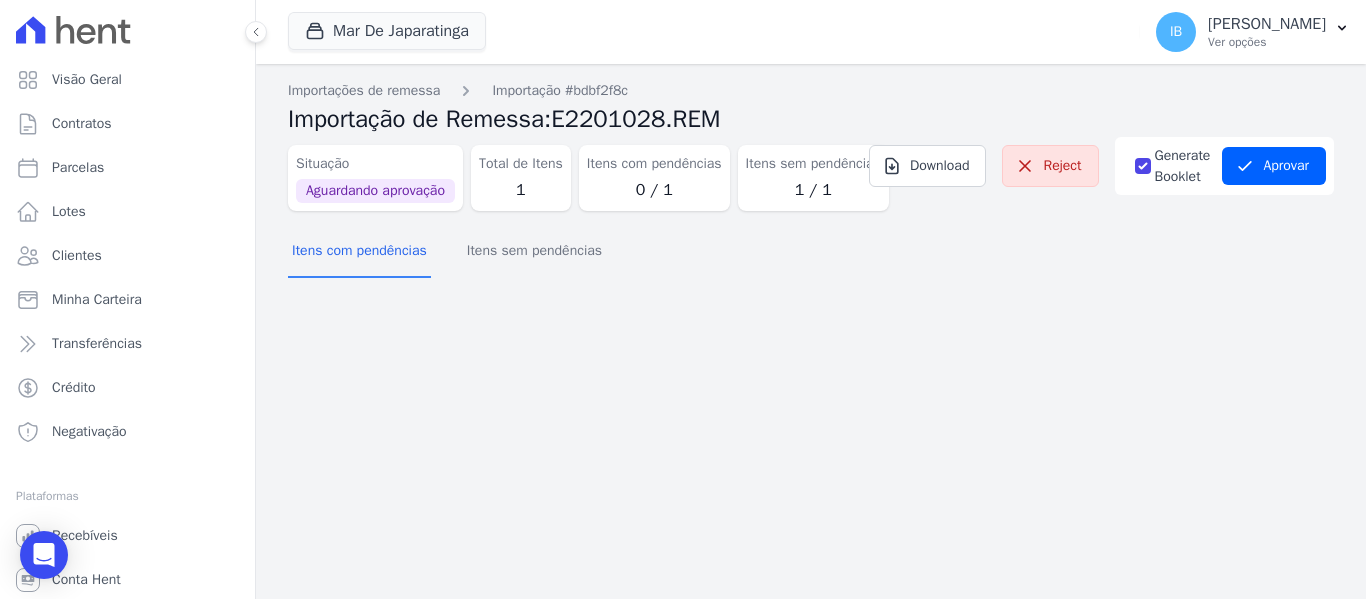 click on "Situação
Aguardando aprovação
Total de Itens
1
Itens com pendências
0 / 1
Itens sem pendências
1 / 1
Download
Reject
Generate Booklet
Aprovar" at bounding box center (811, 182) 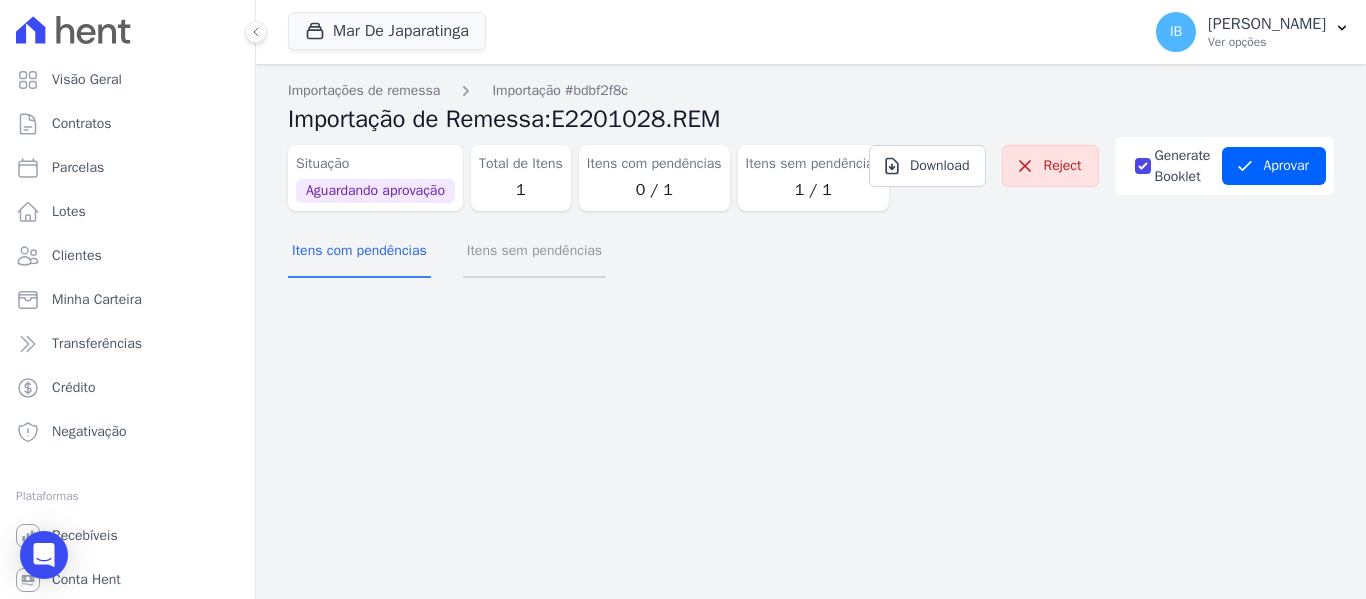 click on "Itens sem pendências" at bounding box center (534, 252) 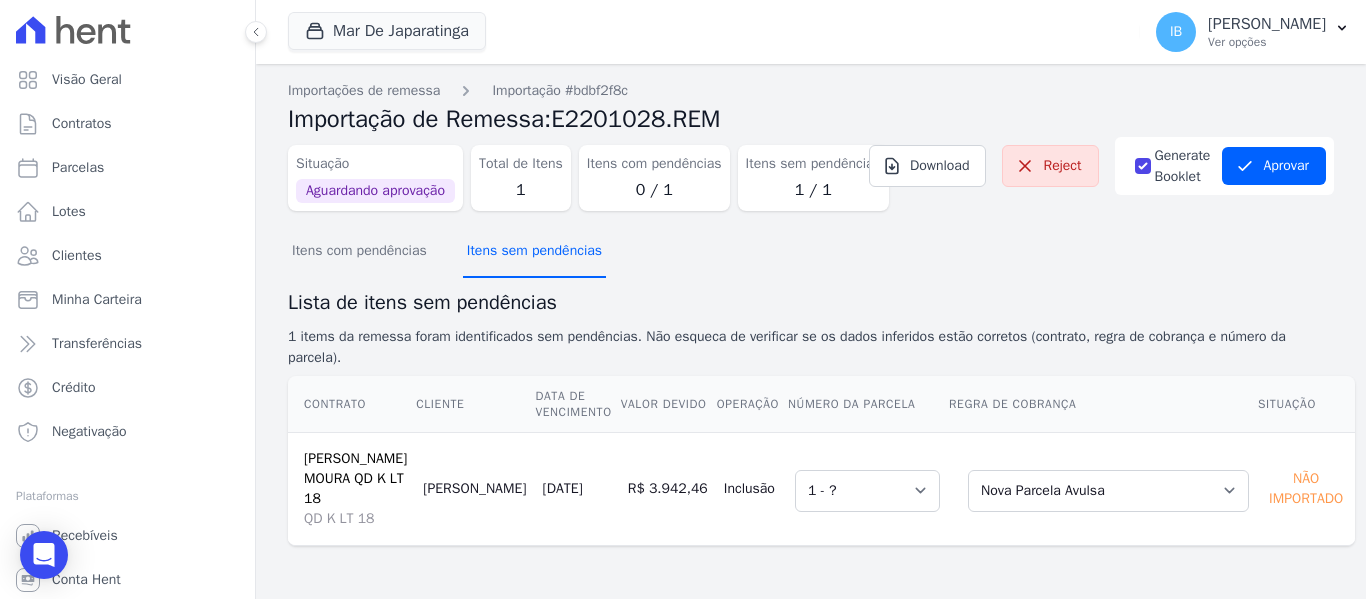 scroll, scrollTop: 88, scrollLeft: 0, axis: vertical 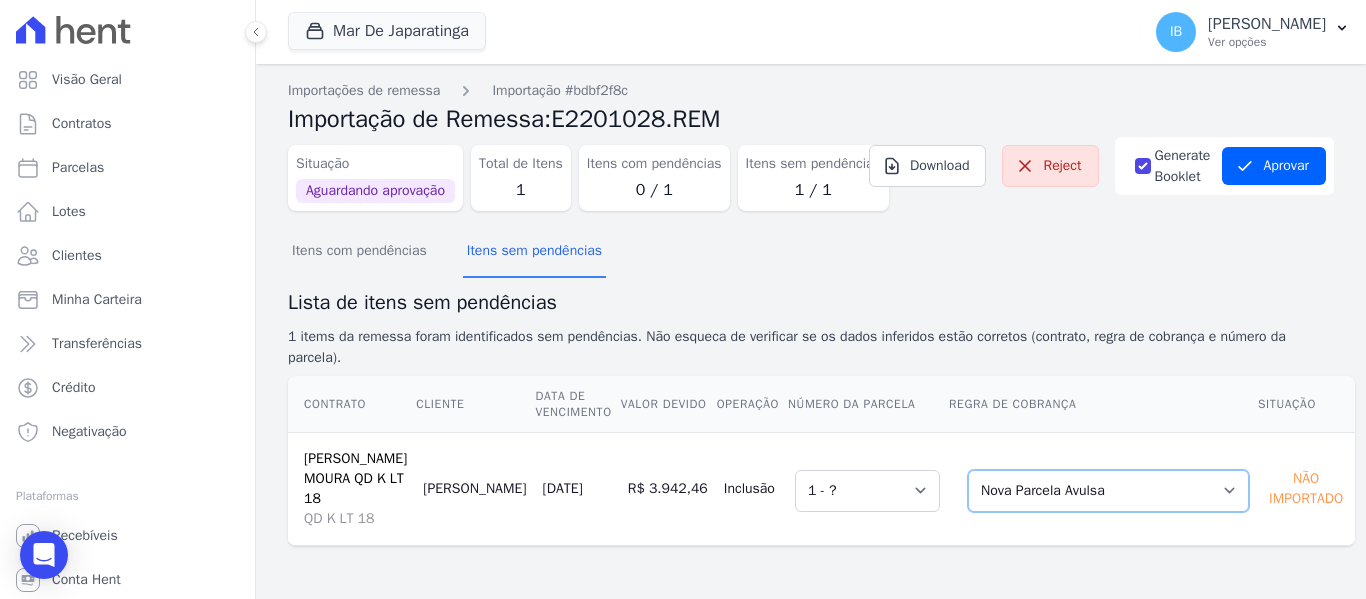 click on "Selecione uma
Nova Parcela Avulsa
Parcela Avulsa Existente
Parcela Normal (121 X R$ 1.005,15)" at bounding box center [1108, 491] 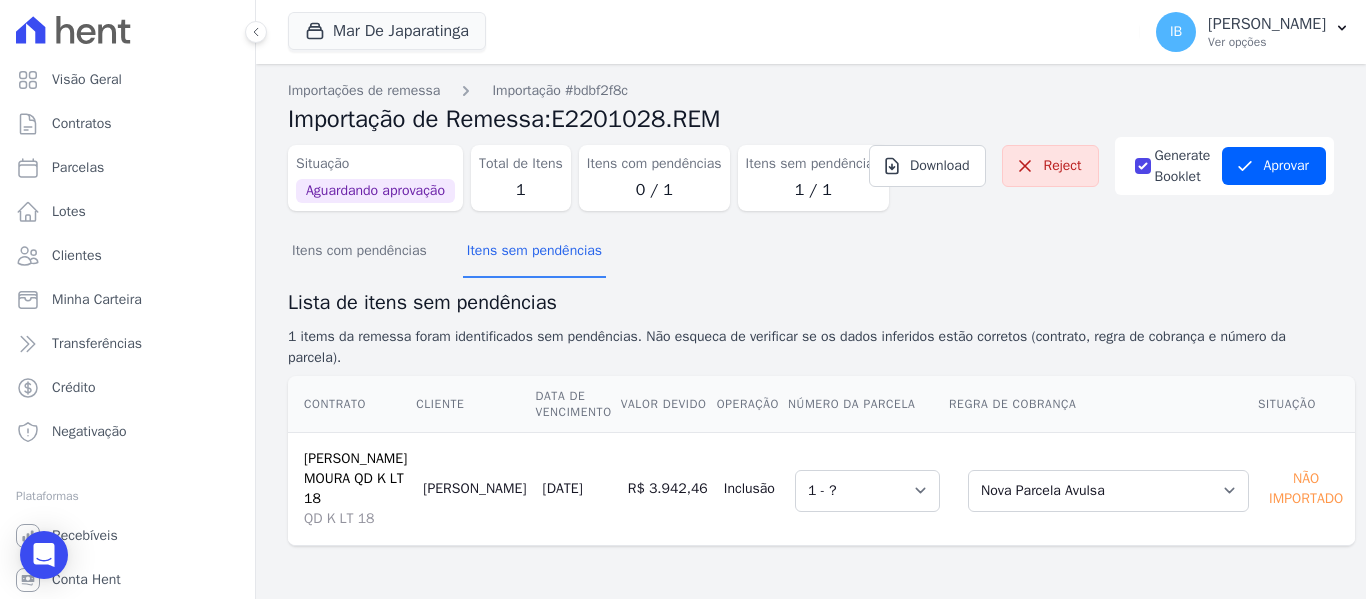 click on "Selecione uma
Nova Parcela Avulsa
Parcela Avulsa Existente
Parcela Normal (121 X R$ 1.005,15)" at bounding box center (1102, 488) 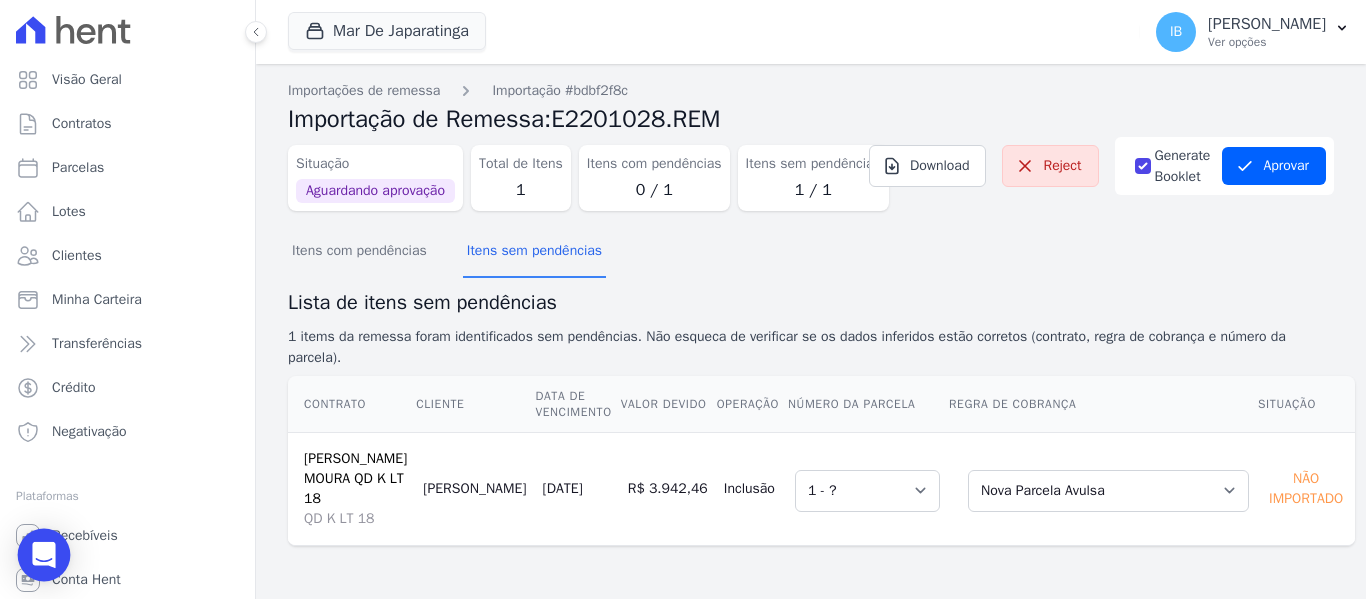 click at bounding box center [44, 555] 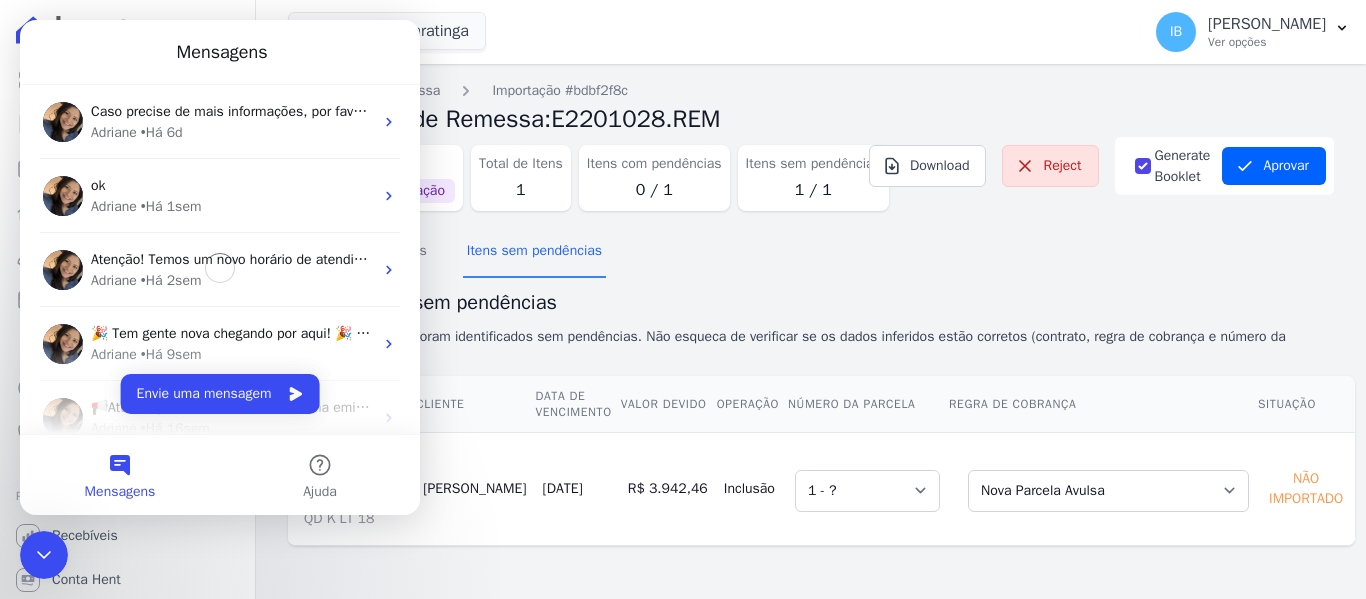scroll, scrollTop: 0, scrollLeft: 0, axis: both 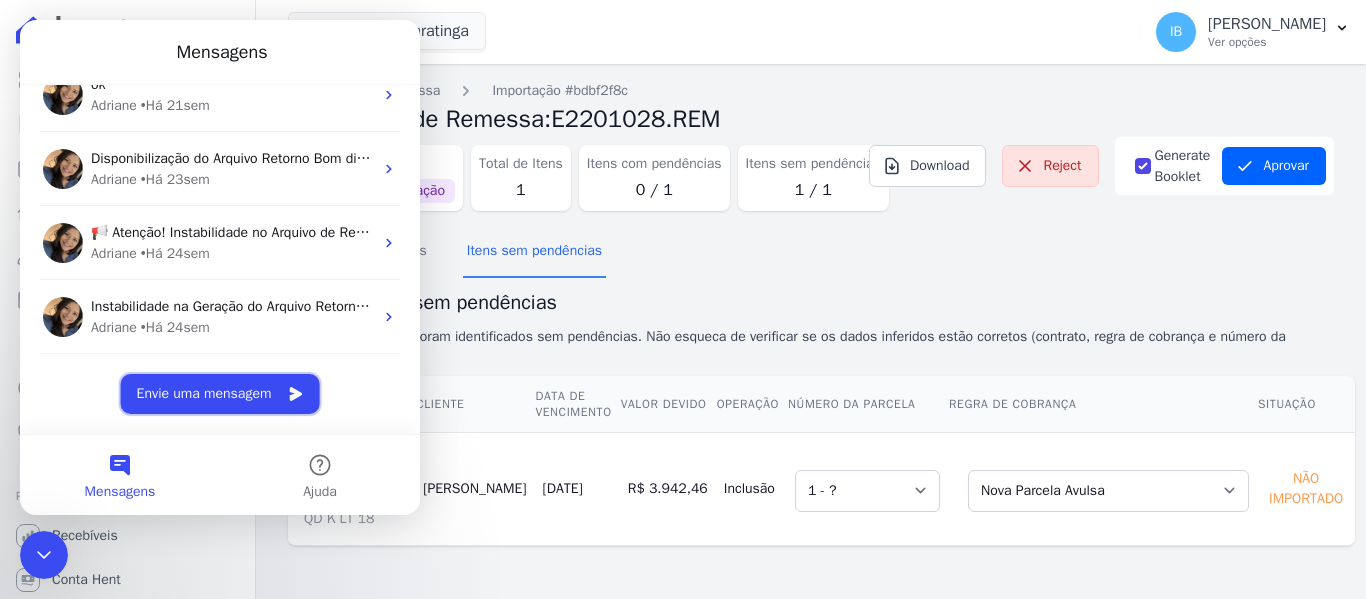 click on "Envie uma mensagem" at bounding box center [220, 394] 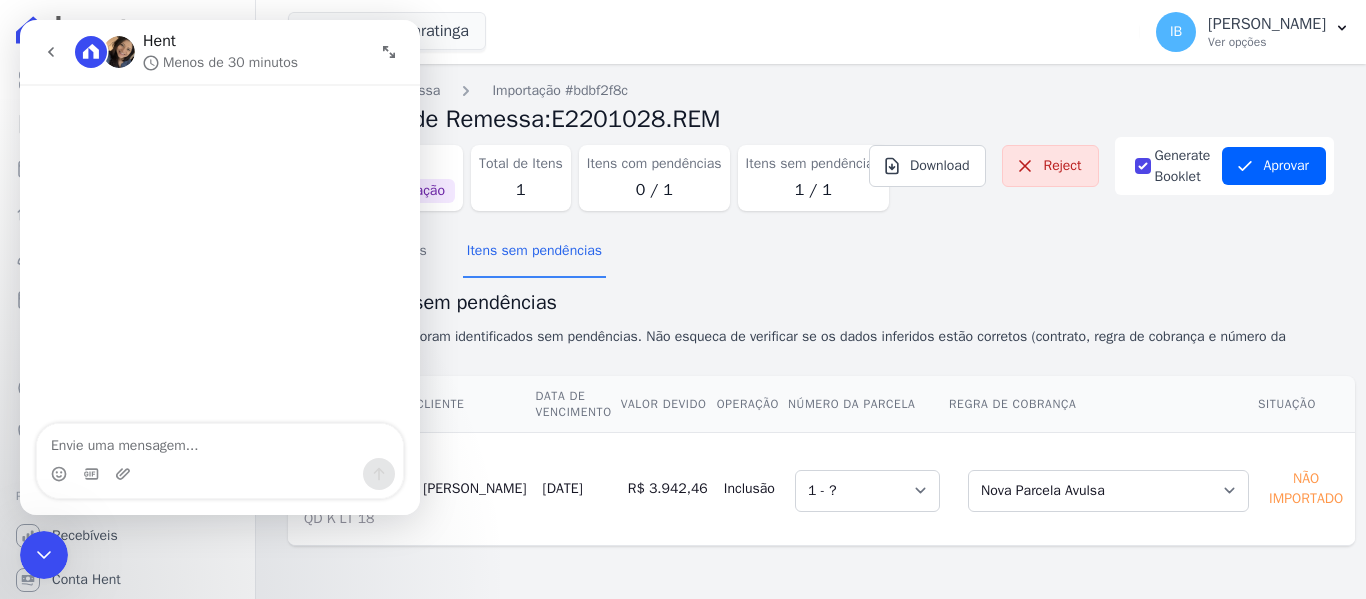 scroll, scrollTop: 471, scrollLeft: 0, axis: vertical 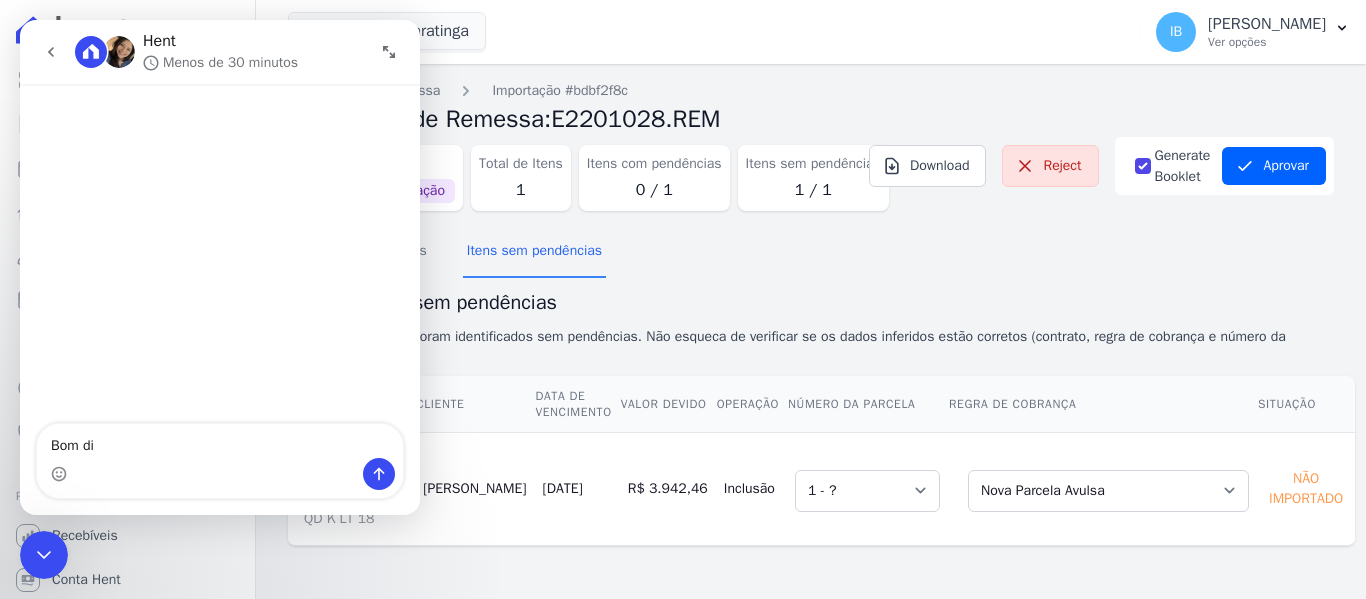 type on "Bom dia" 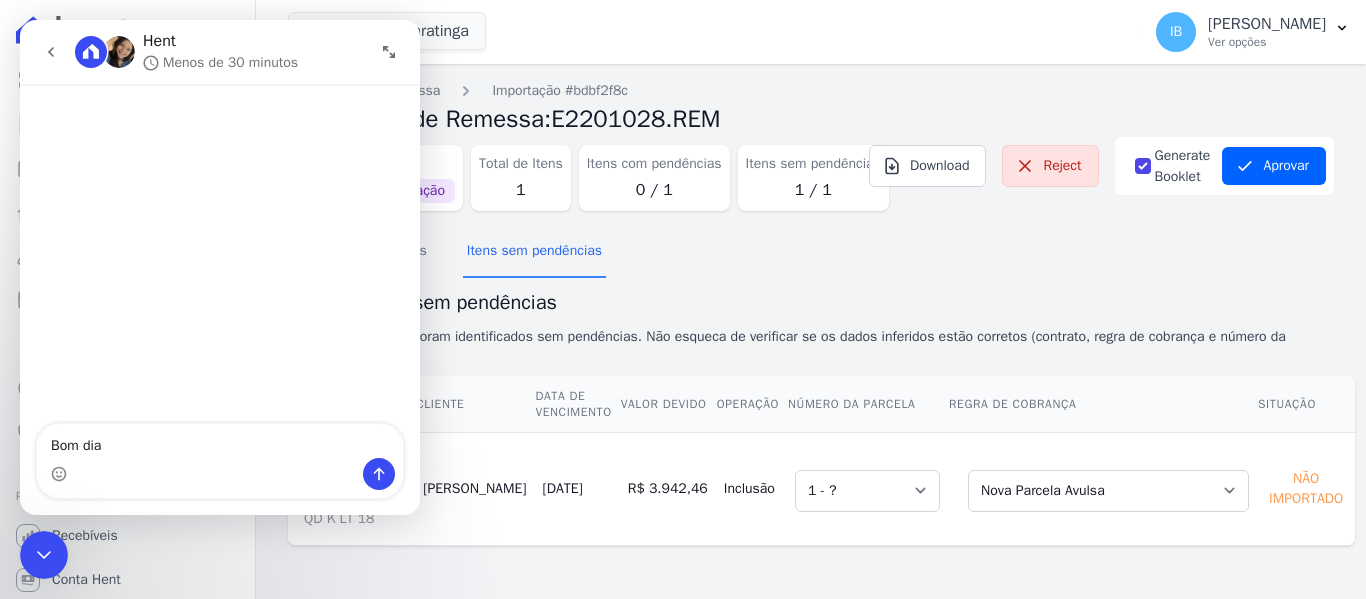 type 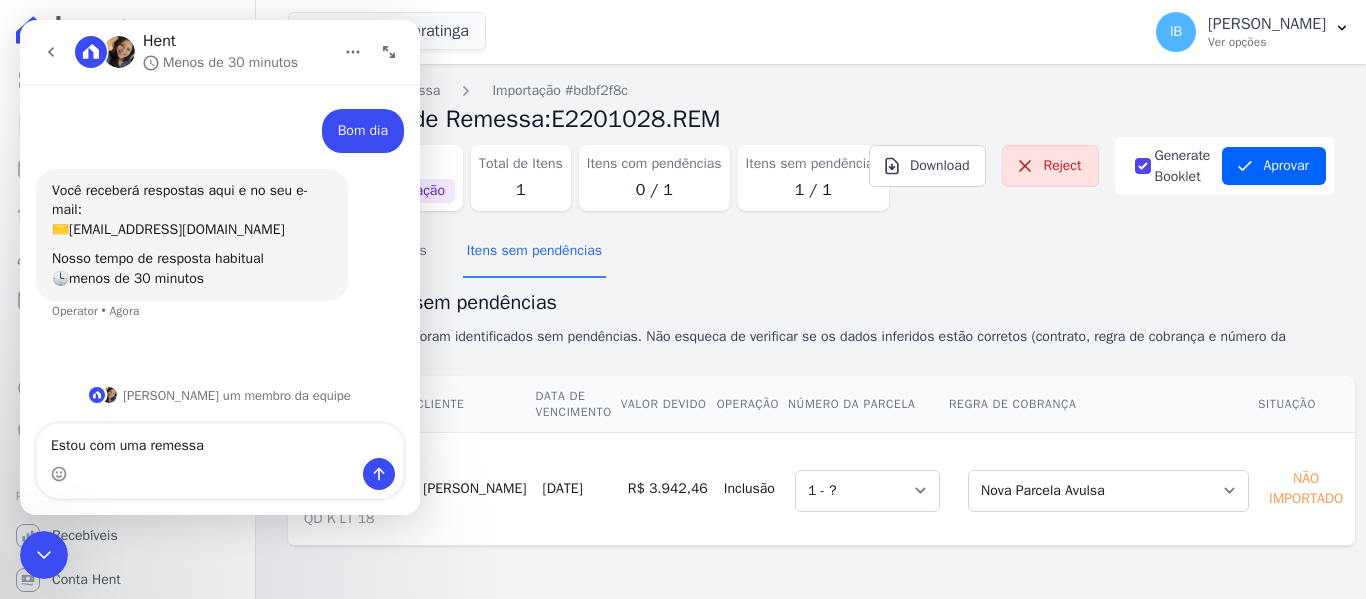 scroll, scrollTop: 14, scrollLeft: 0, axis: vertical 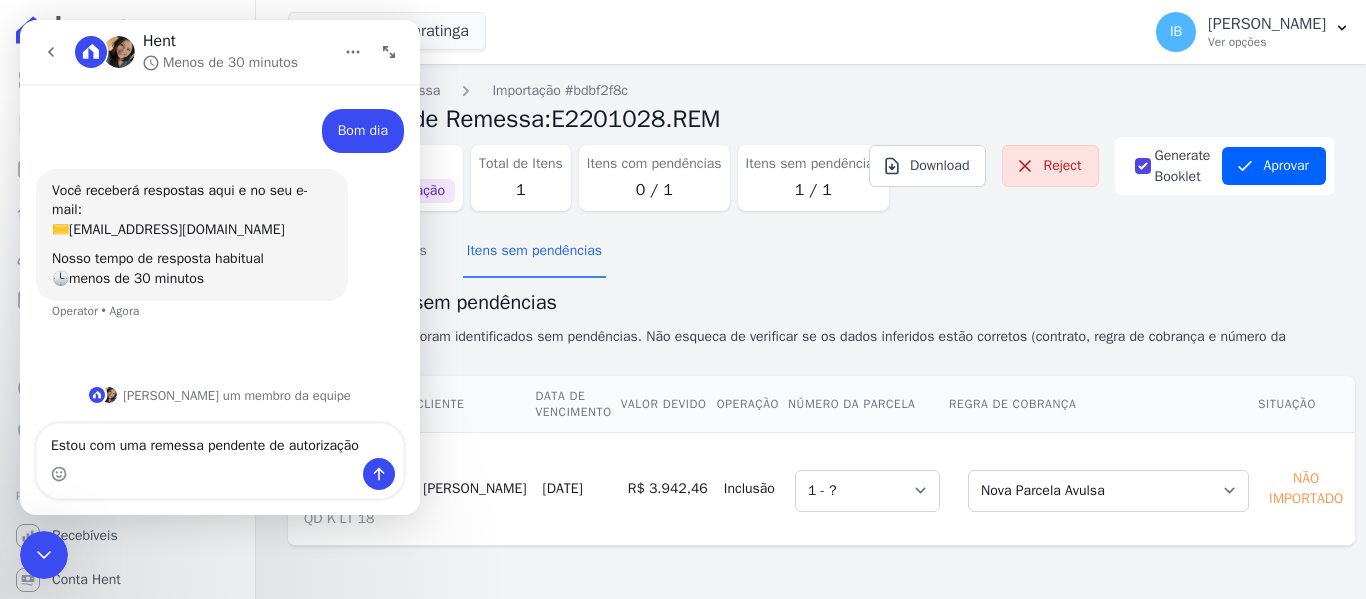 type on "Estou com uma remessa pendente de autorização" 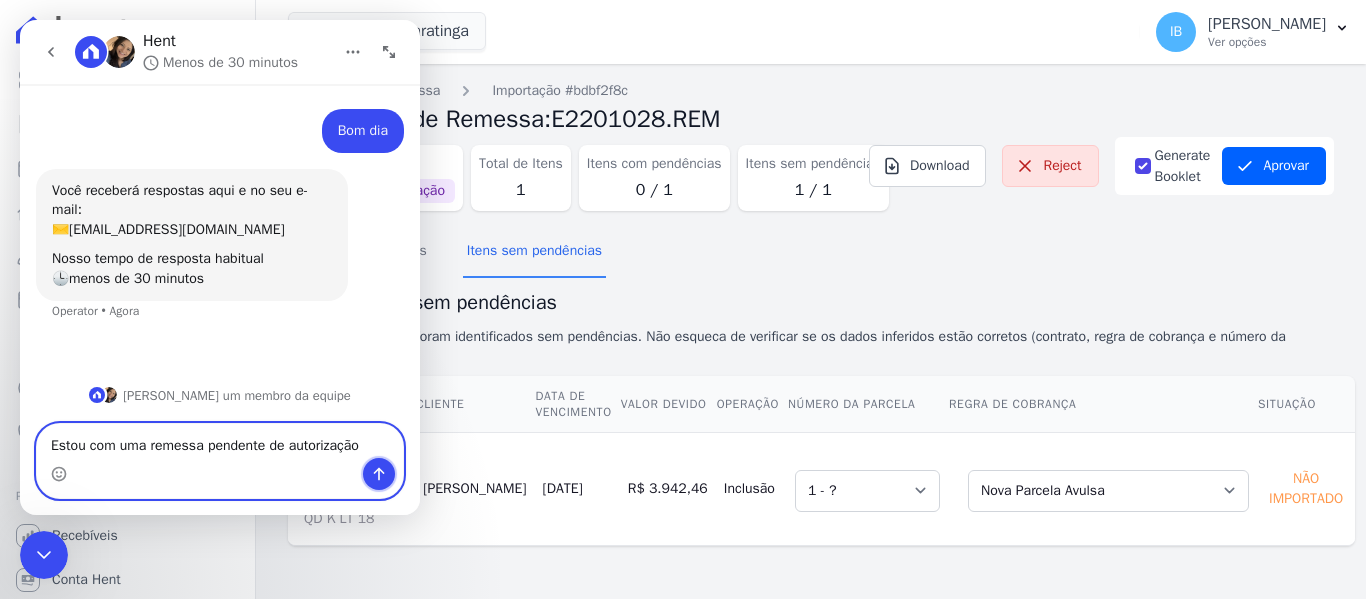 click at bounding box center [379, 474] 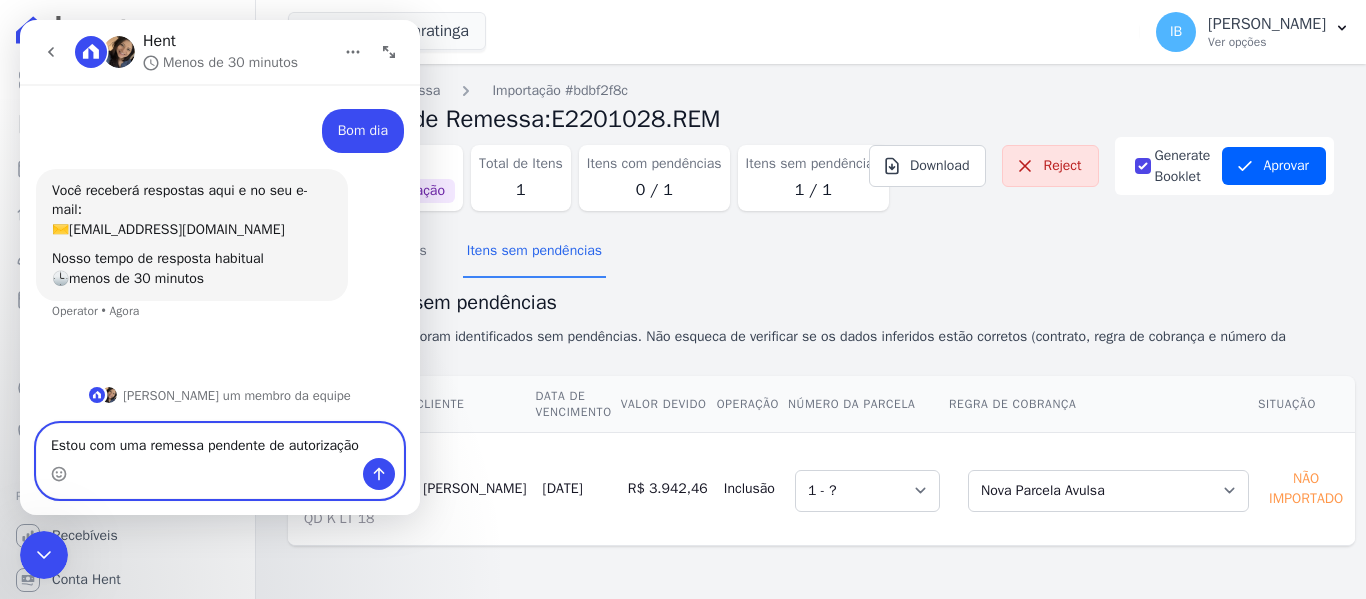 type 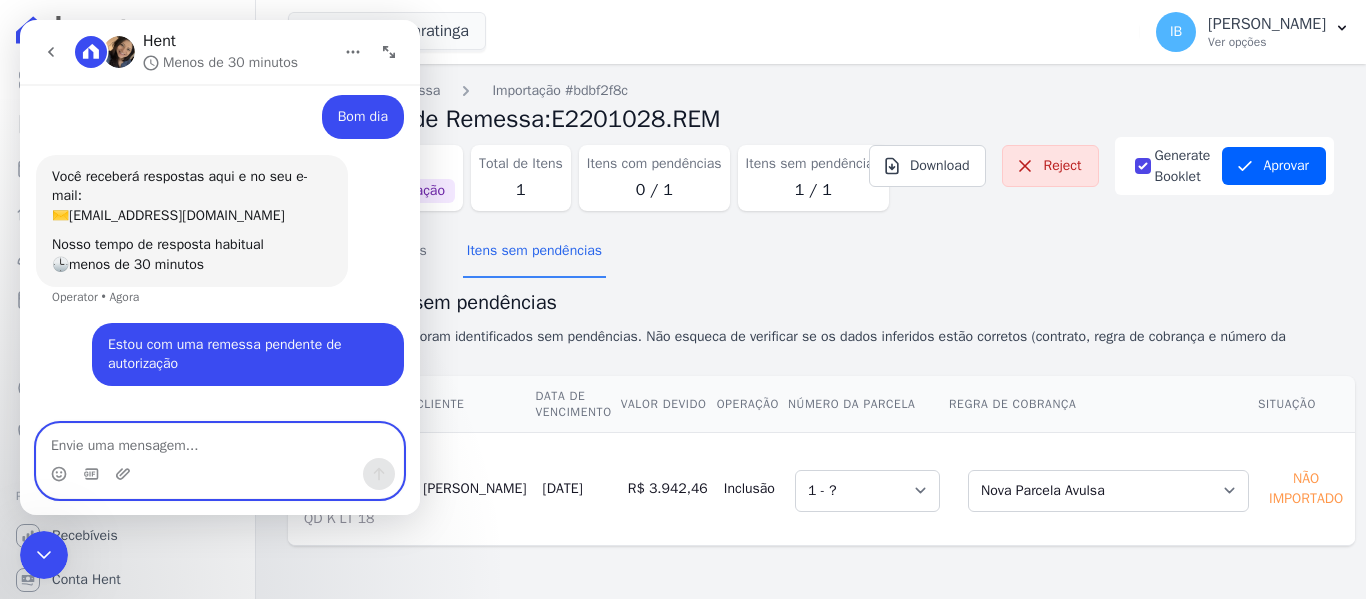 scroll, scrollTop: 93, scrollLeft: 0, axis: vertical 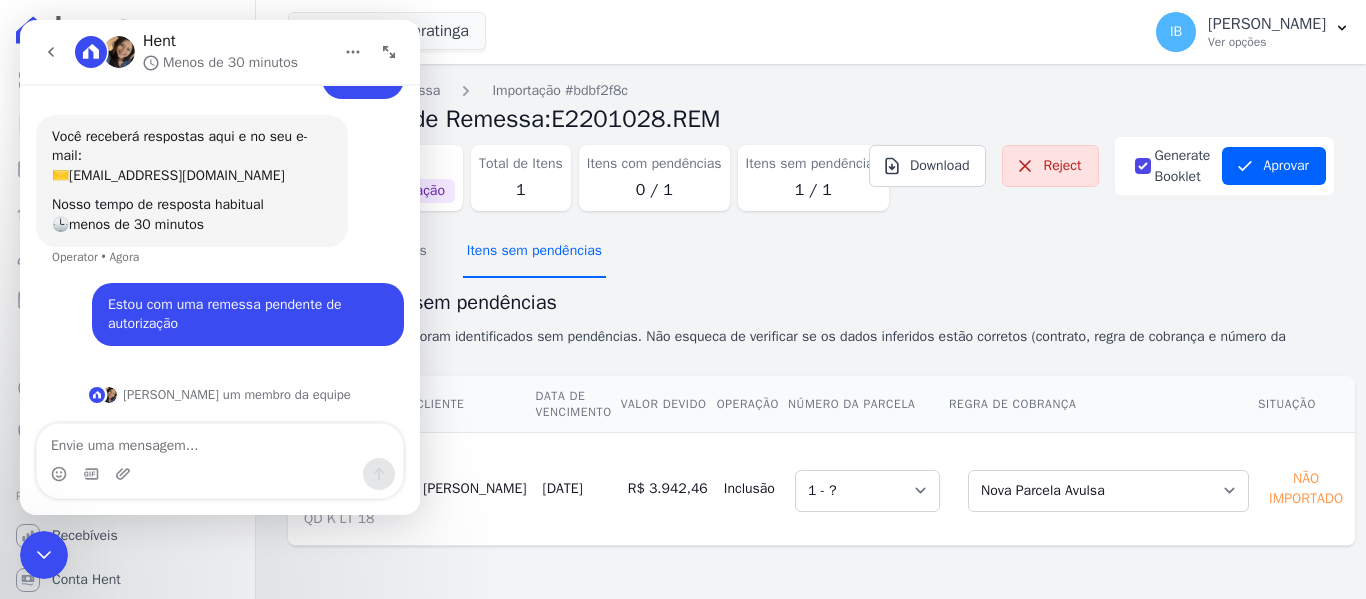 click on "Itens sem pendências" at bounding box center (534, 252) 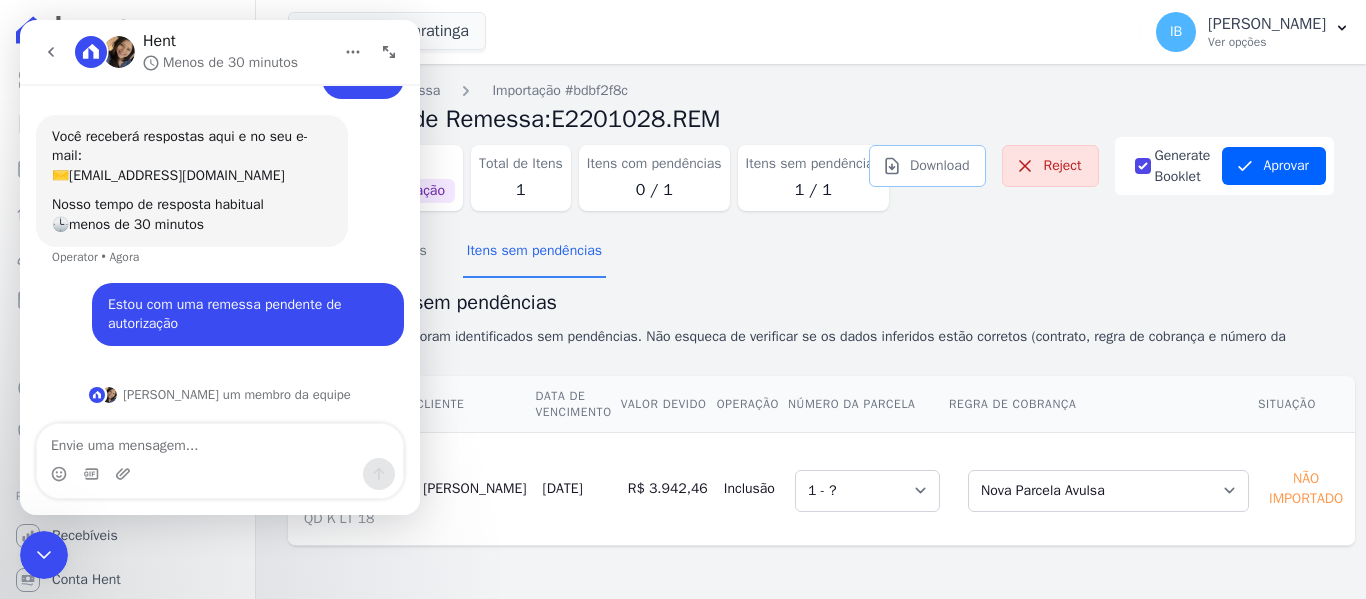 click on "Download" at bounding box center [928, 166] 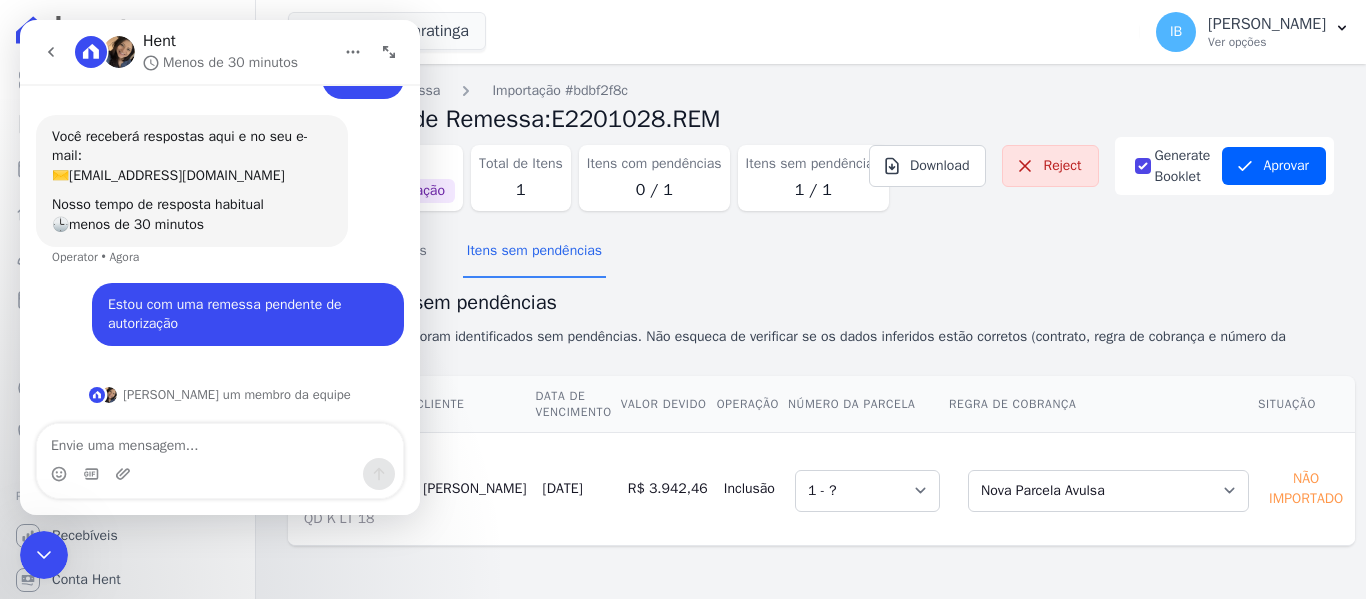click on "Situação
Aguardando aprovação
Total de Itens
1
Itens com pendências
0 / 1
Itens sem pendências
1 / 1
Download
Reject
Generate Booklet
Aprovar" at bounding box center [811, 182] 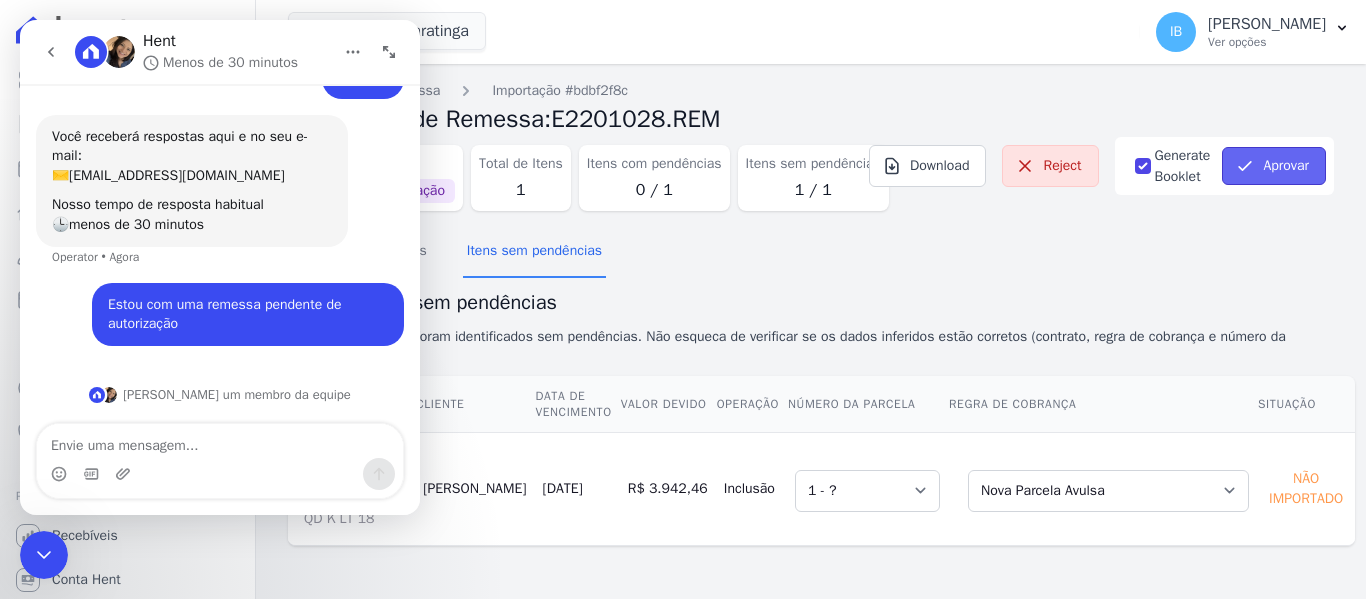 click 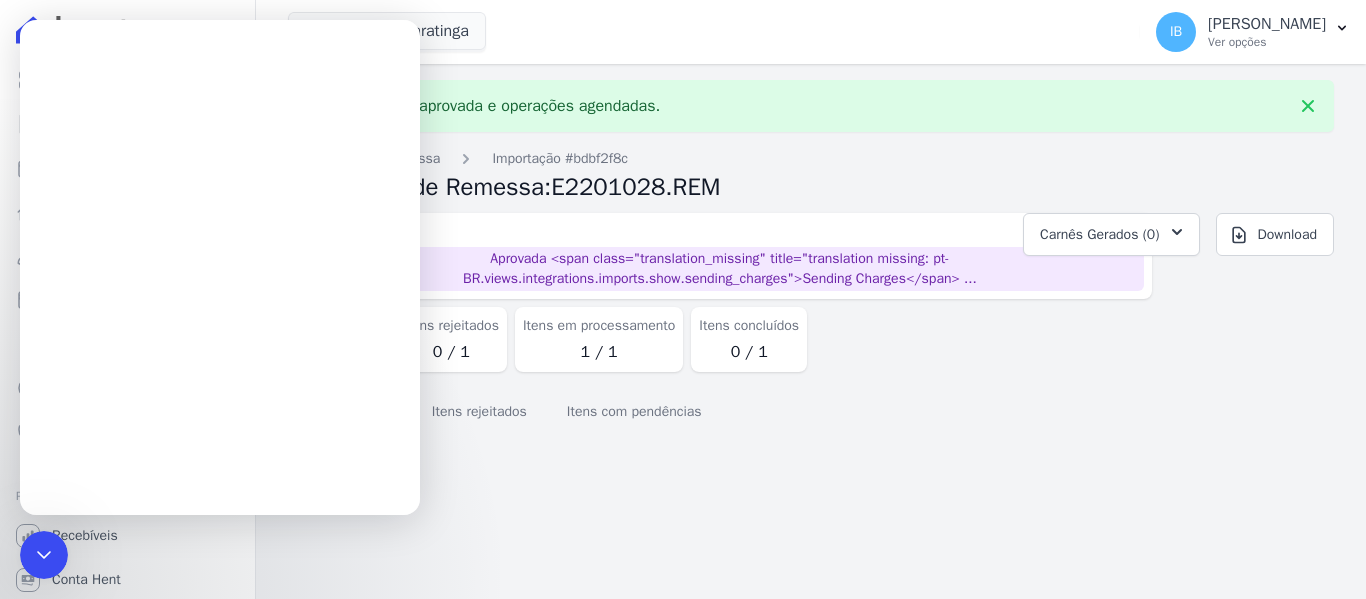 scroll, scrollTop: 0, scrollLeft: 0, axis: both 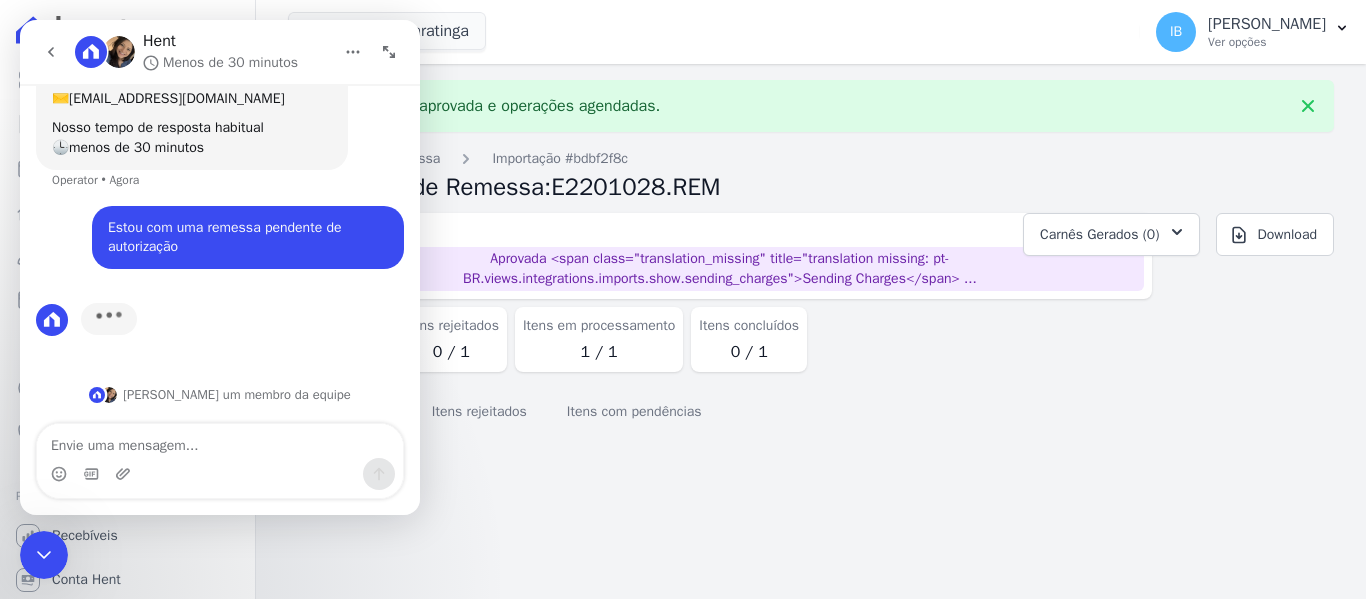 click 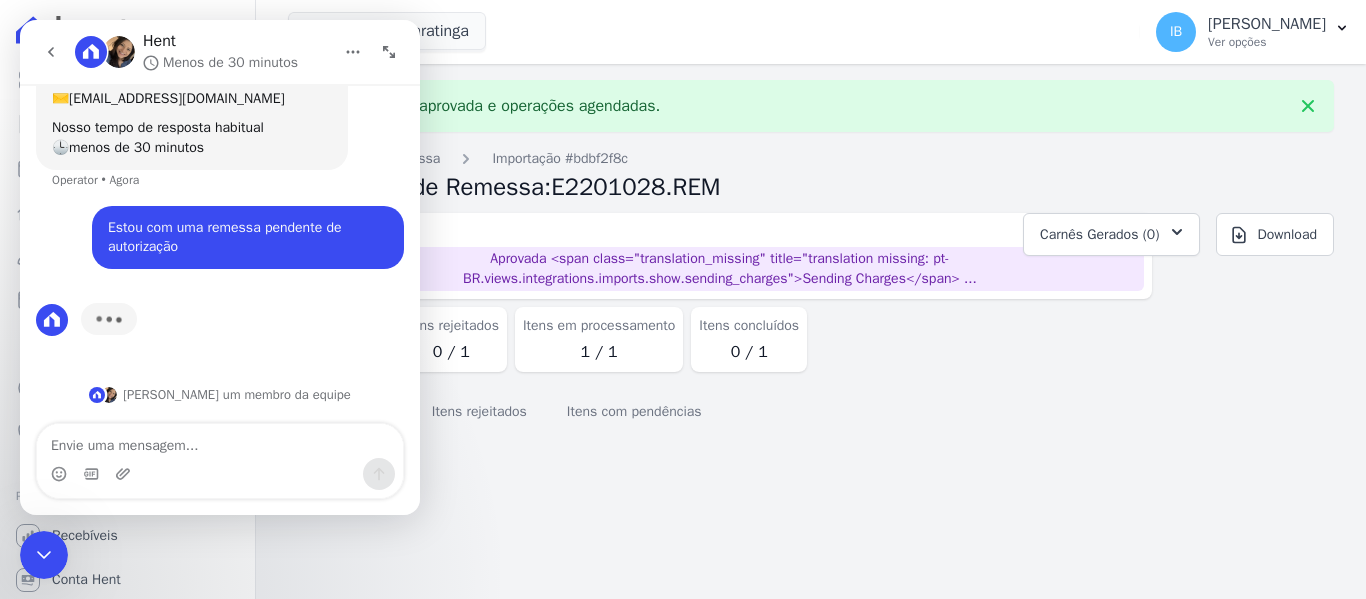 scroll, scrollTop: 0, scrollLeft: 0, axis: both 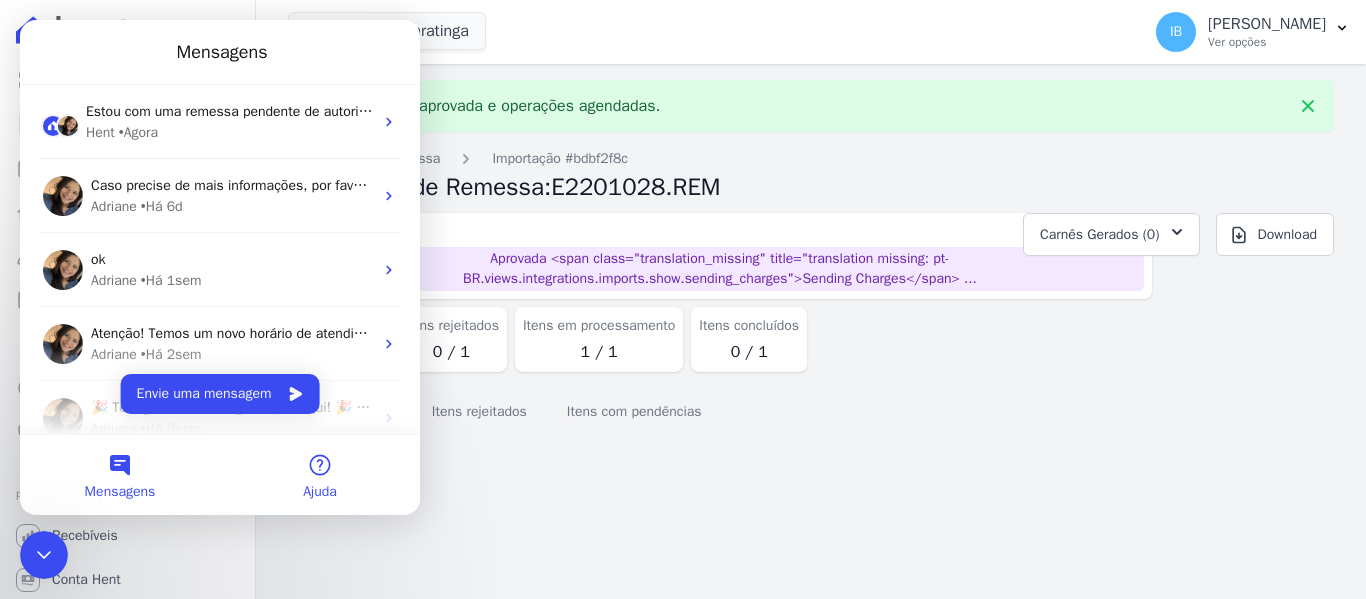 click on "Ajuda" at bounding box center [320, 475] 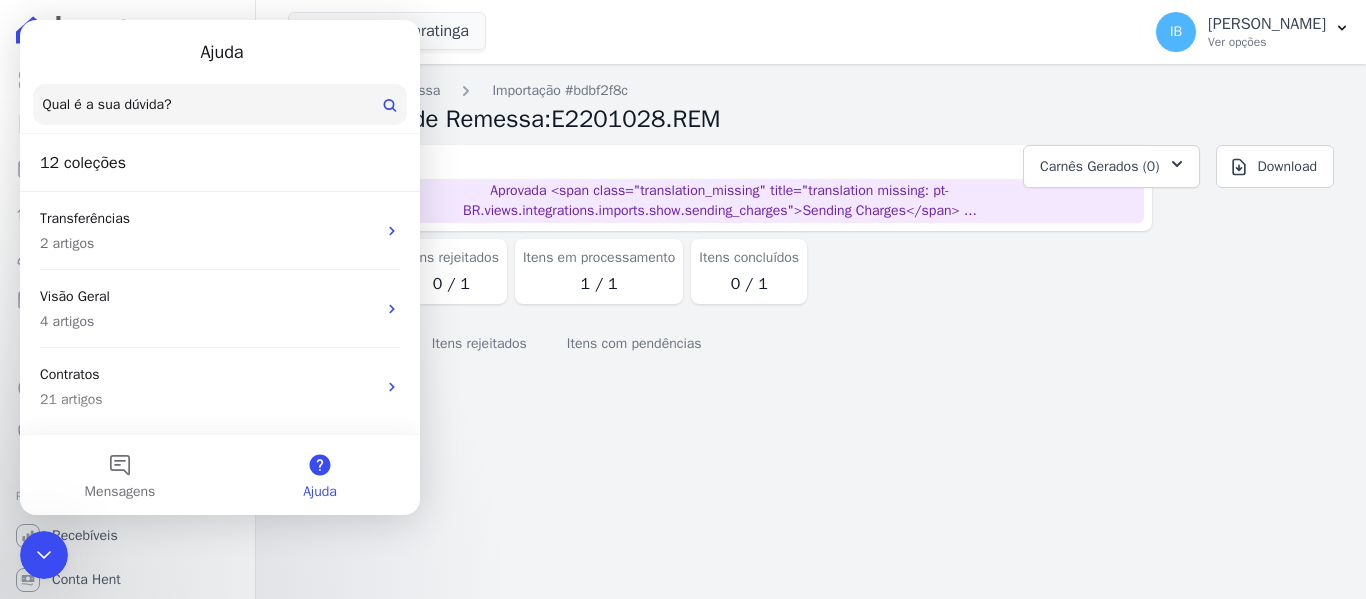 click 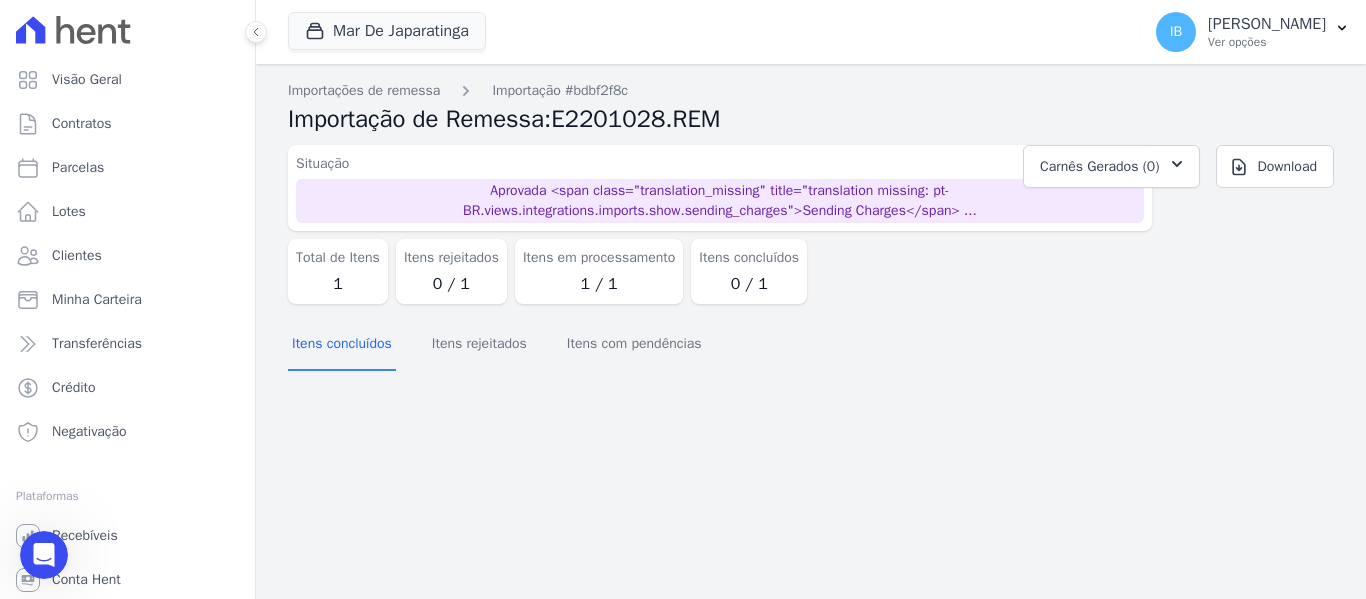 scroll, scrollTop: 0, scrollLeft: 0, axis: both 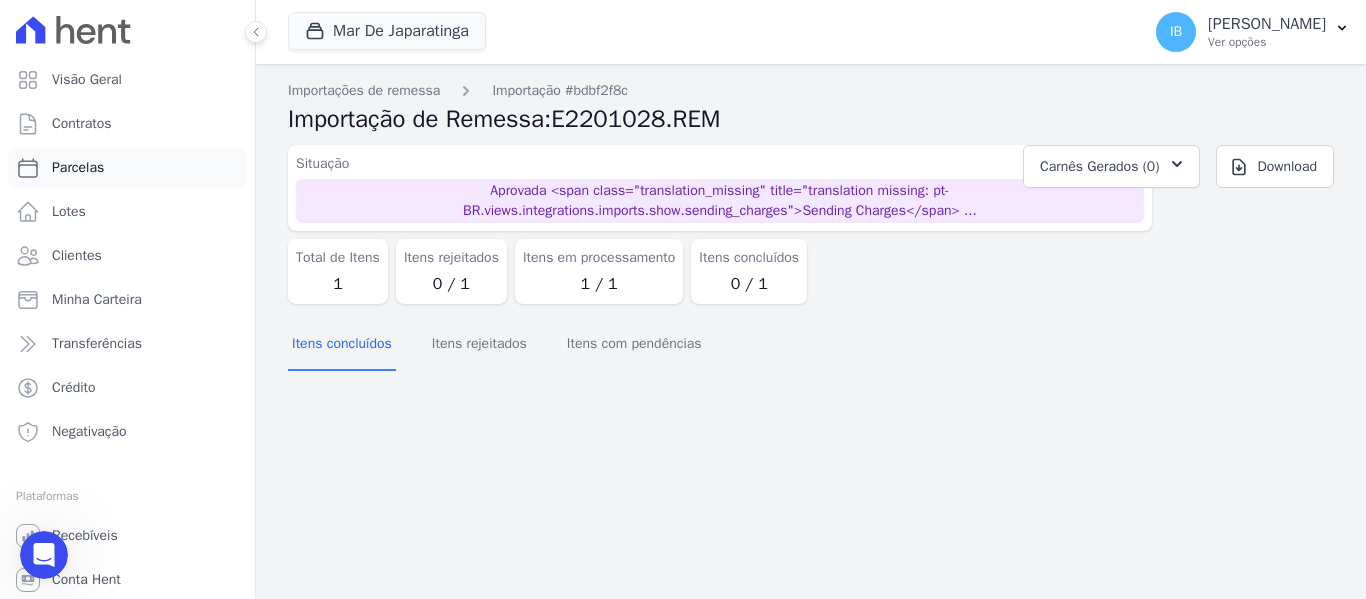 click on "Parcelas" at bounding box center [78, 168] 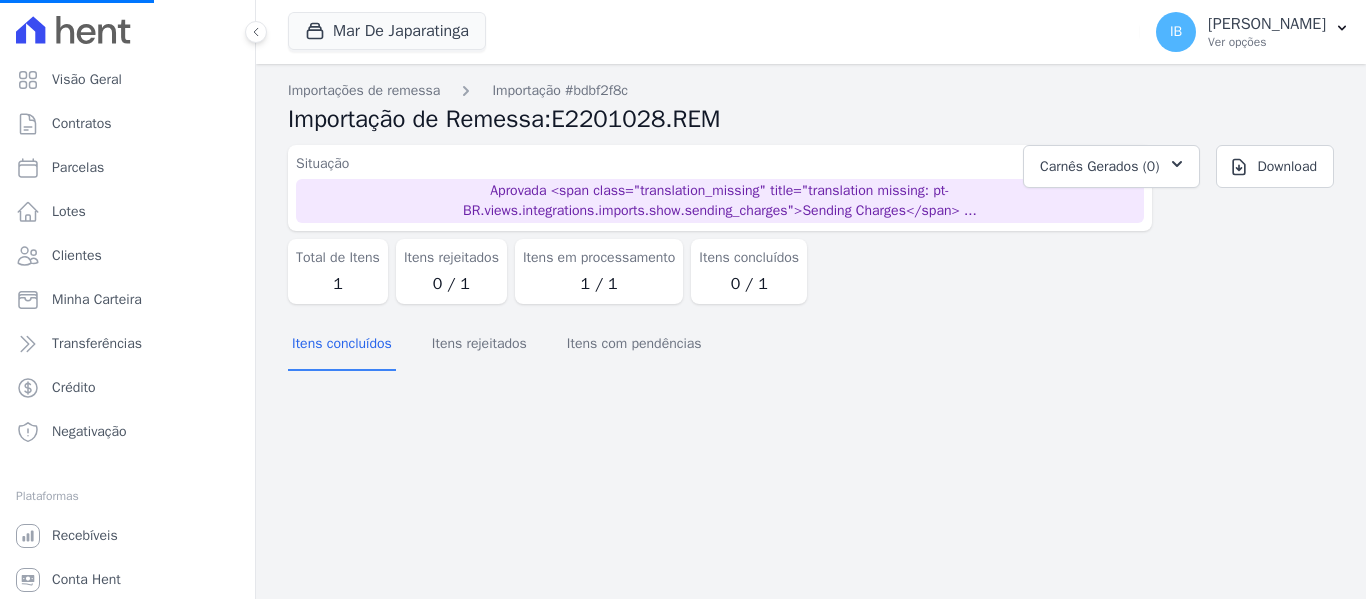 select 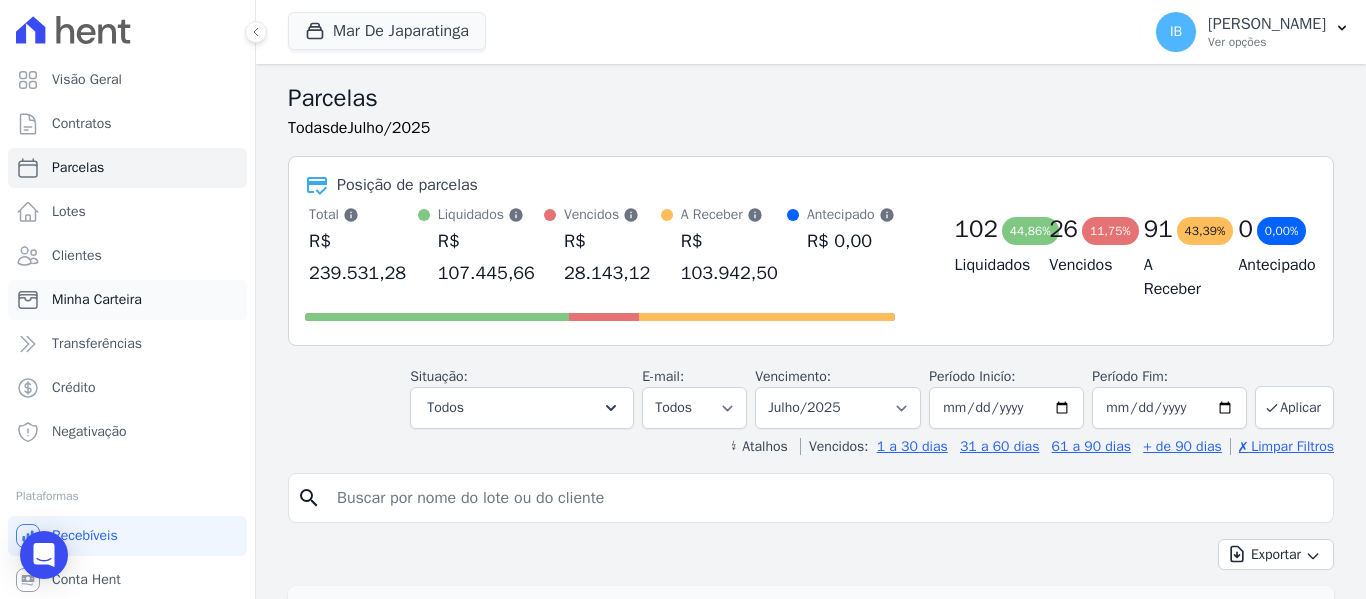 click on "Minha Carteira" at bounding box center (97, 300) 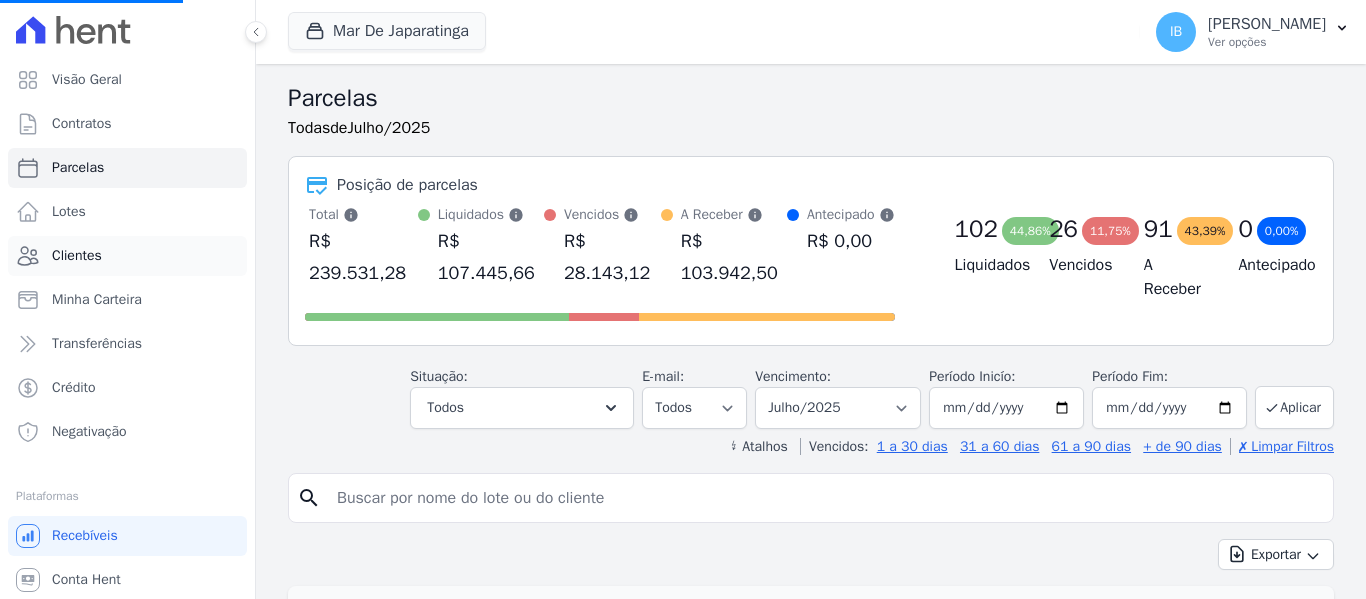 click on "Clientes" at bounding box center (77, 256) 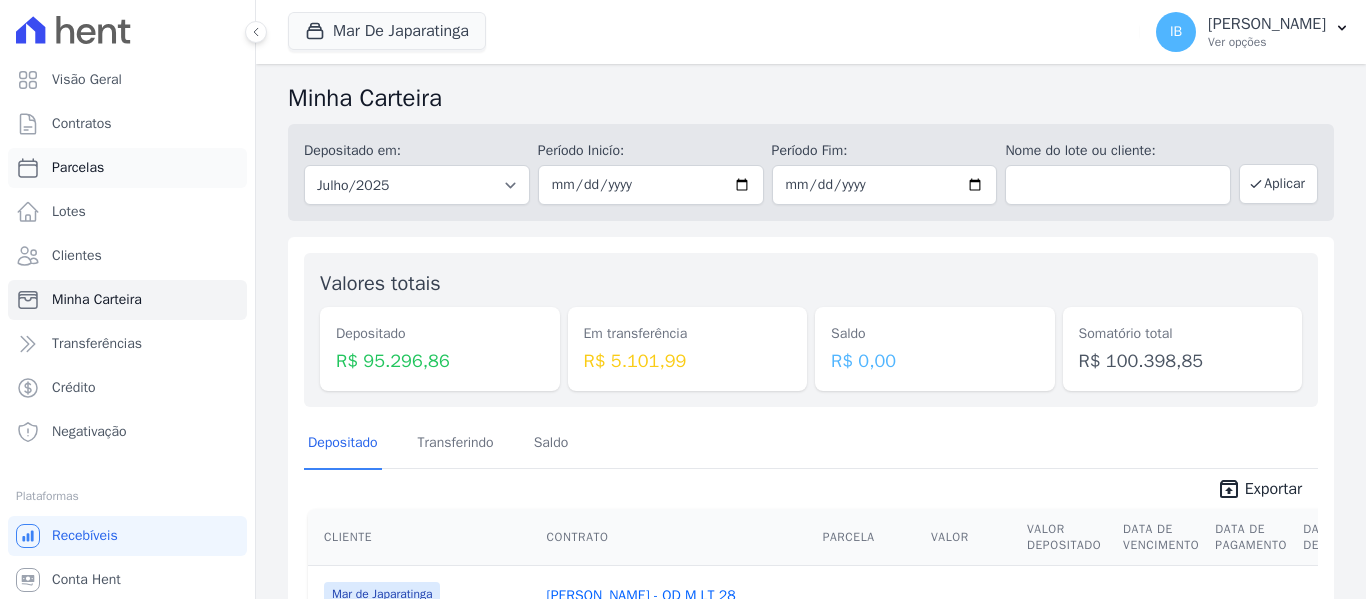 click on "Parcelas" at bounding box center (78, 168) 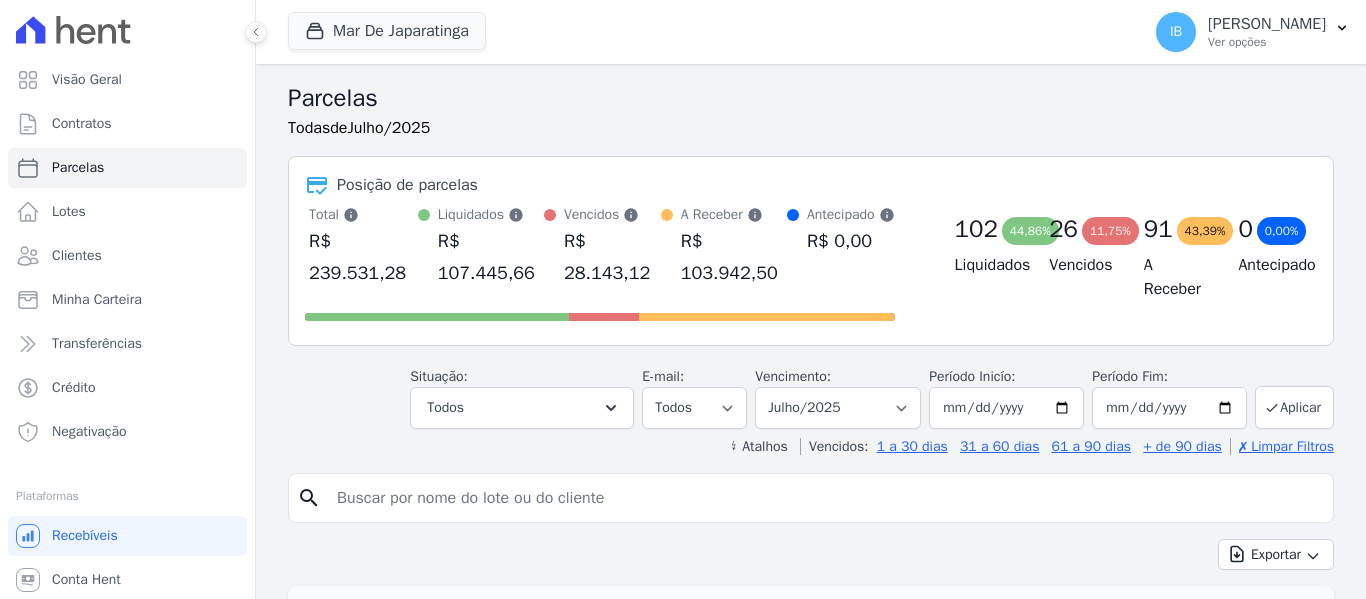 select 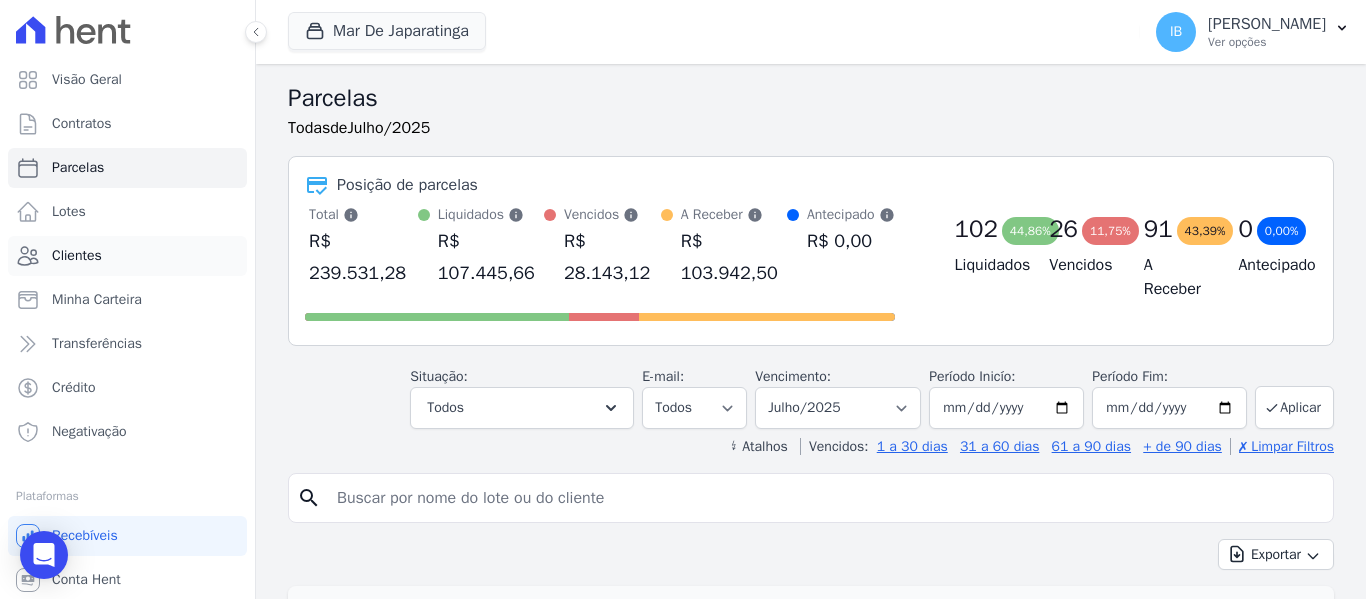 click on "Clientes" at bounding box center [77, 256] 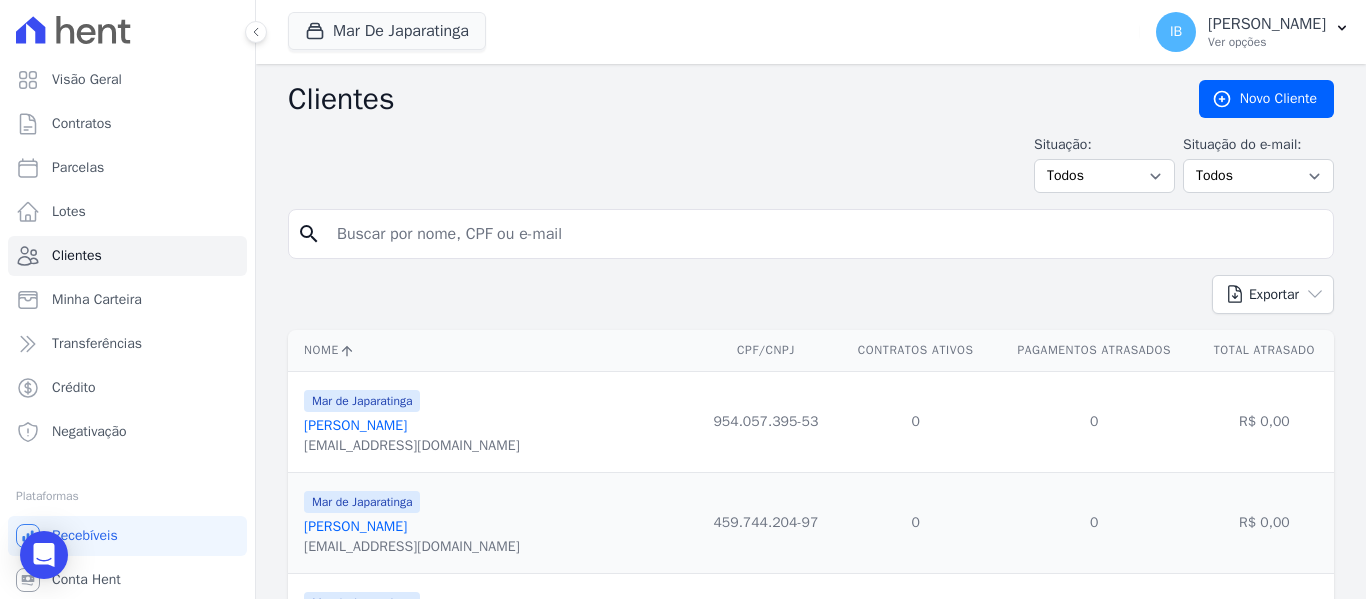 click at bounding box center [825, 234] 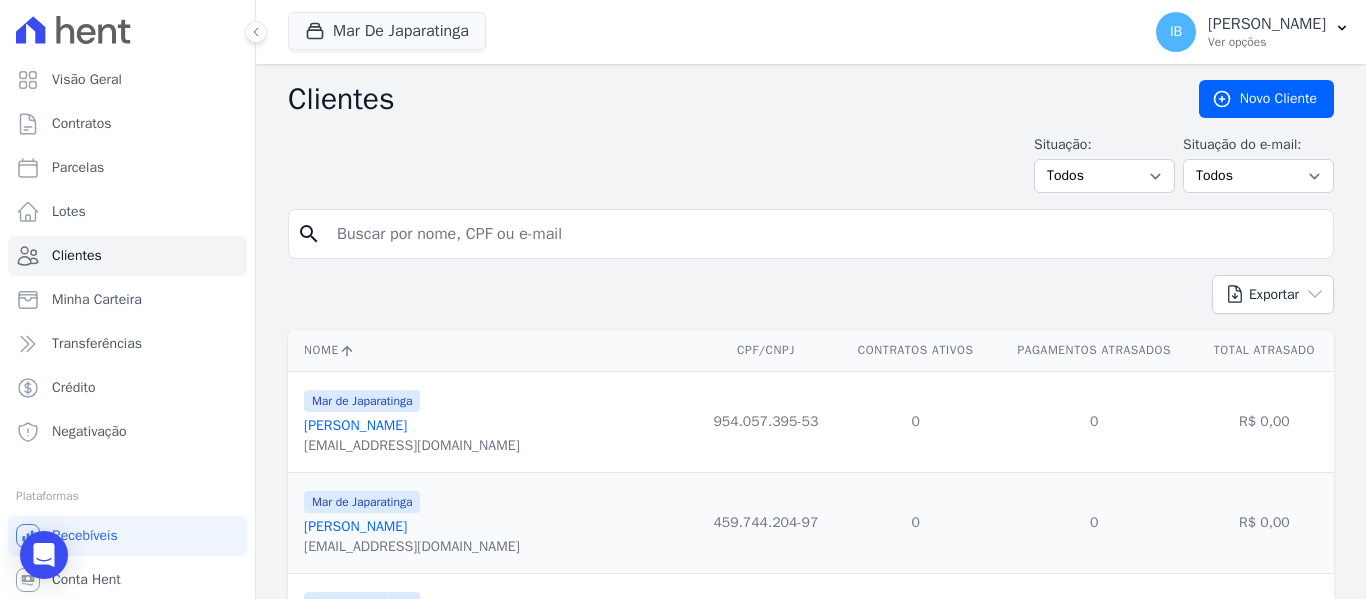 click at bounding box center [825, 234] 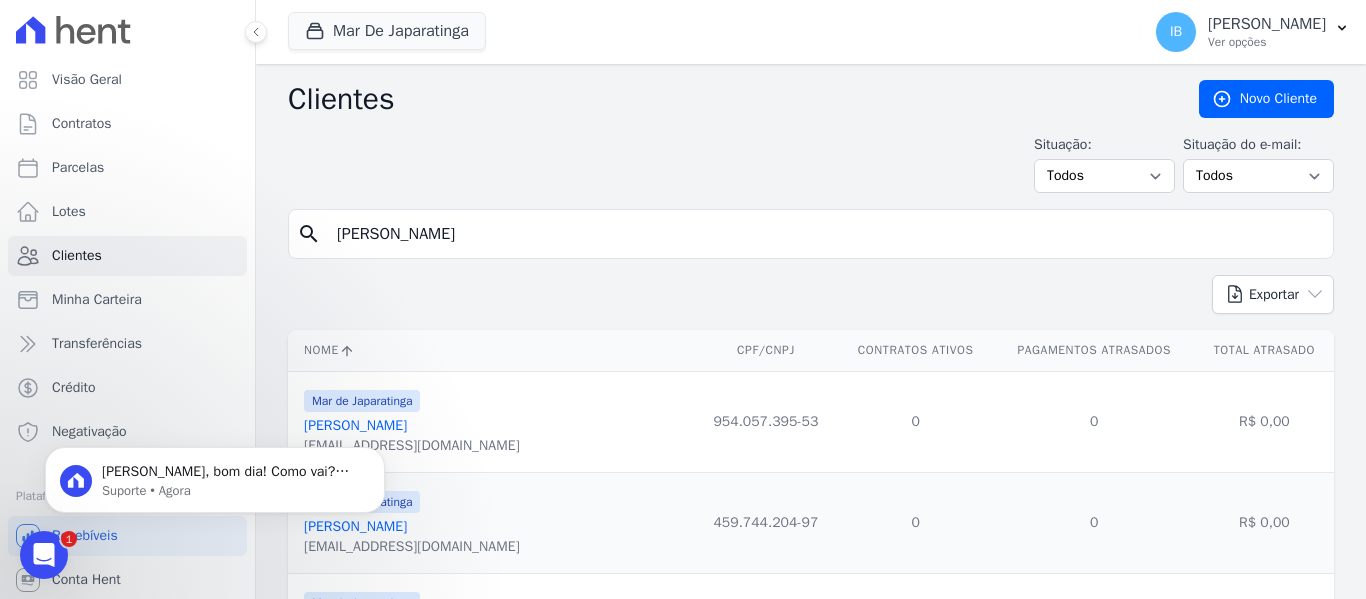 scroll, scrollTop: 0, scrollLeft: 0, axis: both 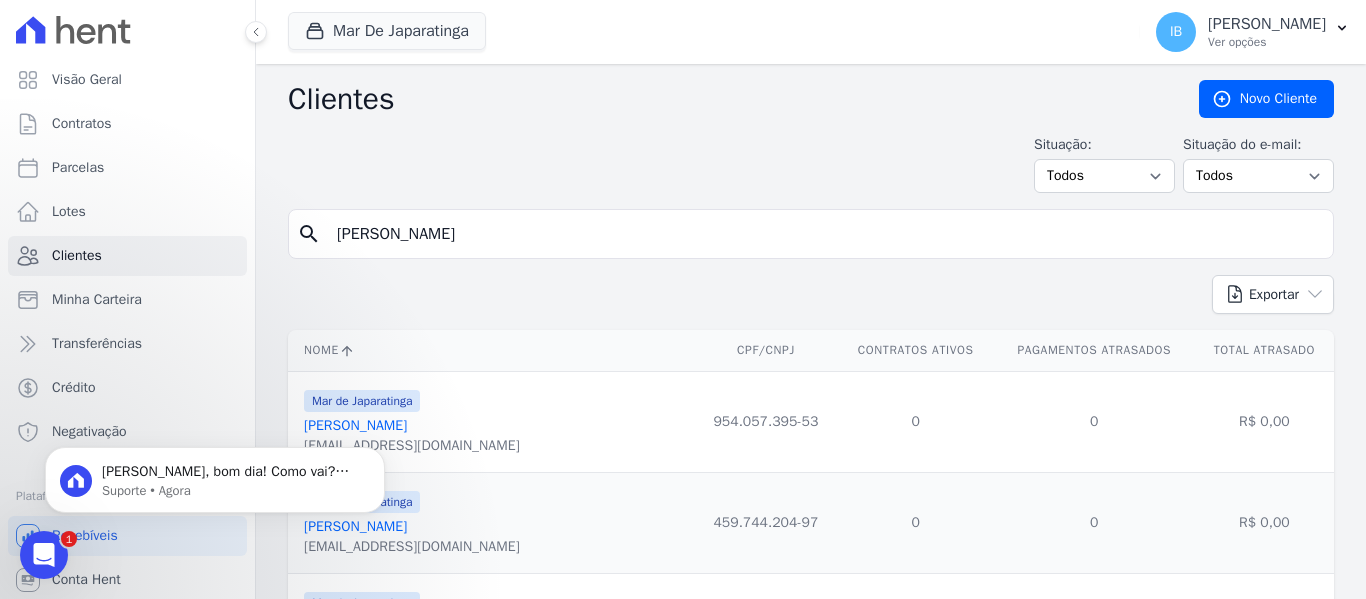 type on "Karina de Oliveira" 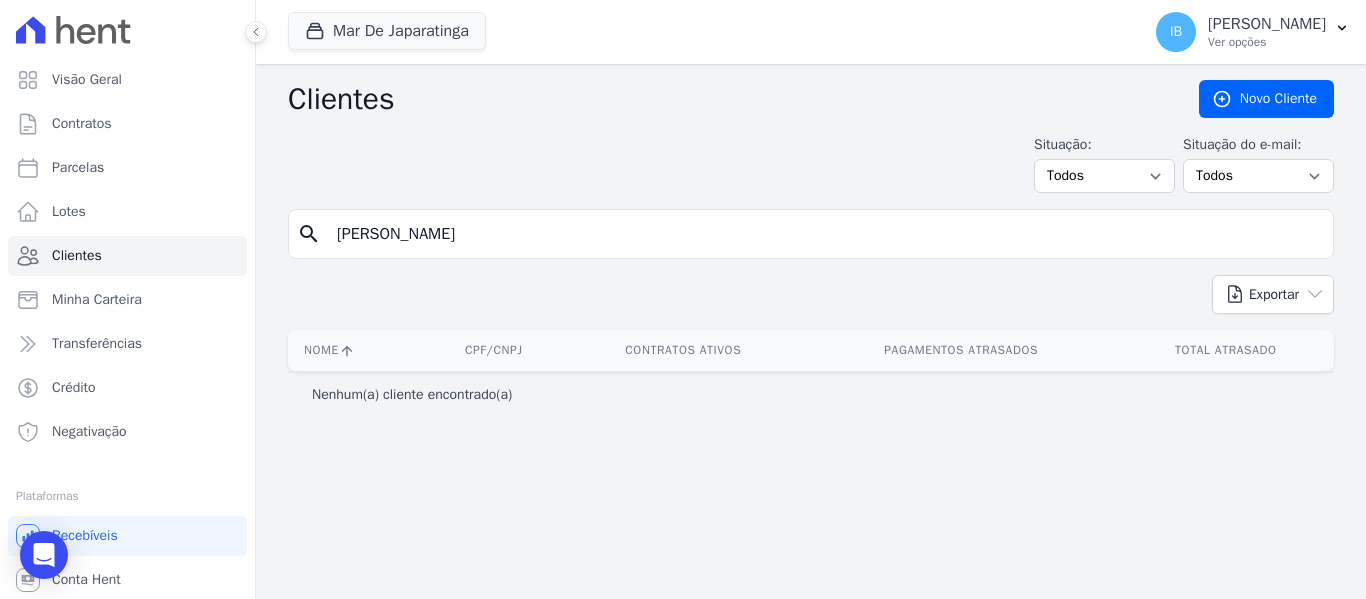 click on "Karina de Oliveira" at bounding box center [825, 234] 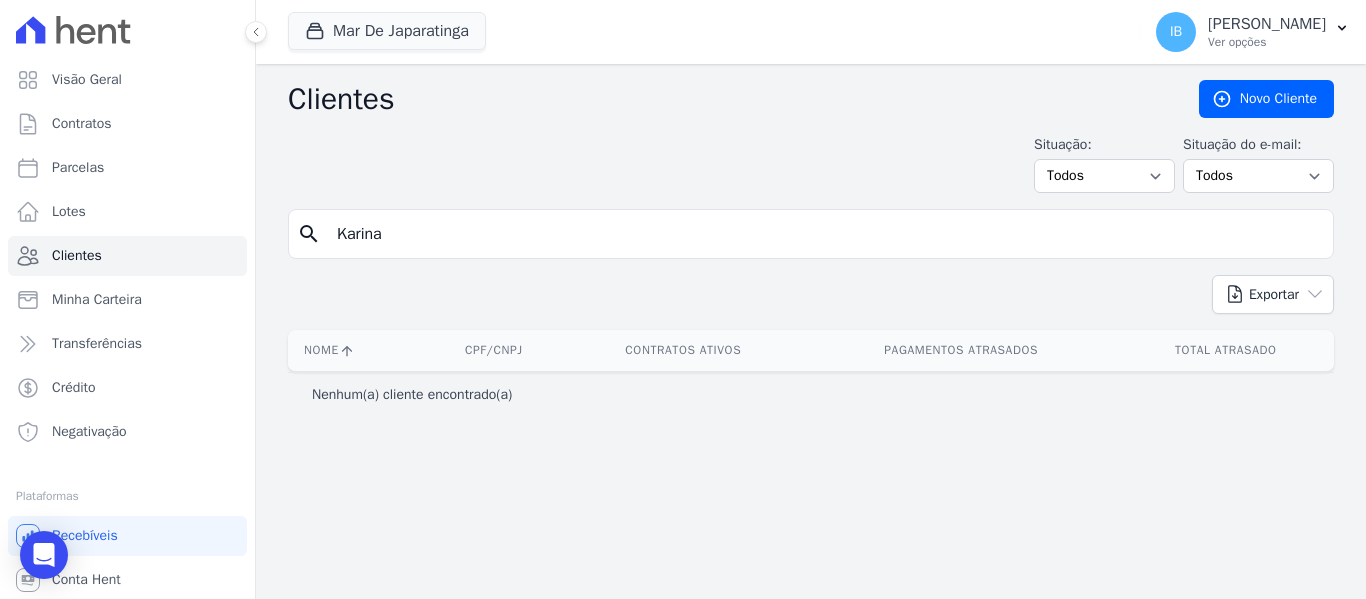 type on "Karina" 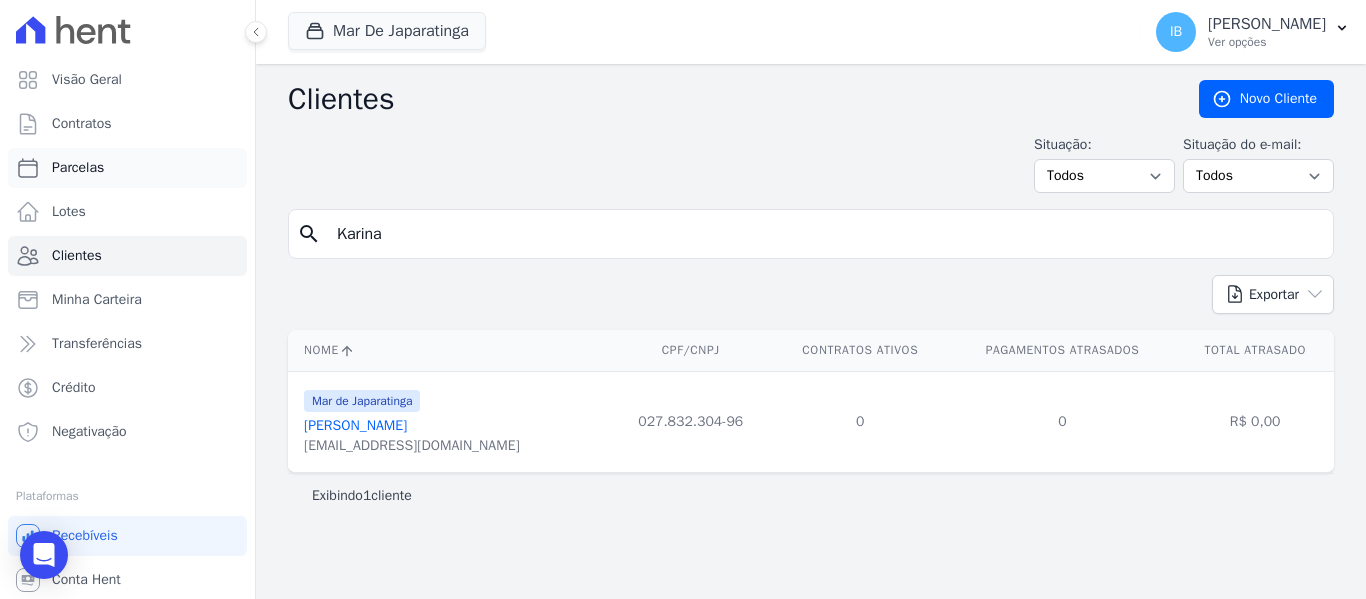 click on "Parcelas" at bounding box center [127, 168] 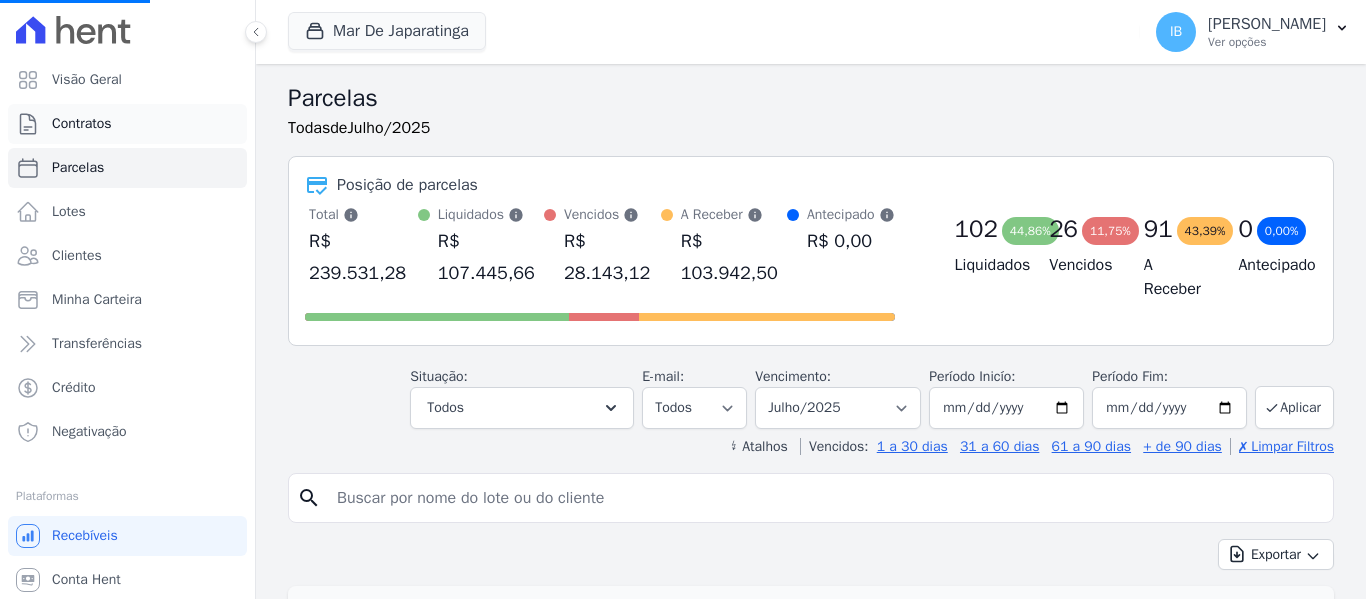 select 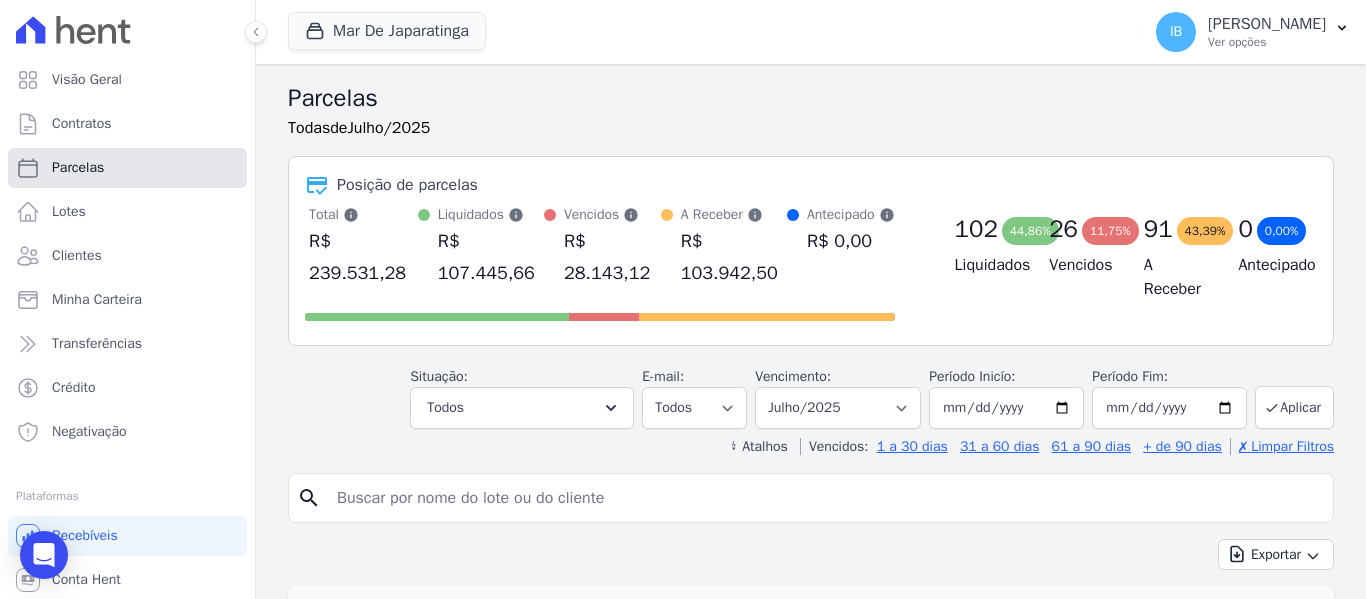 click on "Parcelas" at bounding box center [78, 168] 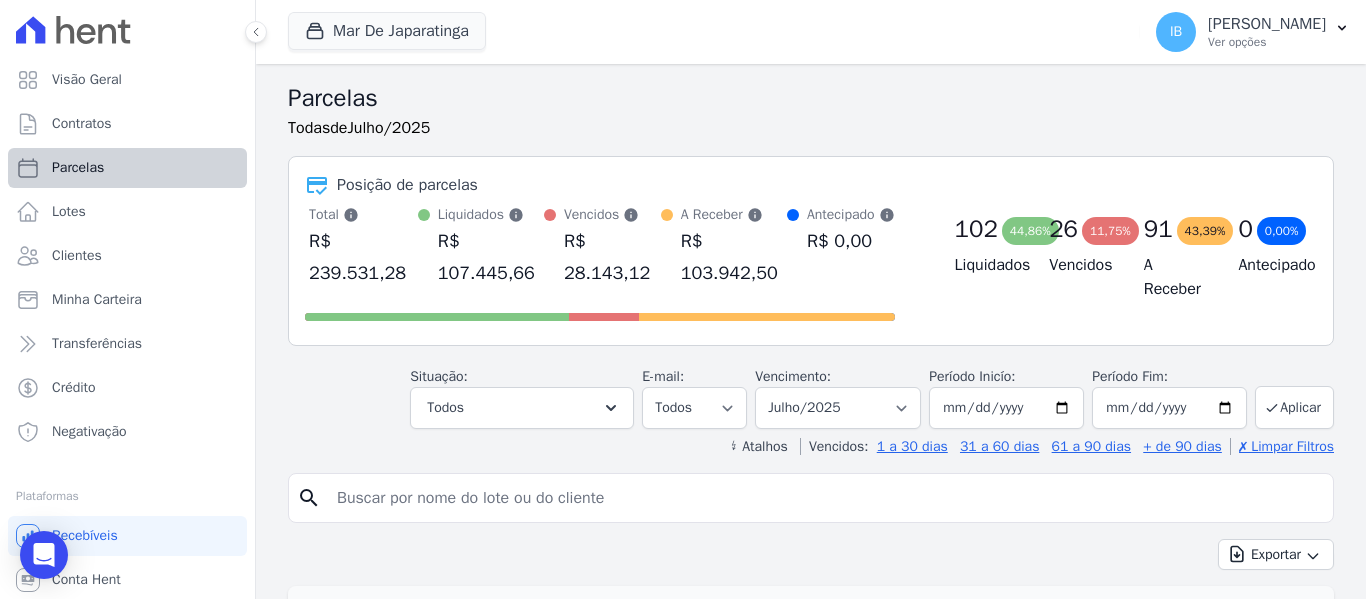 select 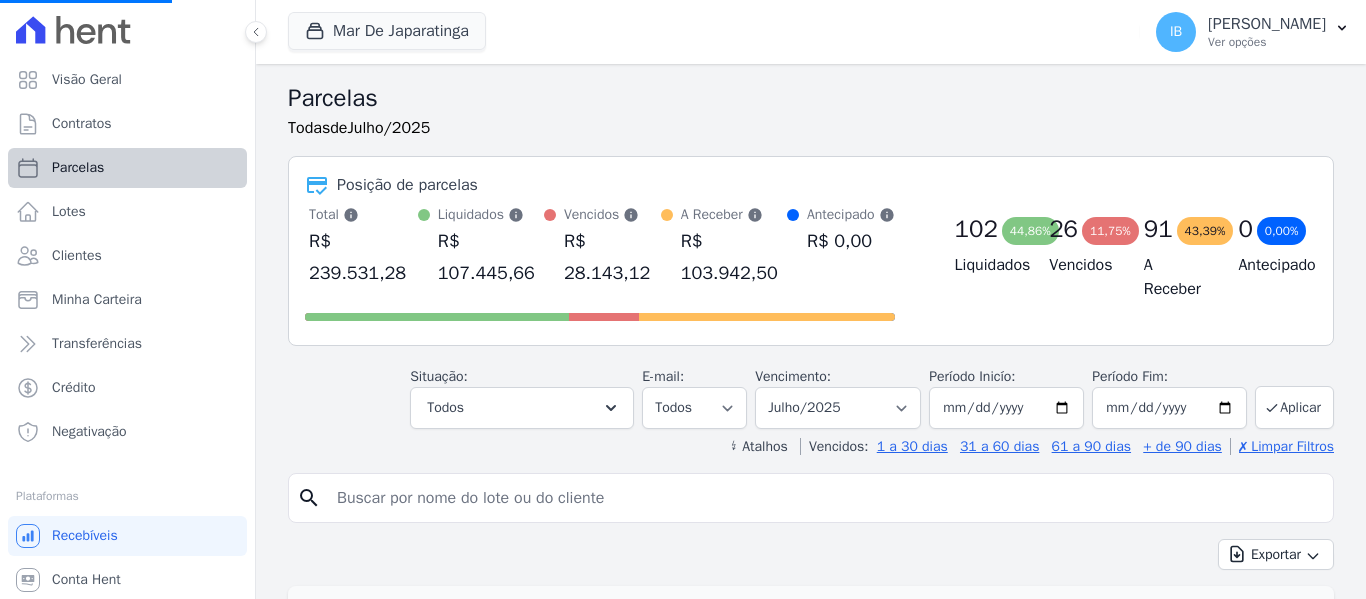 select 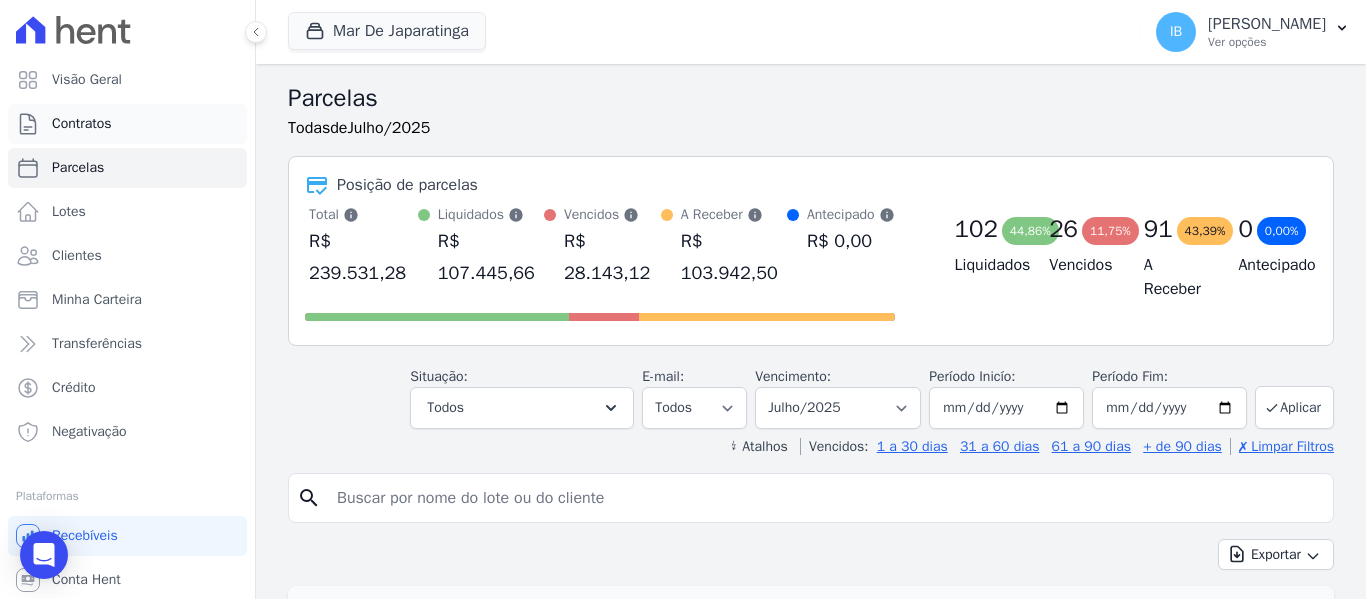 click on "Contratos" at bounding box center (82, 124) 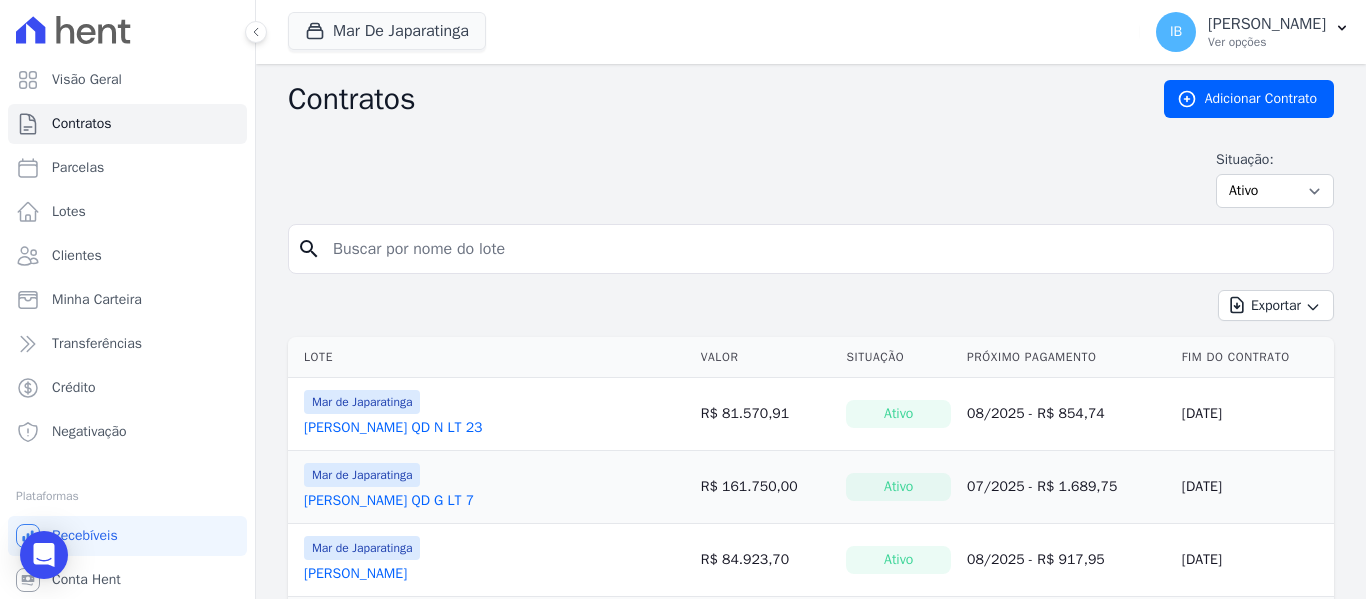 click at bounding box center (823, 249) 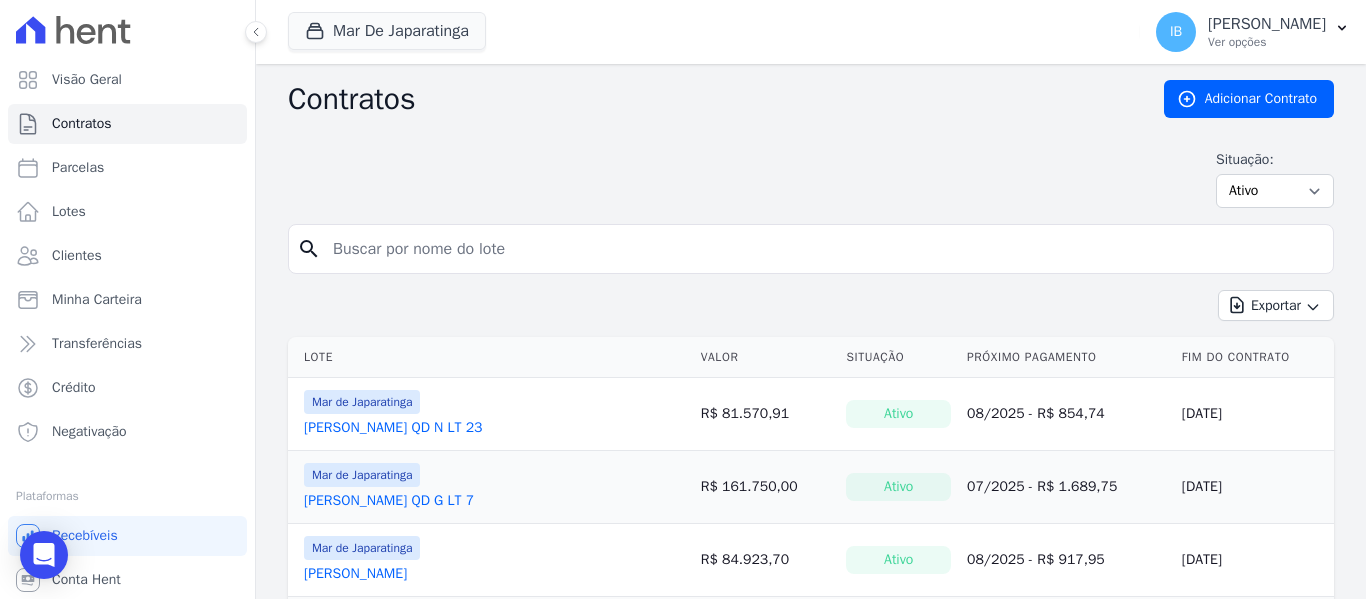 paste on "KARINE DE OLIVEIRA MOURA" 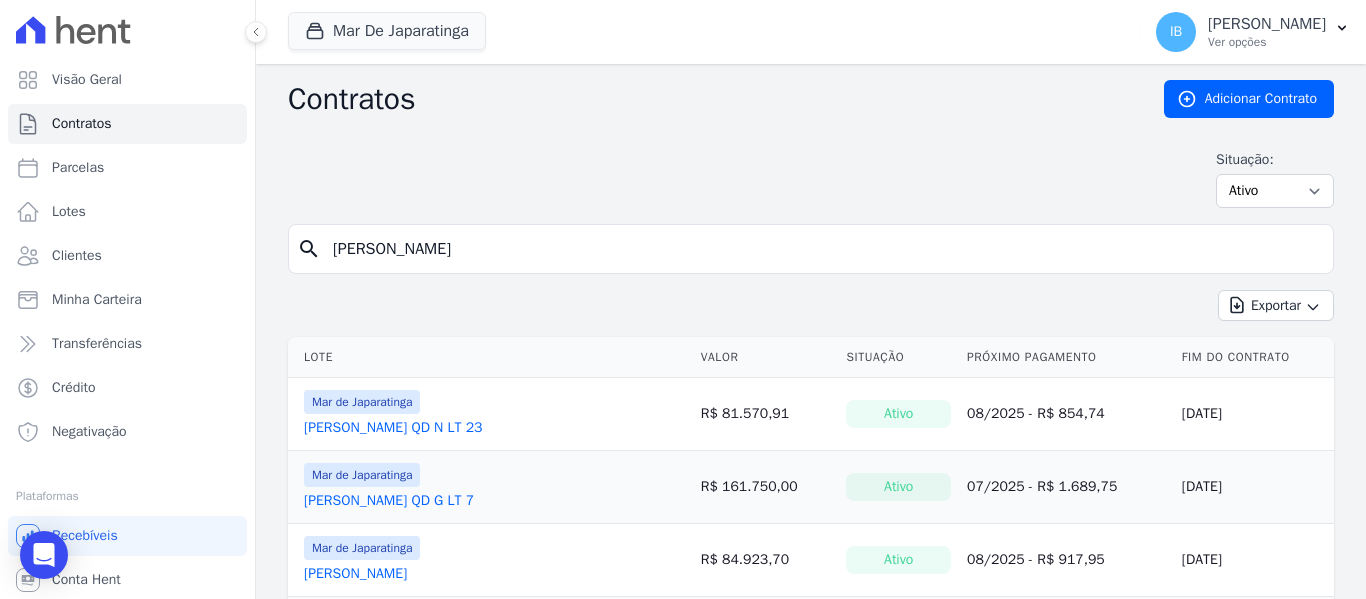 type on "KARINE DE OLIVEIRA MOURA" 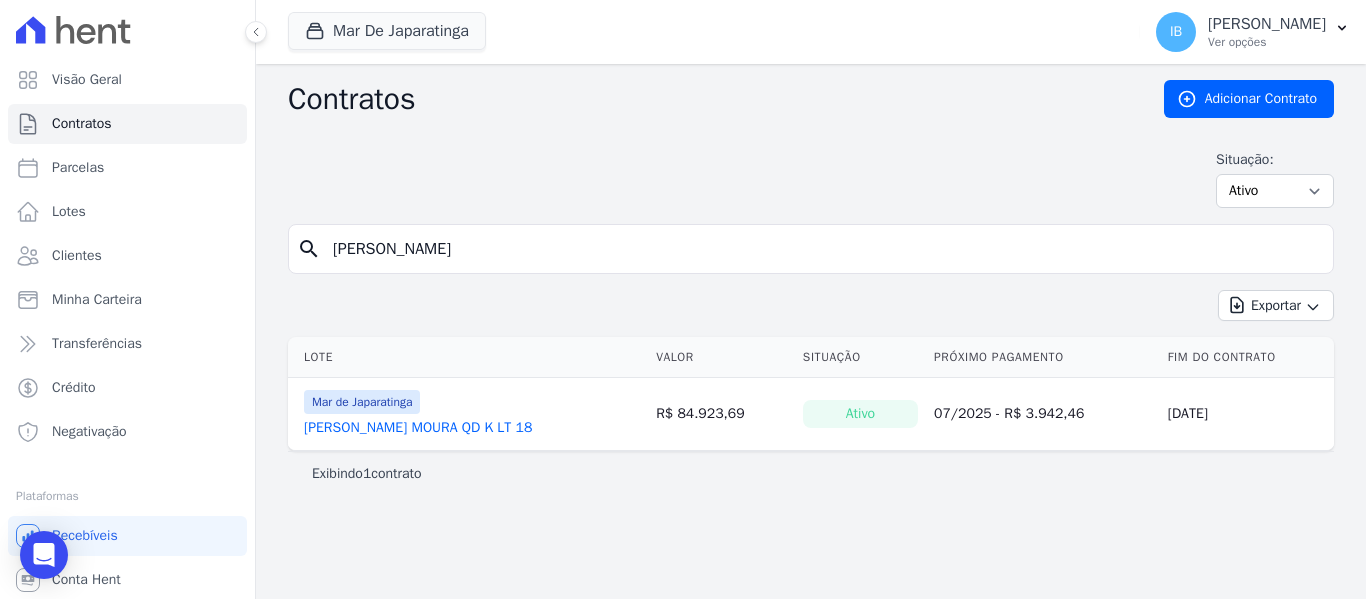 click on "KARINE DE OLIVEIRA MOURA QD K LT 18" at bounding box center (418, 428) 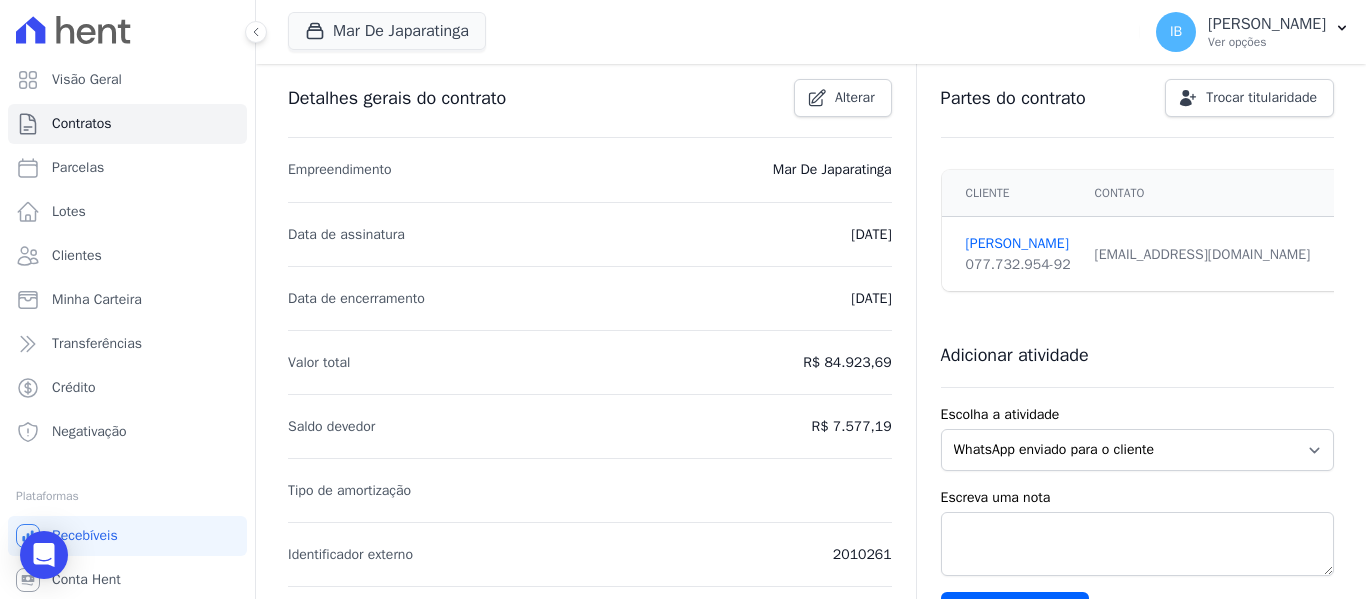 scroll, scrollTop: 0, scrollLeft: 0, axis: both 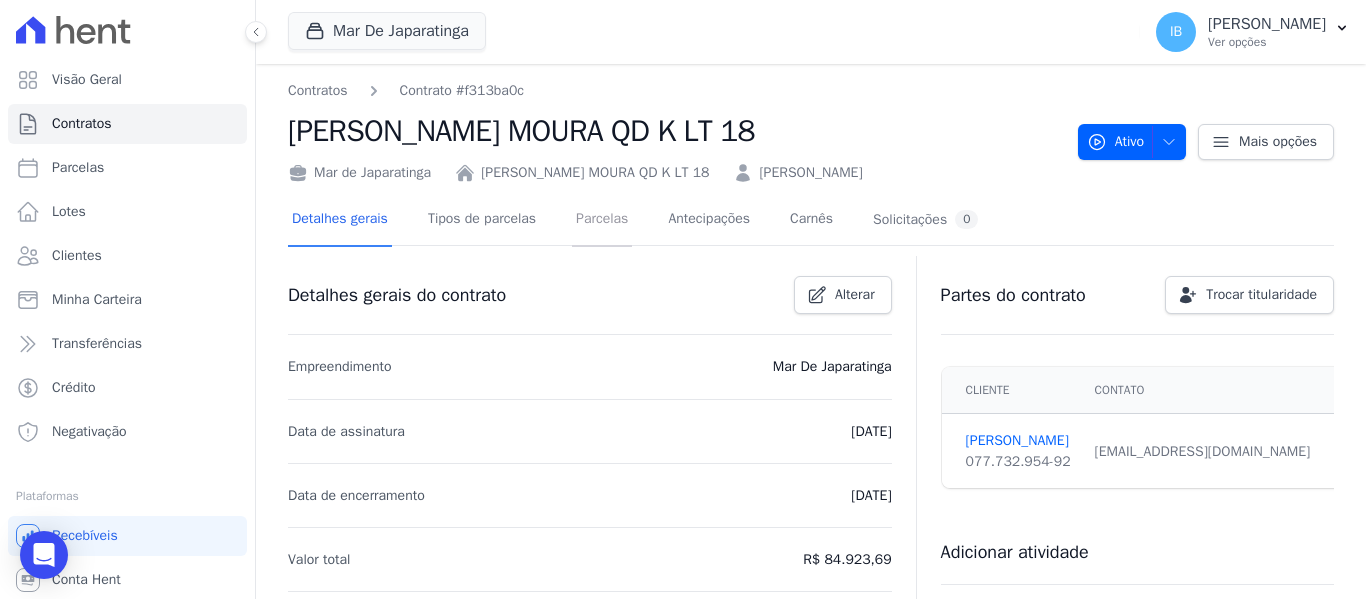 click on "Parcelas" at bounding box center (602, 220) 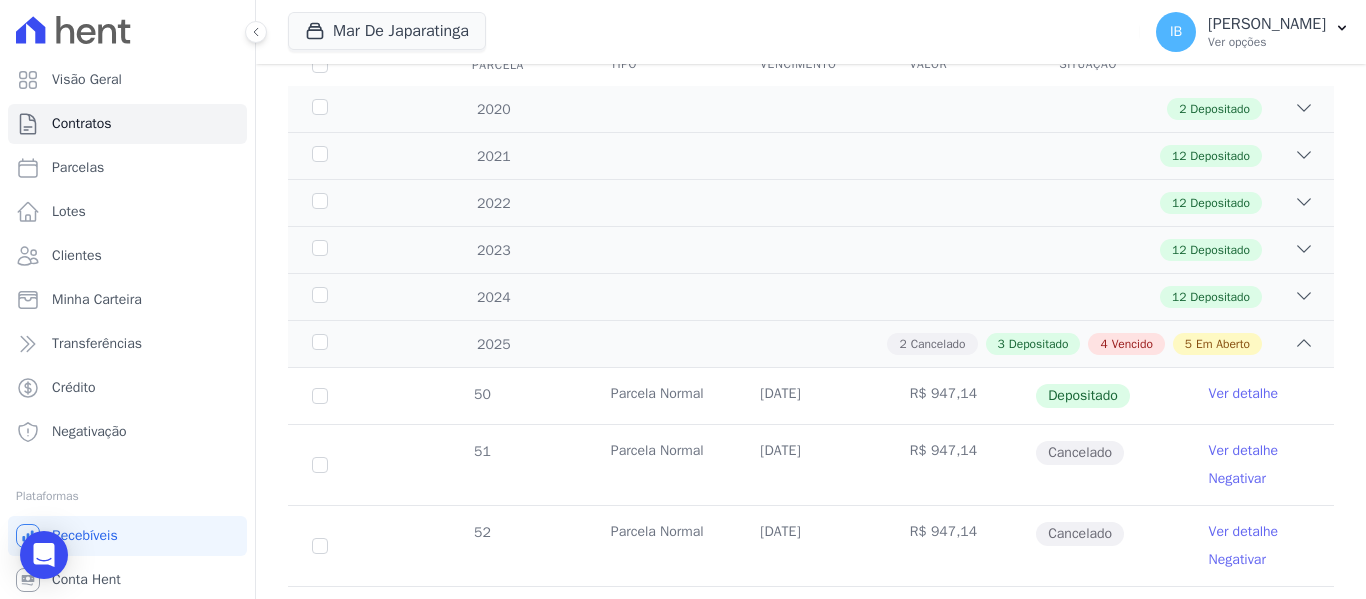 scroll, scrollTop: 259, scrollLeft: 0, axis: vertical 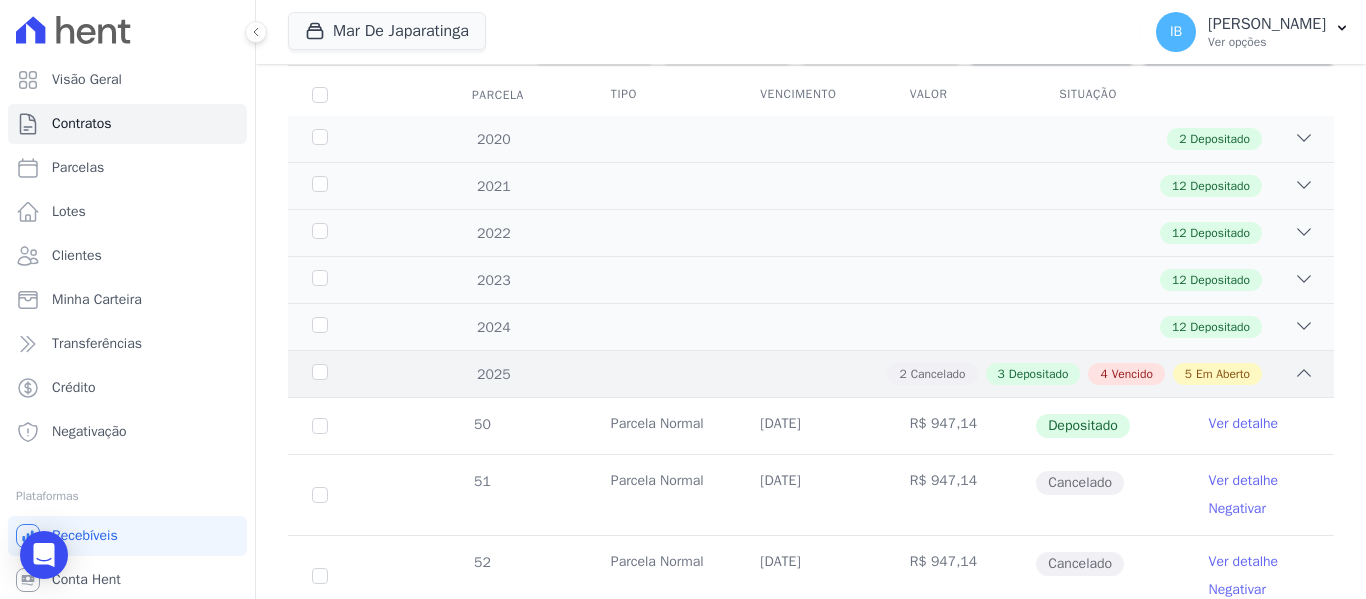 click on "2025" at bounding box center (353, 374) 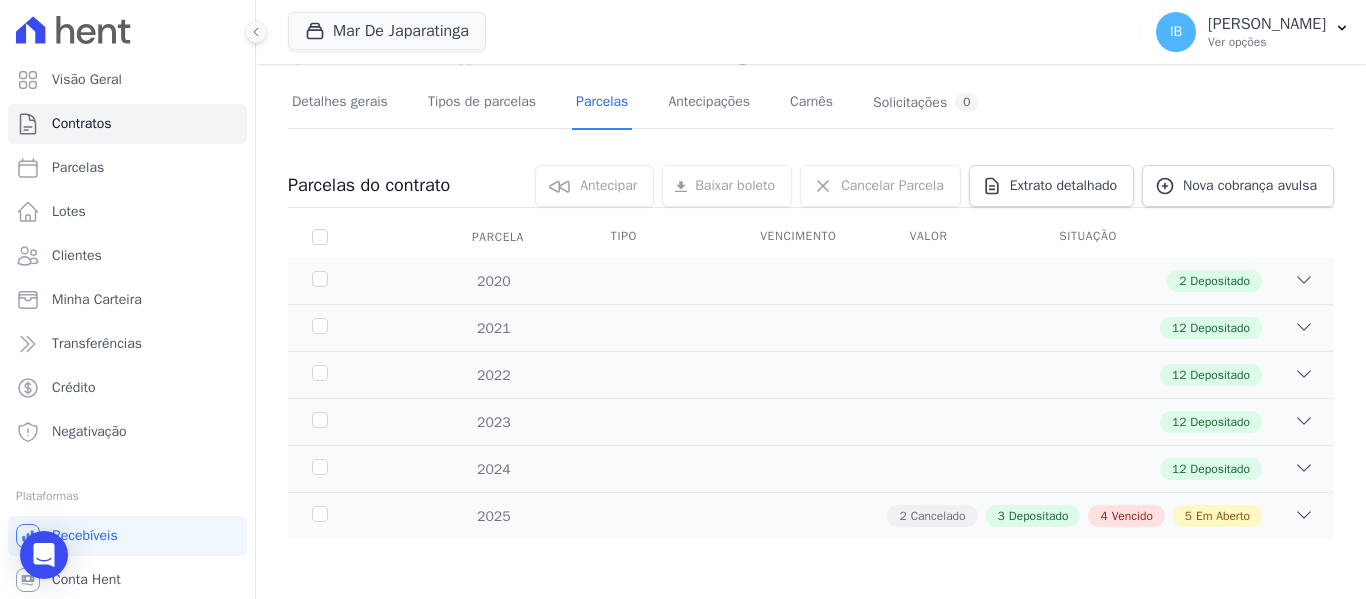 click on "2022" at bounding box center [353, 375] 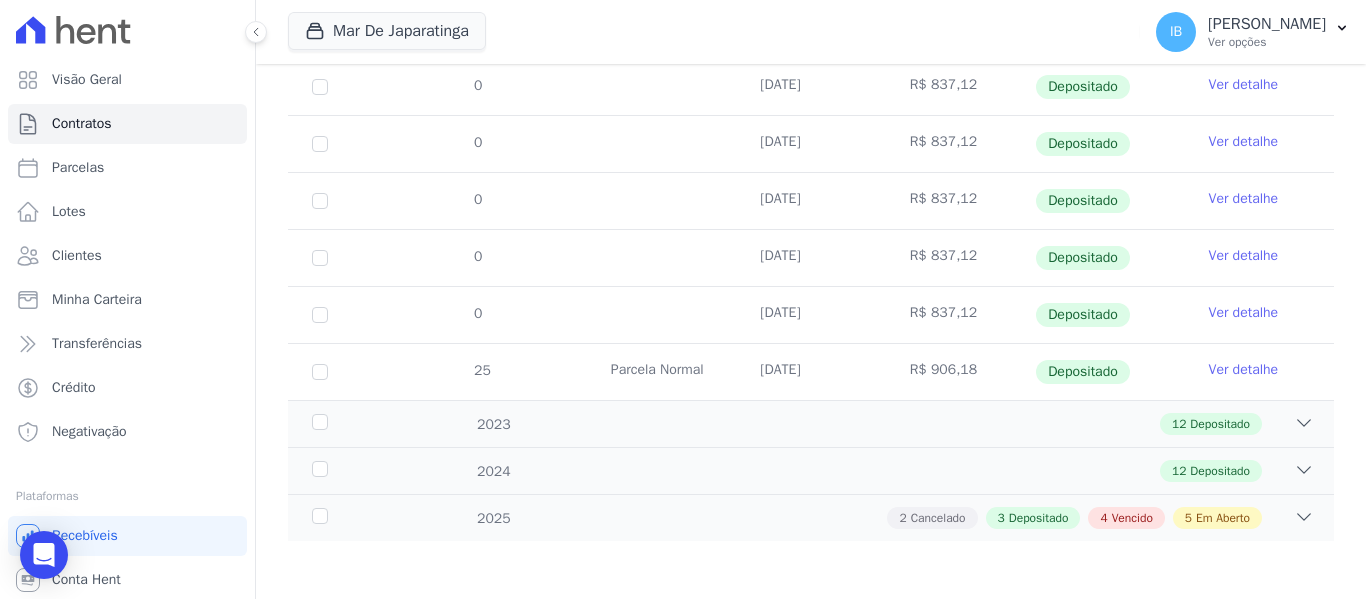 scroll, scrollTop: 801, scrollLeft: 0, axis: vertical 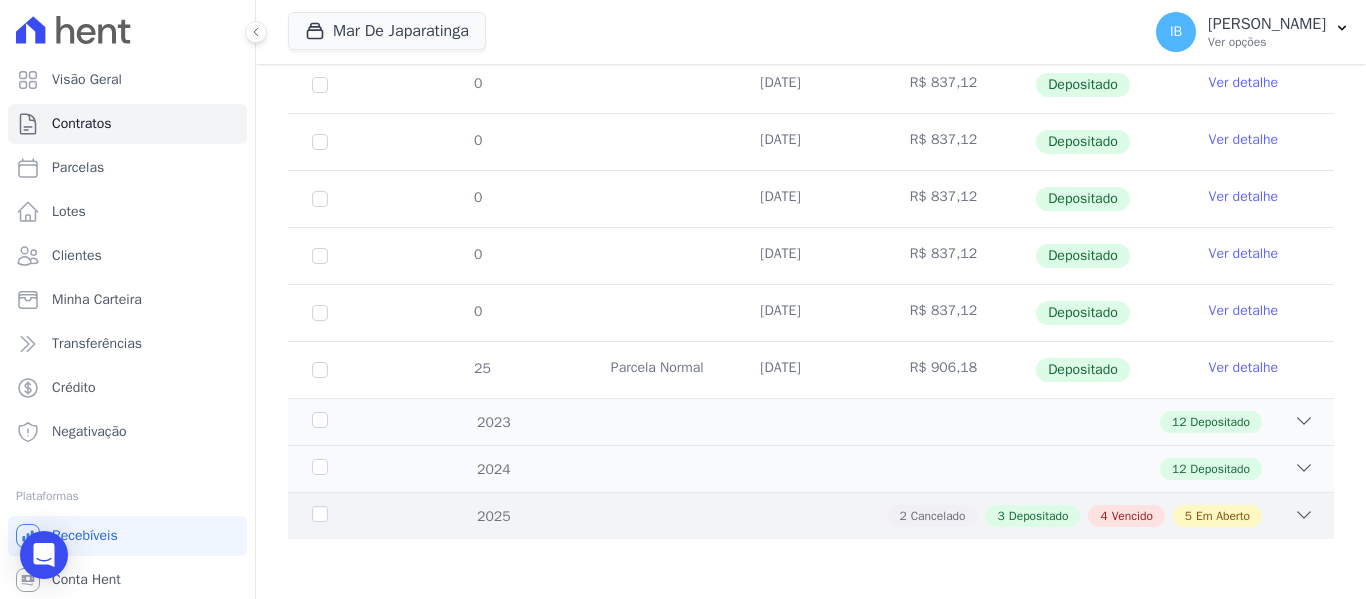 click on "Vencido" at bounding box center (1132, 516) 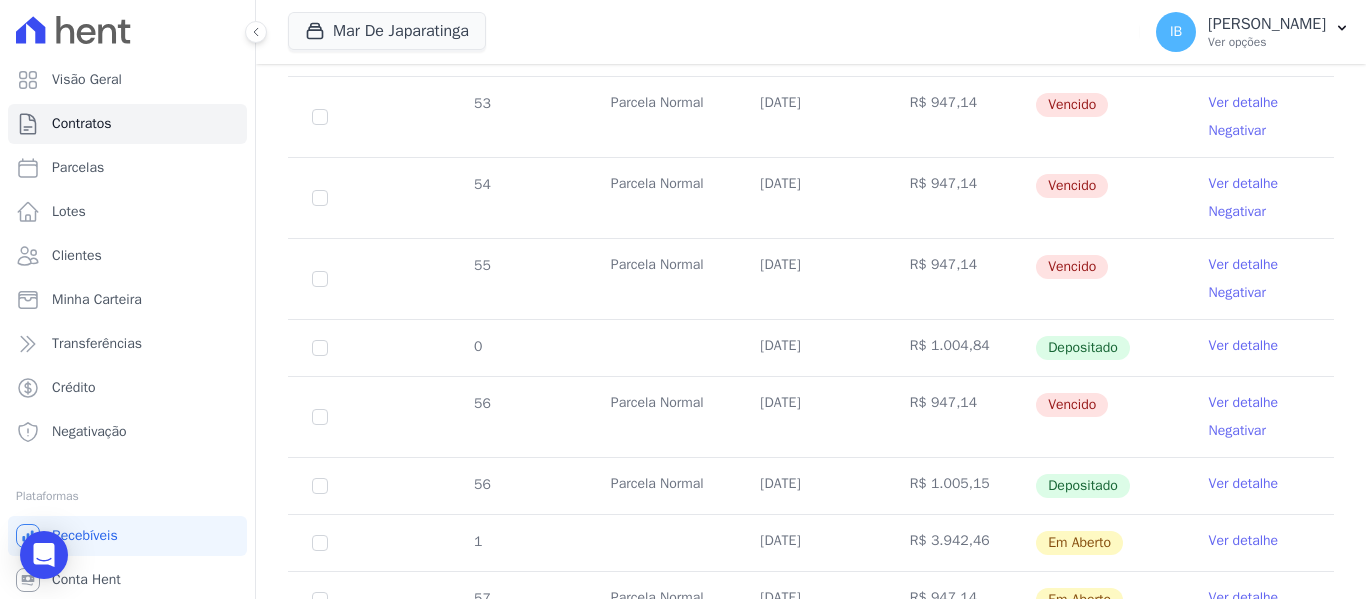scroll, scrollTop: 1401, scrollLeft: 0, axis: vertical 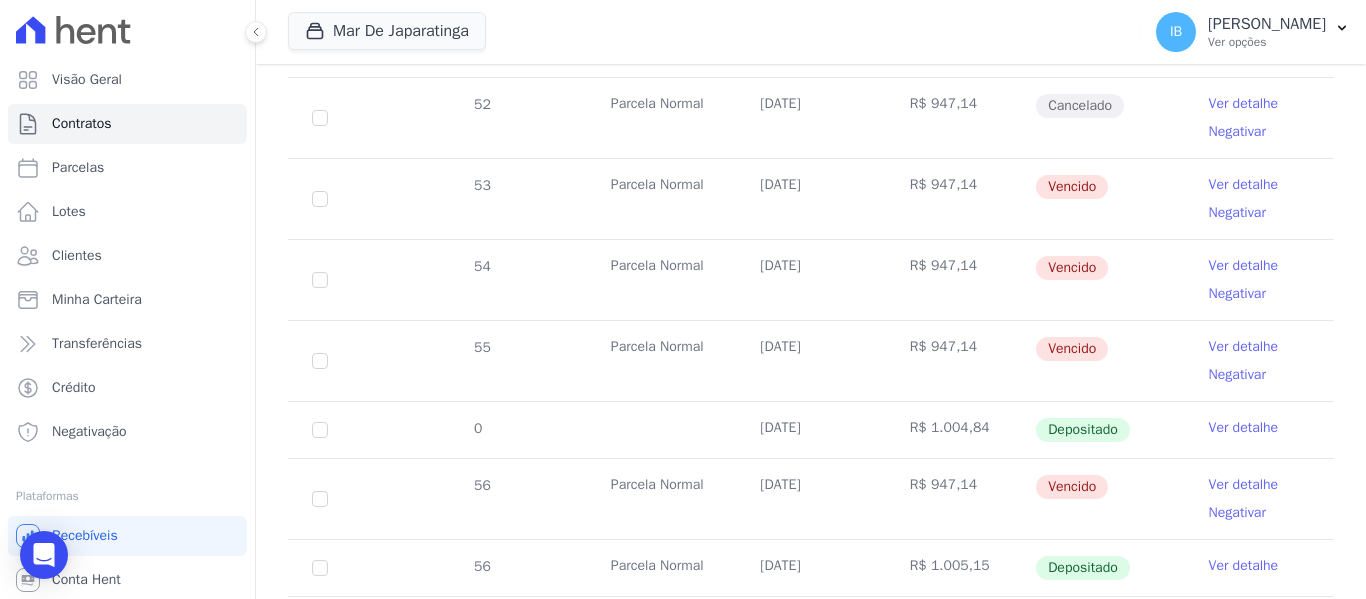 drag, startPoint x: 1208, startPoint y: 265, endPoint x: 1144, endPoint y: 270, distance: 64.195015 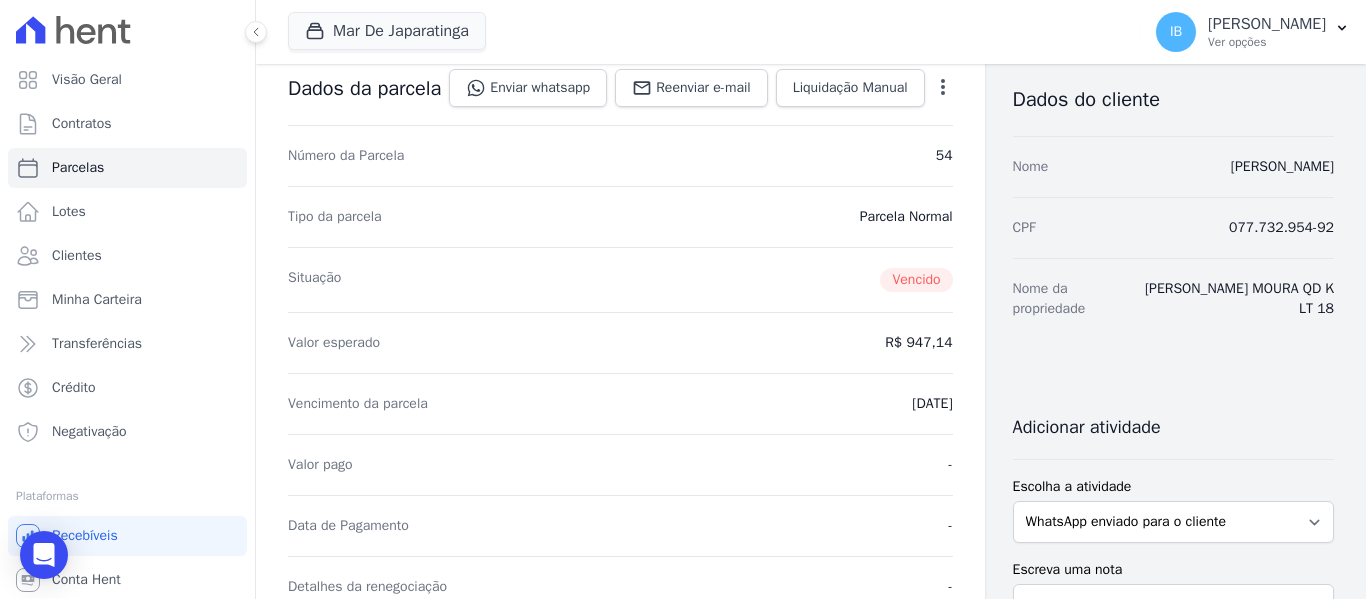 scroll, scrollTop: 0, scrollLeft: 0, axis: both 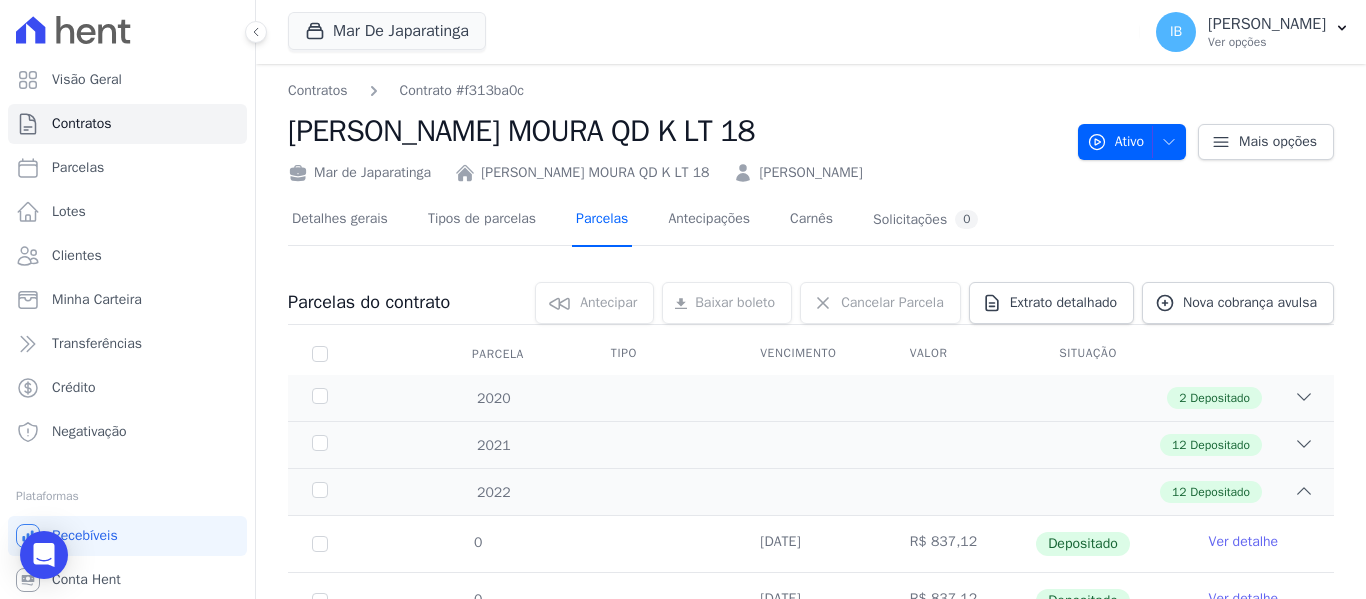 click on "Parcelas" at bounding box center [602, 220] 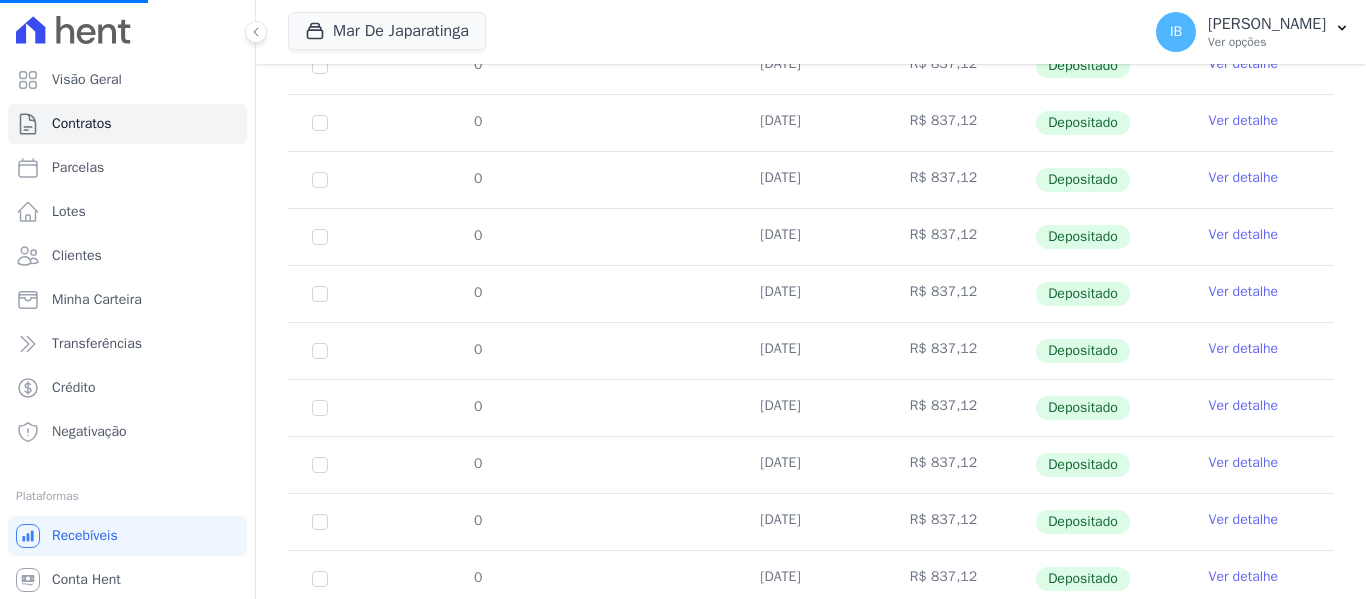 scroll, scrollTop: 500, scrollLeft: 0, axis: vertical 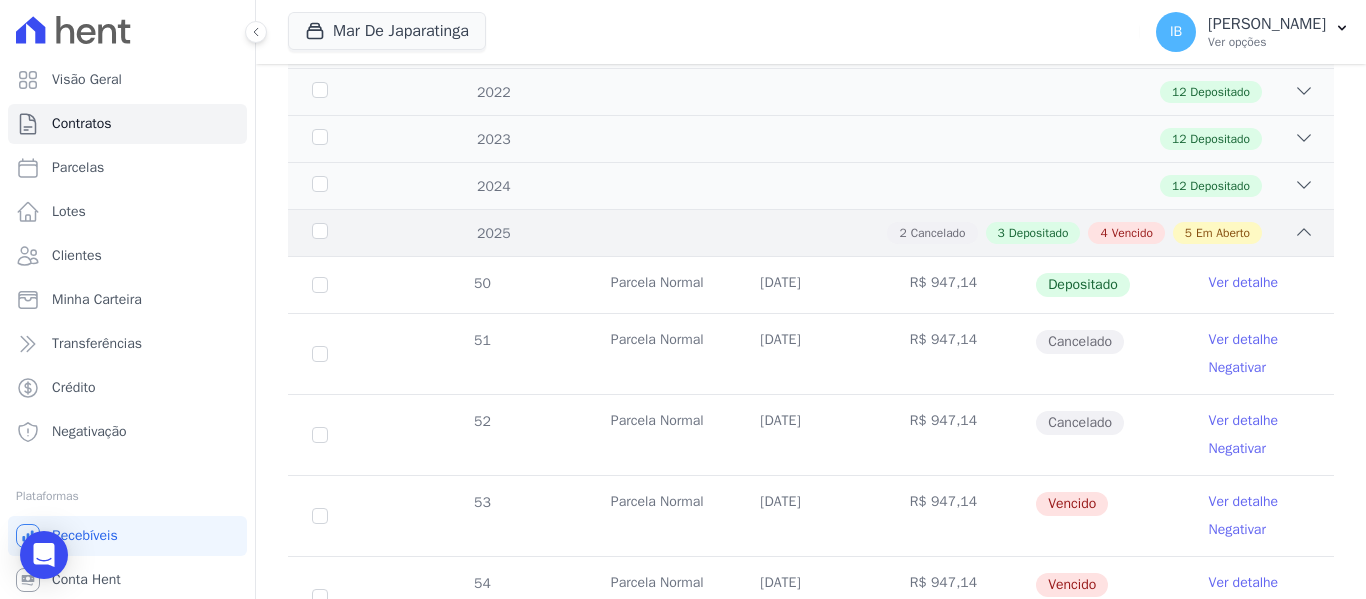 click on "Vencido" at bounding box center (1132, 233) 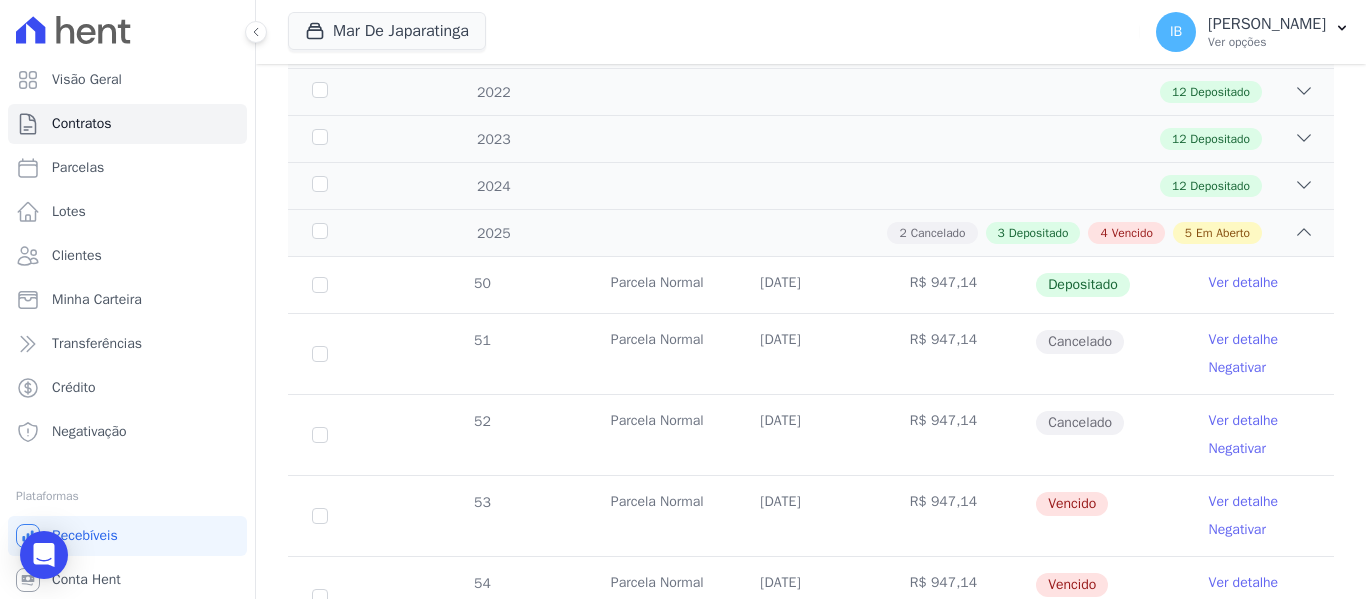 scroll, scrollTop: 117, scrollLeft: 0, axis: vertical 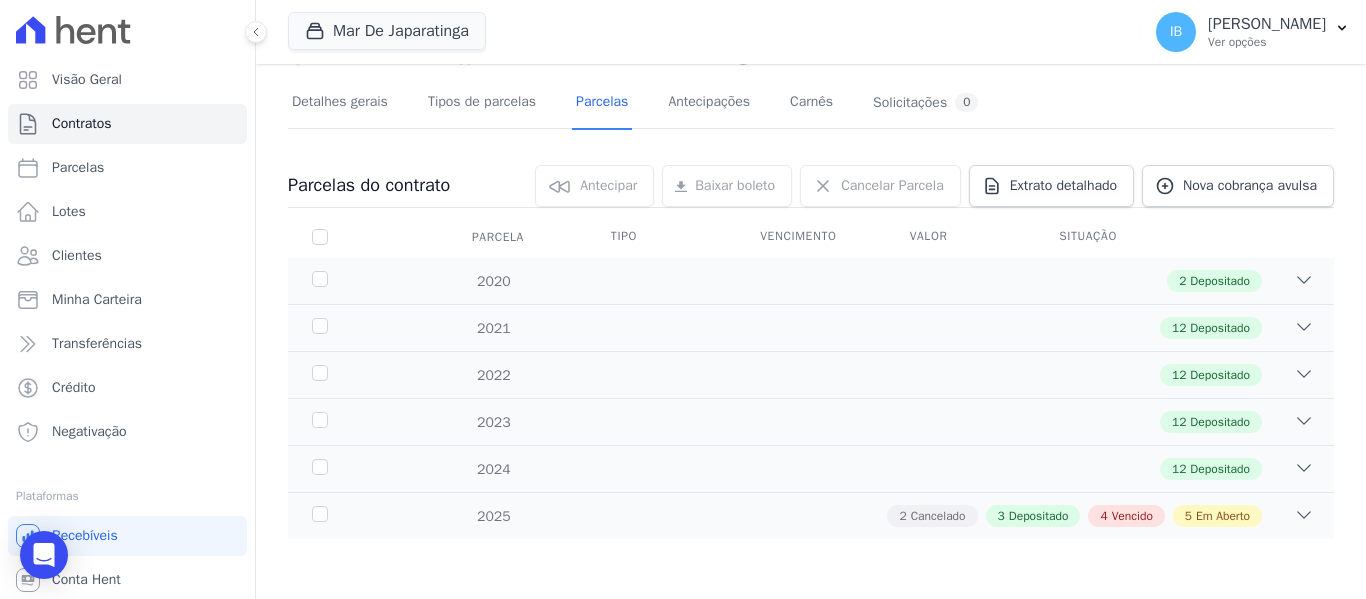 drag, startPoint x: 319, startPoint y: 516, endPoint x: 352, endPoint y: 515, distance: 33.01515 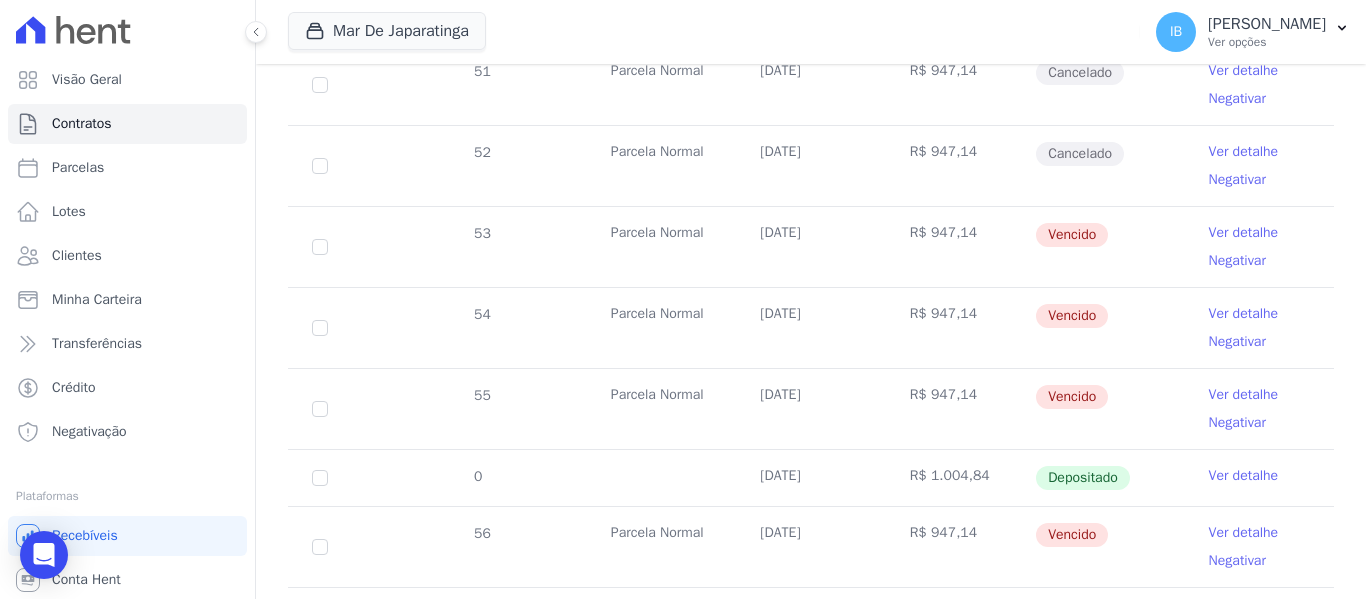 scroll, scrollTop: 700, scrollLeft: 0, axis: vertical 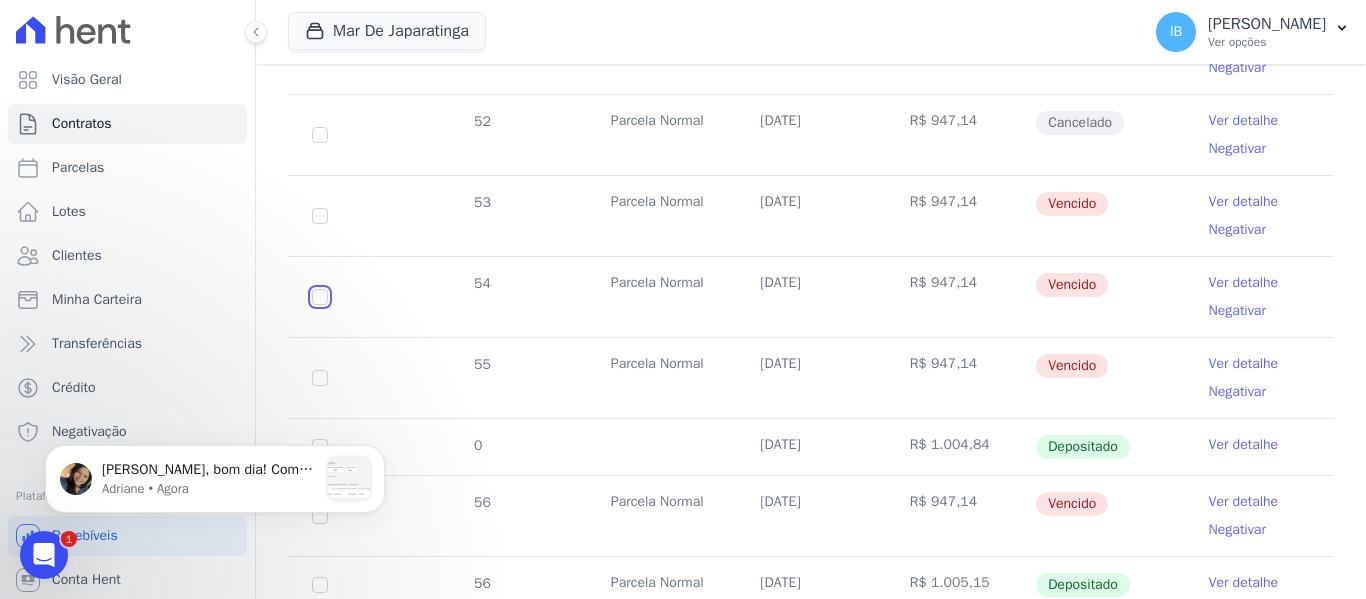 click at bounding box center [320, 216] 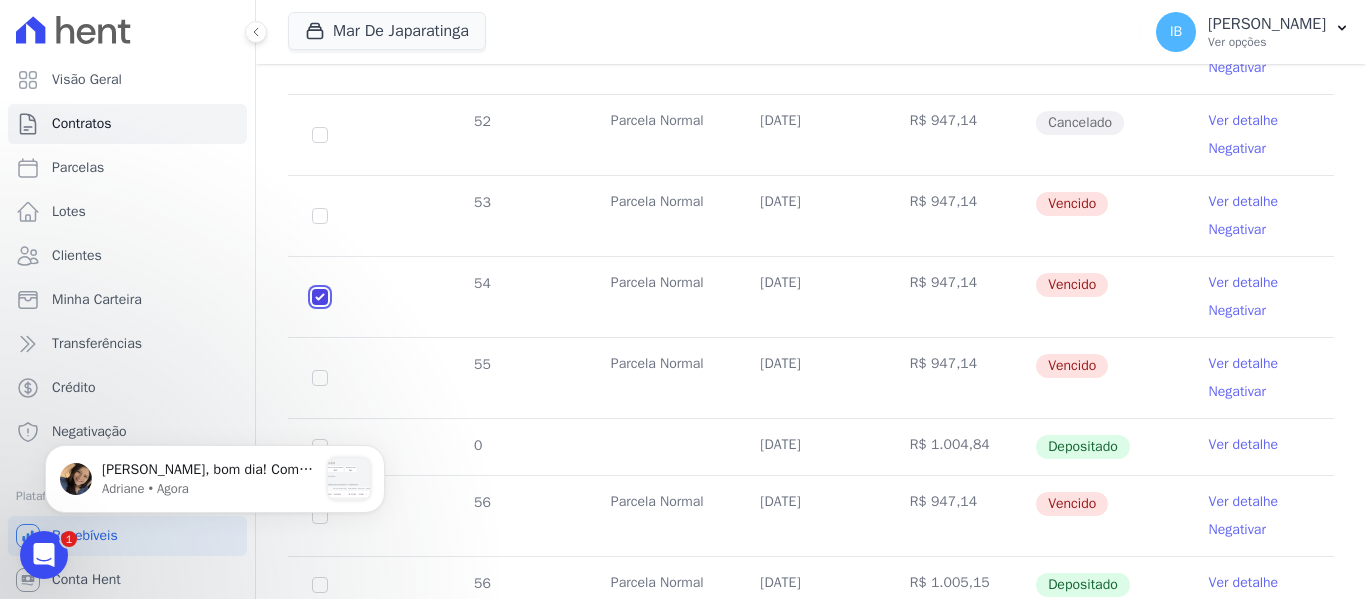 checkbox on "true" 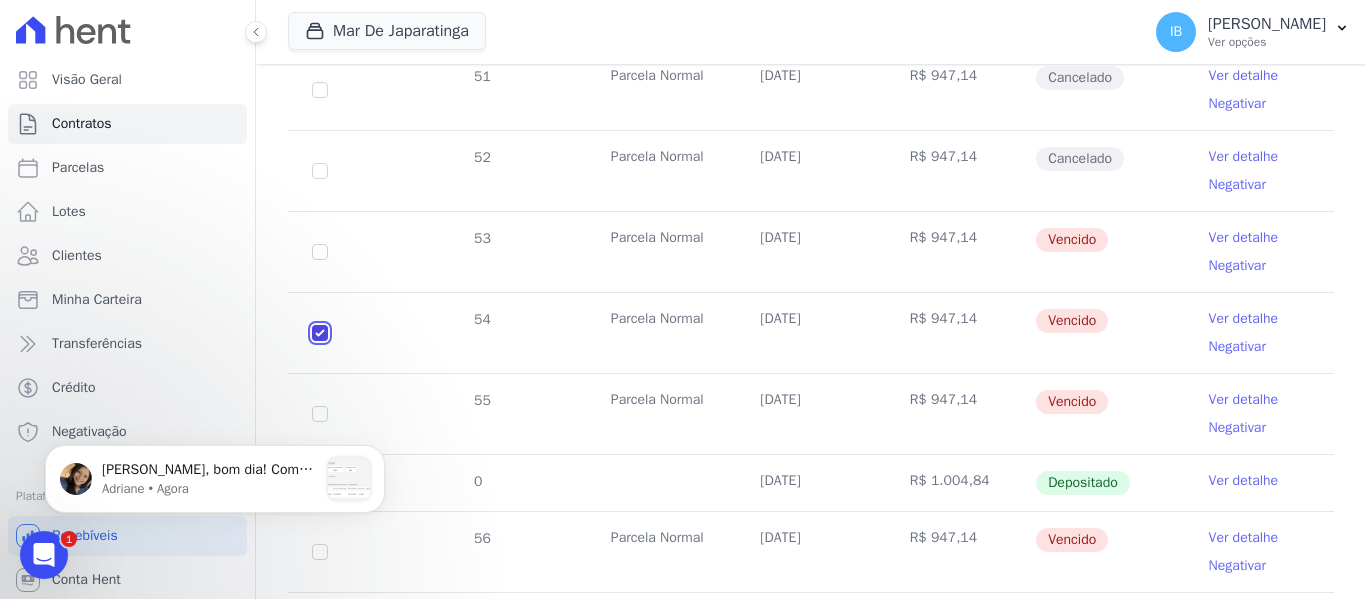 scroll, scrollTop: 736, scrollLeft: 0, axis: vertical 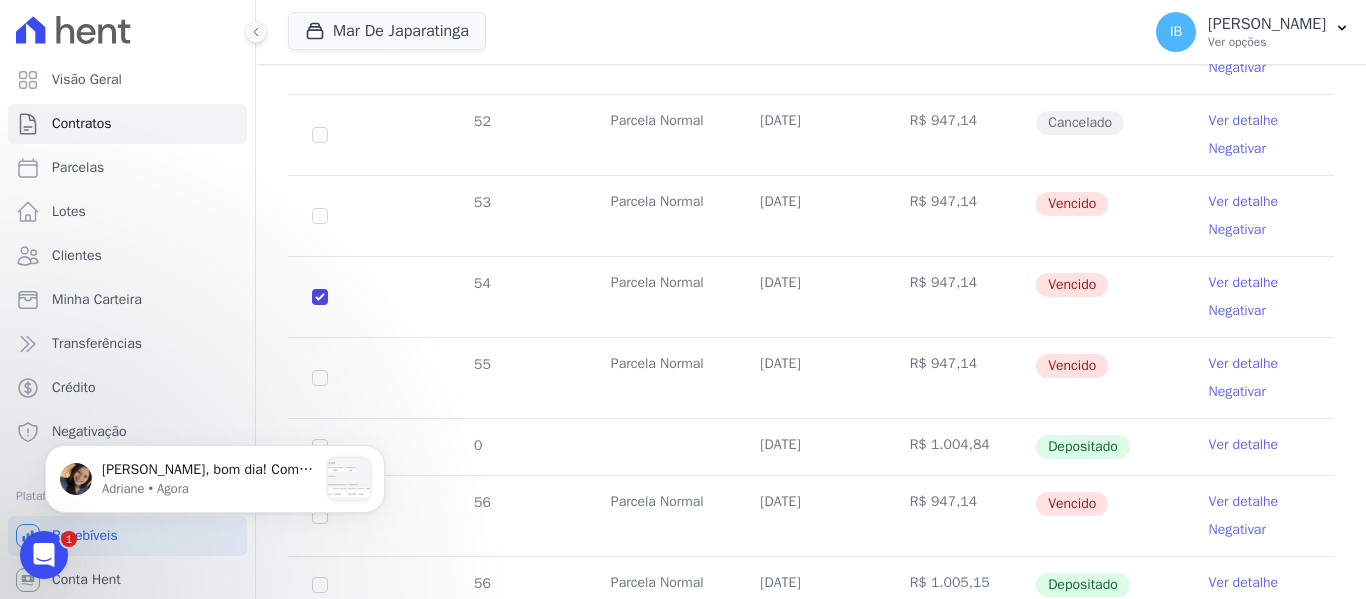 click on "Ver detalhe" at bounding box center (1244, 283) 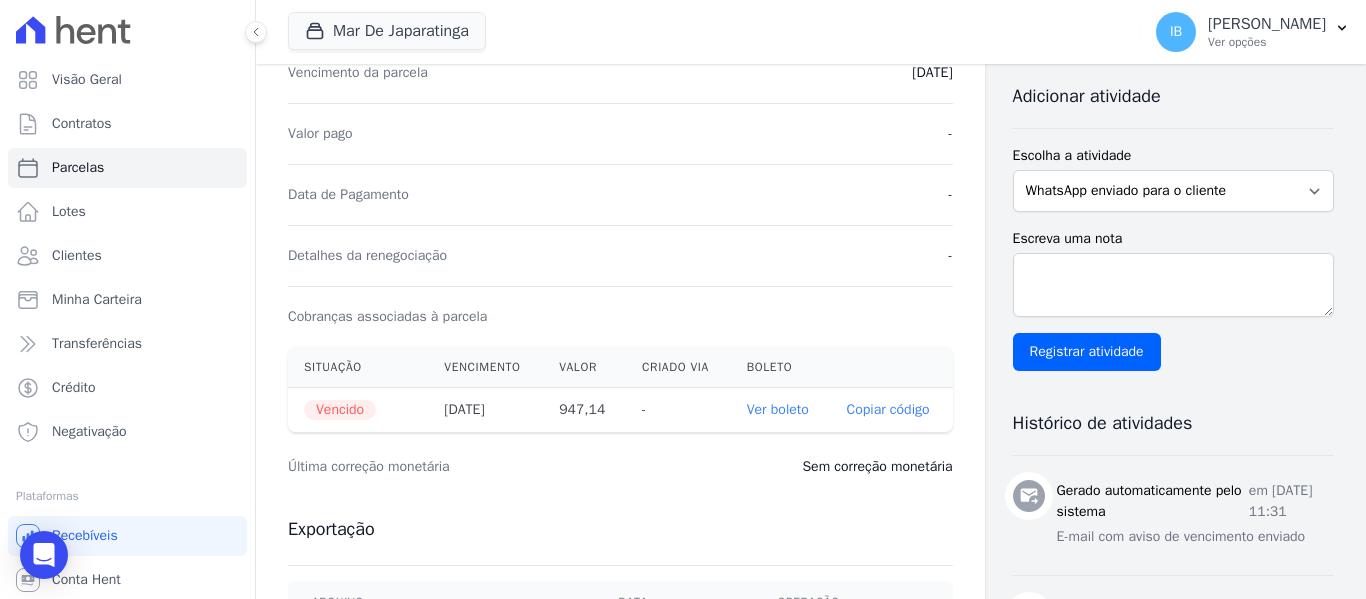 scroll, scrollTop: 400, scrollLeft: 0, axis: vertical 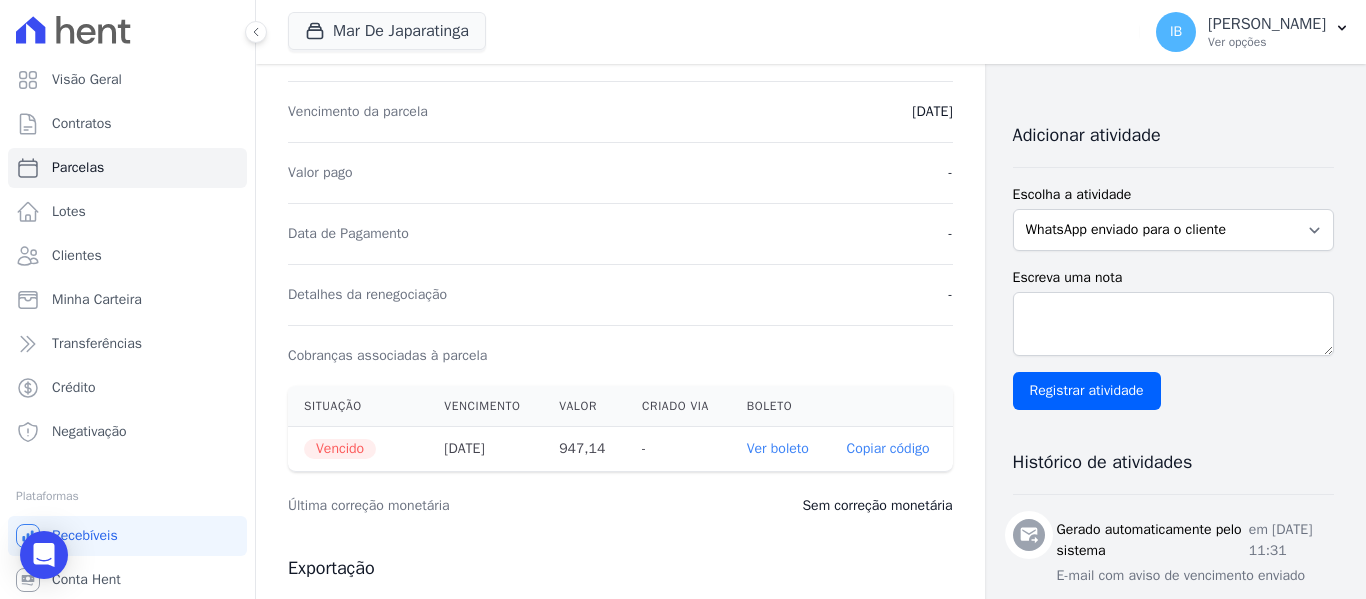 click on "Ver boleto" at bounding box center (778, 448) 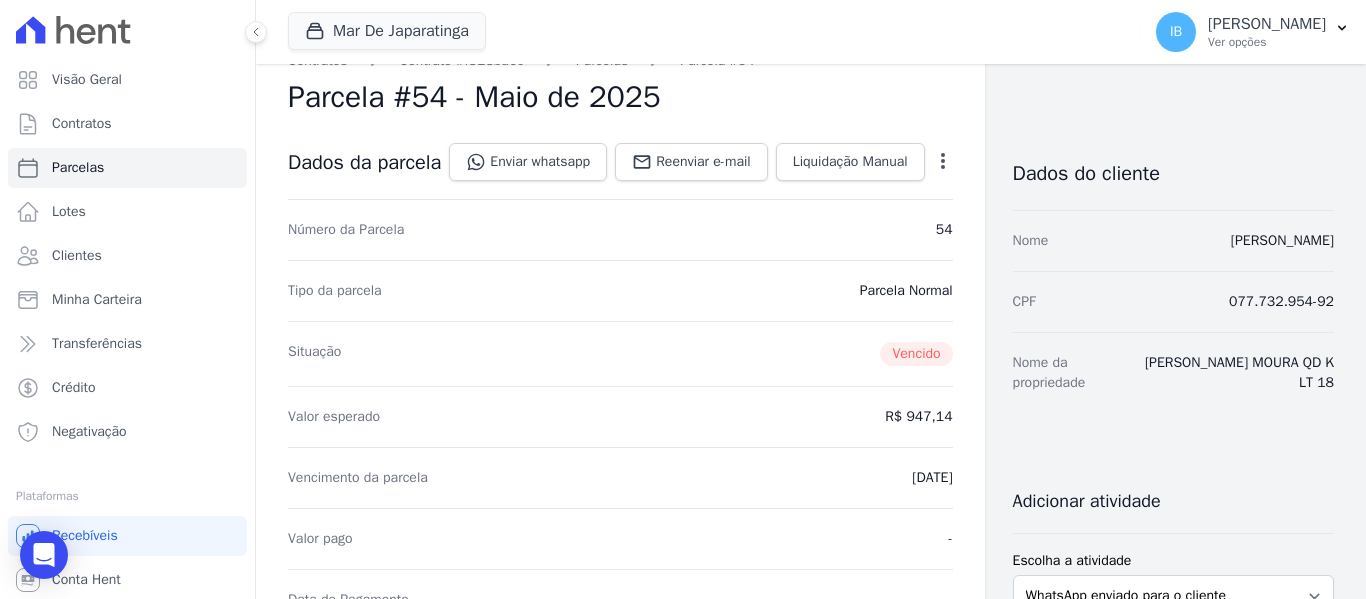 scroll, scrollTop: 0, scrollLeft: 0, axis: both 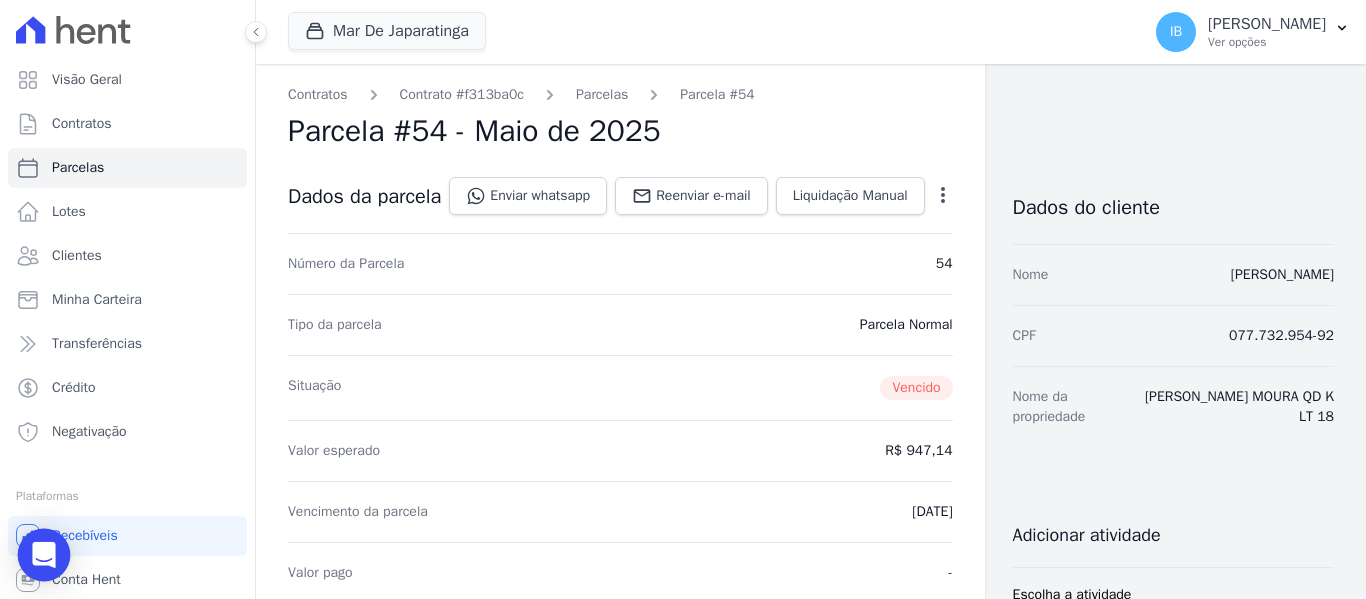 click 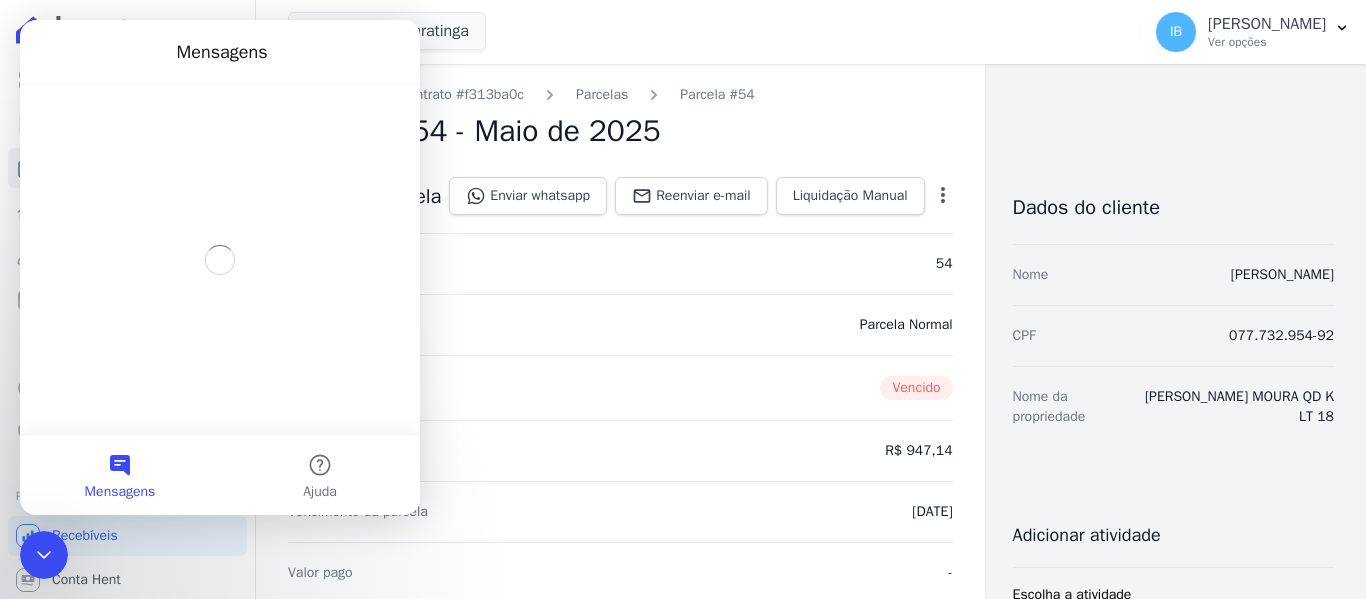scroll, scrollTop: 0, scrollLeft: 0, axis: both 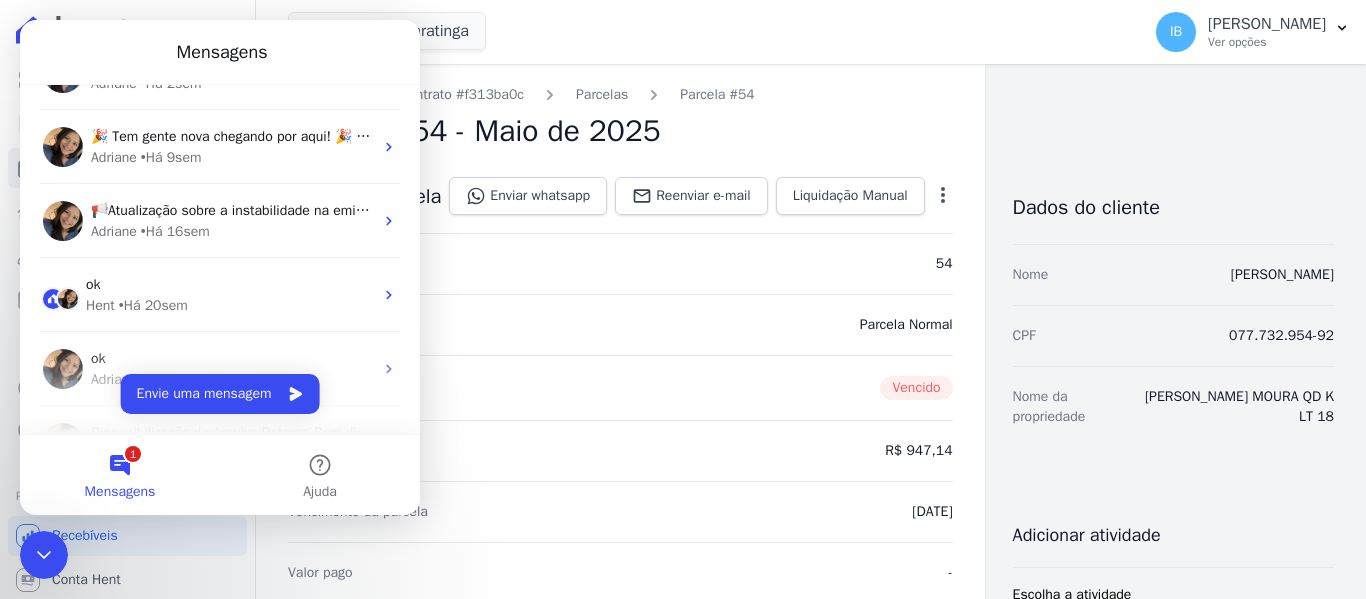 click on "1 Mensagens" at bounding box center (120, 475) 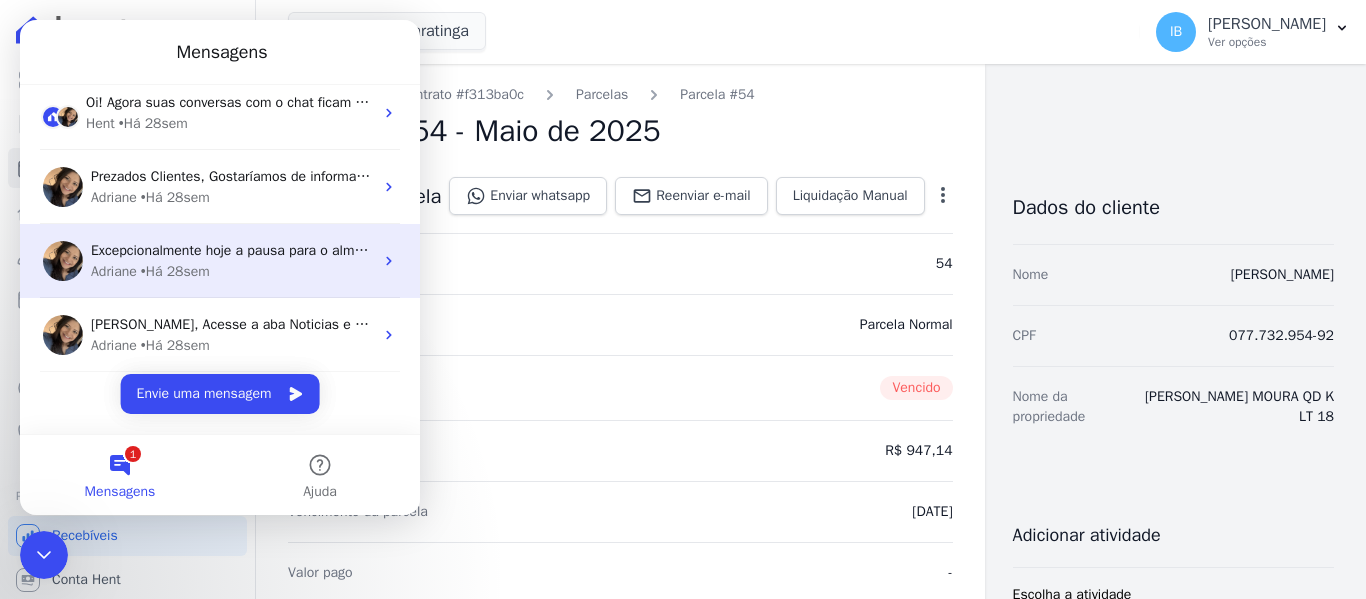 scroll, scrollTop: 989, scrollLeft: 0, axis: vertical 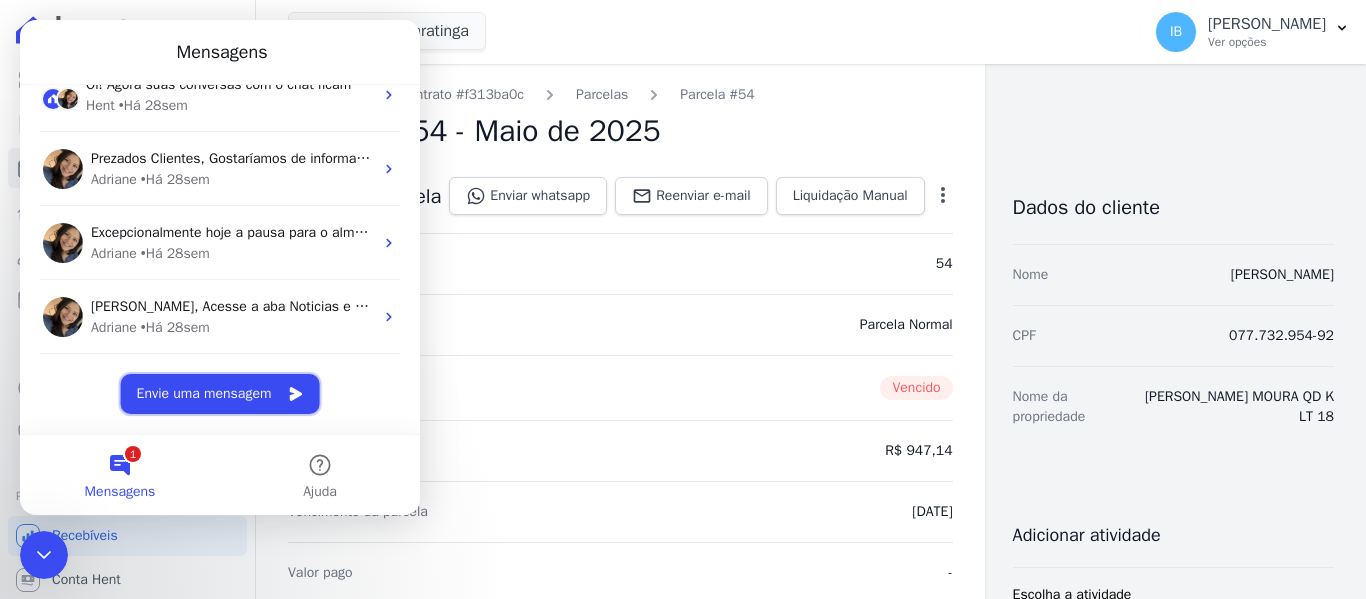 click on "Envie uma mensagem" at bounding box center (220, 394) 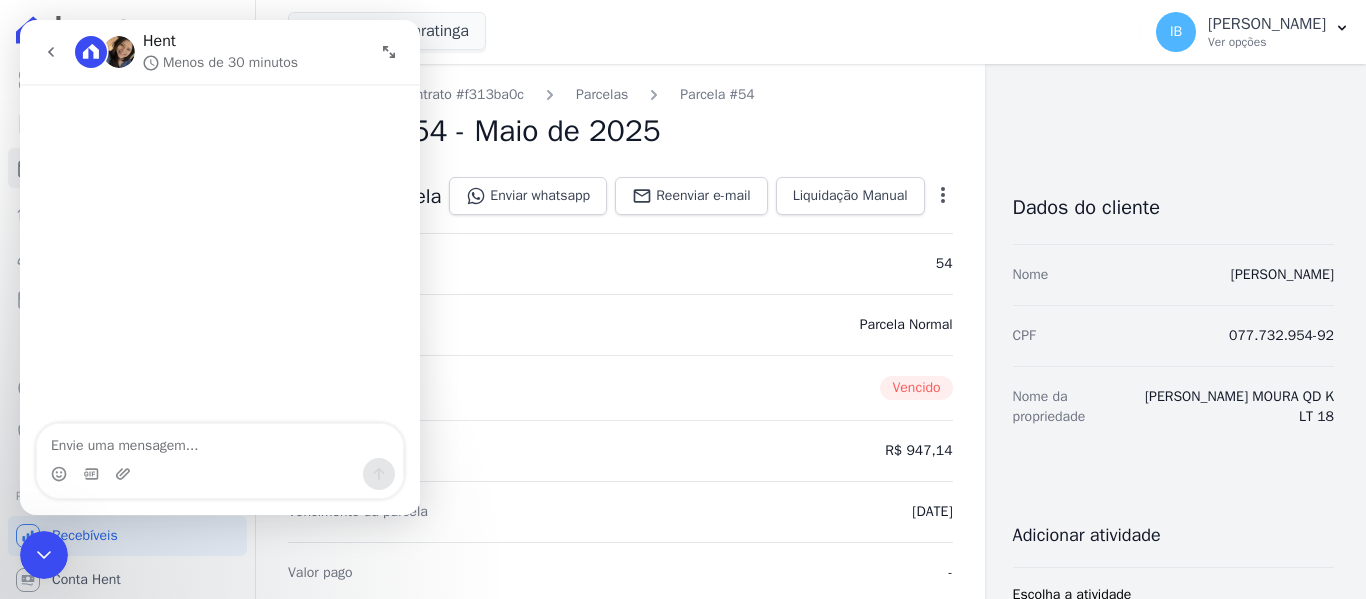 scroll, scrollTop: 908, scrollLeft: 0, axis: vertical 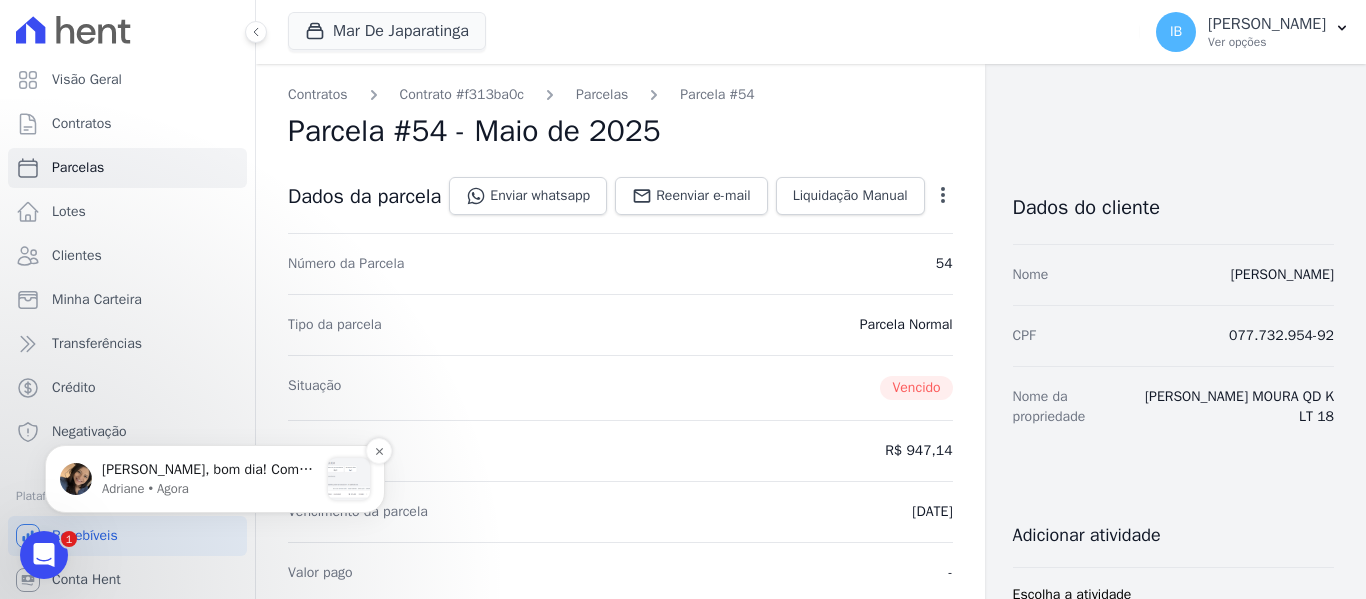 click at bounding box center (349, 479) 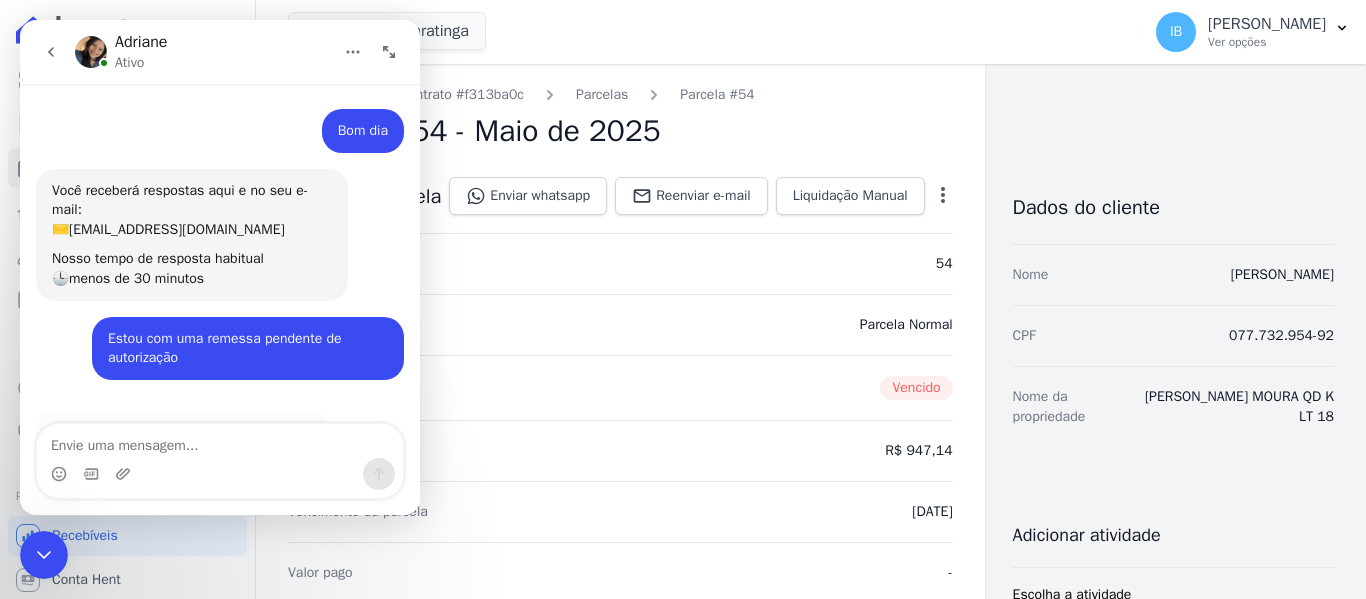 scroll, scrollTop: 3, scrollLeft: 0, axis: vertical 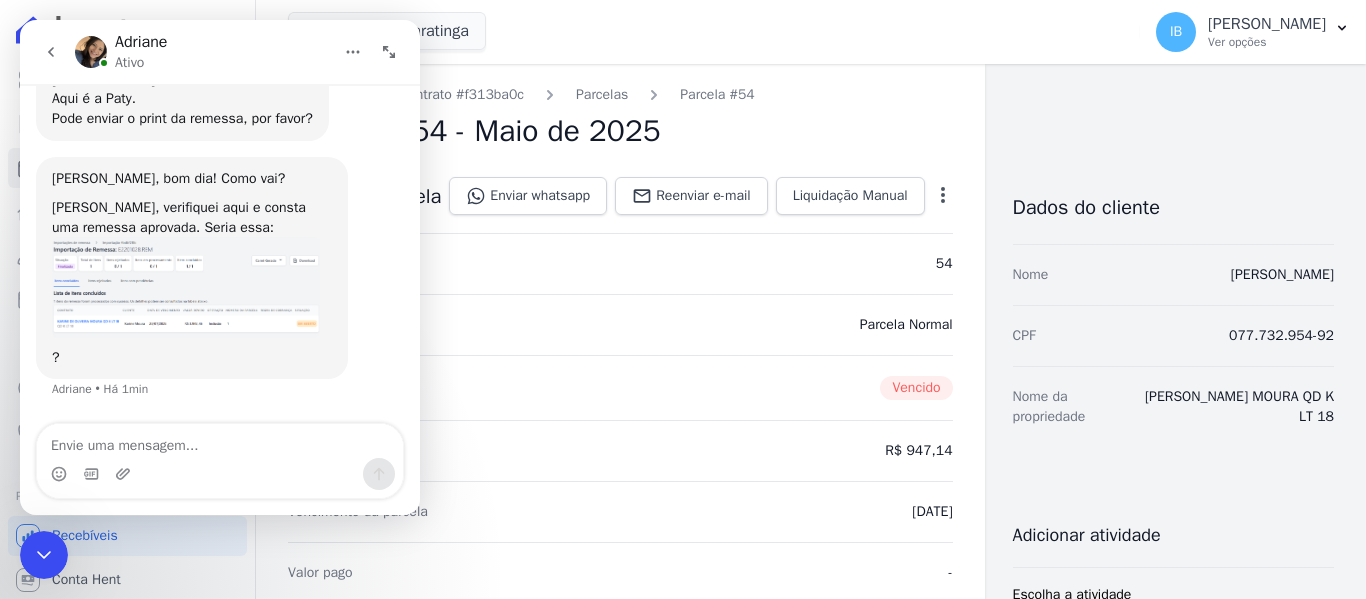 click at bounding box center [186, 287] 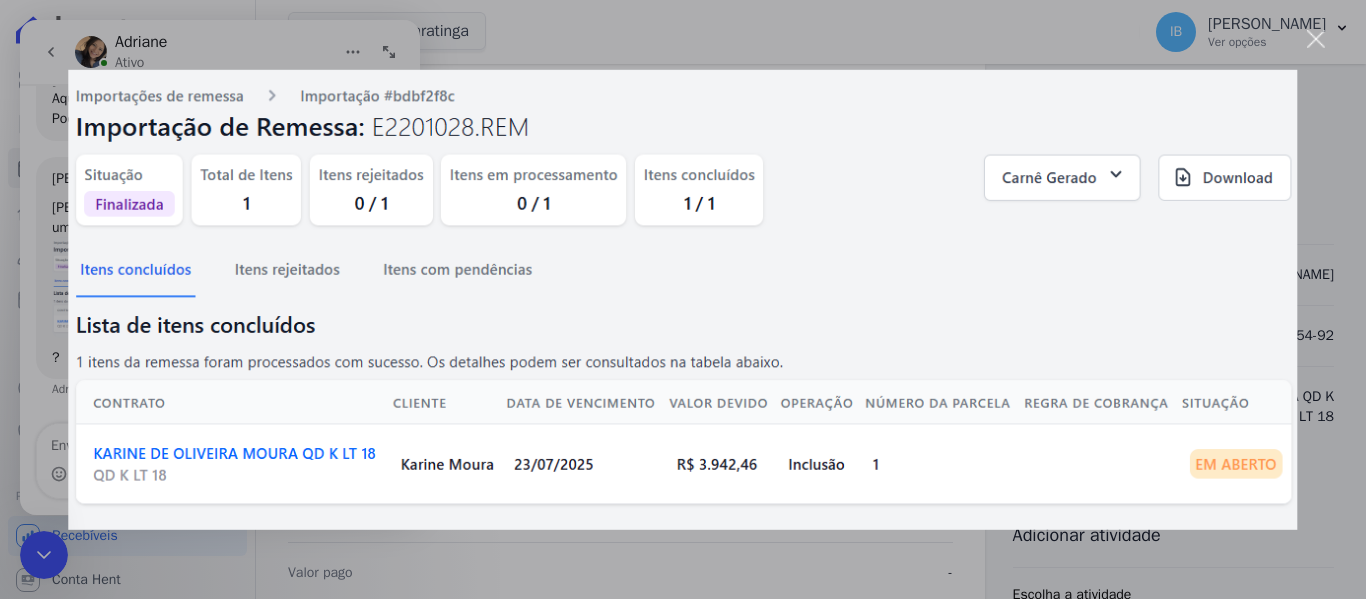 scroll, scrollTop: 0, scrollLeft: 0, axis: both 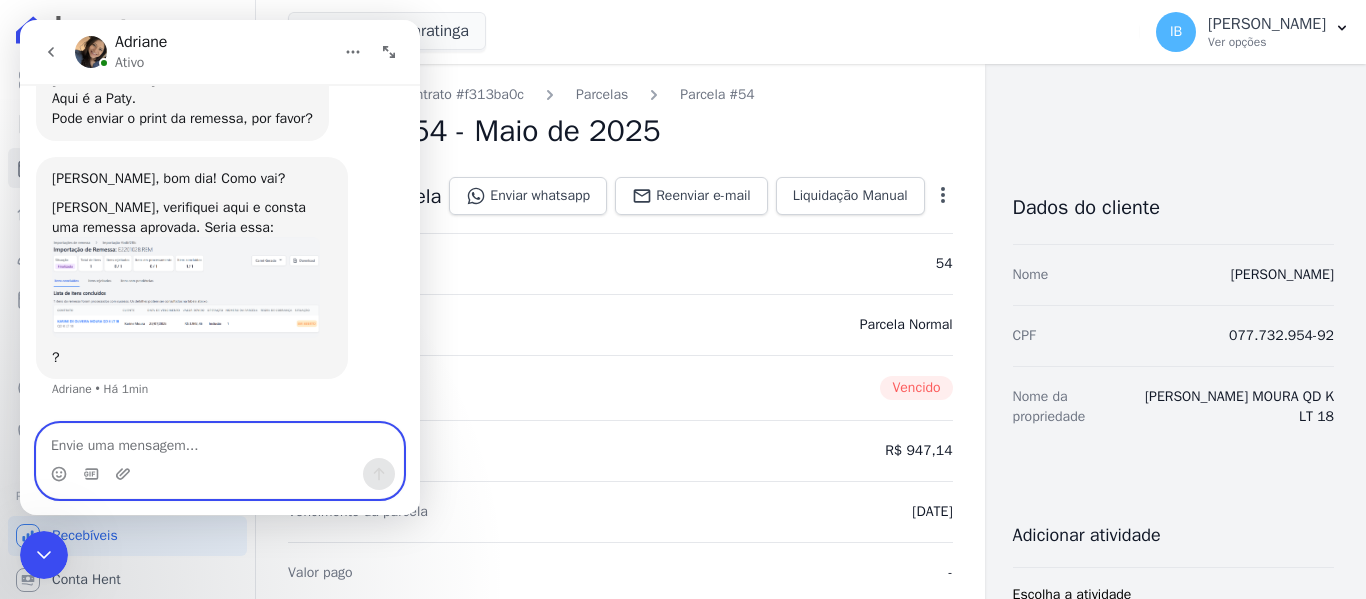 click at bounding box center (220, 441) 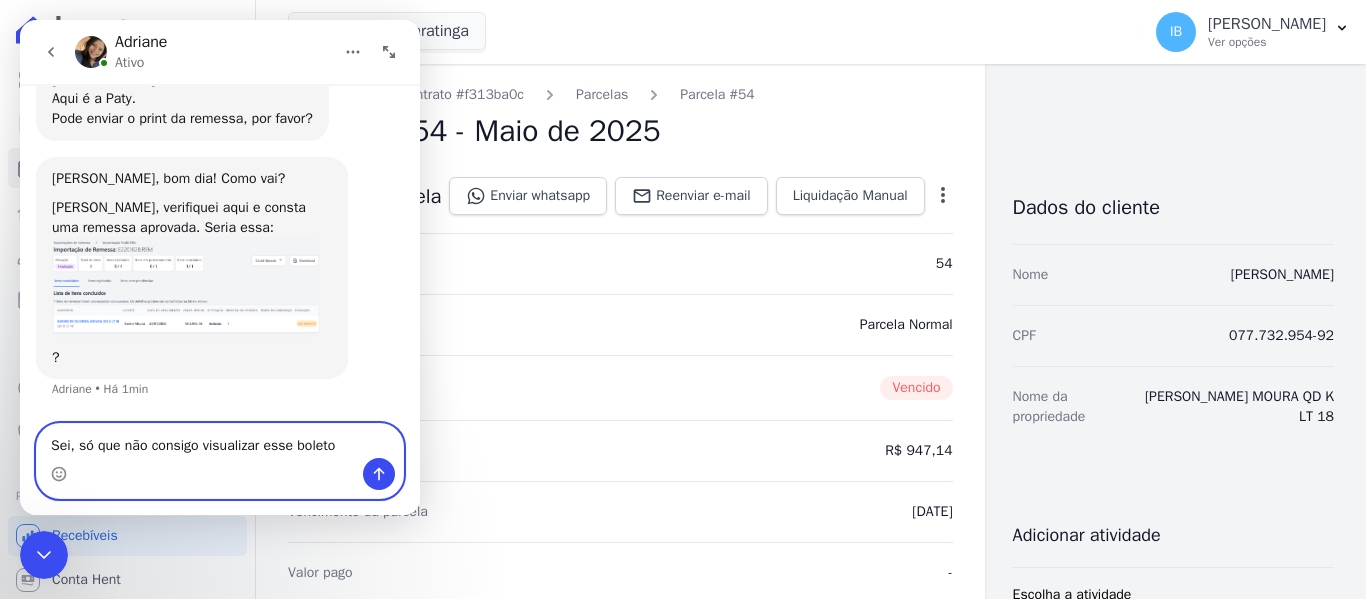 type on "Sei, só que não consigo visualizar esse boletos" 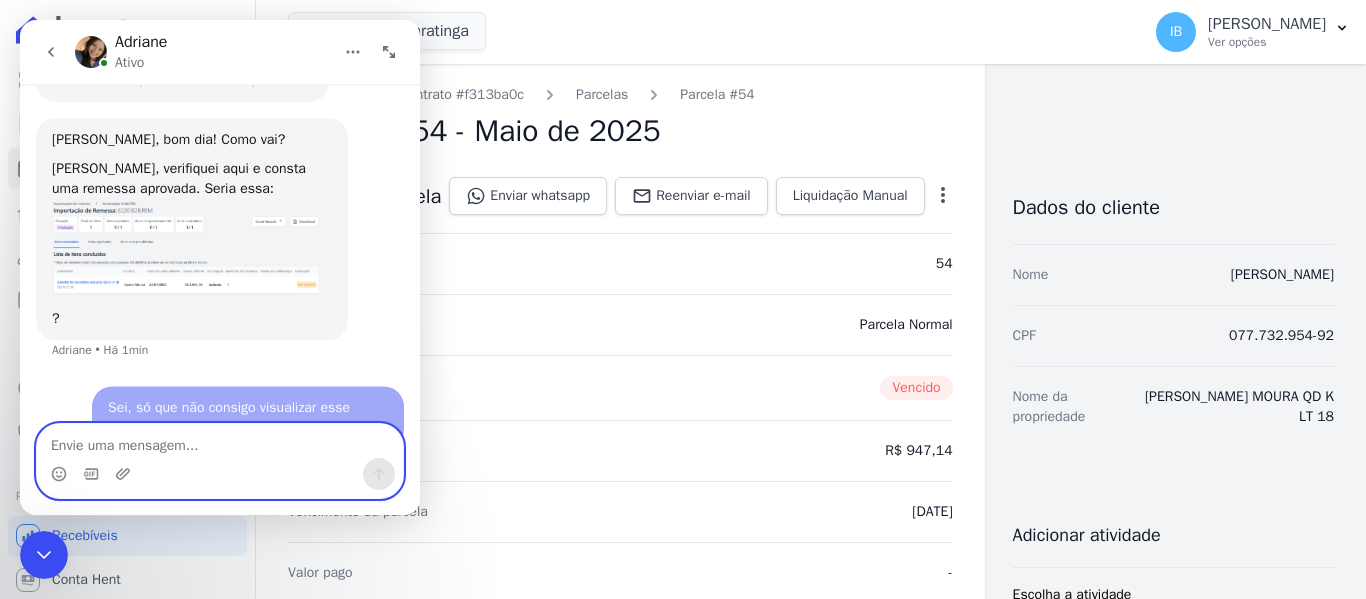 scroll, scrollTop: 454, scrollLeft: 0, axis: vertical 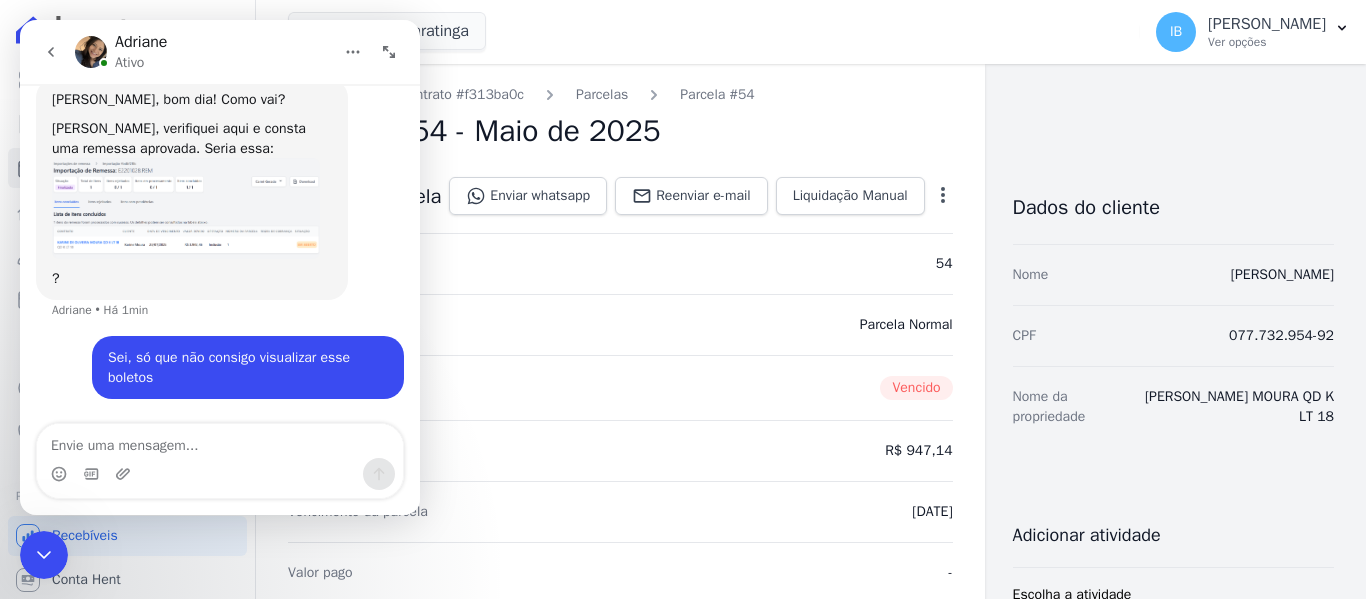 click at bounding box center [186, 208] 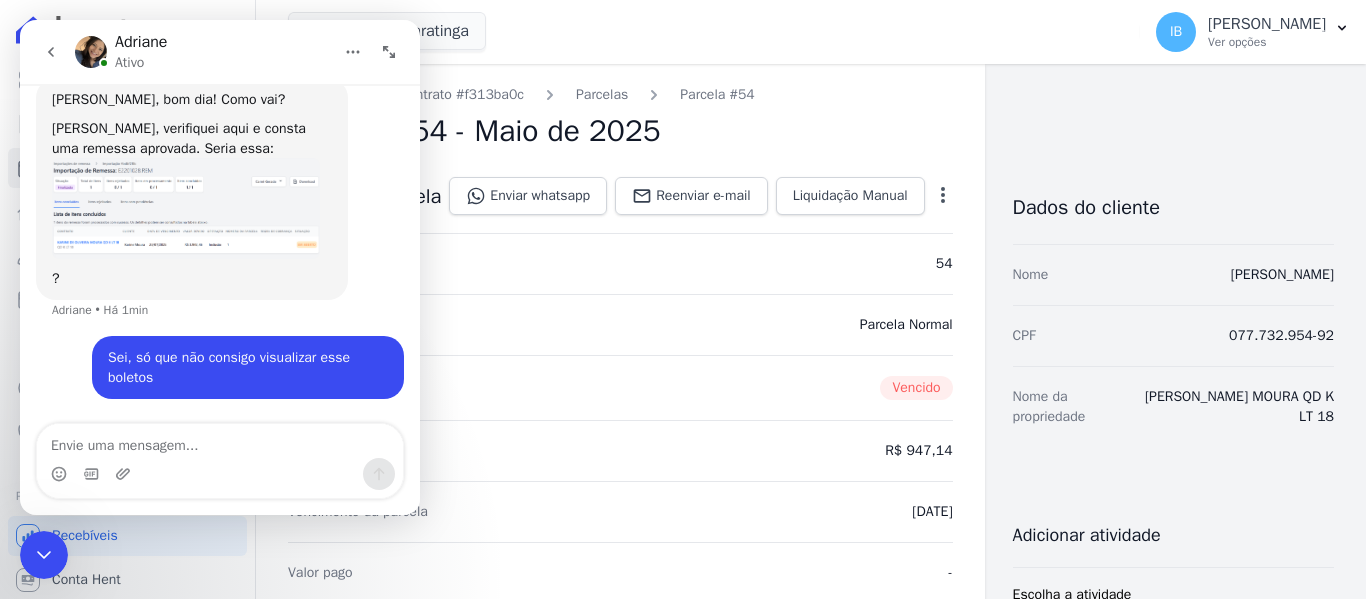 scroll, scrollTop: 0, scrollLeft: 0, axis: both 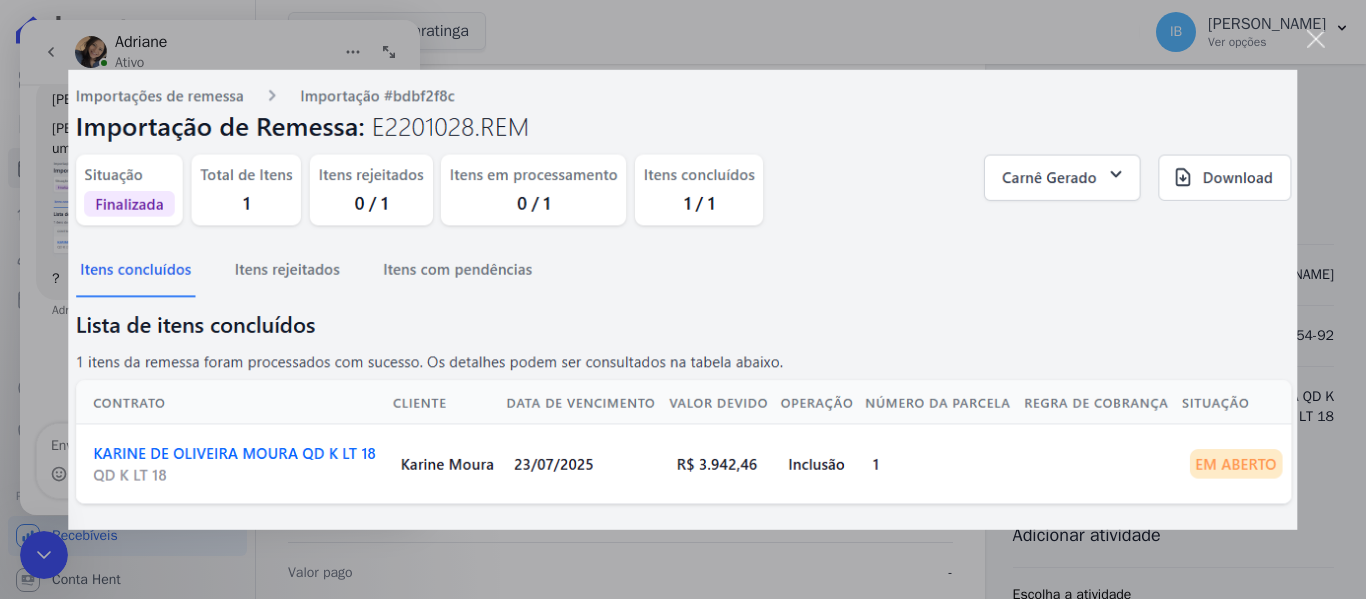 click at bounding box center [682, 299] 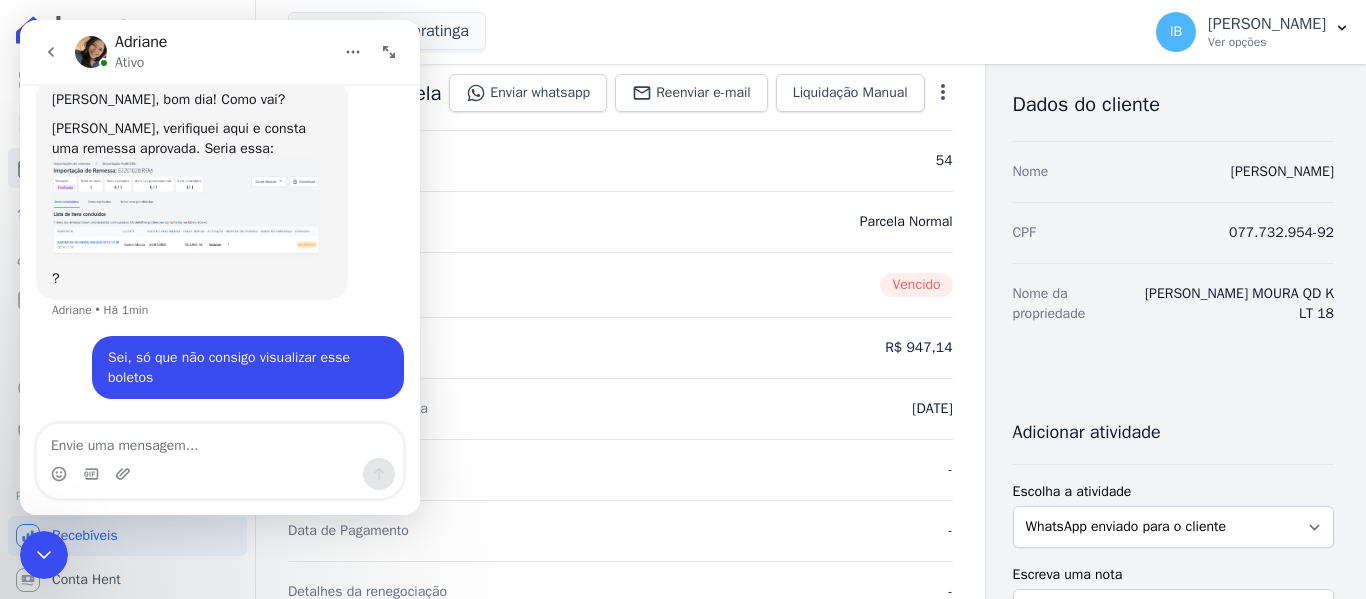 scroll, scrollTop: 100, scrollLeft: 0, axis: vertical 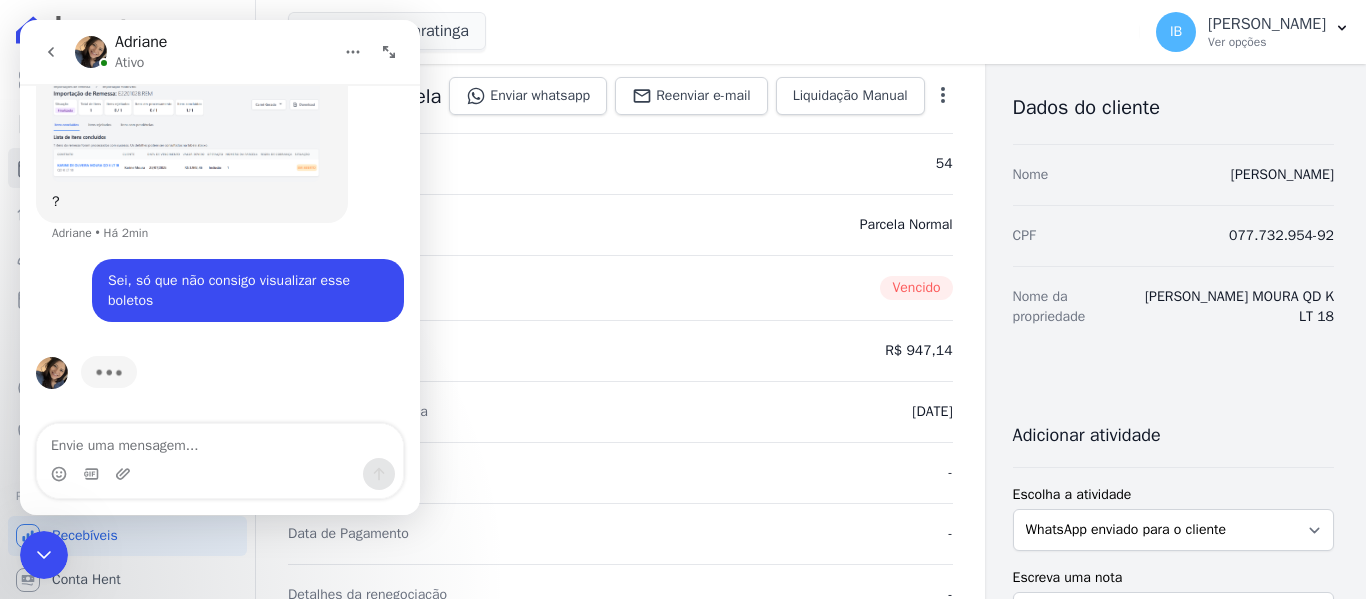 click on "Sei, só que não consigo visualizar esse boletos" at bounding box center (248, 290) 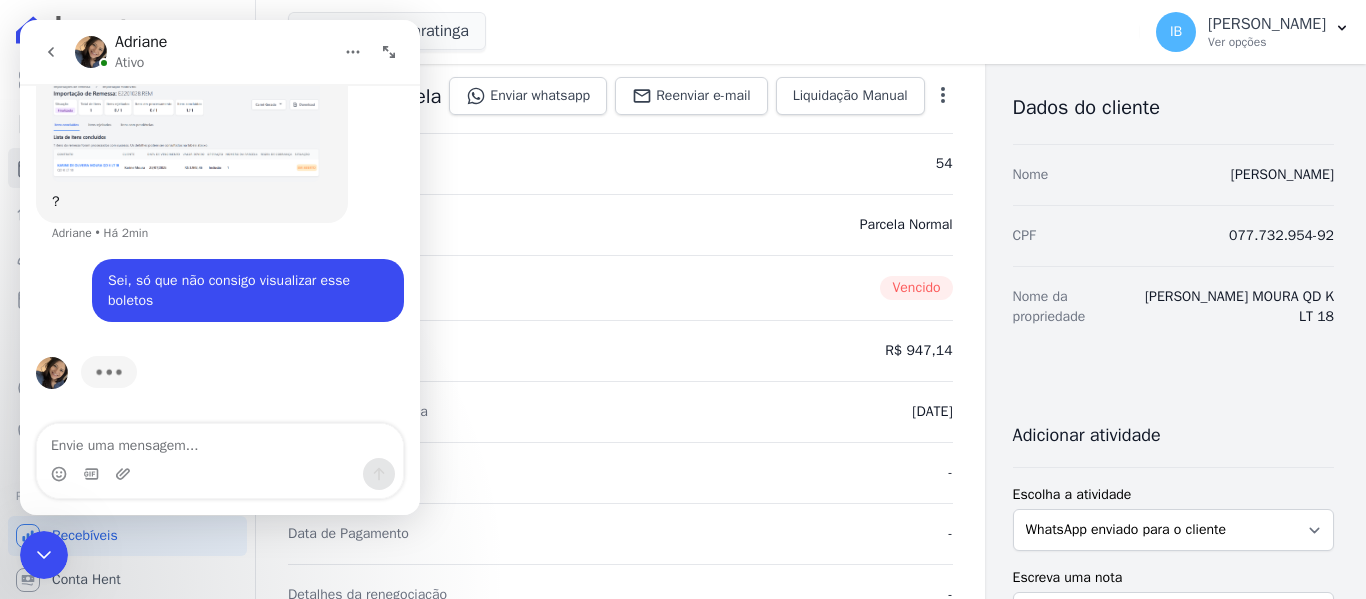 click on "Sei, só que não consigo visualizar esse boletos" at bounding box center [248, 290] 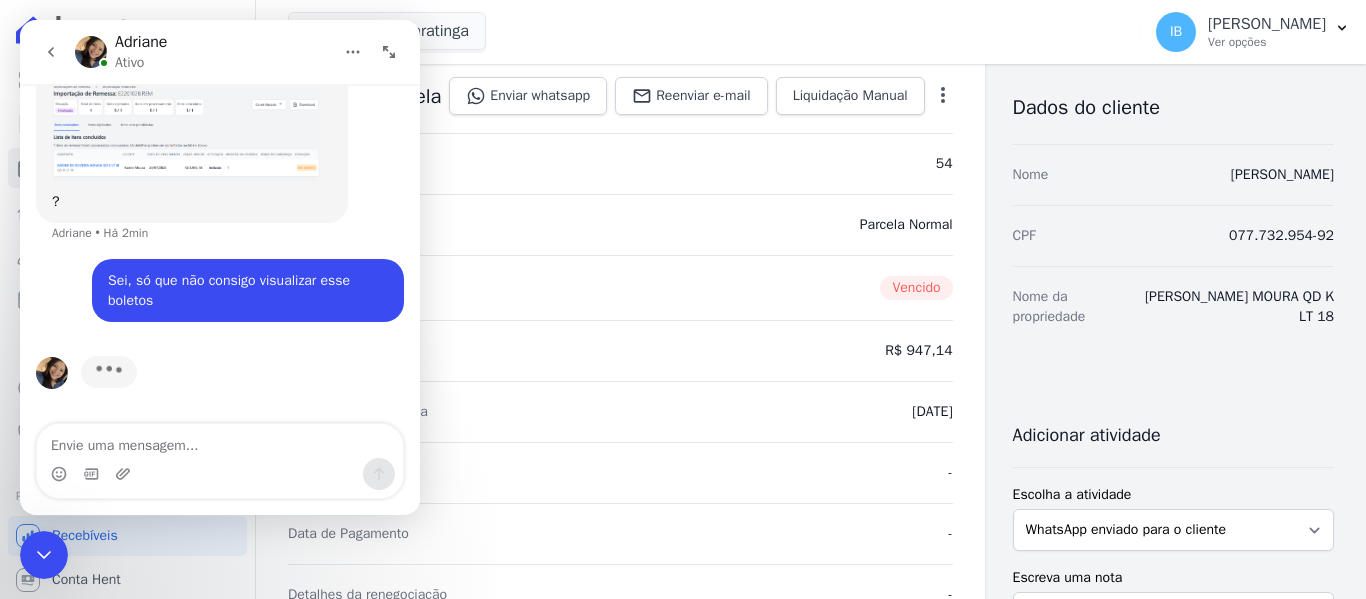 click on "Sei, só que não consigo visualizar esse boletos" at bounding box center (248, 290) 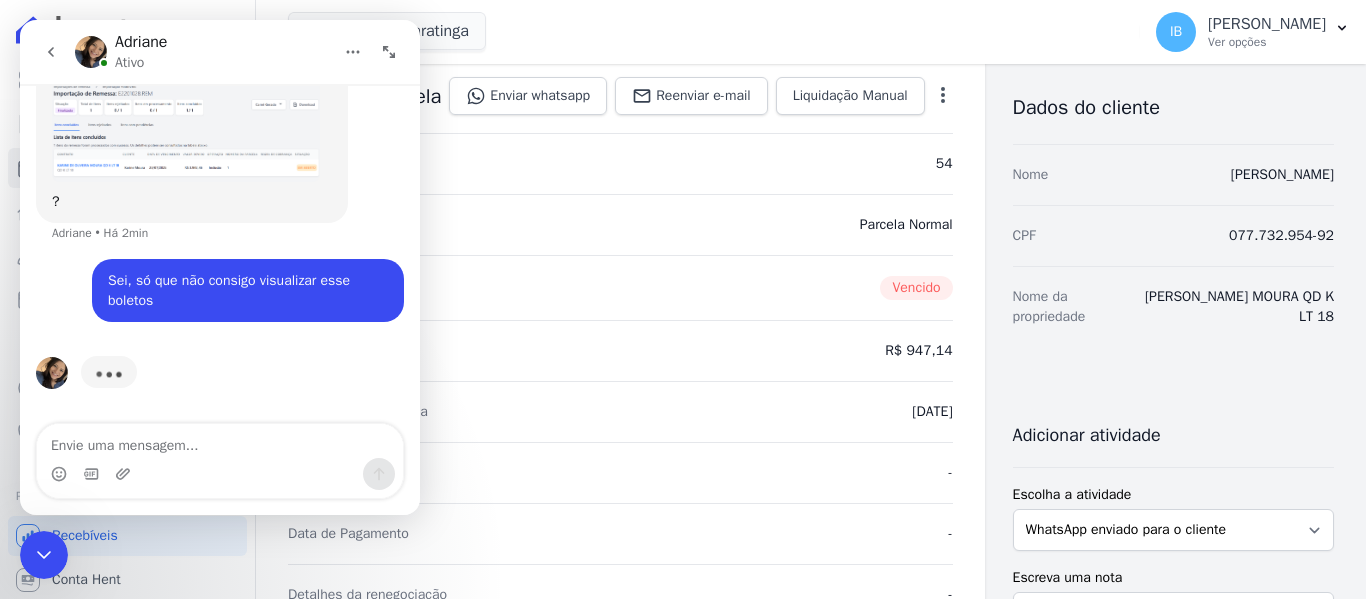 scroll, scrollTop: 454, scrollLeft: 0, axis: vertical 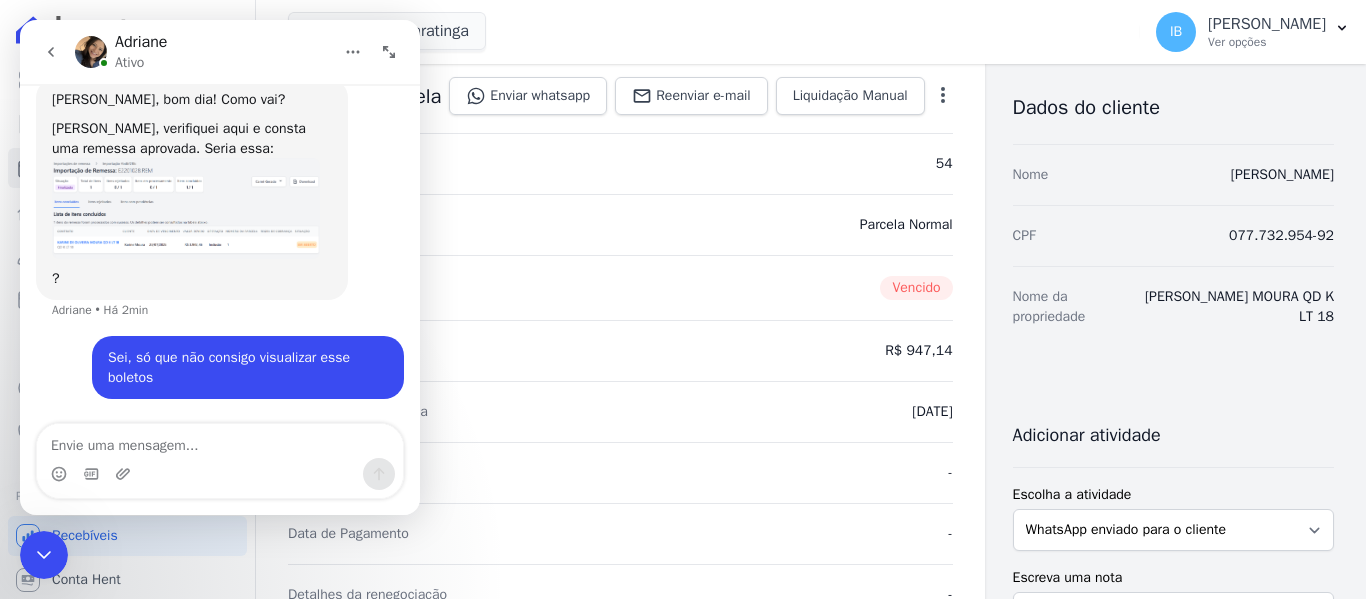 click 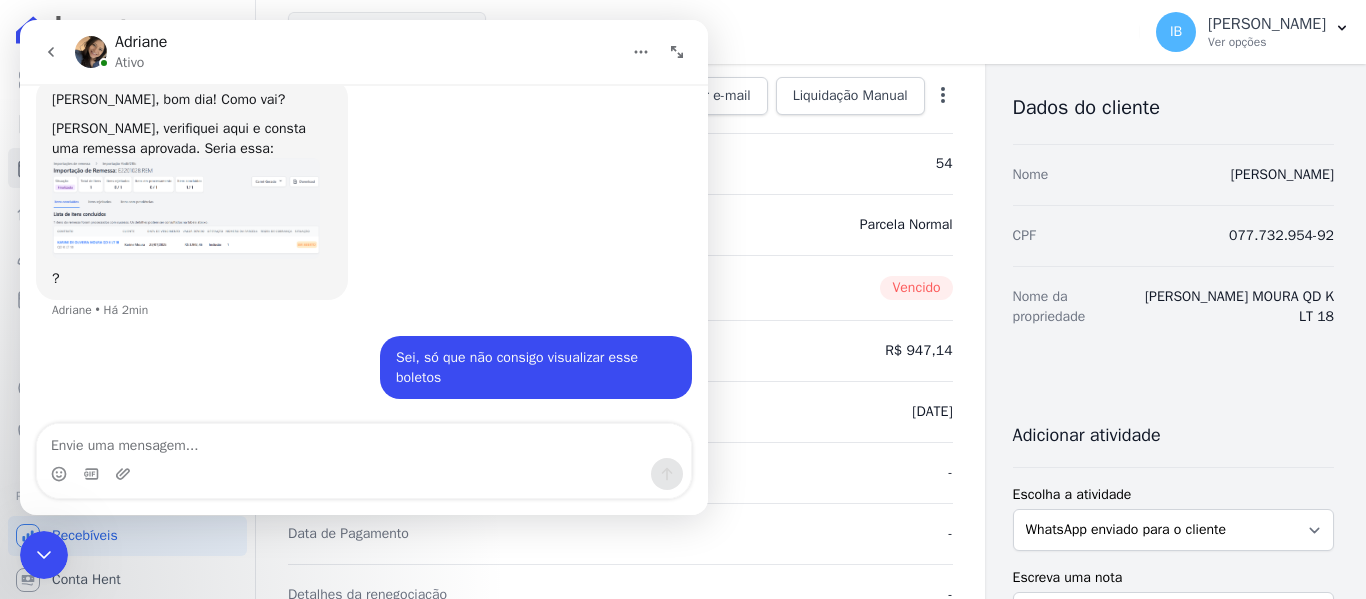 scroll, scrollTop: 413, scrollLeft: 0, axis: vertical 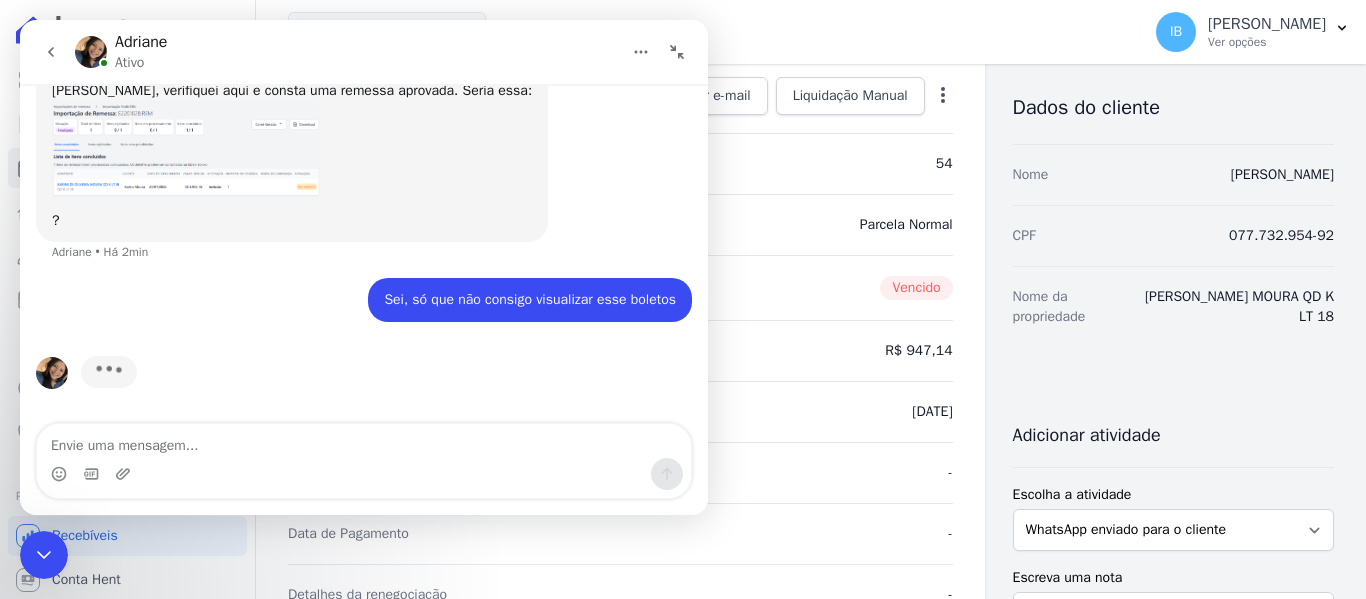 click 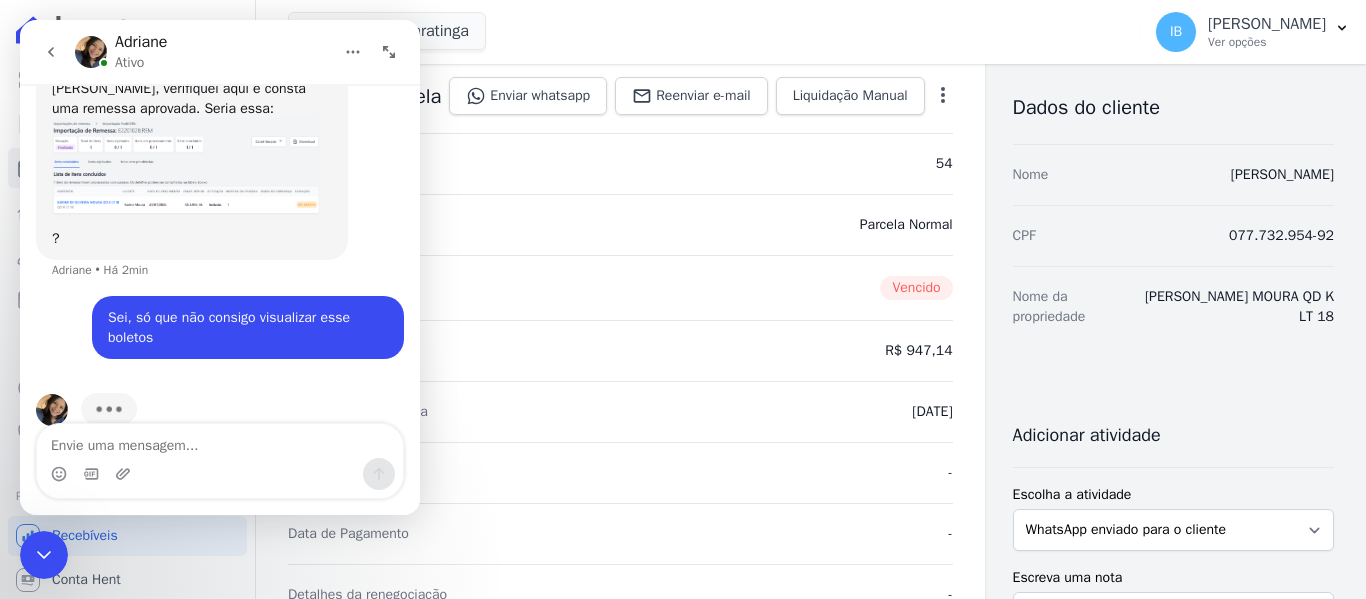 scroll, scrollTop: 531, scrollLeft: 0, axis: vertical 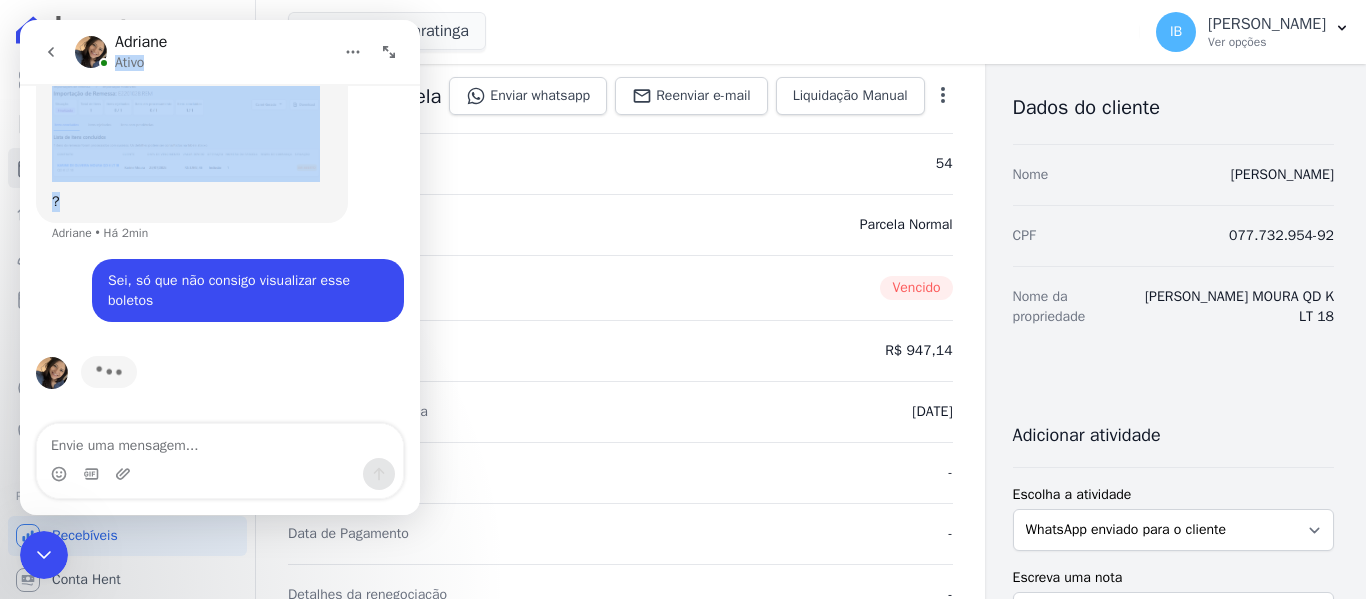 drag, startPoint x: 322, startPoint y: 34, endPoint x: 675, endPoint y: 250, distance: 413.84177 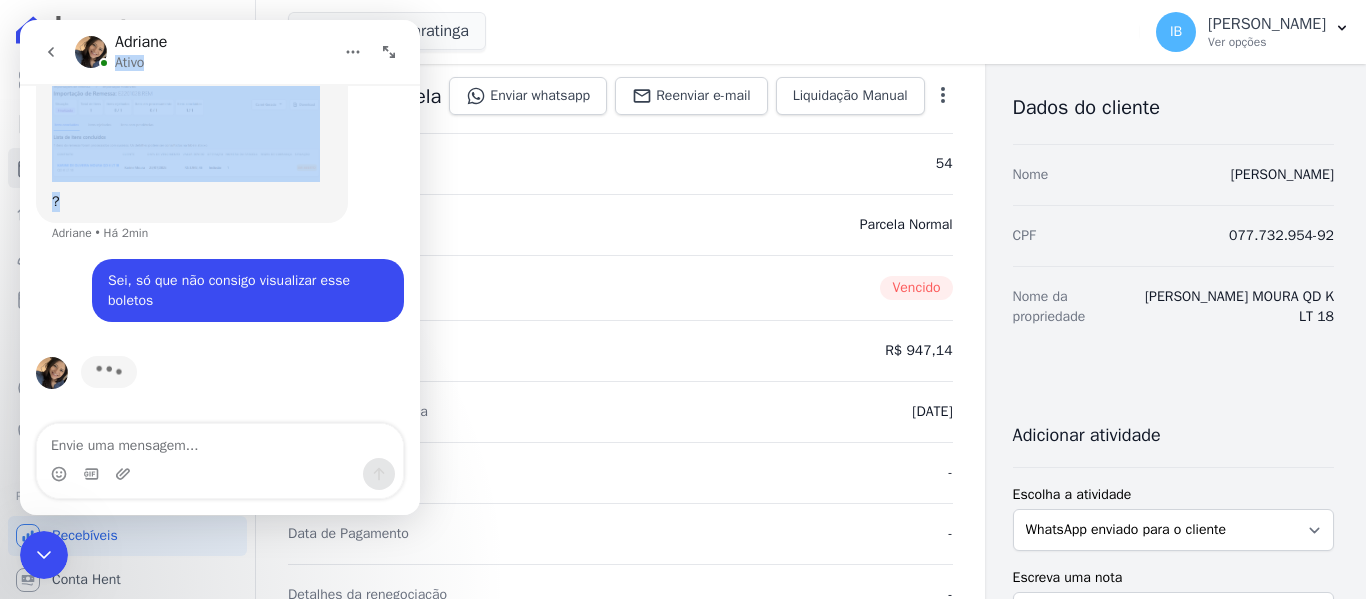 click on "Adriane Ativo Bom dia Ieda    •   Há 8min Você receberá respostas aqui e no seu e-mail: ✉️  iedabarbosa@salgadoempreendimentos.com Nosso tempo de resposta habitual 🕒  menos de 30 minutos Operator    •   Há 8min Estou com uma remessa pendente de autorização Ieda    •   Há 8min Olá Ieda, bom dia! Como vai? Aqui é a Paty.  Pode enviar o print da remessa, por favor? Suporte    •   Há 6min Olá Ieda, bom dia! Como vai?    Ieda, verifiquei aqui e consta uma remessa aprovada. Seria essa:  ? Adriane    •   Há 2min Sei, só que não consigo visualizar esse boletos  Ieda    •   Agora Digitando" 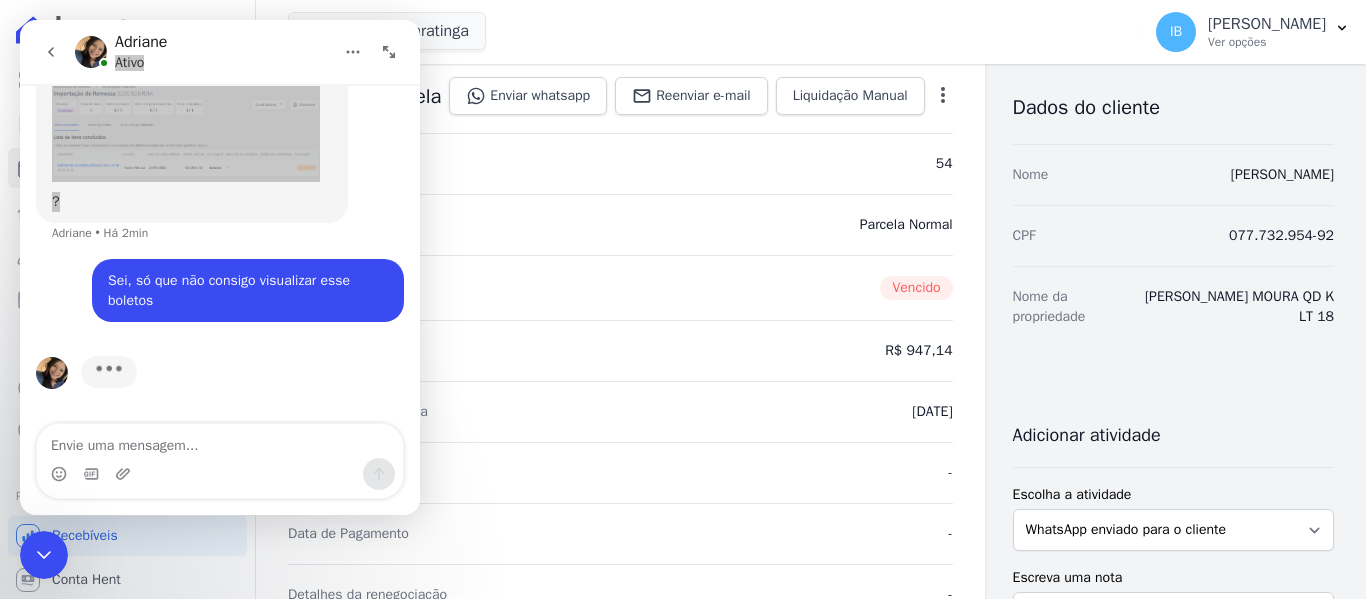 click on "Tipo da parcela
Parcela Normal" at bounding box center (620, 224) 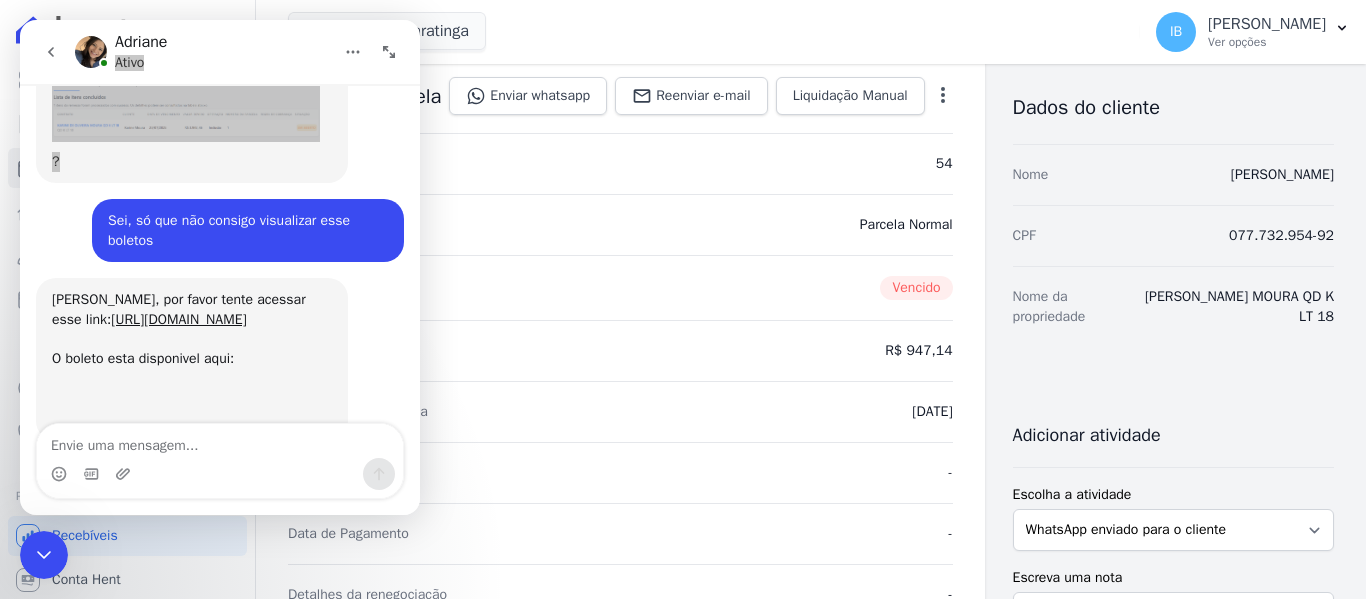 click on "Tipo da parcela
Parcela Normal" at bounding box center [620, 224] 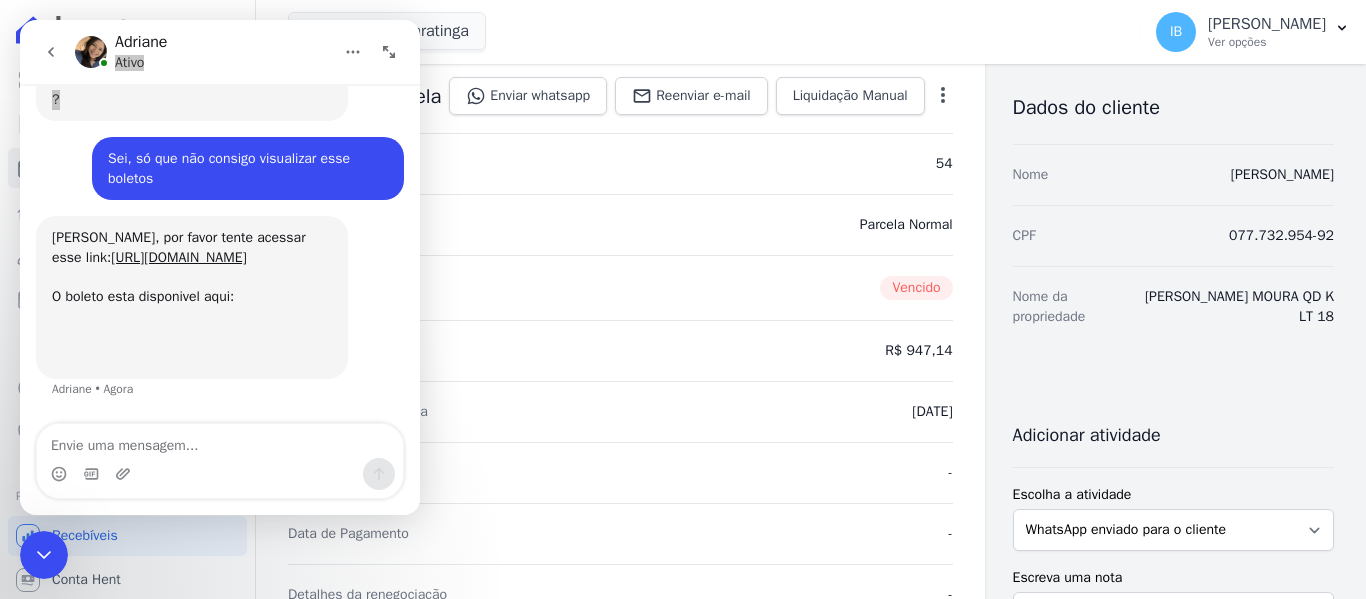 scroll, scrollTop: 652, scrollLeft: 0, axis: vertical 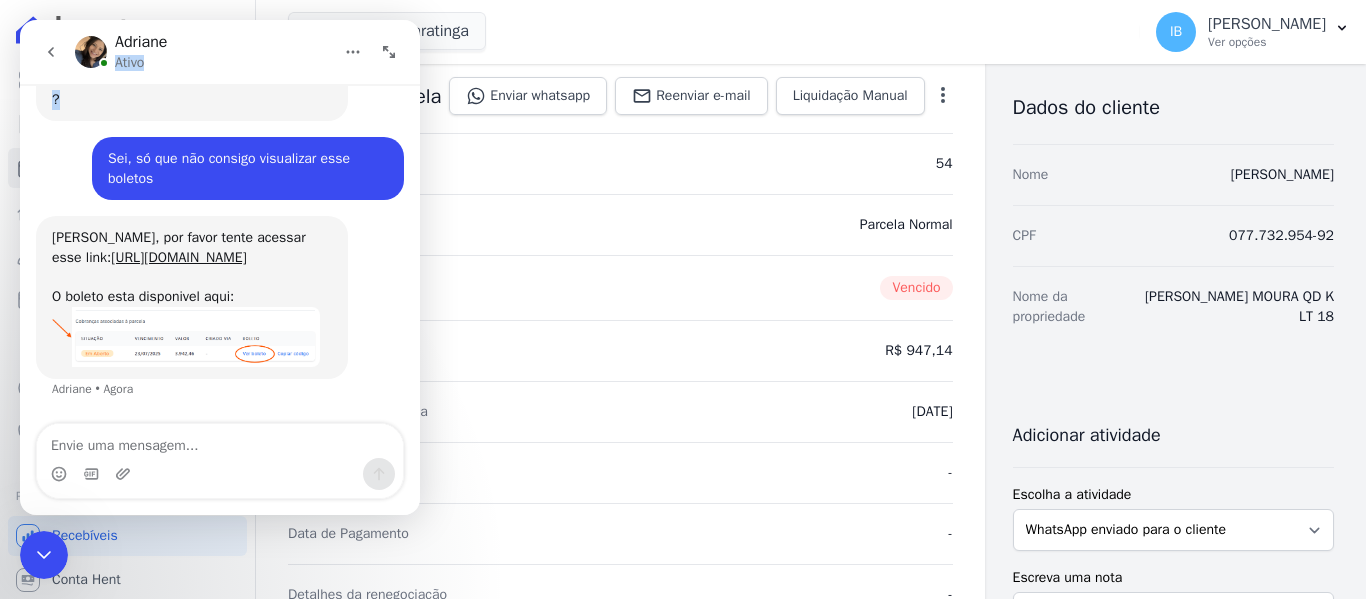click at bounding box center [186, 337] 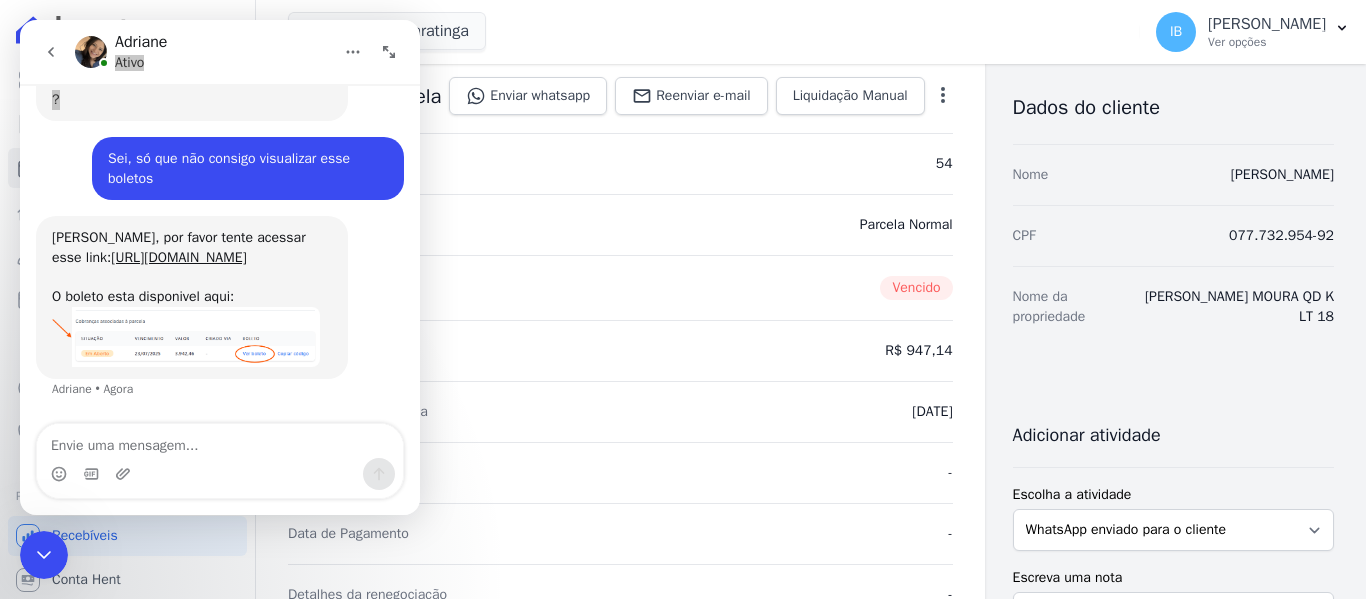 scroll, scrollTop: 0, scrollLeft: 0, axis: both 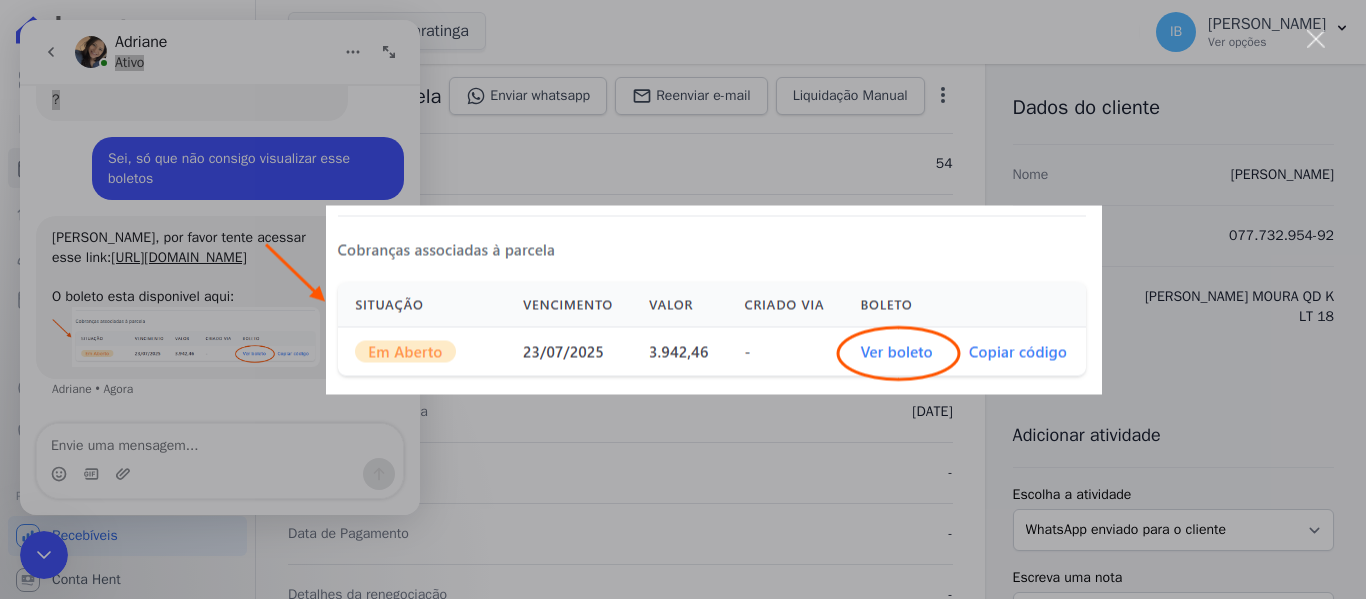 click at bounding box center [683, 299] 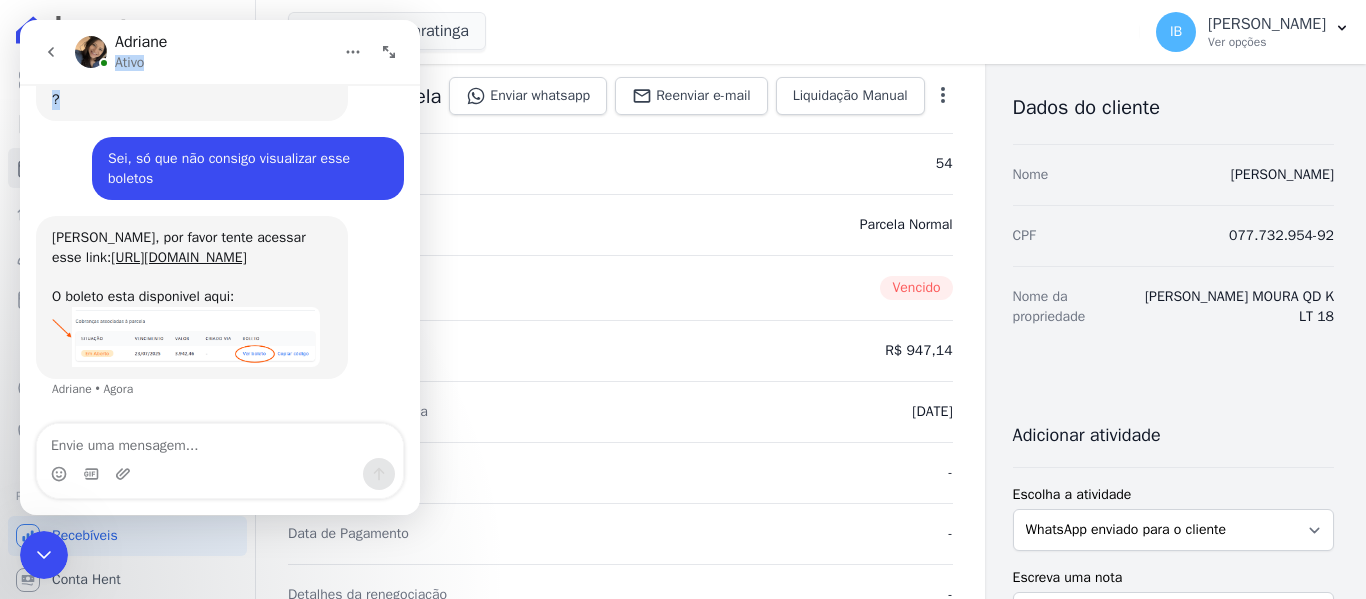 click at bounding box center [186, 337] 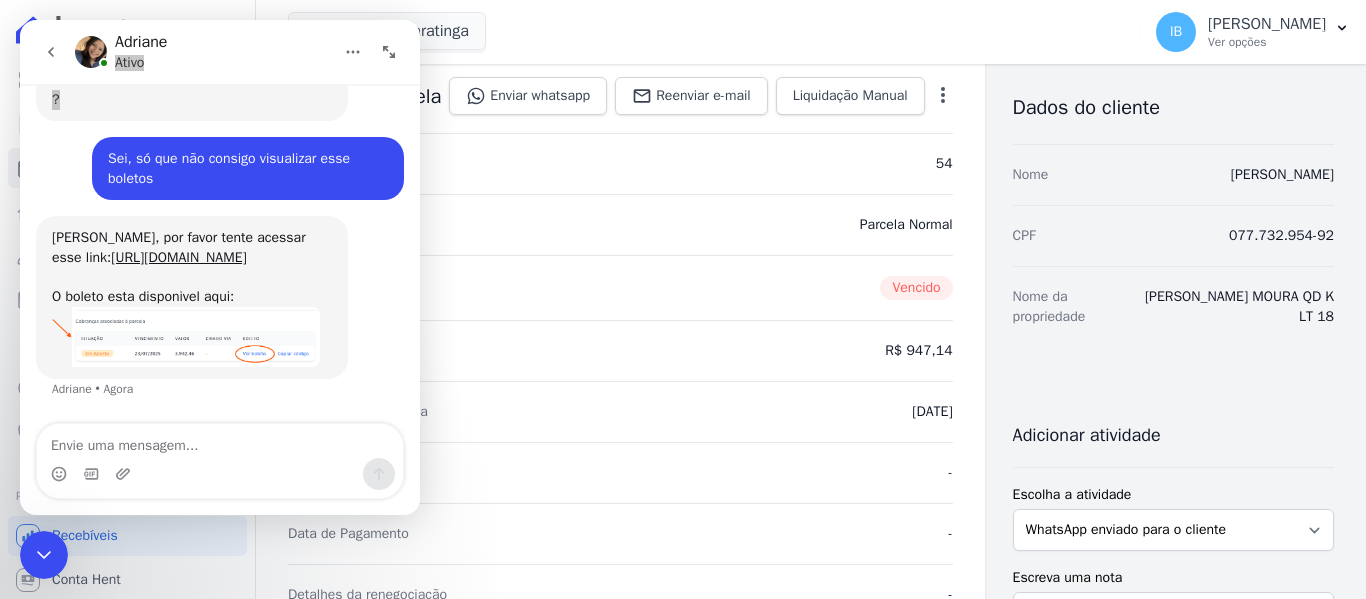 scroll, scrollTop: 0, scrollLeft: 0, axis: both 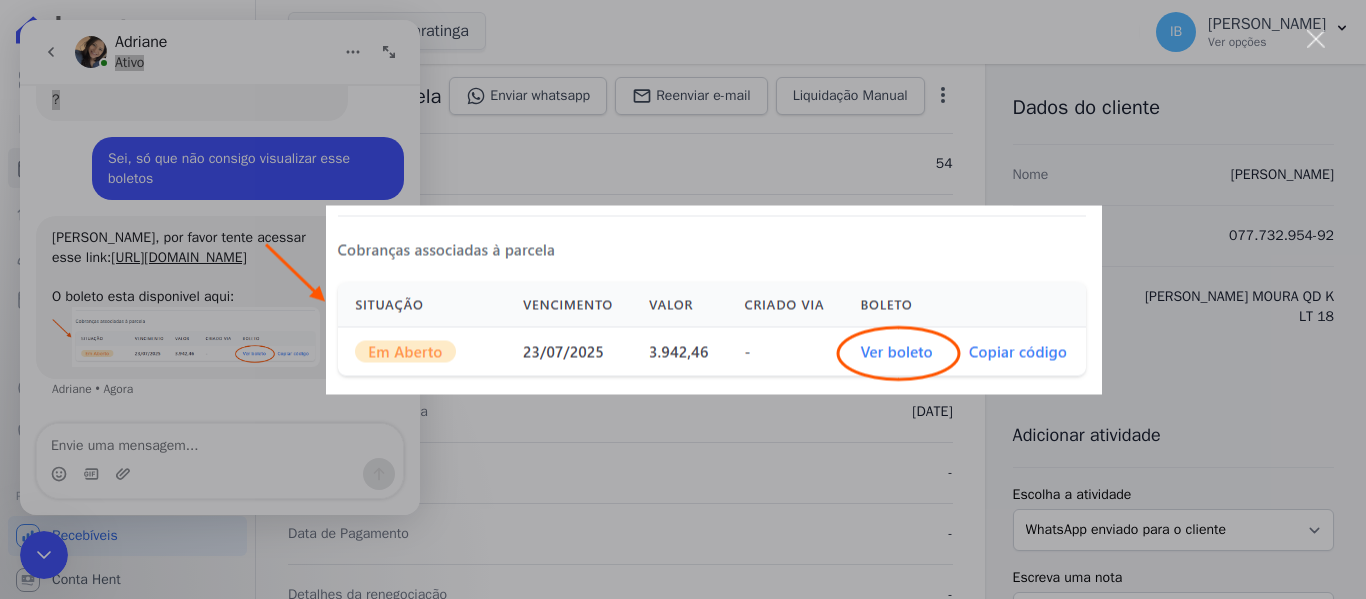 click at bounding box center [683, 299] 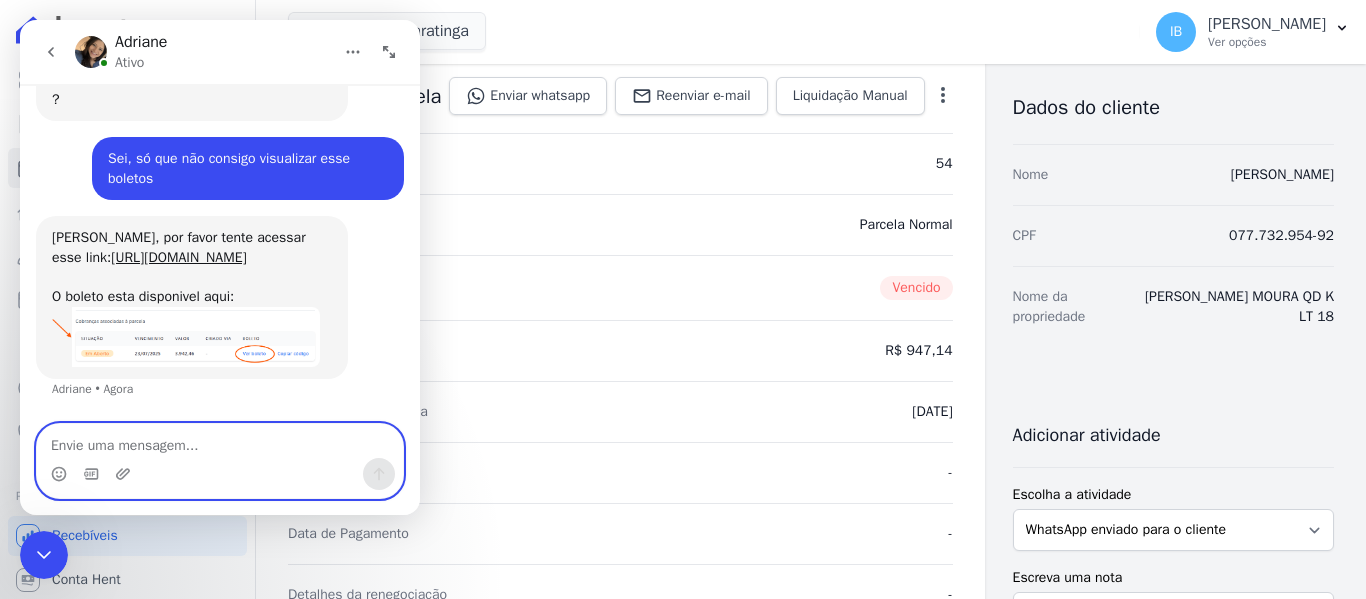 click at bounding box center [220, 441] 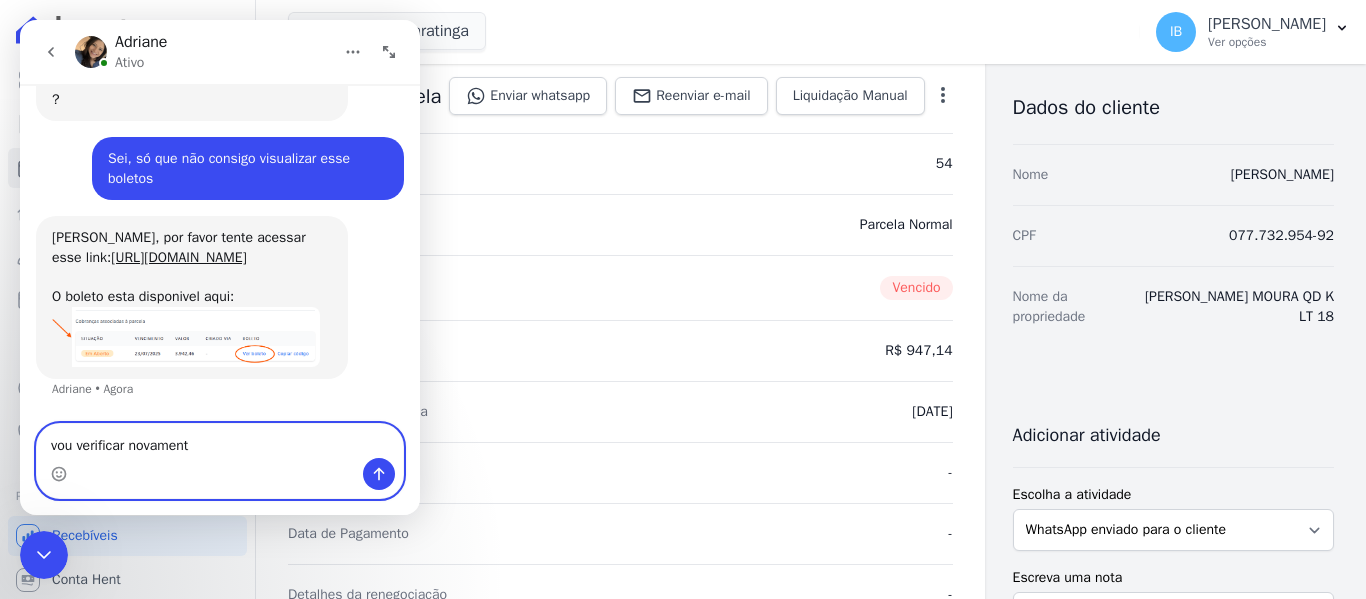 type on "vou verificar novamente" 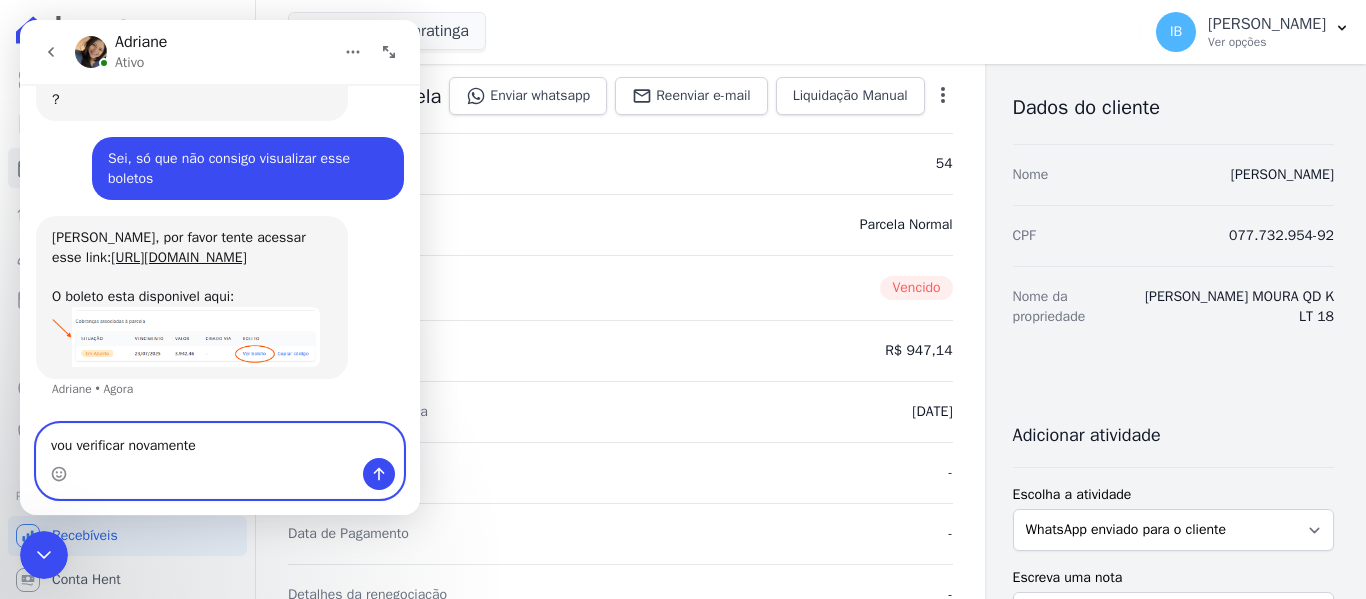 type 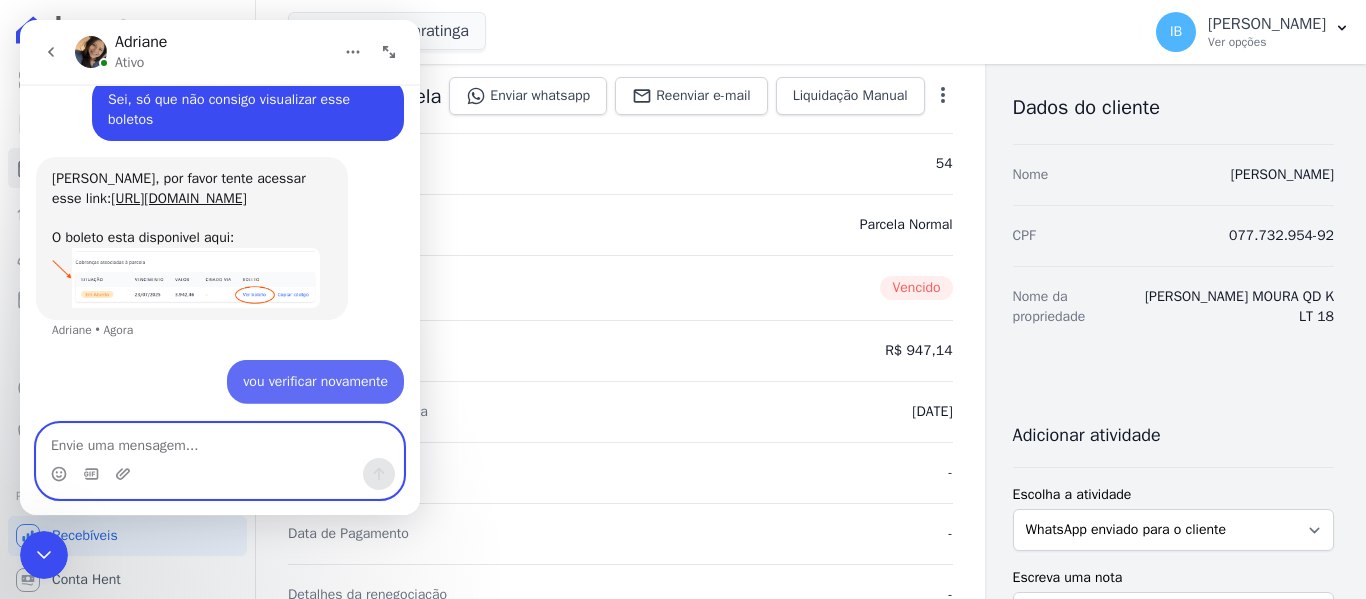 scroll, scrollTop: 712, scrollLeft: 0, axis: vertical 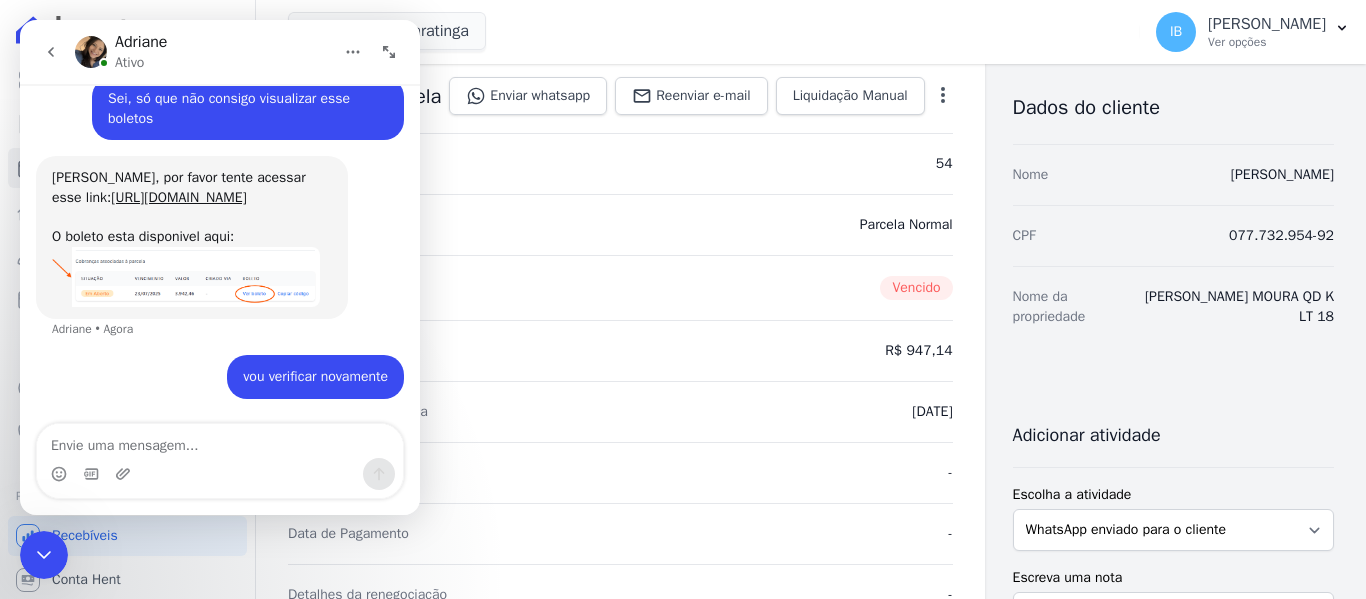 click 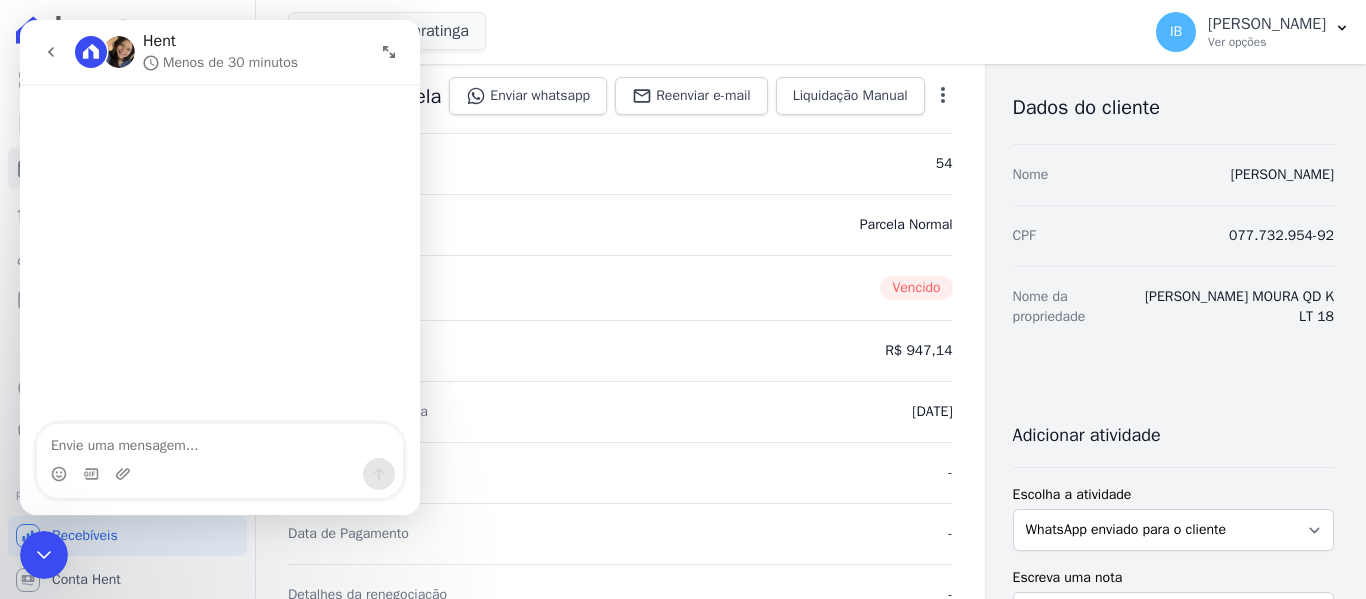 click 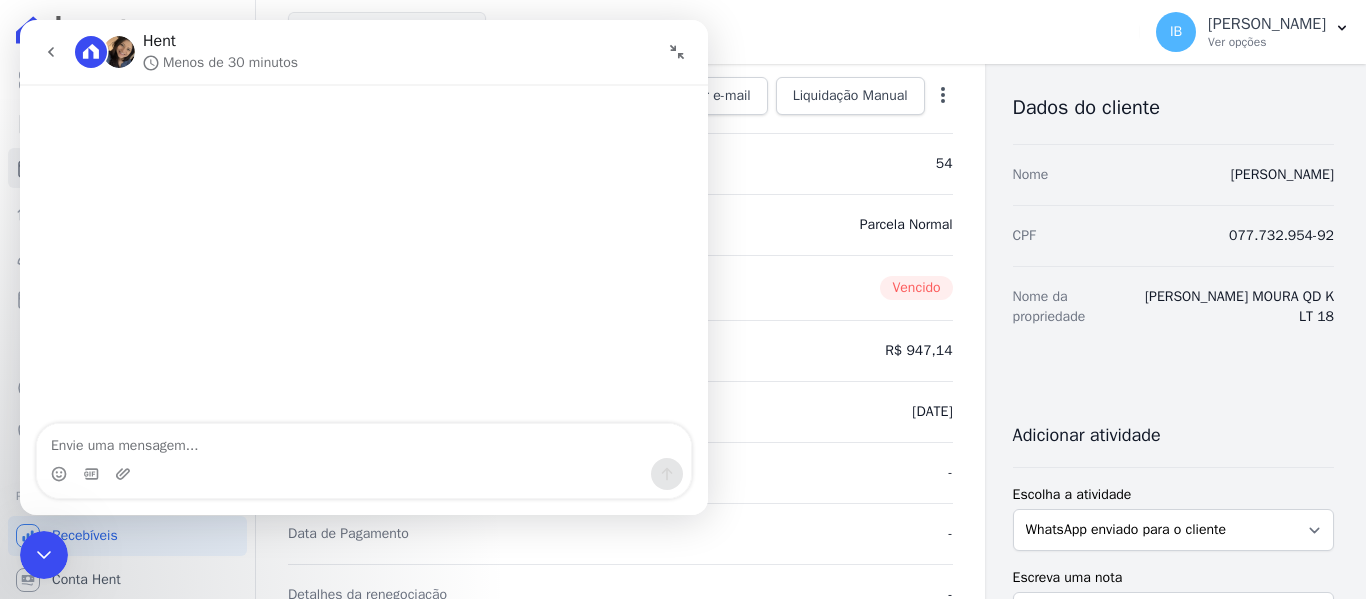 click at bounding box center [44, 555] 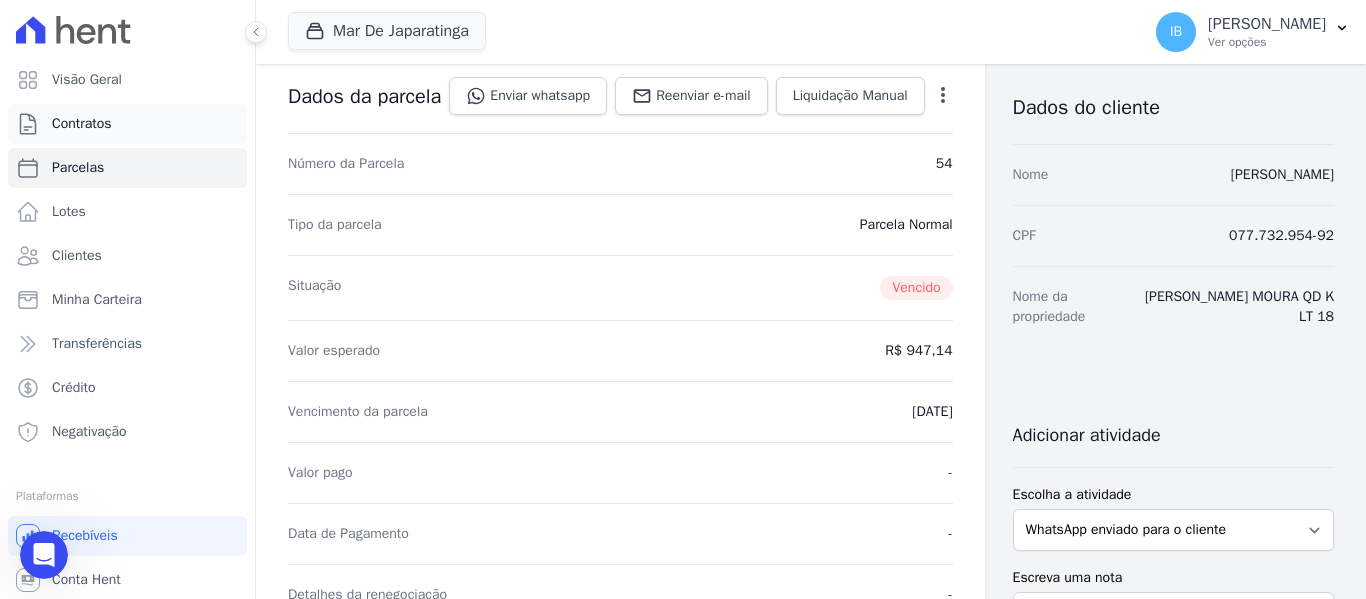 click on "Contratos" at bounding box center (127, 124) 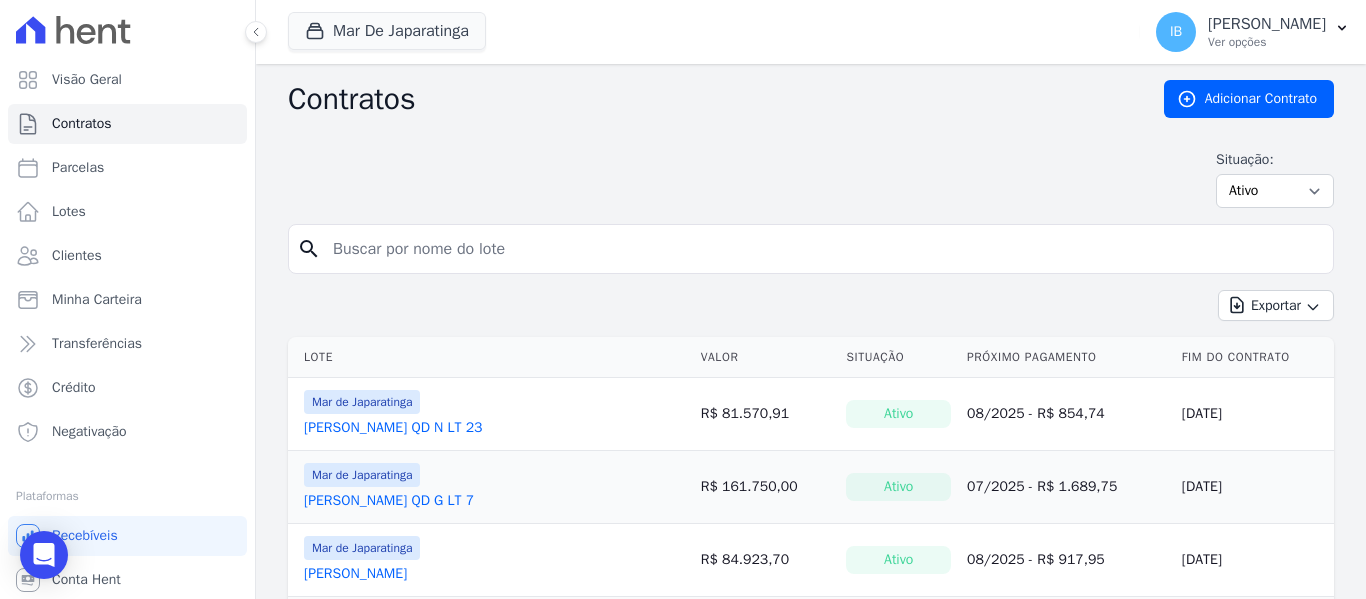 click at bounding box center [823, 249] 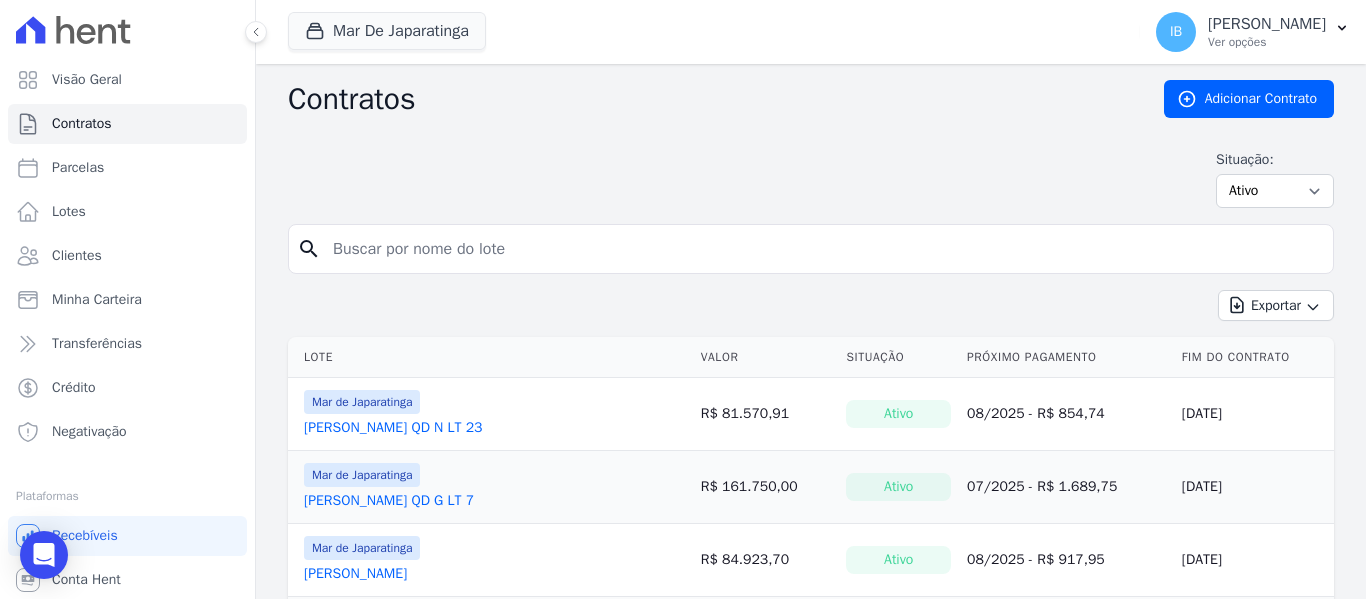 paste on "KARINE DE OLIVEIRA MOURA" 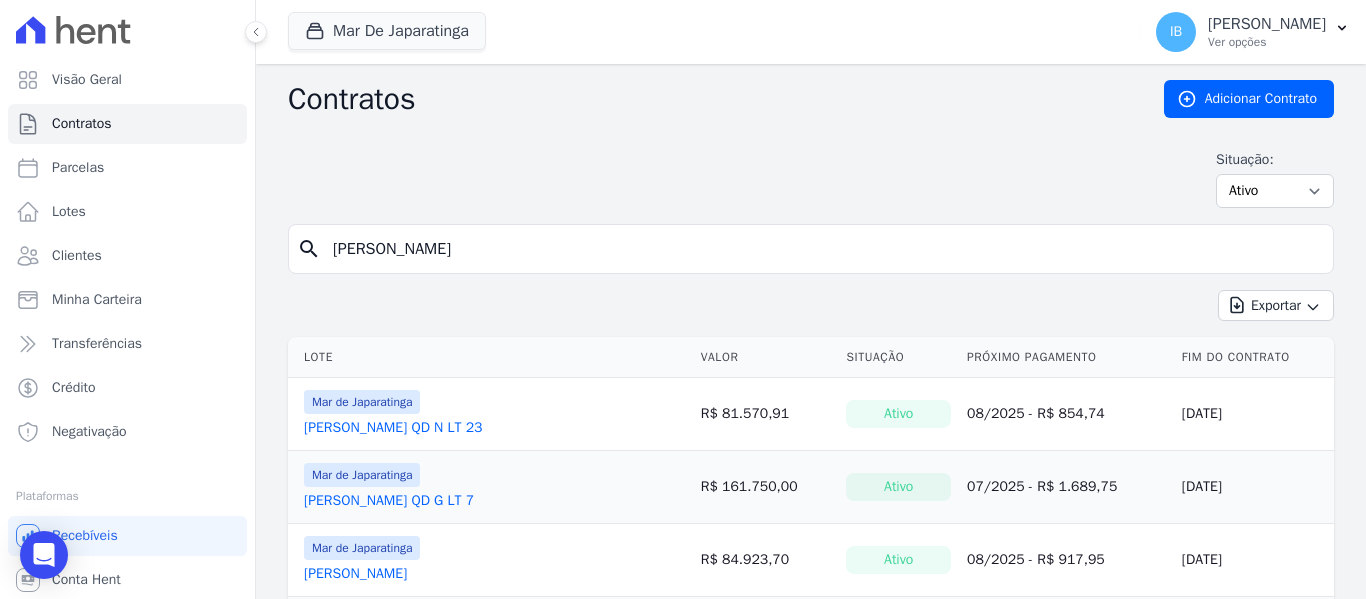 type on "KARINE DE OLIVEIRA MOURA" 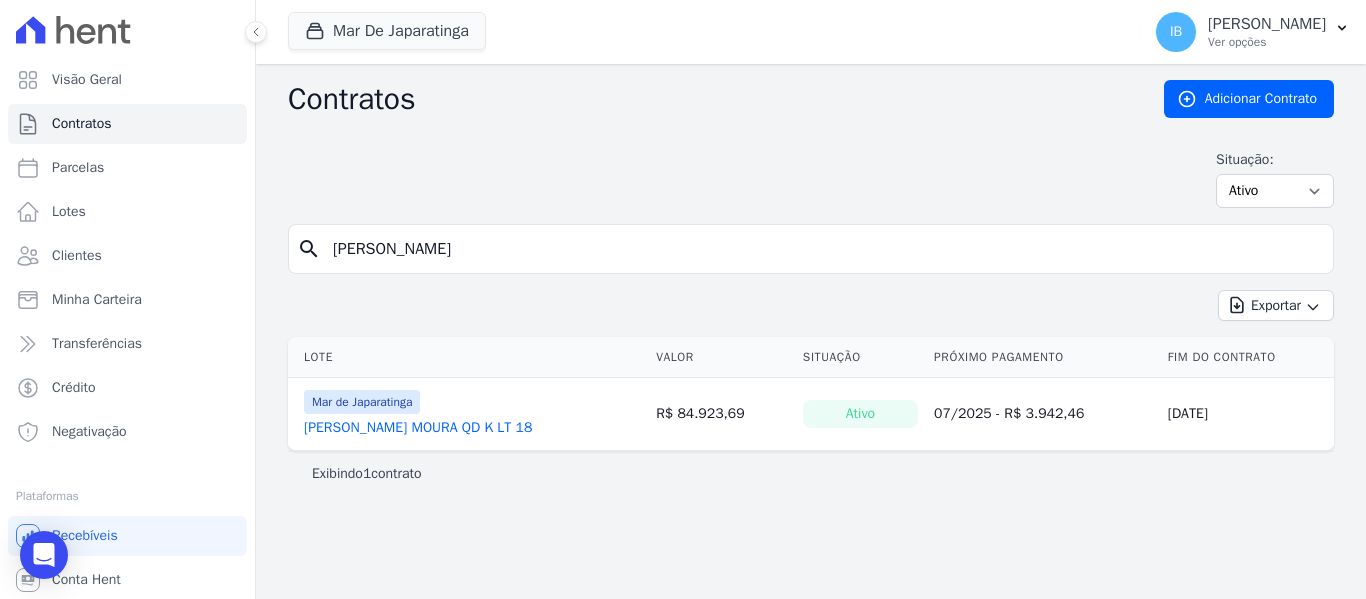 click on "KARINE DE OLIVEIRA MOURA QD K LT 18" at bounding box center [418, 428] 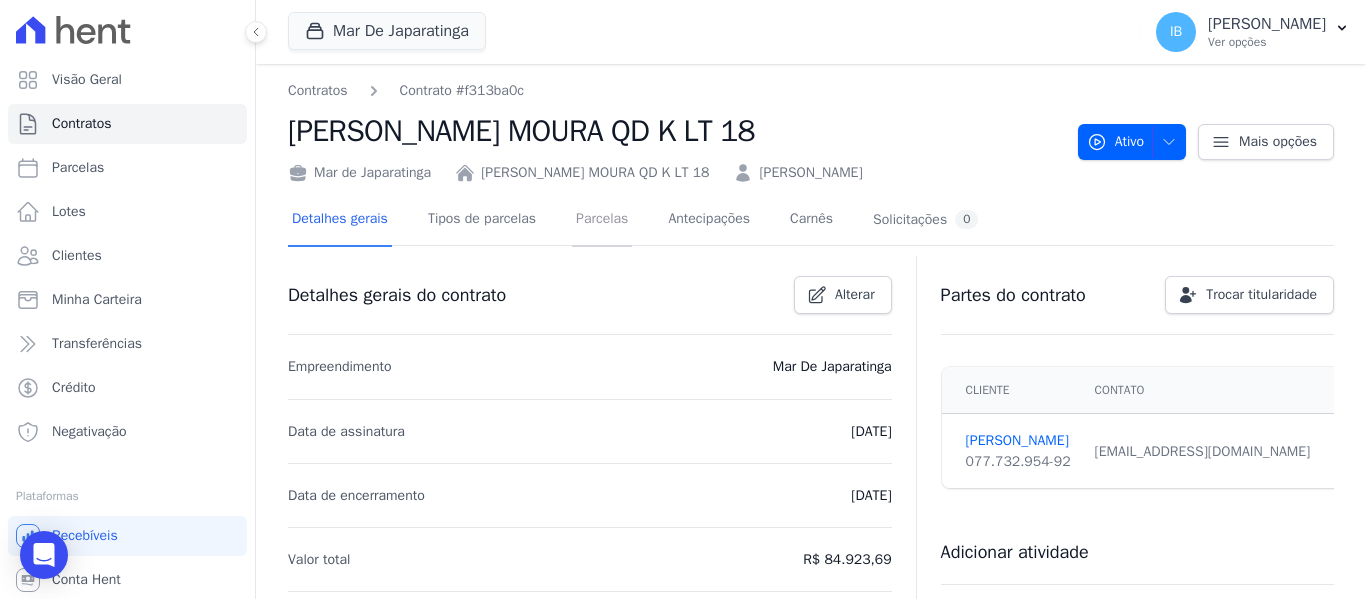click on "Parcelas" at bounding box center (602, 220) 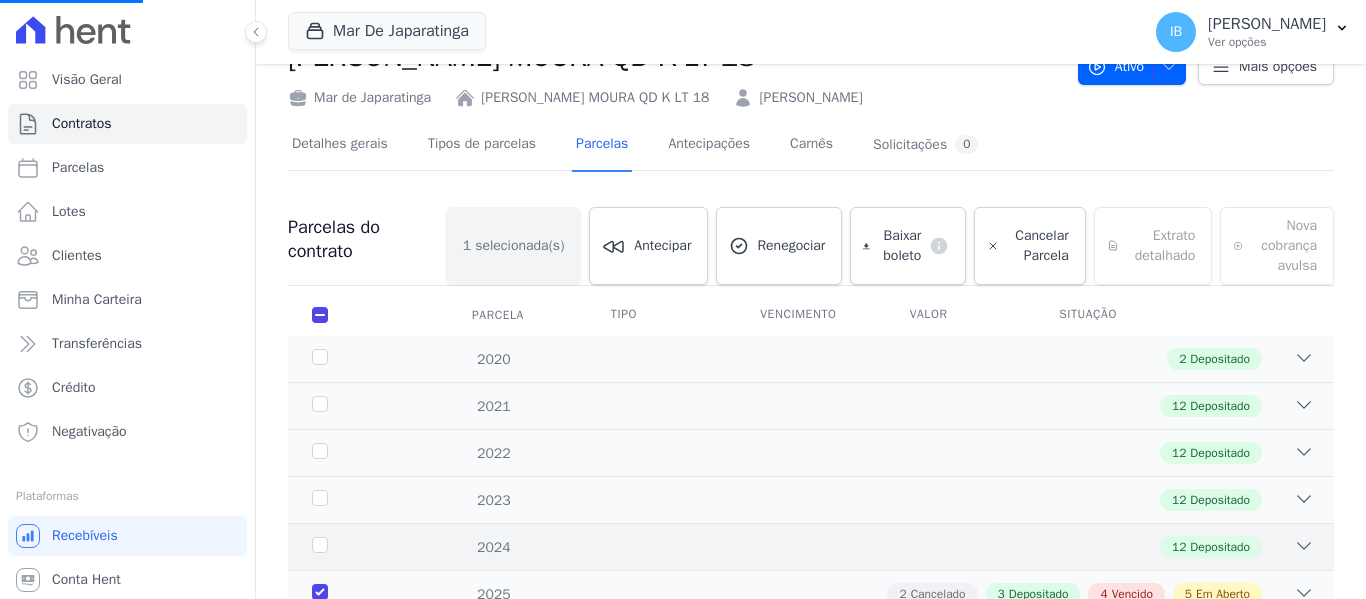 scroll, scrollTop: 300, scrollLeft: 0, axis: vertical 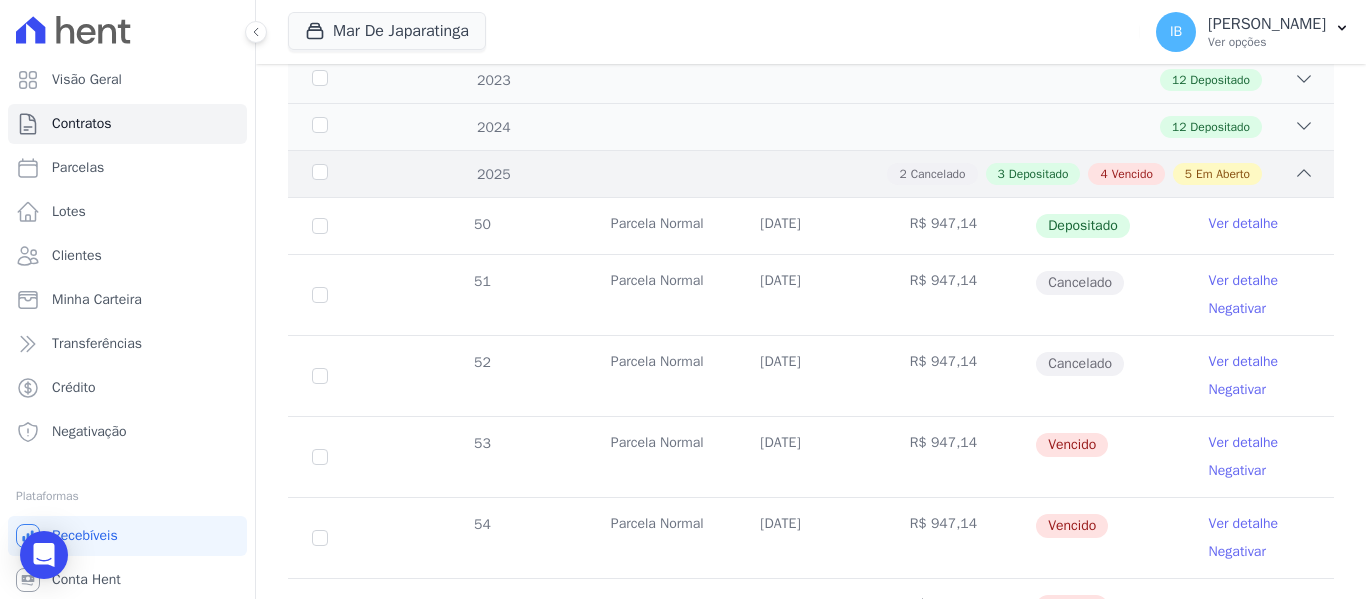 click on "Em Aberto" at bounding box center (1223, 174) 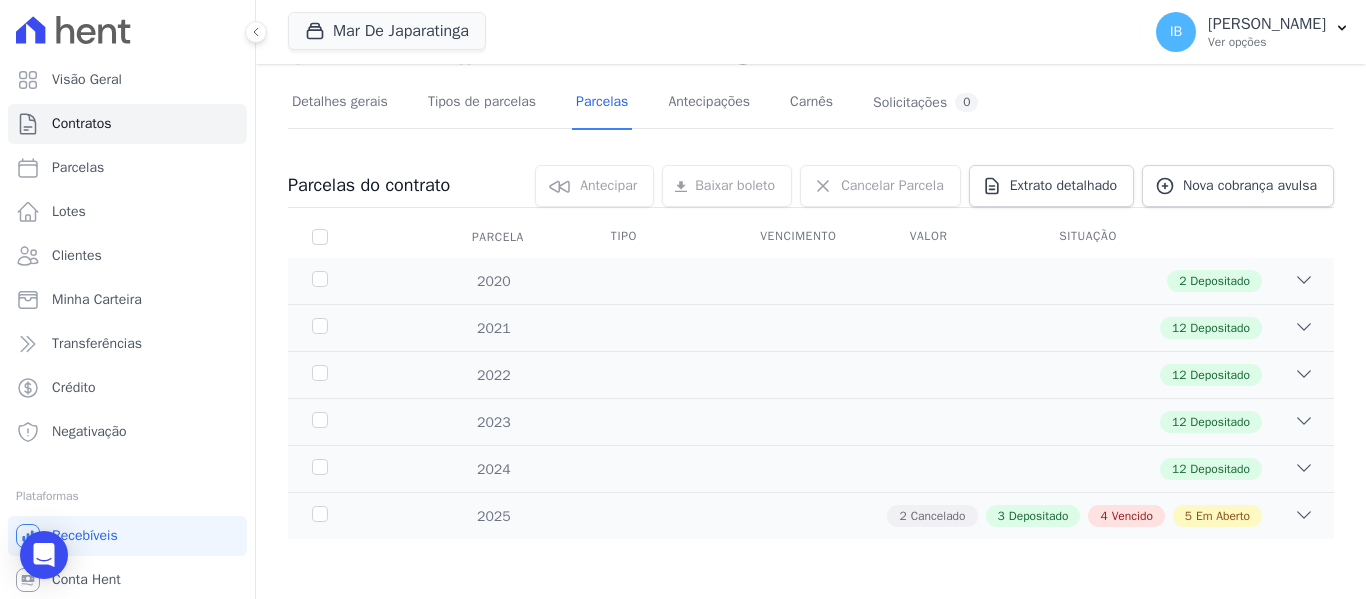 click on "Vencido" at bounding box center (1132, 516) 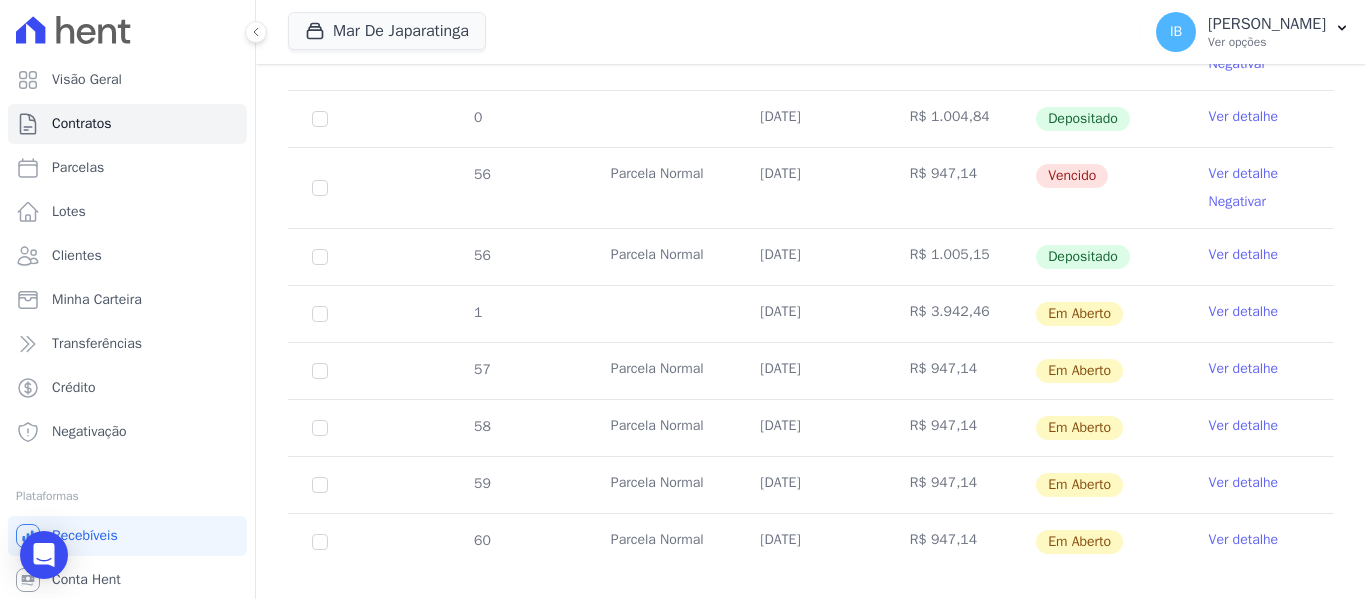 scroll, scrollTop: 1059, scrollLeft: 0, axis: vertical 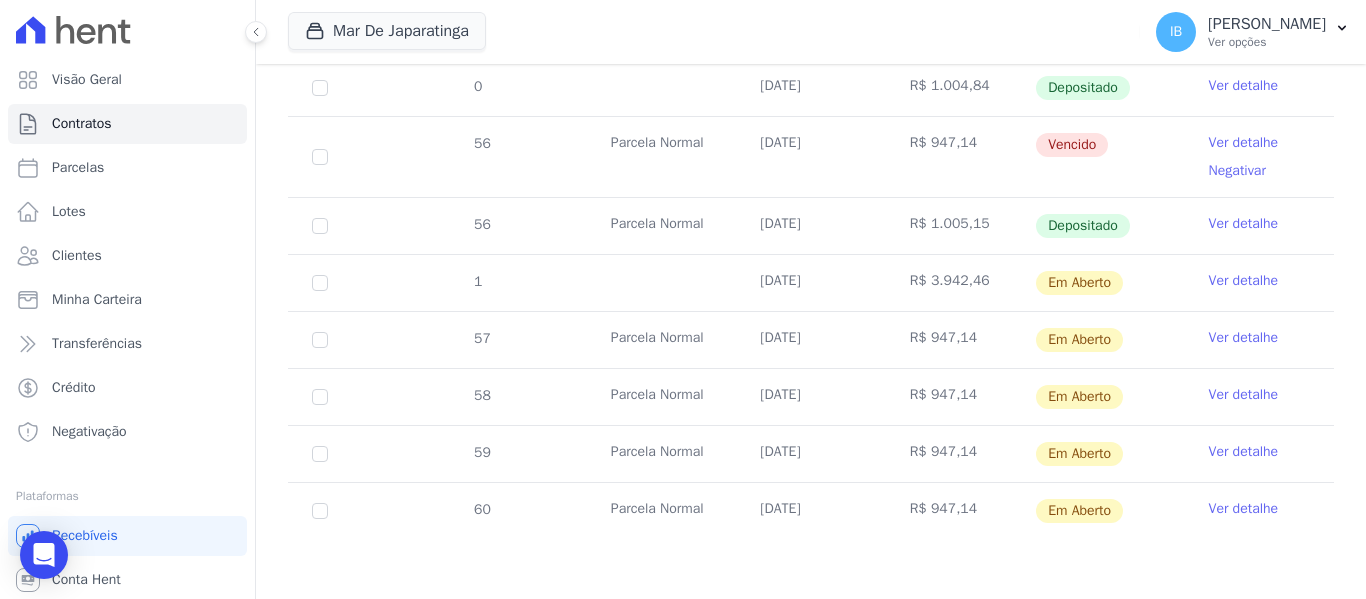 click on "Ver detalhe" at bounding box center (1244, 281) 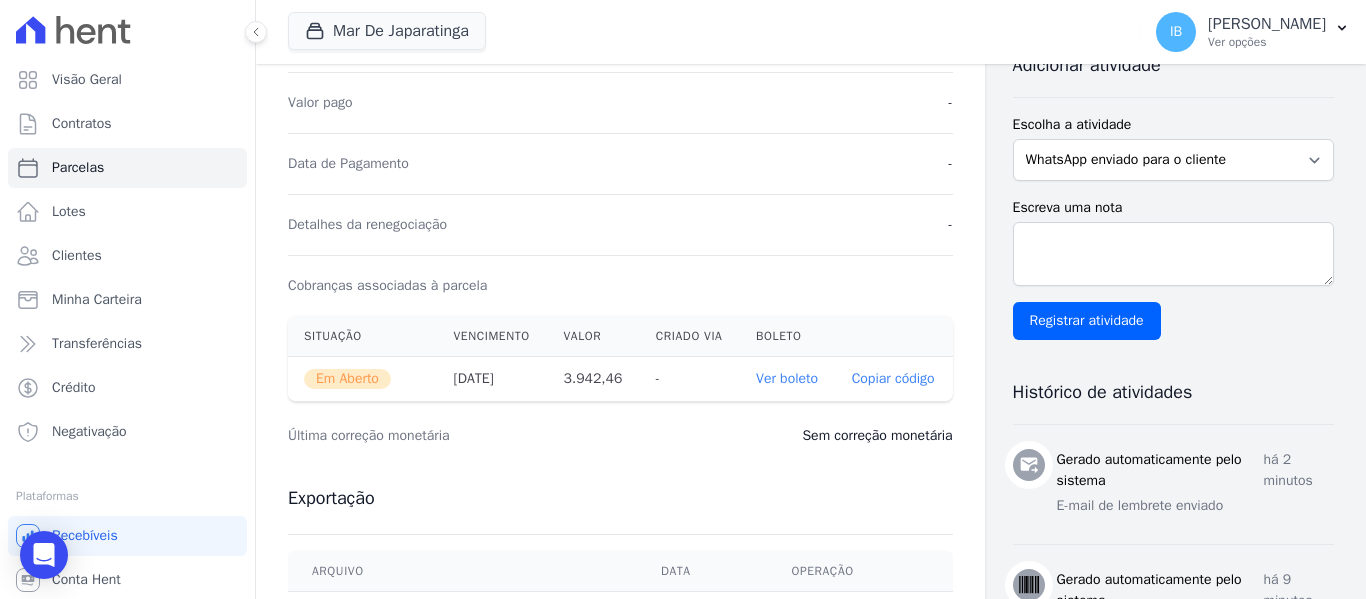scroll, scrollTop: 471, scrollLeft: 0, axis: vertical 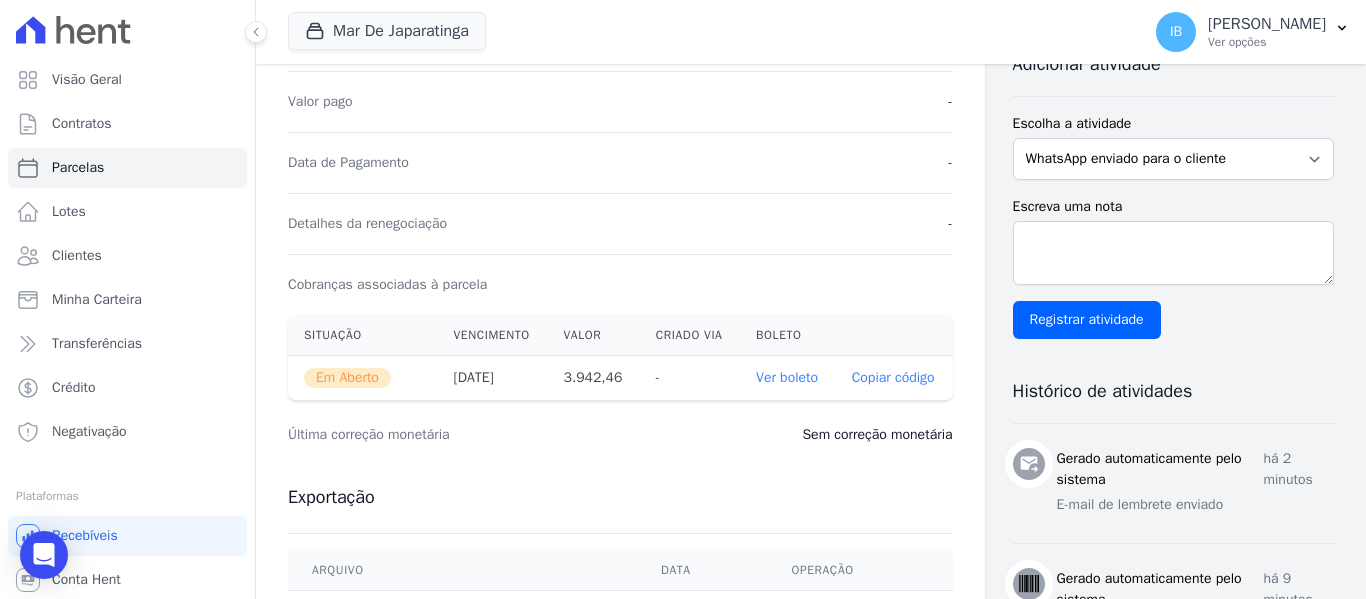 click on "Ver boleto" at bounding box center [787, 377] 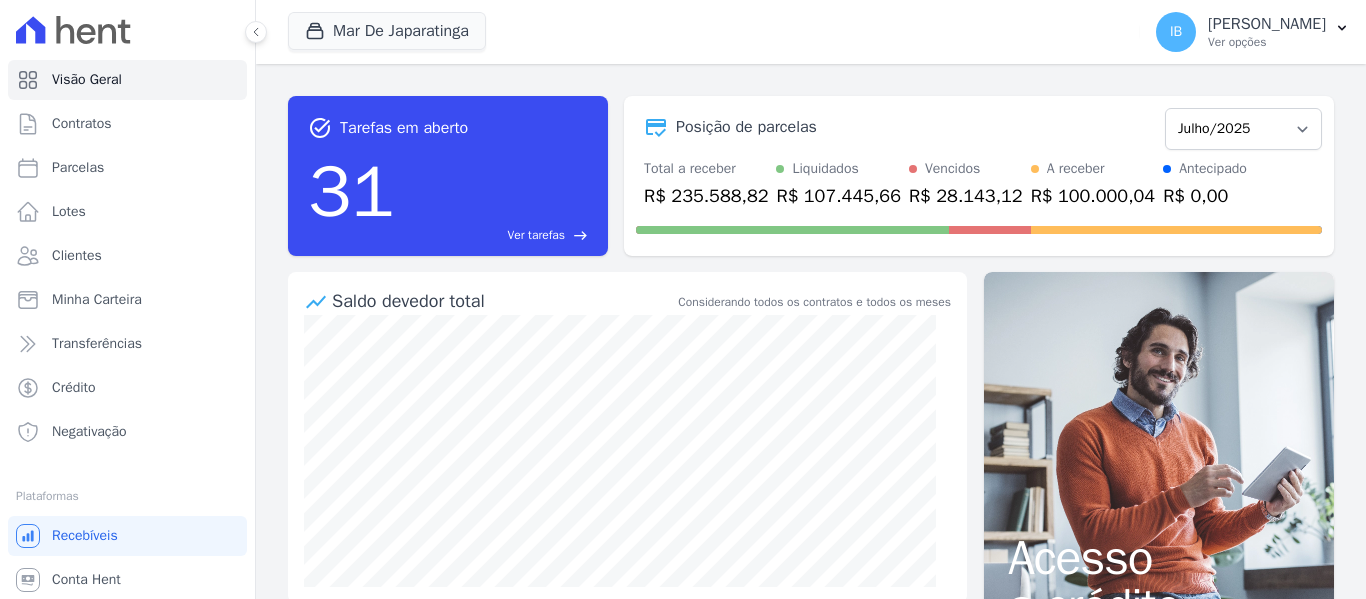 scroll, scrollTop: 0, scrollLeft: 0, axis: both 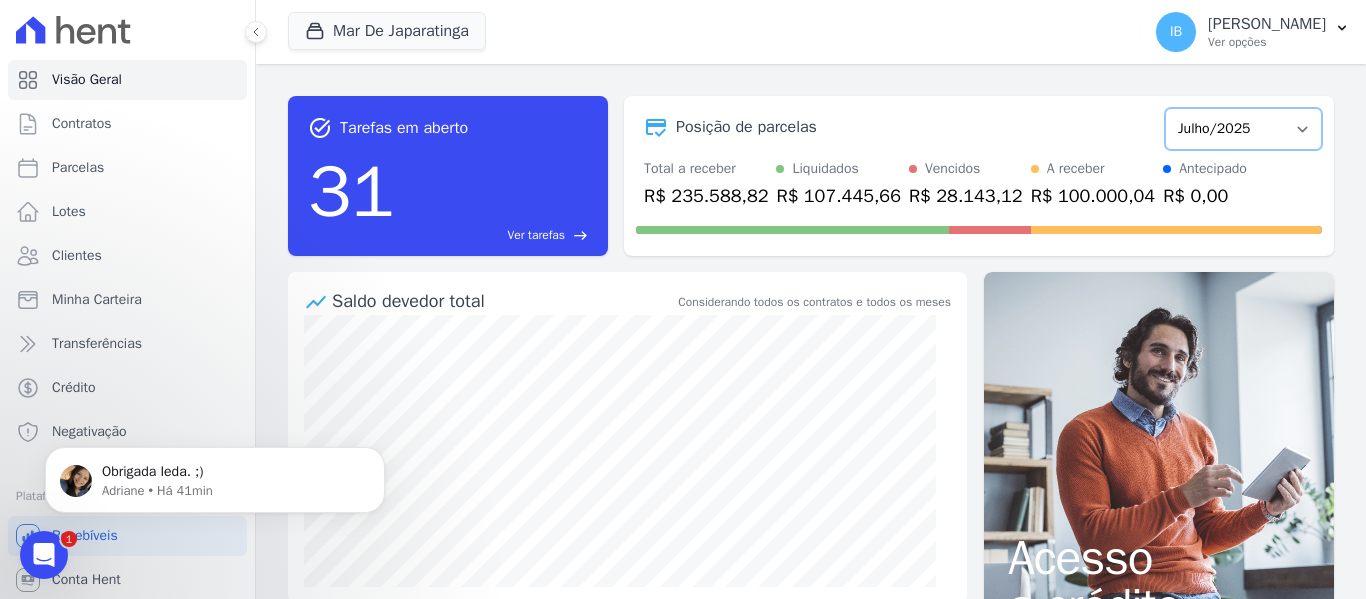 click on "Outubro/2020
Novembro/2020
Dezembro/2020
Janeiro/2021
Fevereiro/2021
Março/2021
Abril/2021
Maio/2021
Junho/2021
Julho/2021
Agosto/2021
Setembro/2021
Outubro/2021
Novembro/2021
Dezembro/2021
Janeiro/2022
Fevereiro/2022
Março/2022
Abril/2022
Maio/2022
Junho/2022
Julho/2022
Agosto/2022
Setembro/2022
Outubro/2022
Novembro/2022
Dezembro/2022
Janeiro/2023
Fevereiro/2023
Março/2023
Abril/2023
Maio/2023
Junho/2023
Julho/2023
Agosto/2023
Setembro/2023
Outubro/2023
Novembro/2023
Dezembro/2023
Janeiro/2024
Fevereiro/2024
Março/2024
Abril/2024
Maio/2024
Junho/2024
Julho/2024
Agosto/2024
Setembro/2024
Outubro/2024
Novembro/2024
Dezembro/2024
Janeiro/2025
Fevereiro/2025
Março/2025
Abril/2025
Maio/2025
Junho/2025
Julho/2025
Agosto/2025
Setembro/2025
Outubro/2025
Novembro/2025
Dezembro/2025
Janeiro/2026
Fevereiro/2026
Março/2026" at bounding box center [1243, 129] 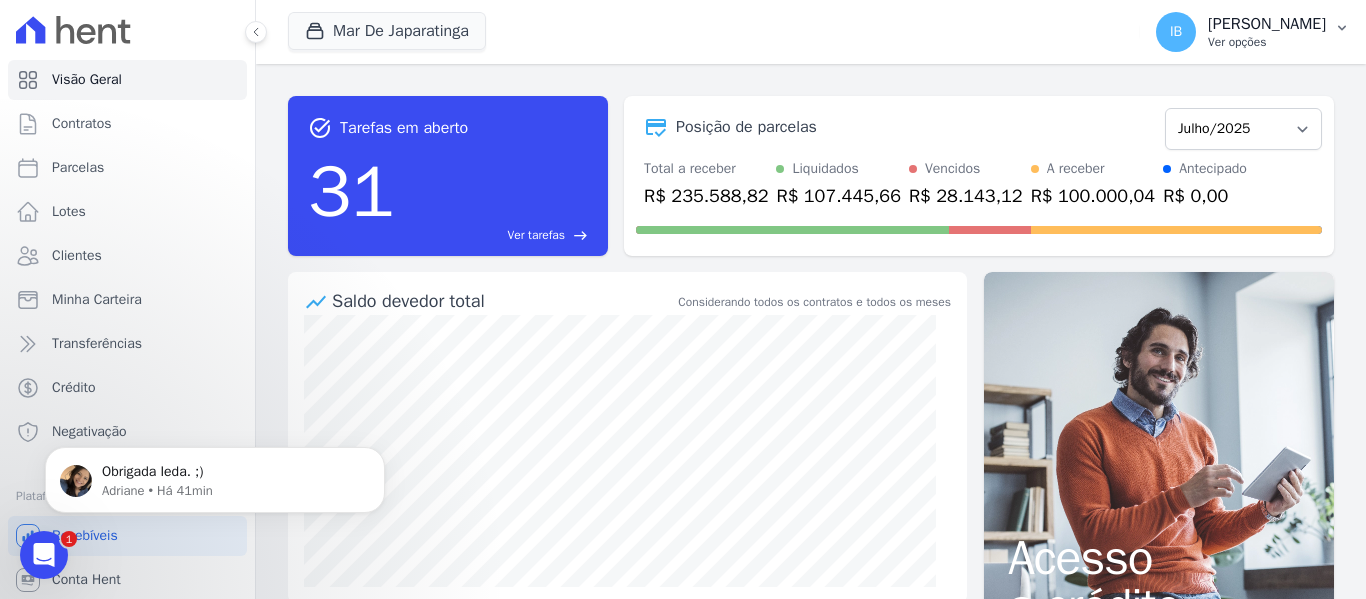 click 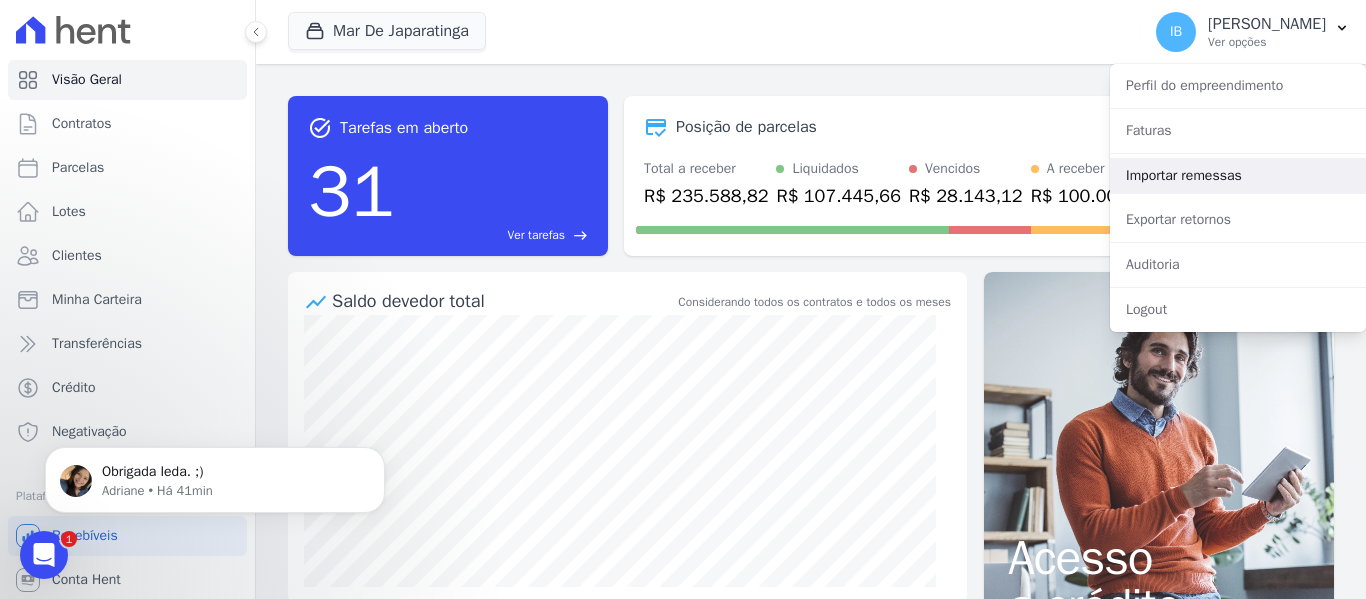 click on "Importar remessas" at bounding box center [1238, 176] 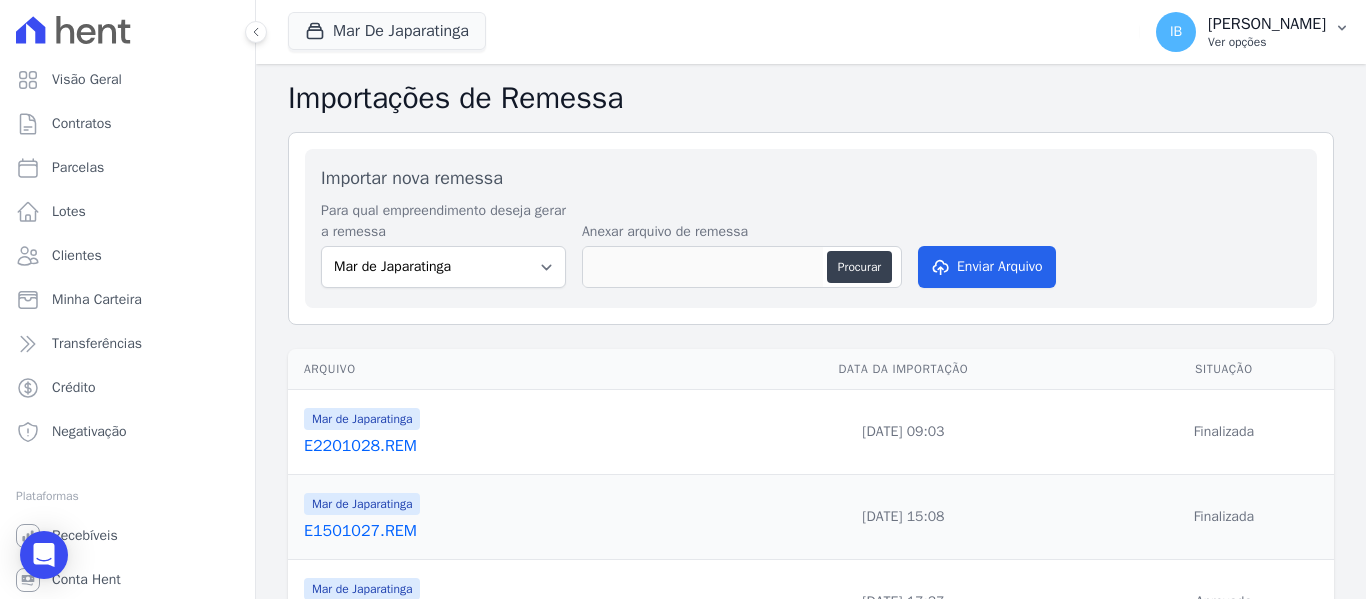 click 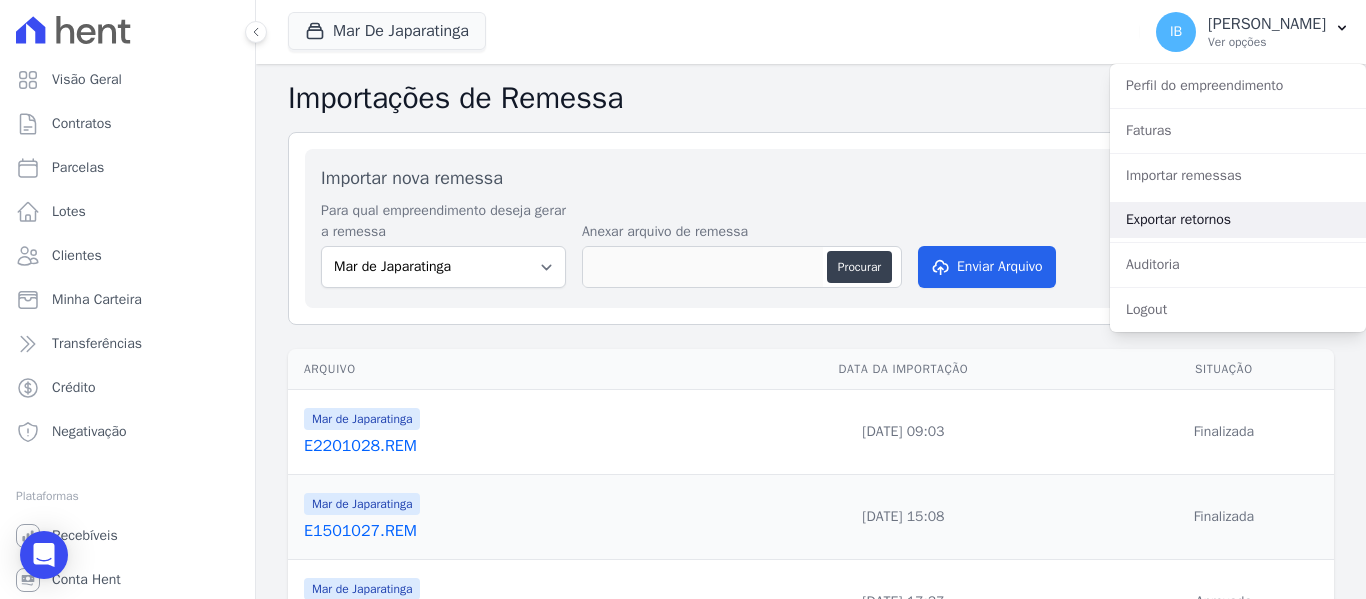 click on "Exportar retornos" at bounding box center (1238, 220) 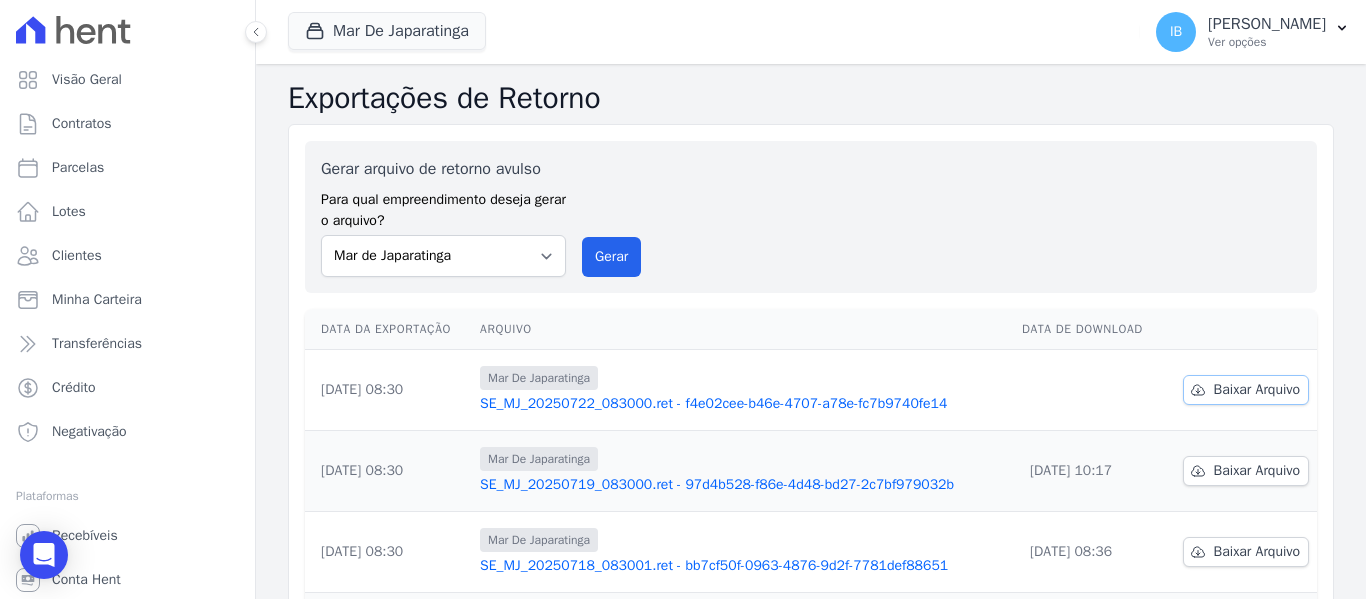 click on "Baixar Arquivo" at bounding box center (1257, 390) 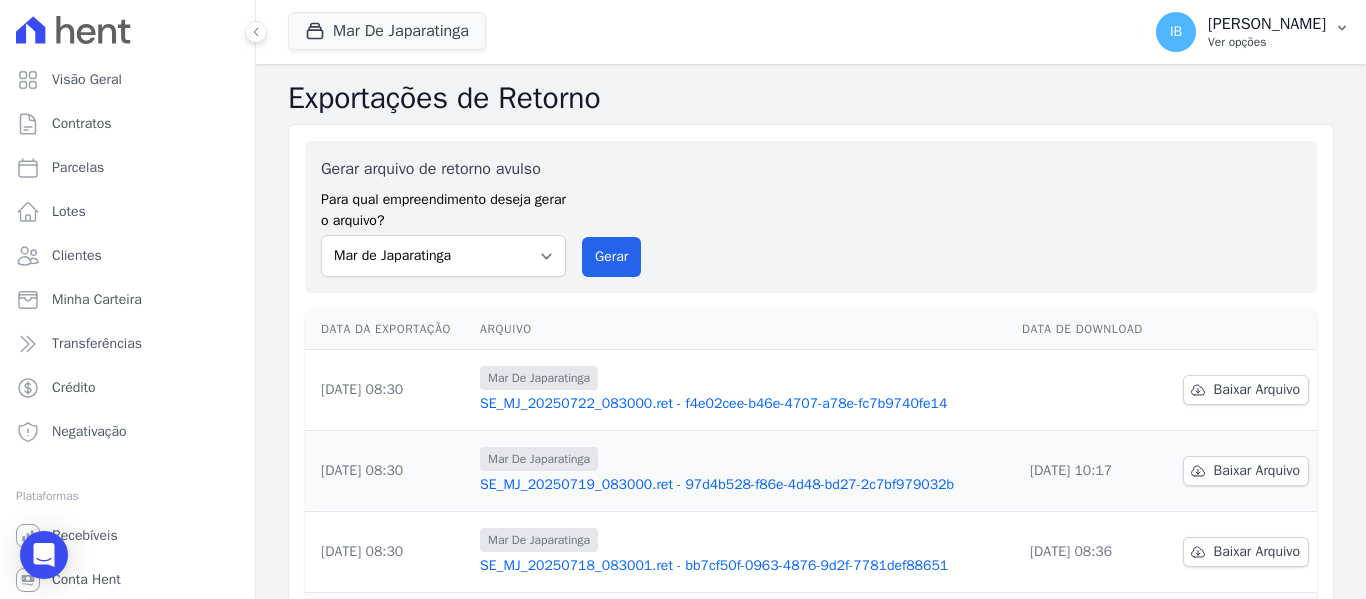 click 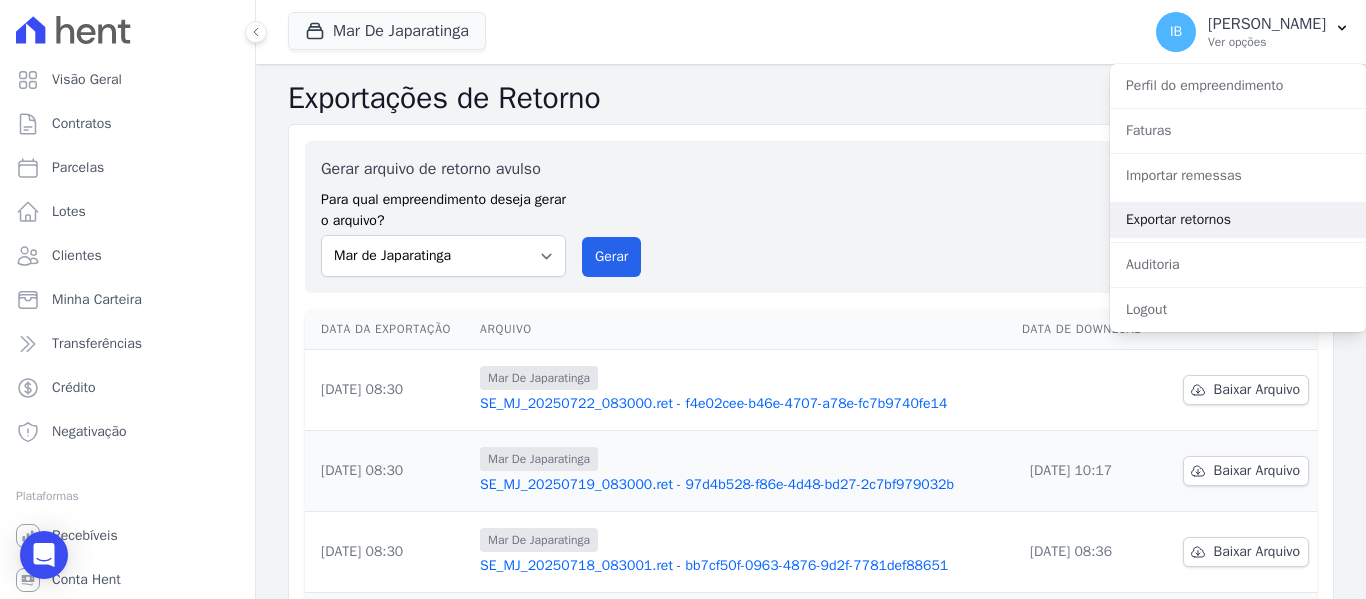 click on "Exportar retornos" at bounding box center [1238, 220] 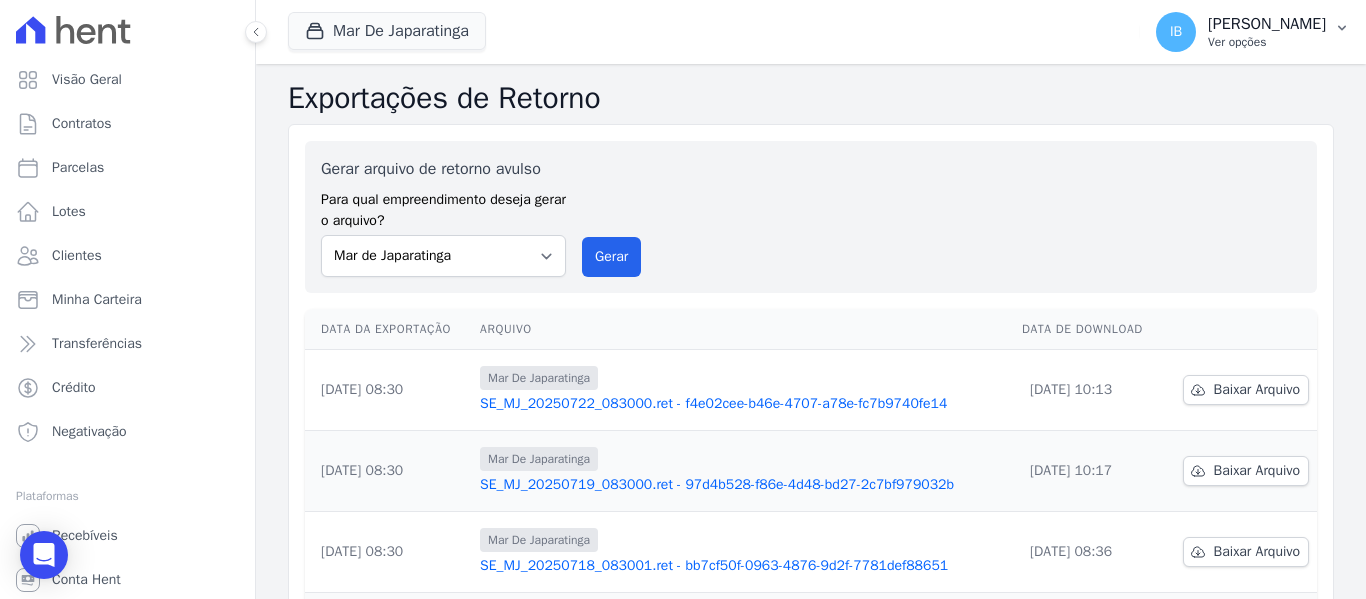 click on "IB
Ieda Barbosa
Ver opções" at bounding box center [1253, 32] 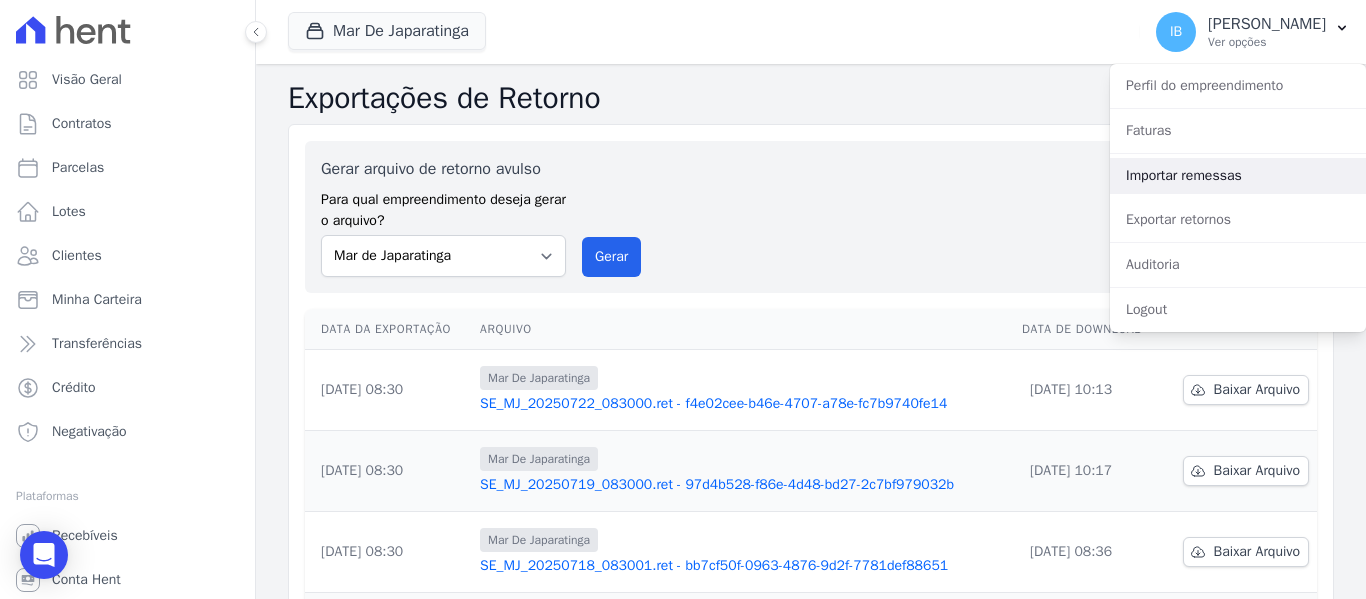 click on "Importar remessas" at bounding box center [1238, 176] 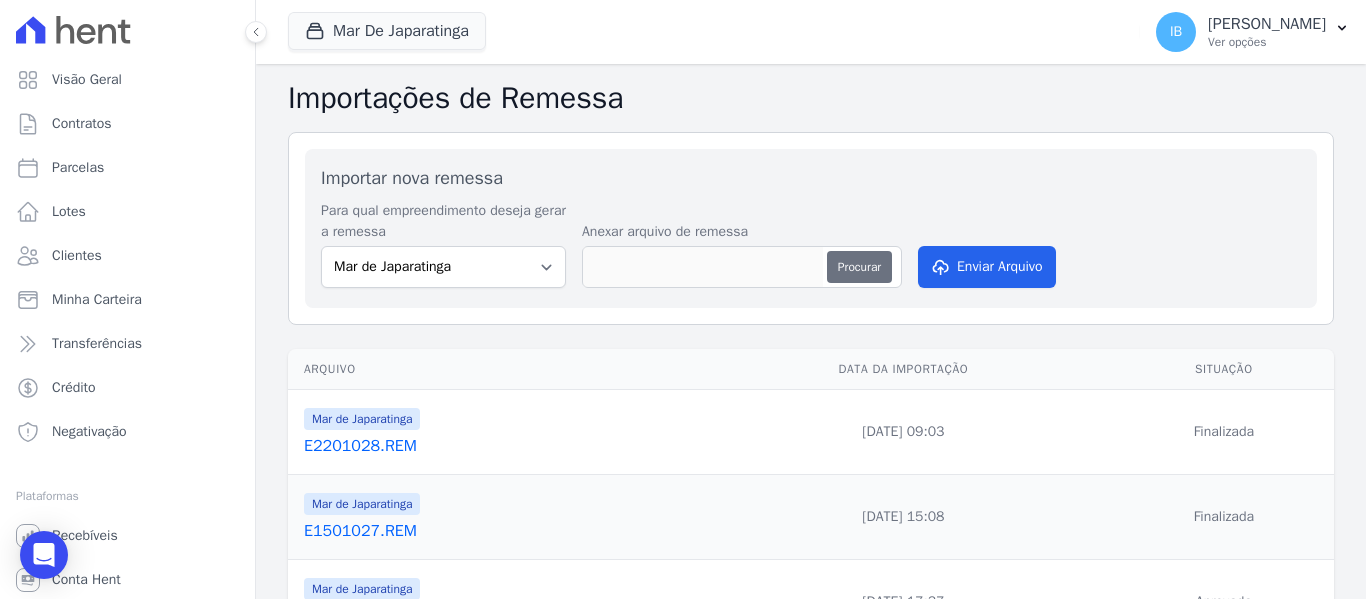 click on "Procurar" at bounding box center (859, 267) 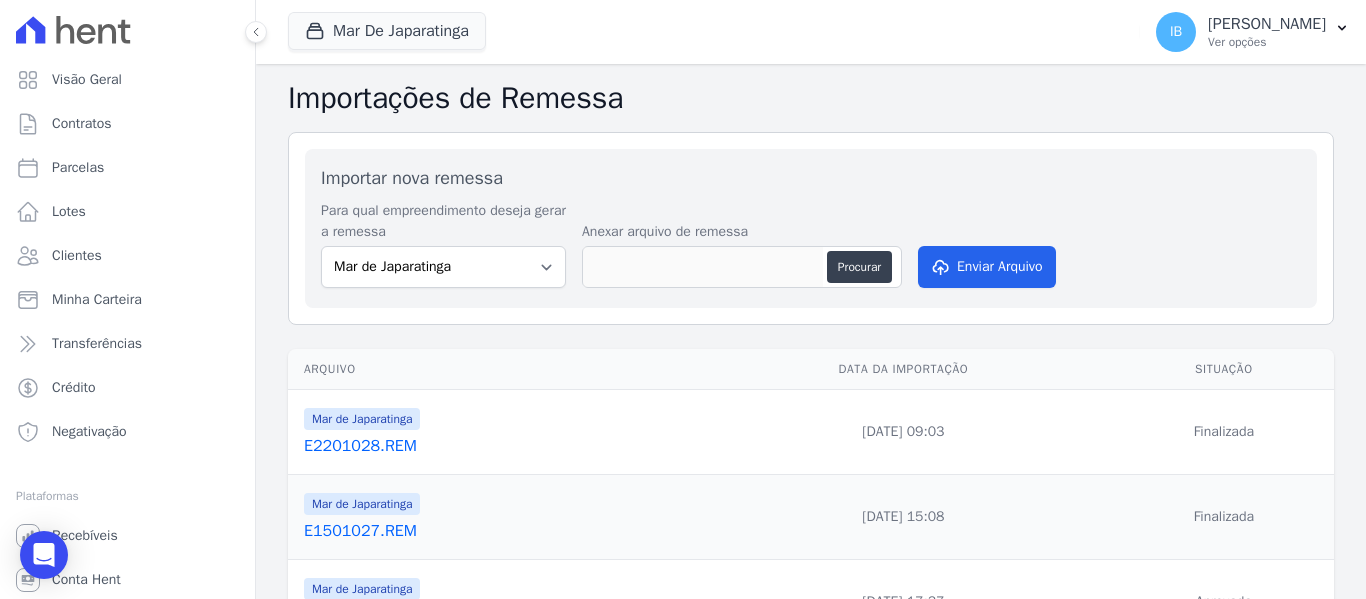 click on "Mar De Japaratinga
Você possui apenas um empreendimento
Aplicar" at bounding box center [710, 32] 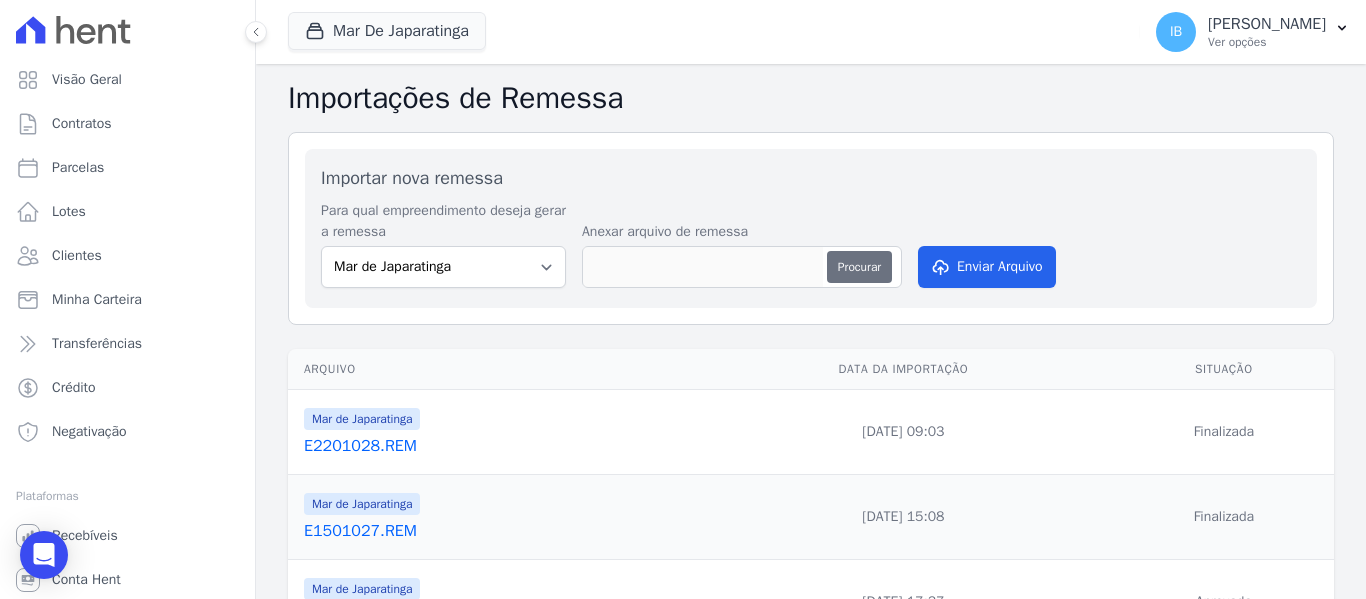 click on "Procurar" at bounding box center (859, 267) 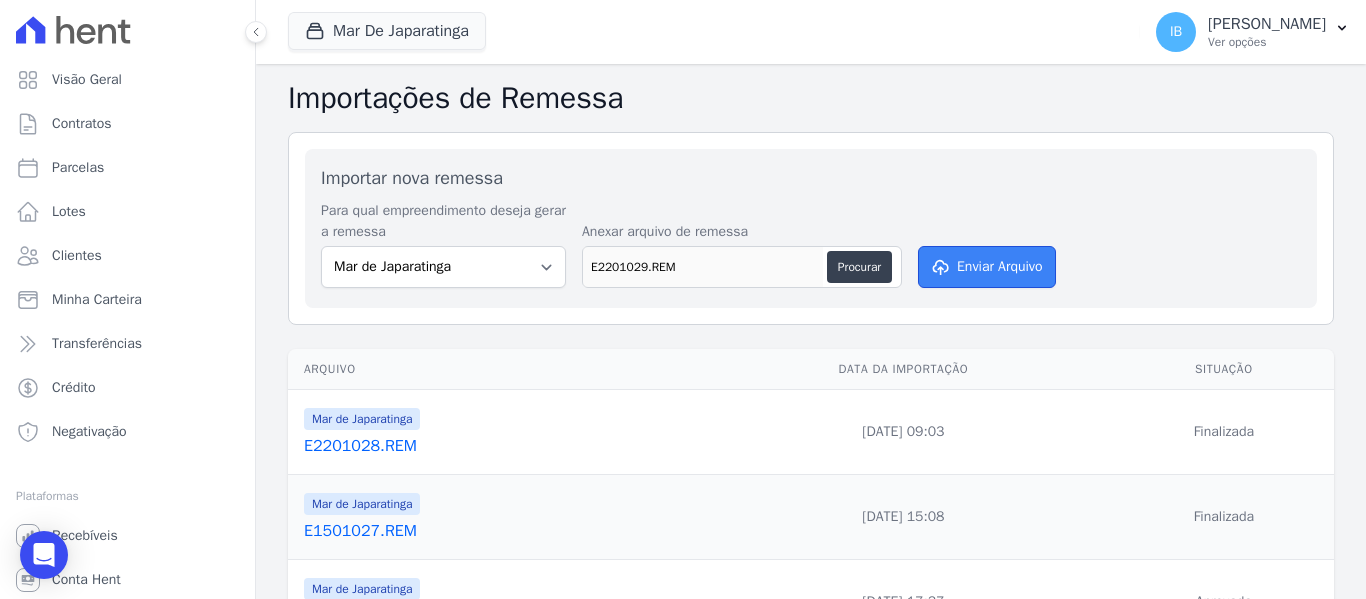 click on "Enviar Arquivo" at bounding box center [987, 267] 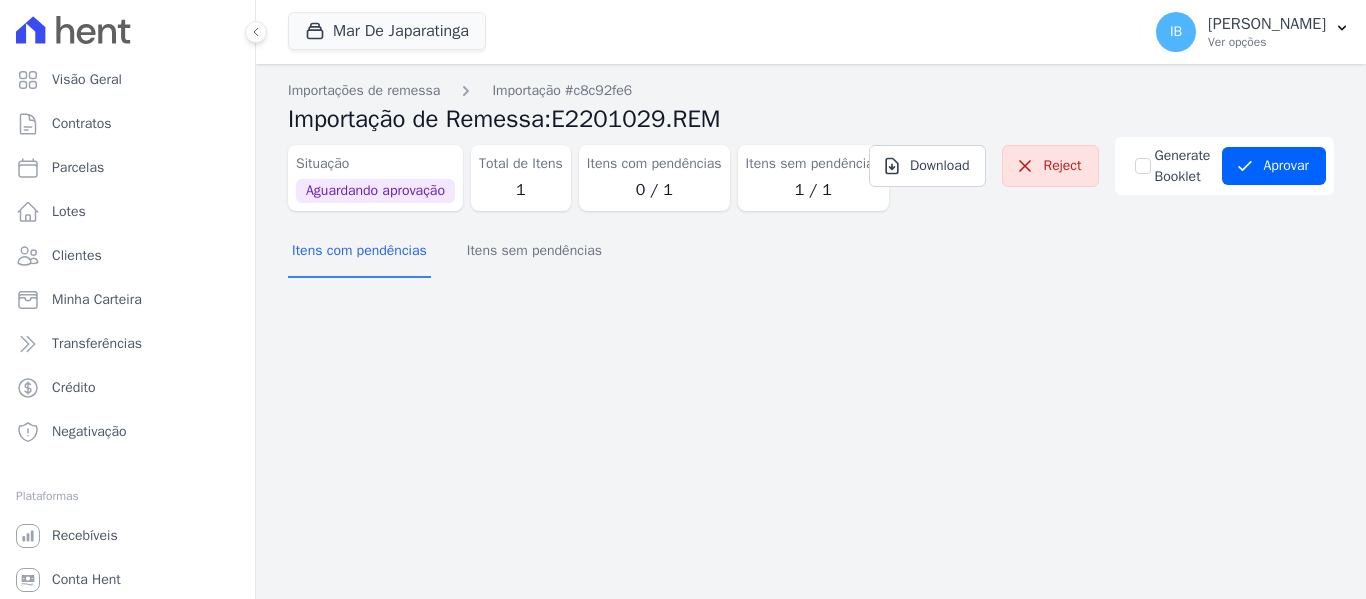 scroll, scrollTop: 0, scrollLeft: 0, axis: both 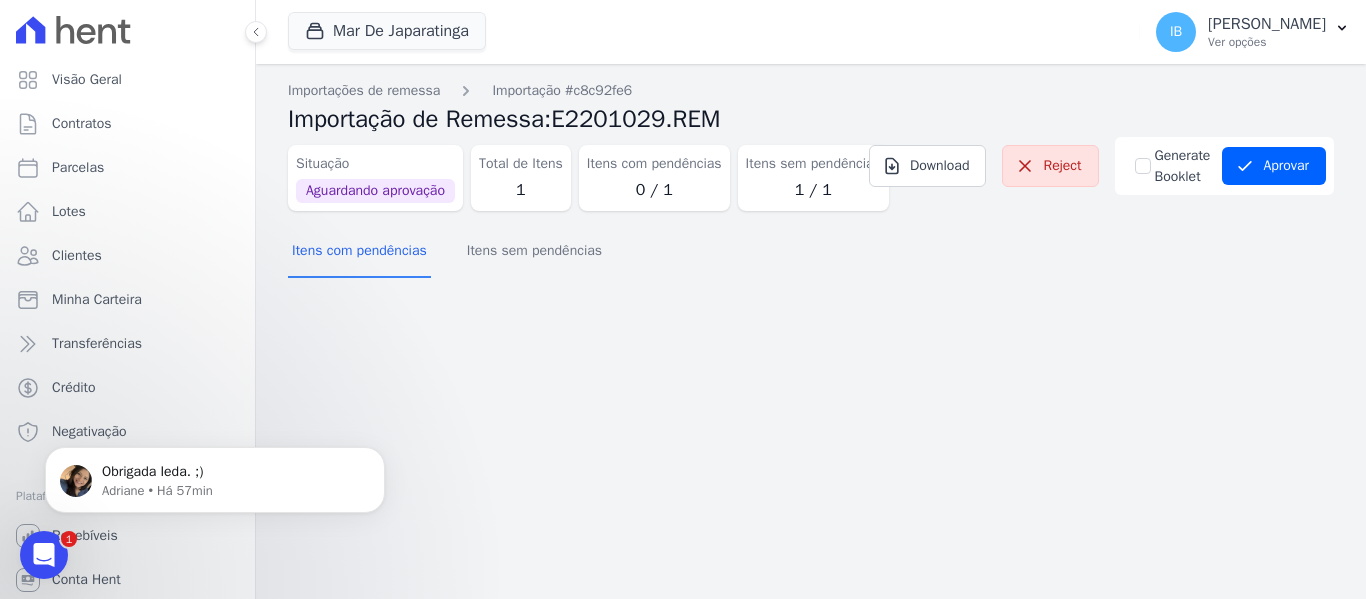 click on "Situação
Aguardando aprovação
Total de Itens
1
Itens com pendências
0 / 1
Itens sem pendências
1 / 1" at bounding box center [592, 174] 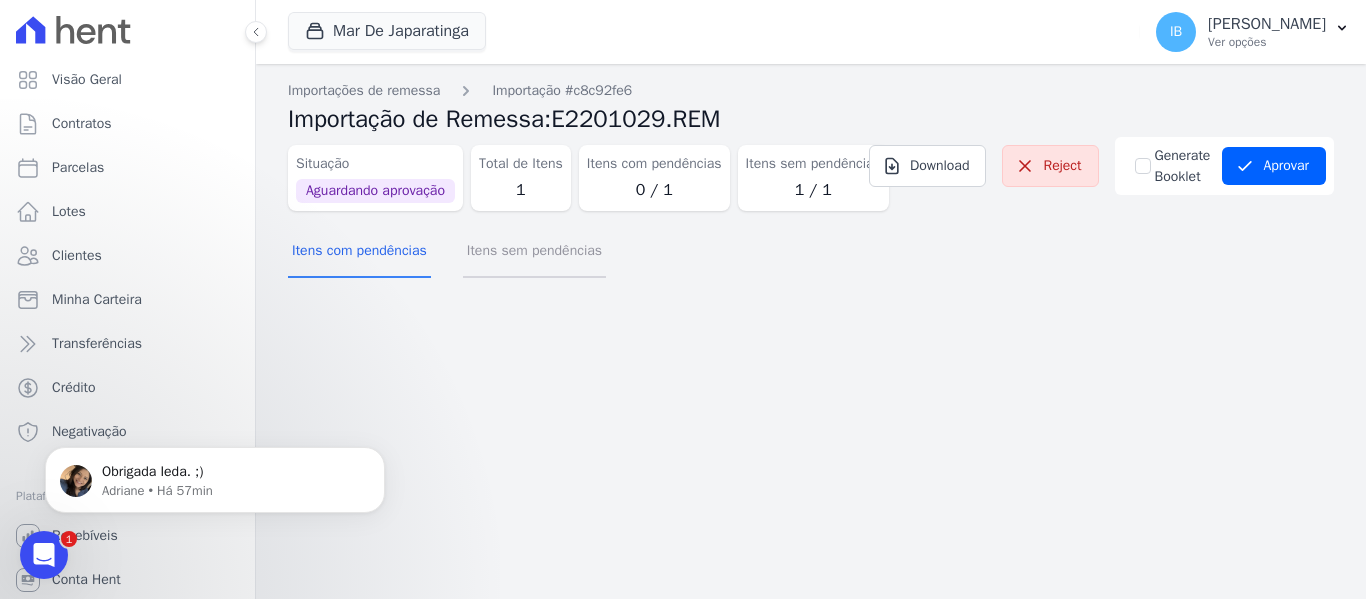 click on "Itens sem pendências" at bounding box center (534, 252) 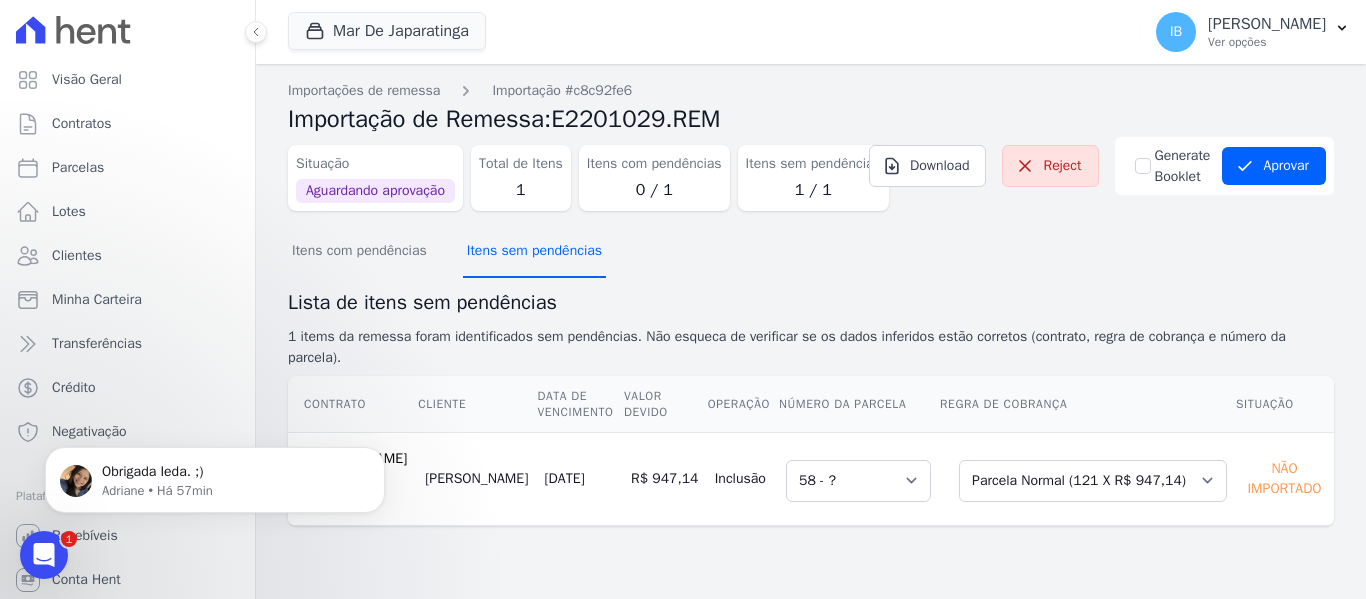 scroll, scrollTop: 68, scrollLeft: 0, axis: vertical 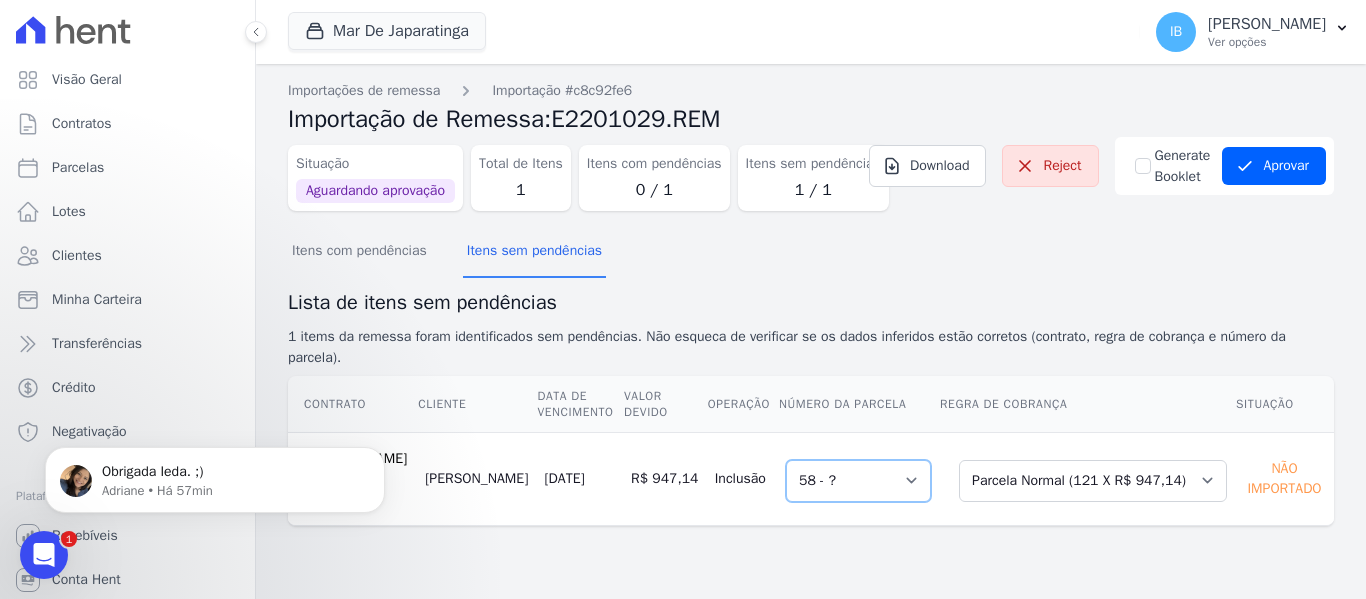 click on "Selecione uma
58 - ?" at bounding box center [858, 481] 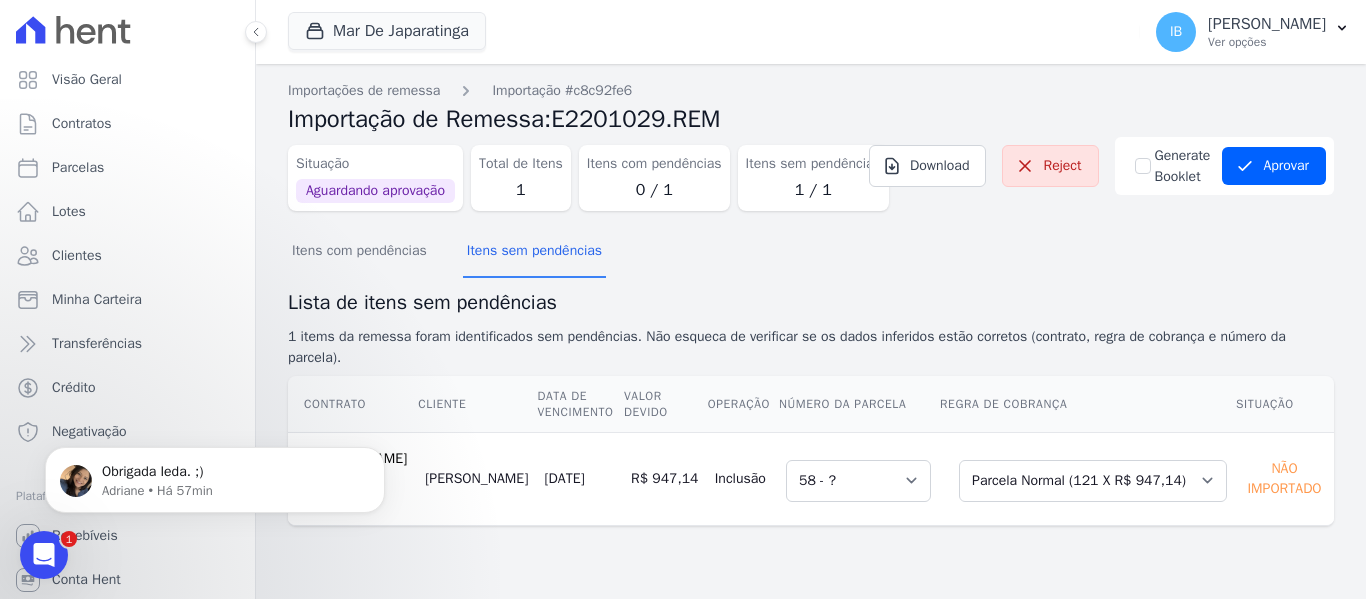 click on "Número da Parcela" at bounding box center (858, 404) 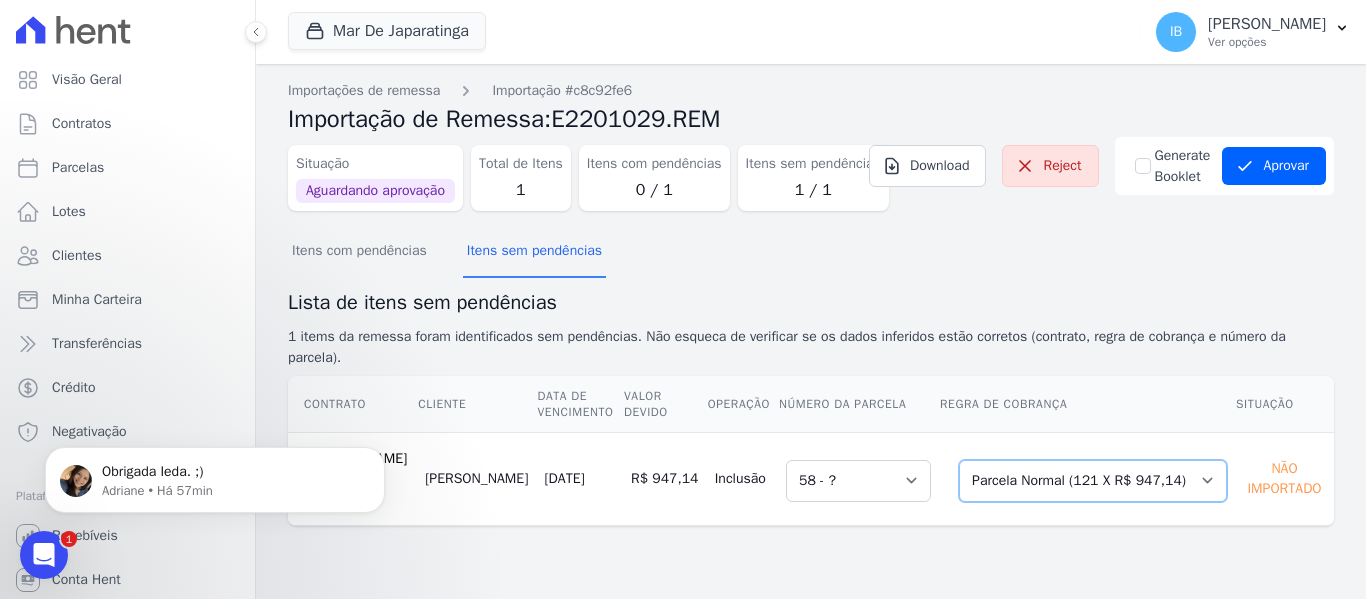 click on "Selecione uma
Nova Parcela Avulsa
Parcela Avulsa Existente
Parcela Normal (121 X R$ 947,14)" at bounding box center [1093, 481] 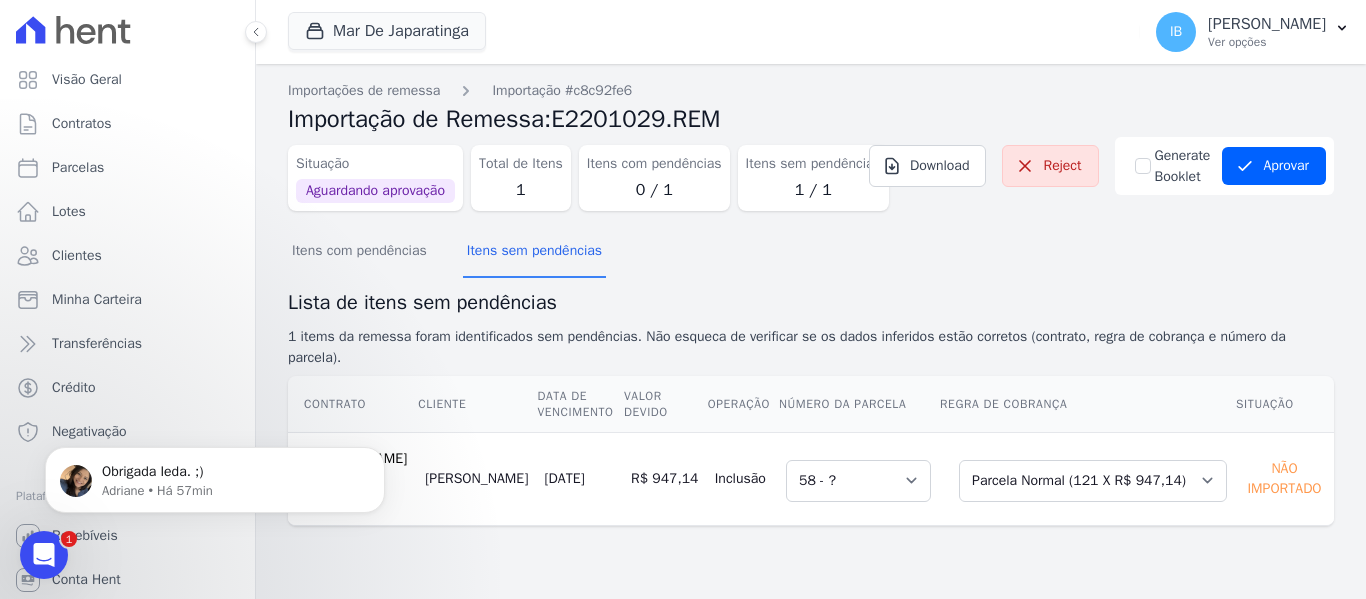 click on "Itens com pendências
Itens sem pendências" at bounding box center (811, 251) 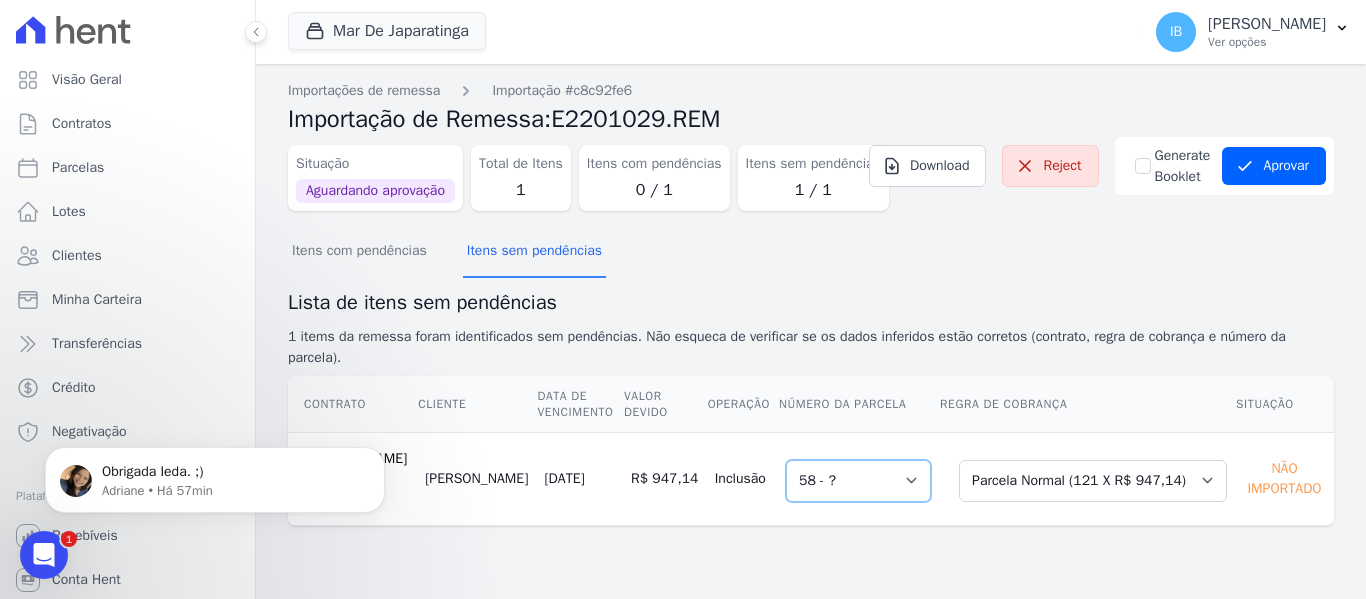 click on "Selecione uma
58 - ?" at bounding box center (858, 481) 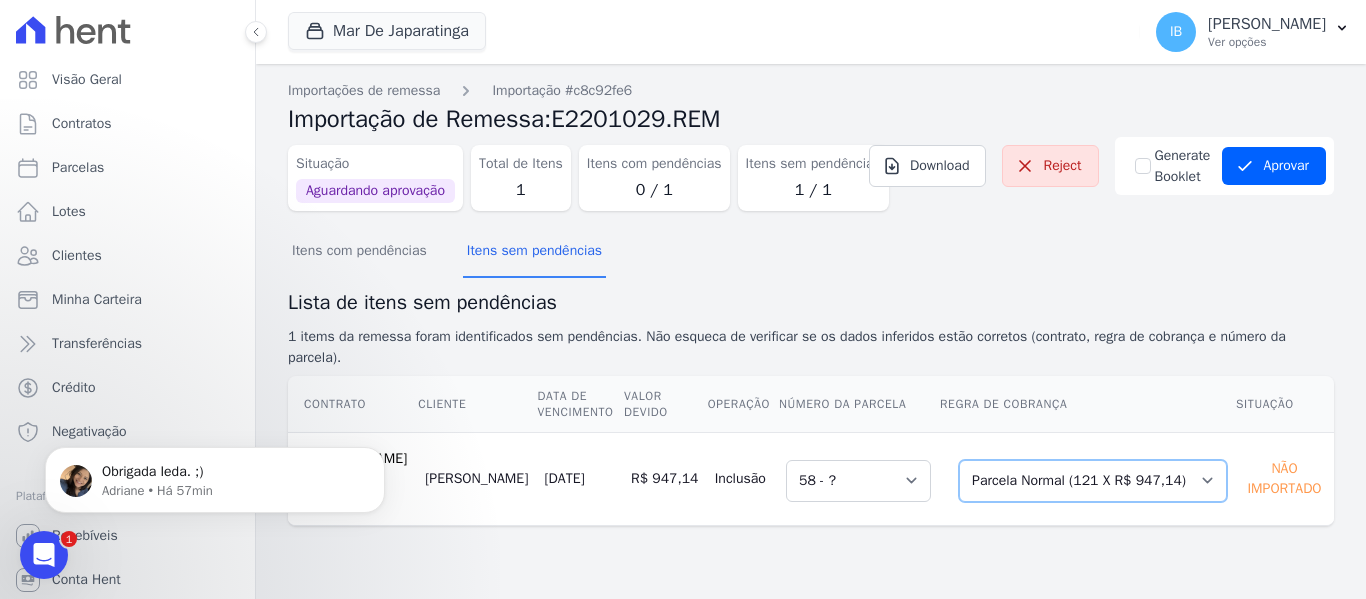 click on "Selecione uma
Nova Parcela Avulsa
Parcela Avulsa Existente
Parcela Normal (121 X R$ 947,14)" at bounding box center (1093, 481) 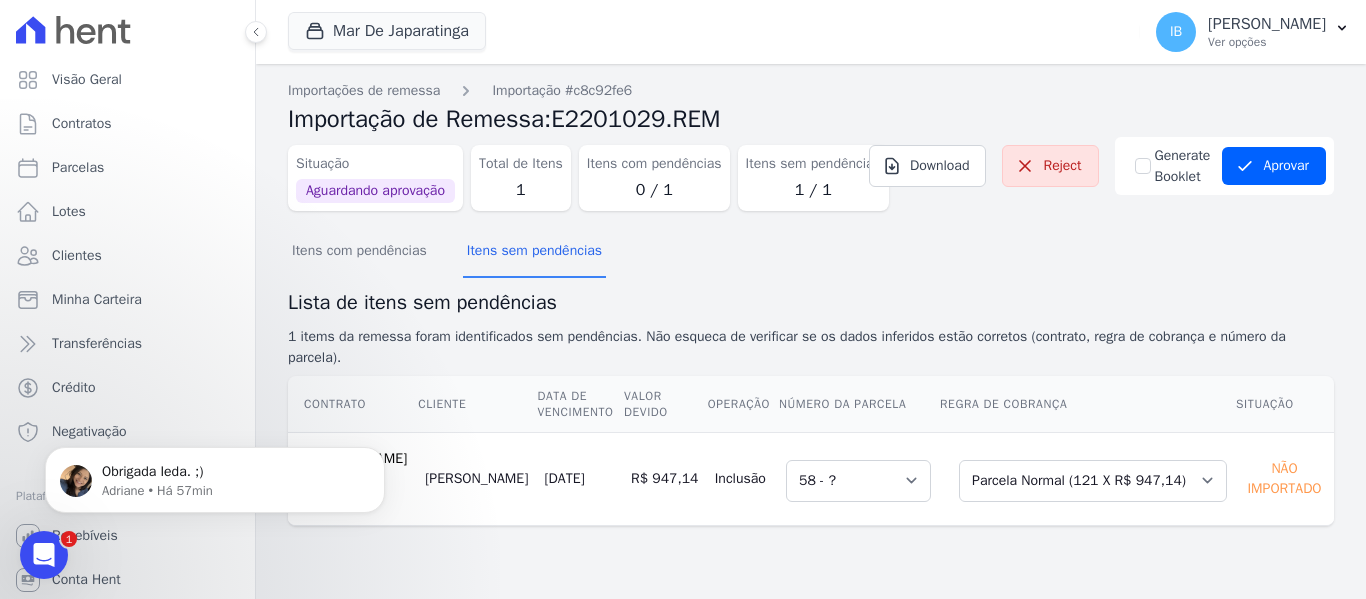 click on "0 / 1" at bounding box center [654, 190] 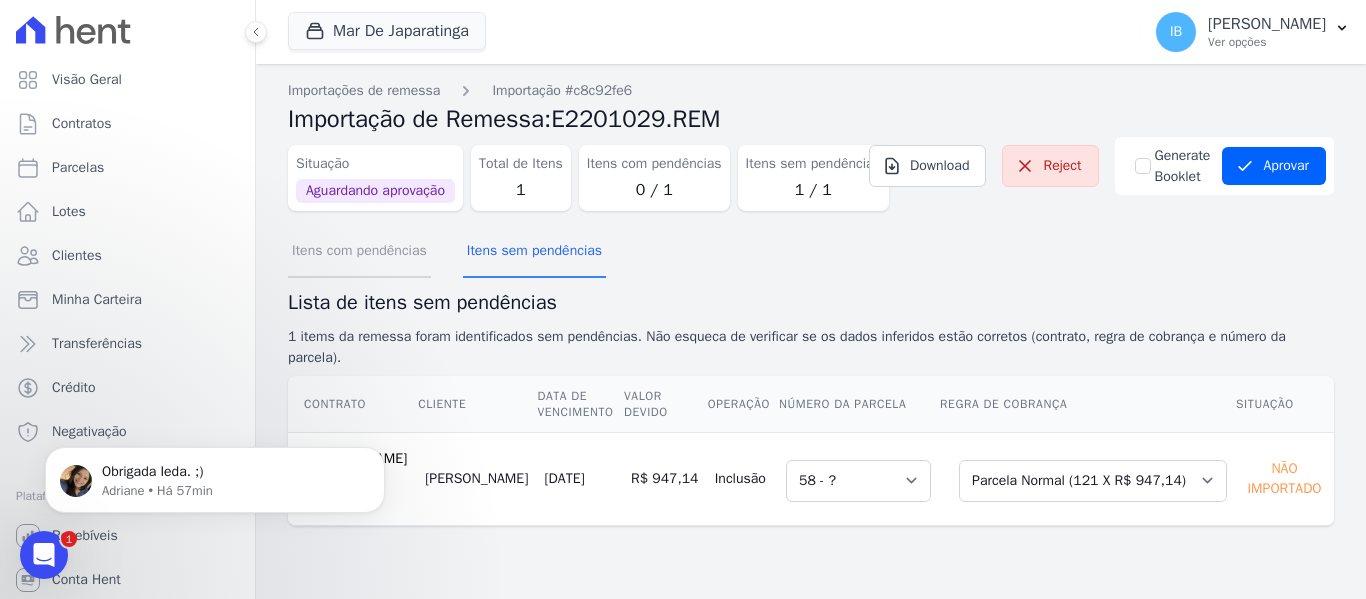 drag, startPoint x: 406, startPoint y: 258, endPoint x: 424, endPoint y: 257, distance: 18.027756 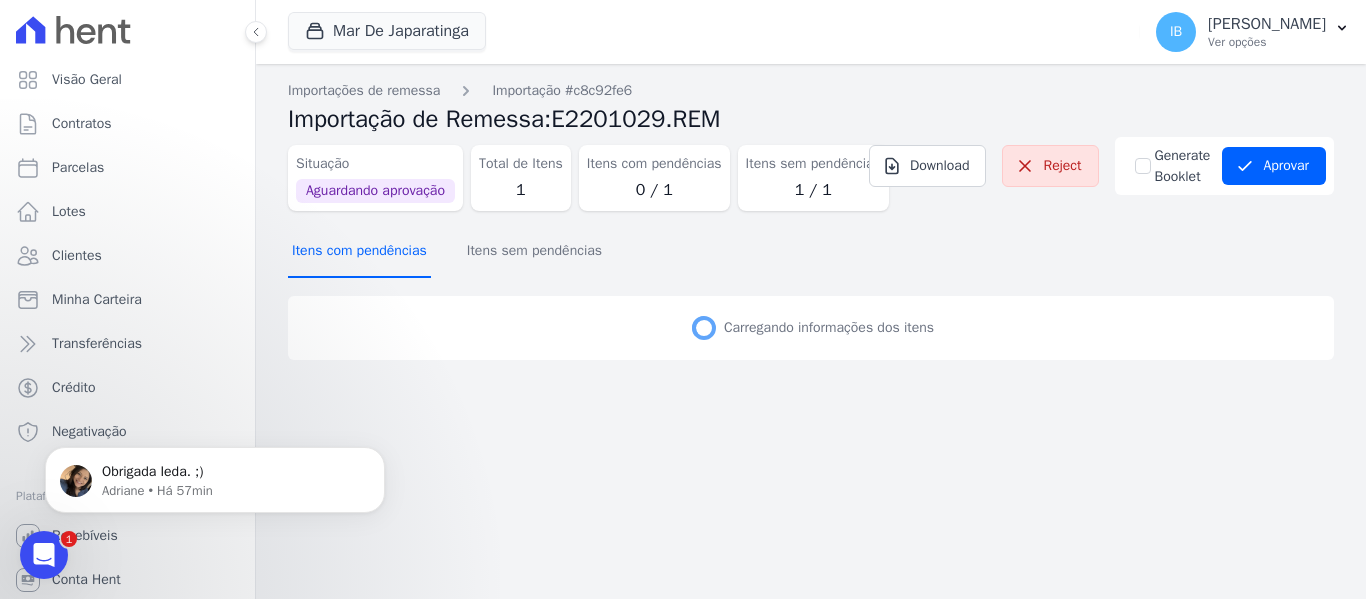 scroll, scrollTop: 0, scrollLeft: 0, axis: both 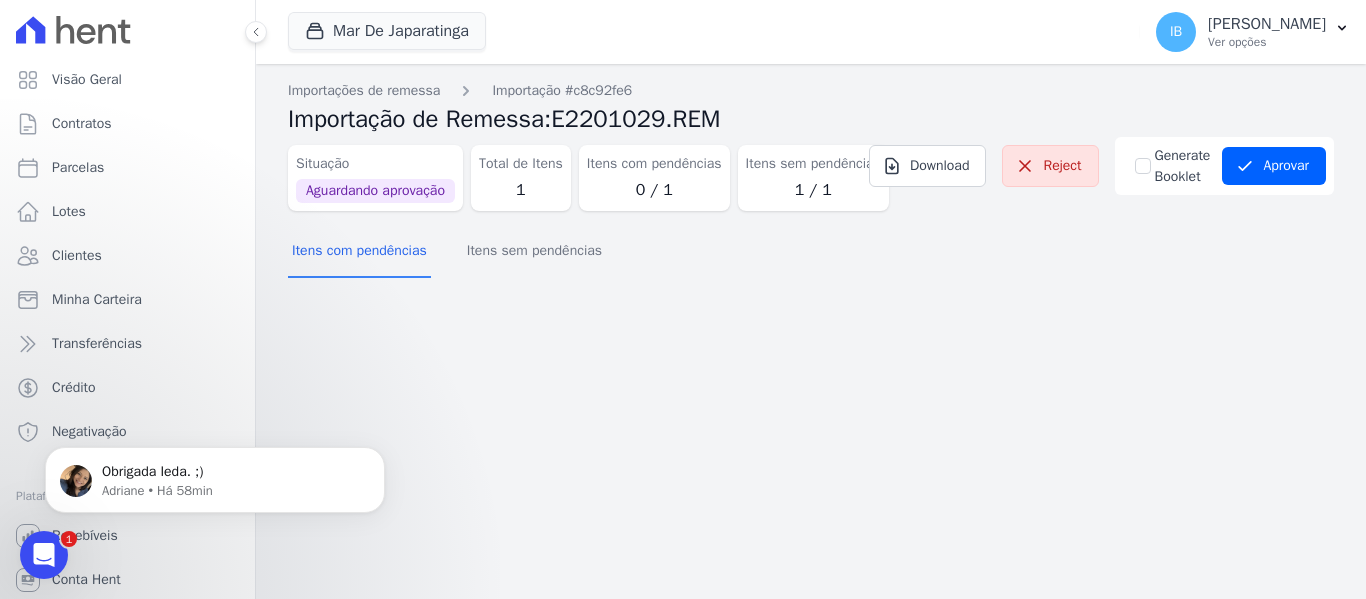 click on "1 / 1" at bounding box center (813, 190) 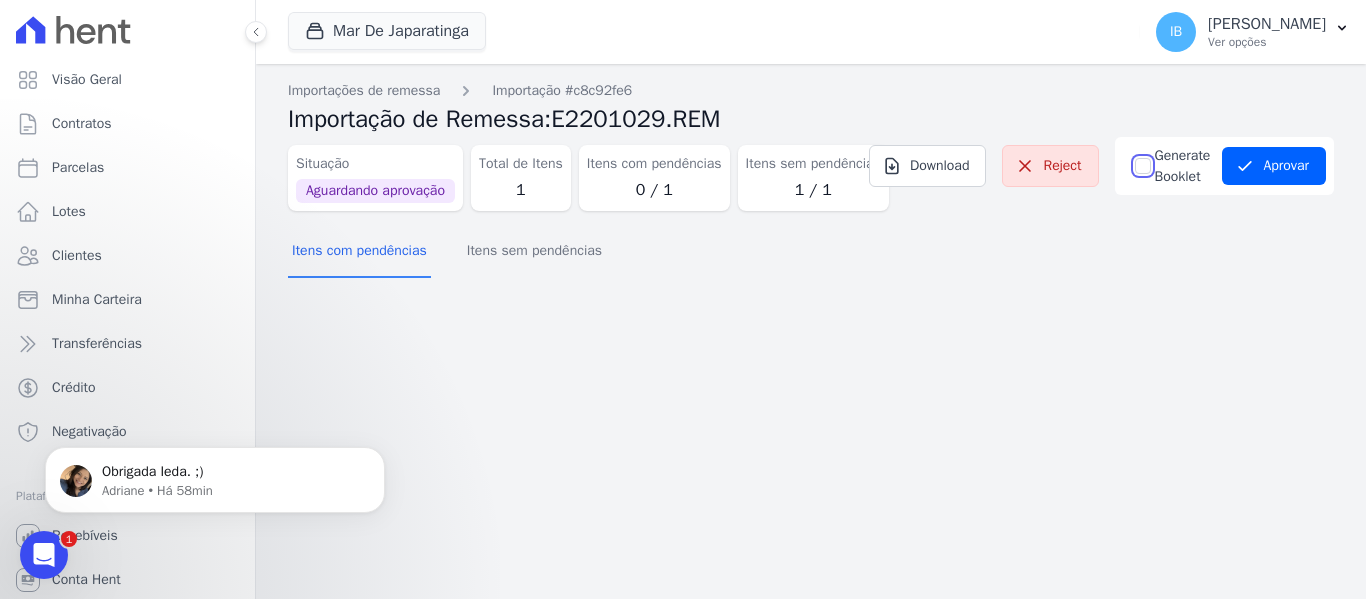 click on "Generate Booklet" at bounding box center (1143, 166) 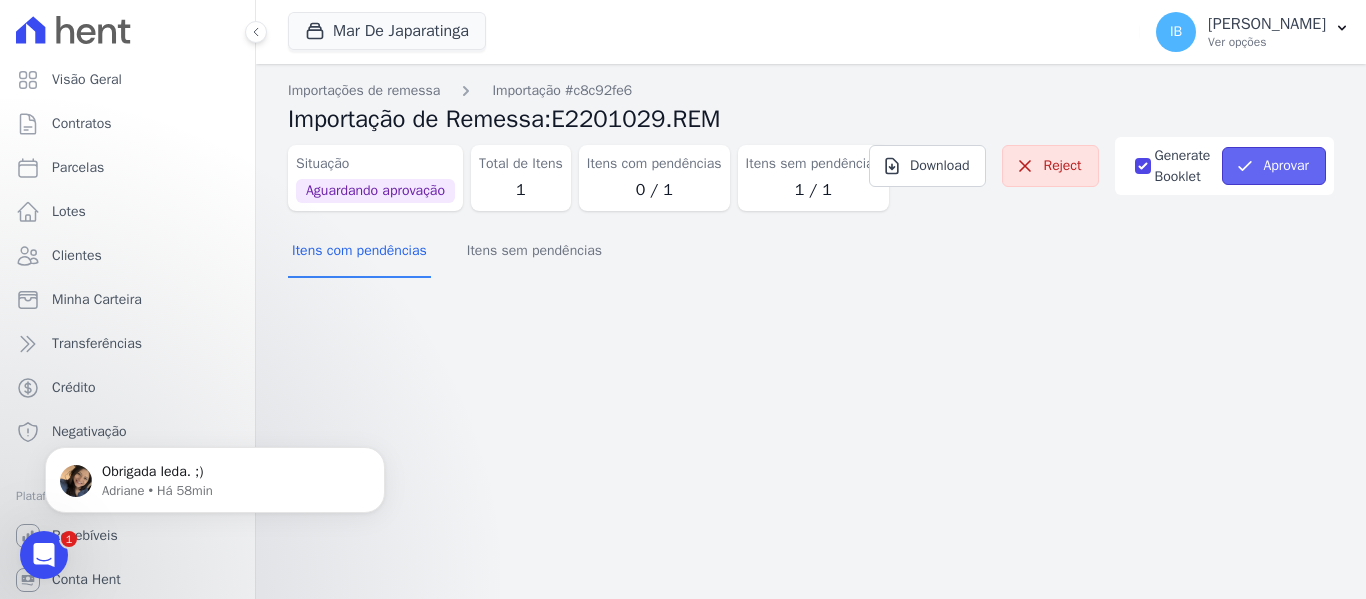 click on "Aprovar" at bounding box center [1274, 166] 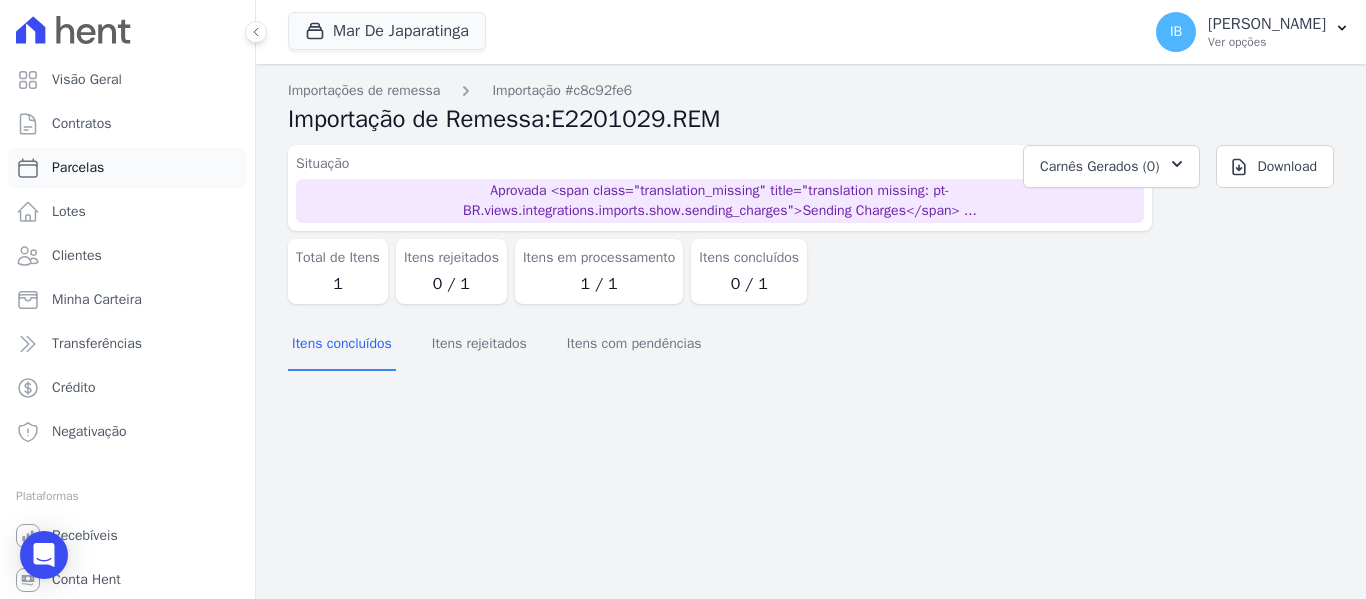 click on "Parcelas" at bounding box center (127, 168) 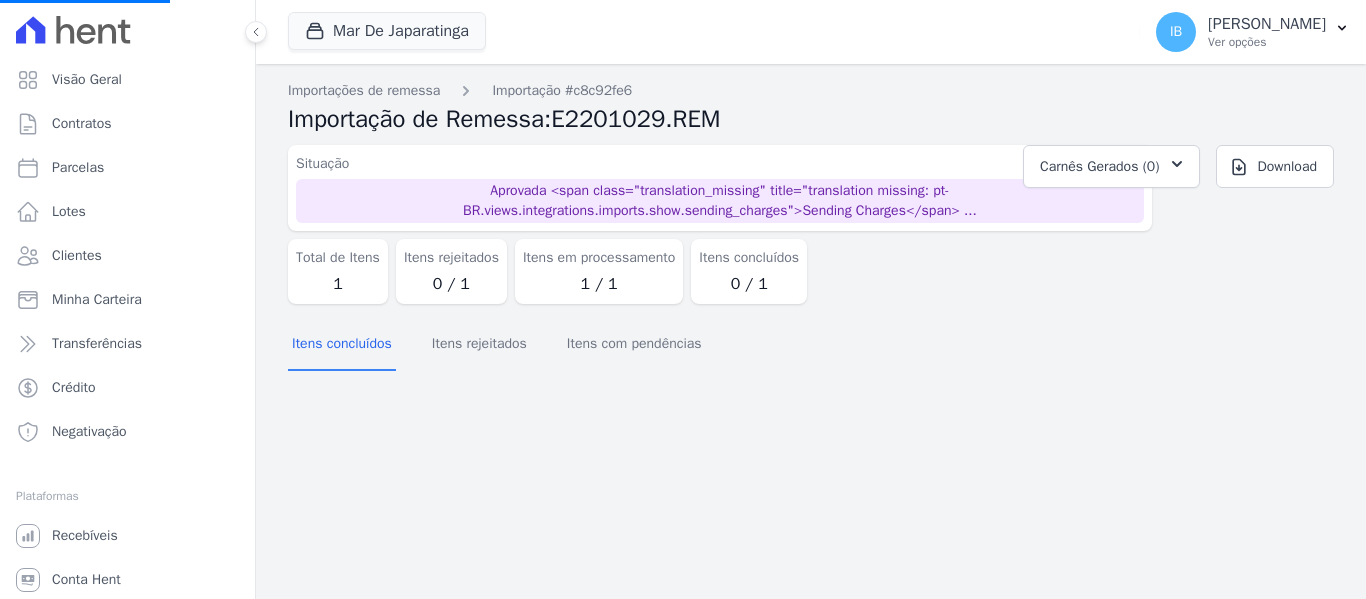 select 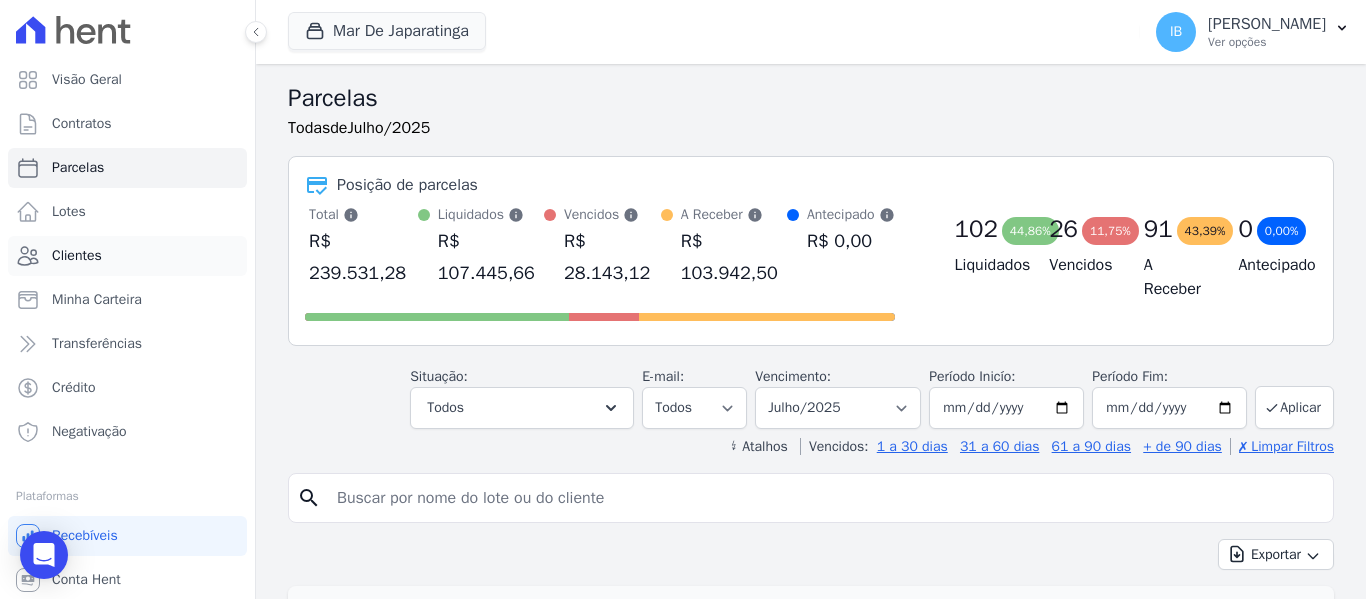 click on "Clientes" at bounding box center (127, 256) 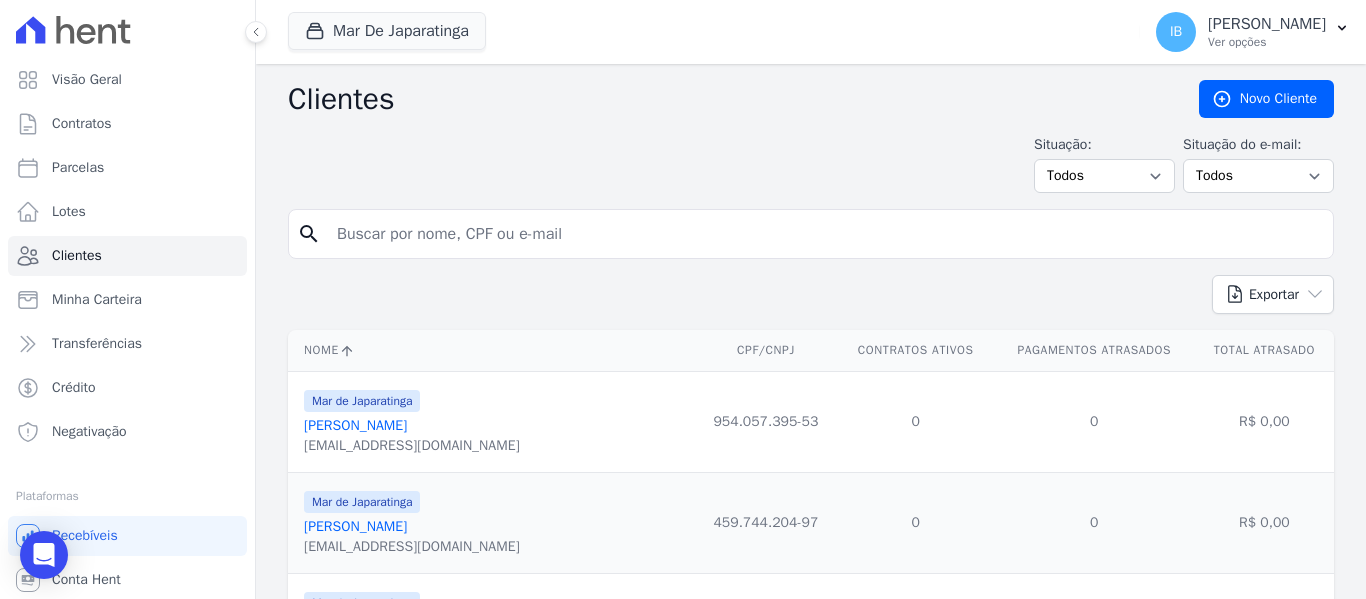 click at bounding box center [825, 234] 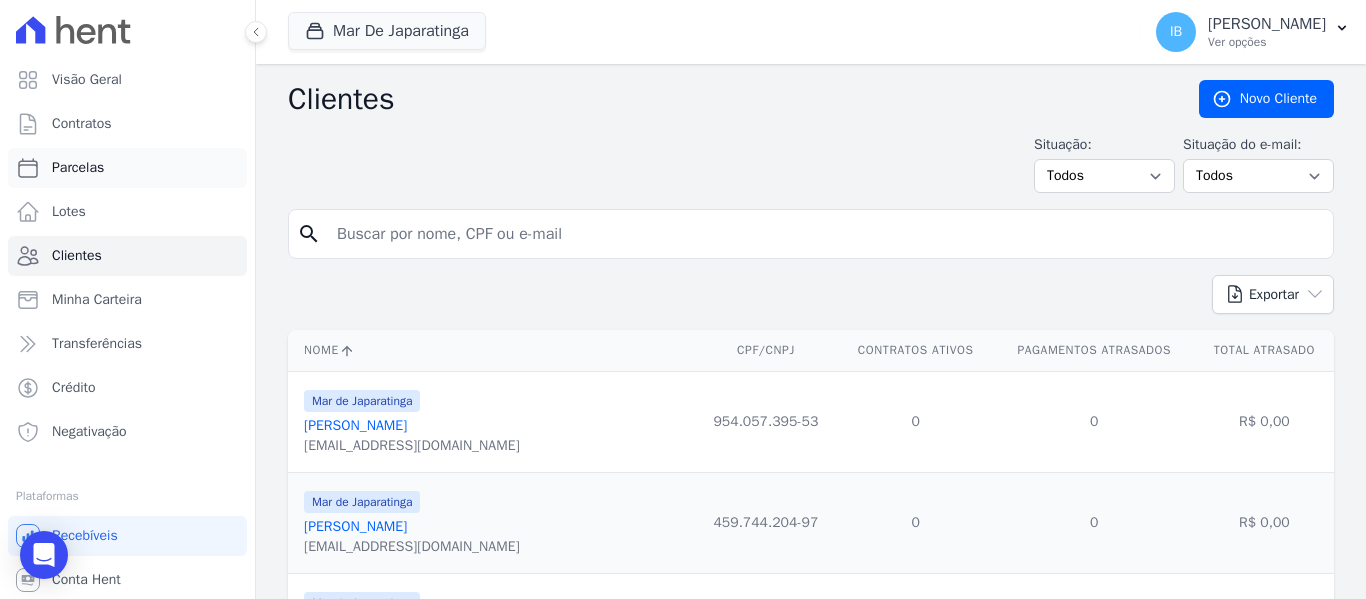 click on "Parcelas" at bounding box center [127, 168] 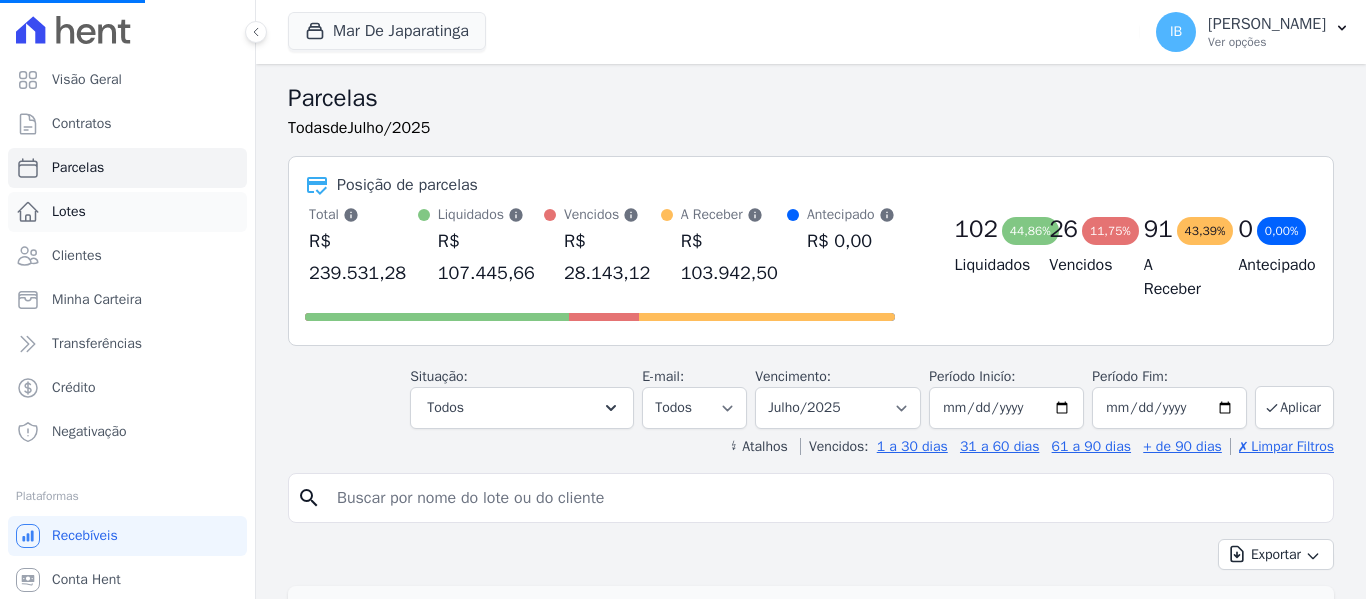 select 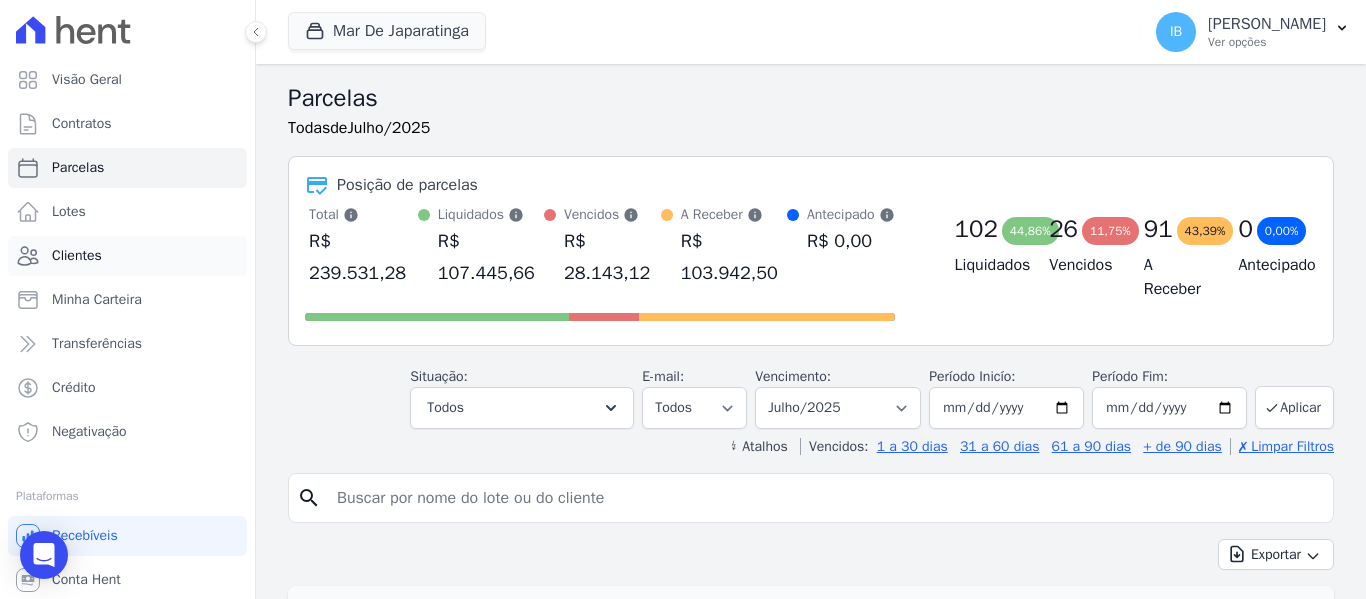 click on "Clientes" at bounding box center [77, 256] 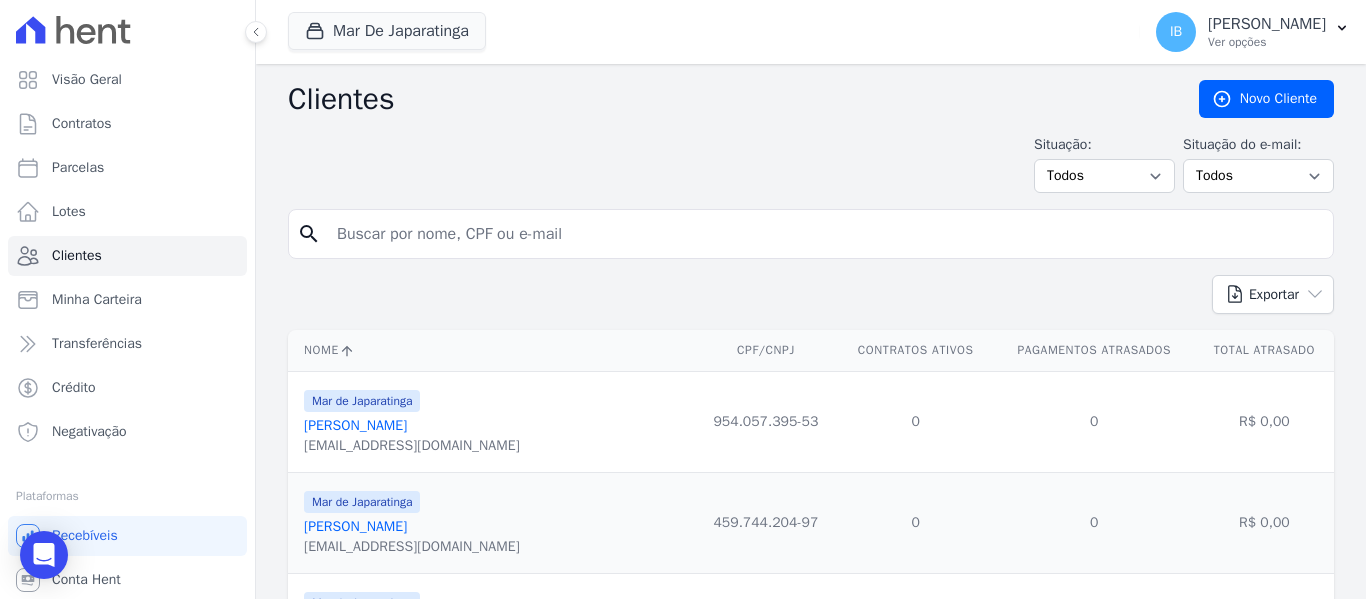 click at bounding box center (825, 234) 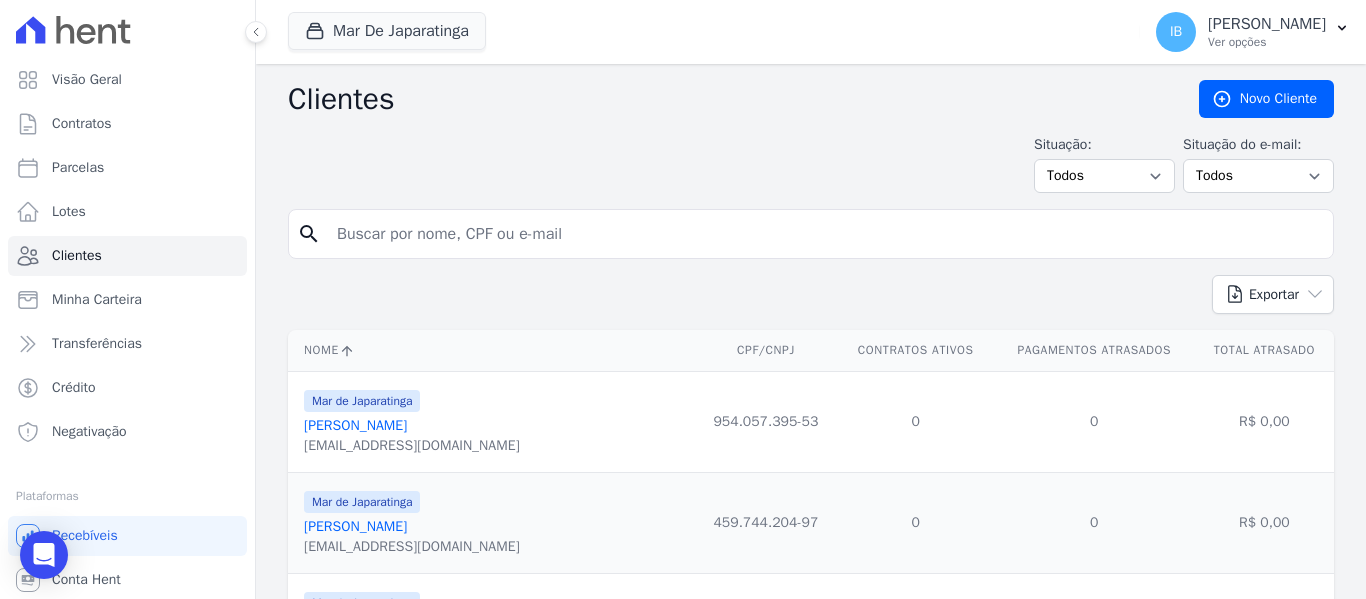 click at bounding box center [825, 234] 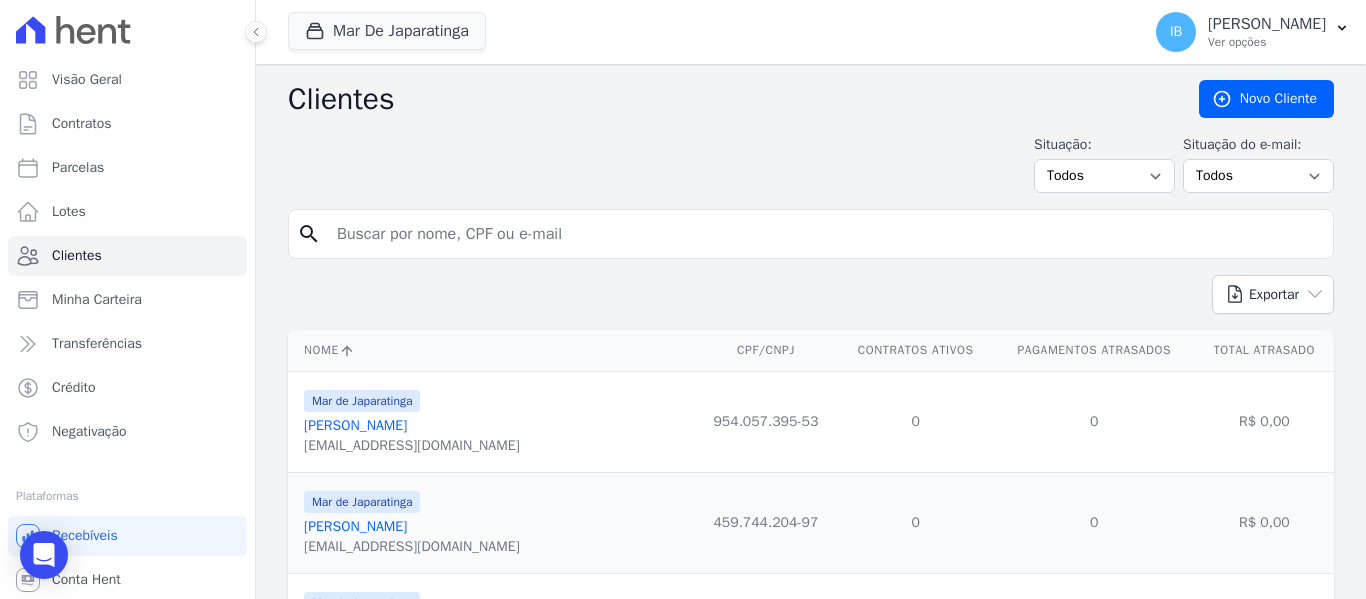 paste on "Emerson Alex de Melo" 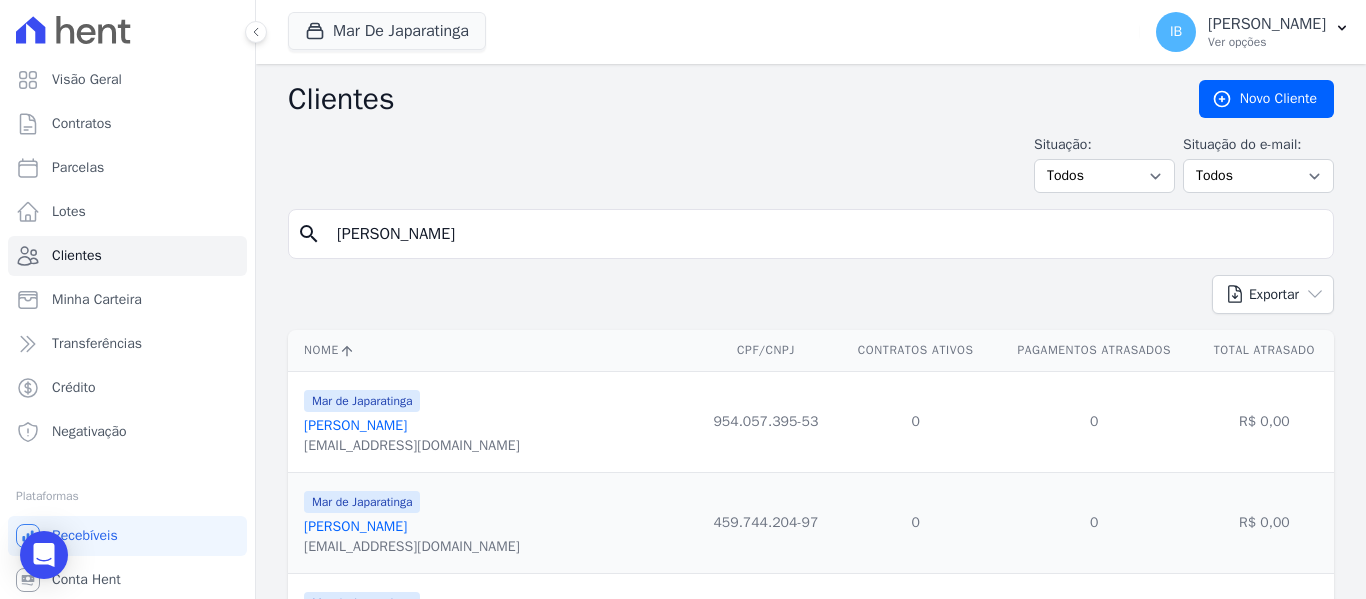 type on "Emerson Alex de Melo" 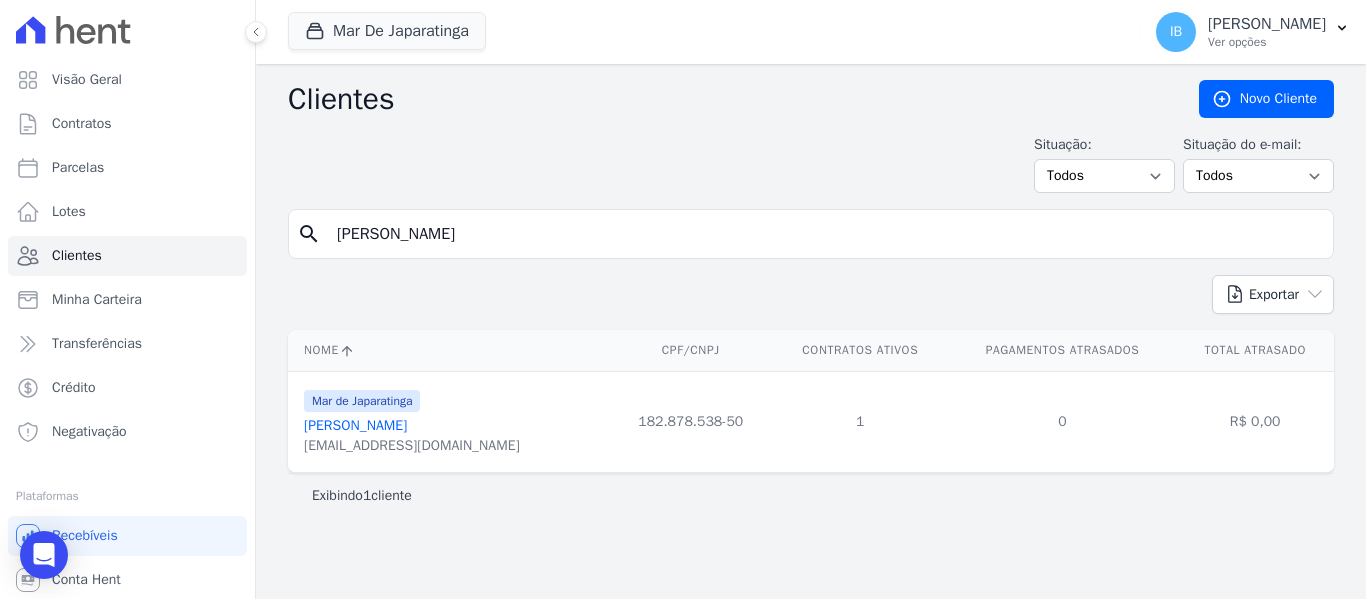 click on "Emerson Alex De Melo" at bounding box center (355, 425) 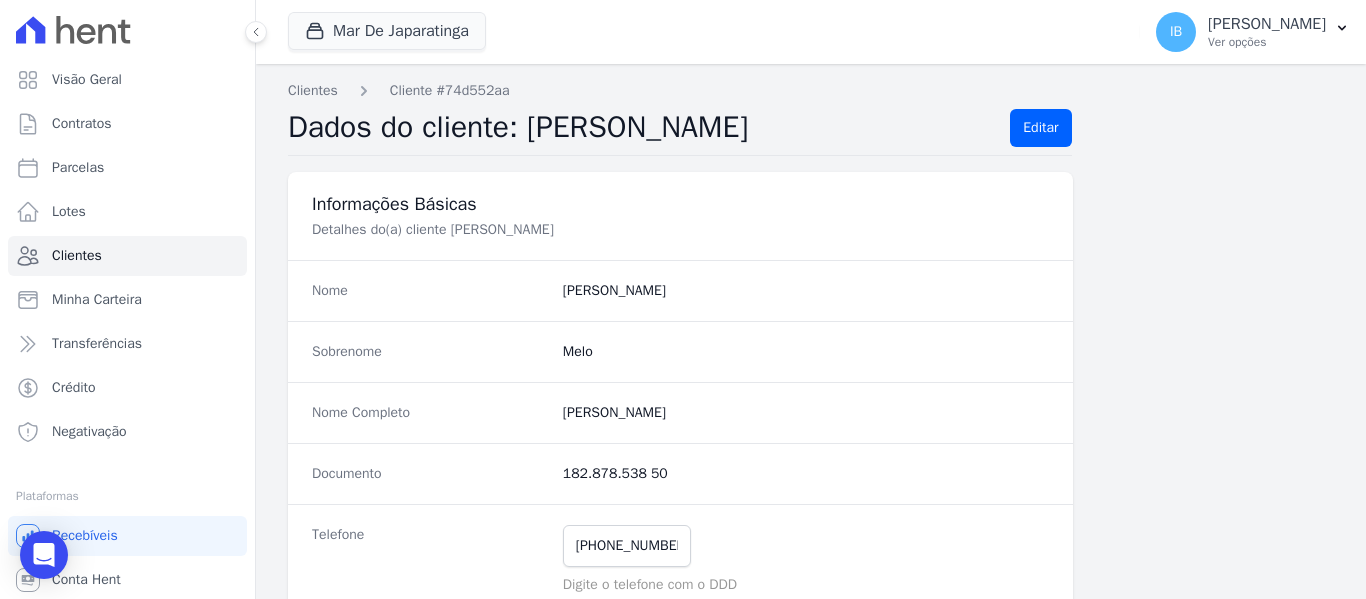 scroll, scrollTop: 0, scrollLeft: 0, axis: both 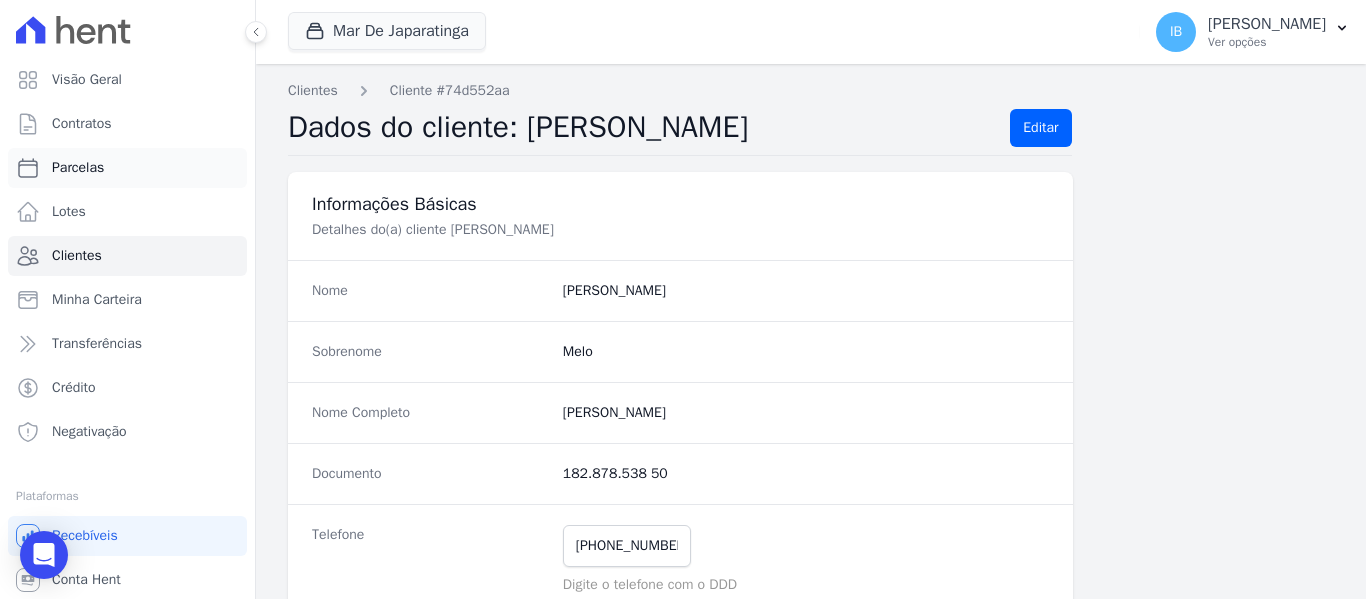 click on "Parcelas" at bounding box center (78, 168) 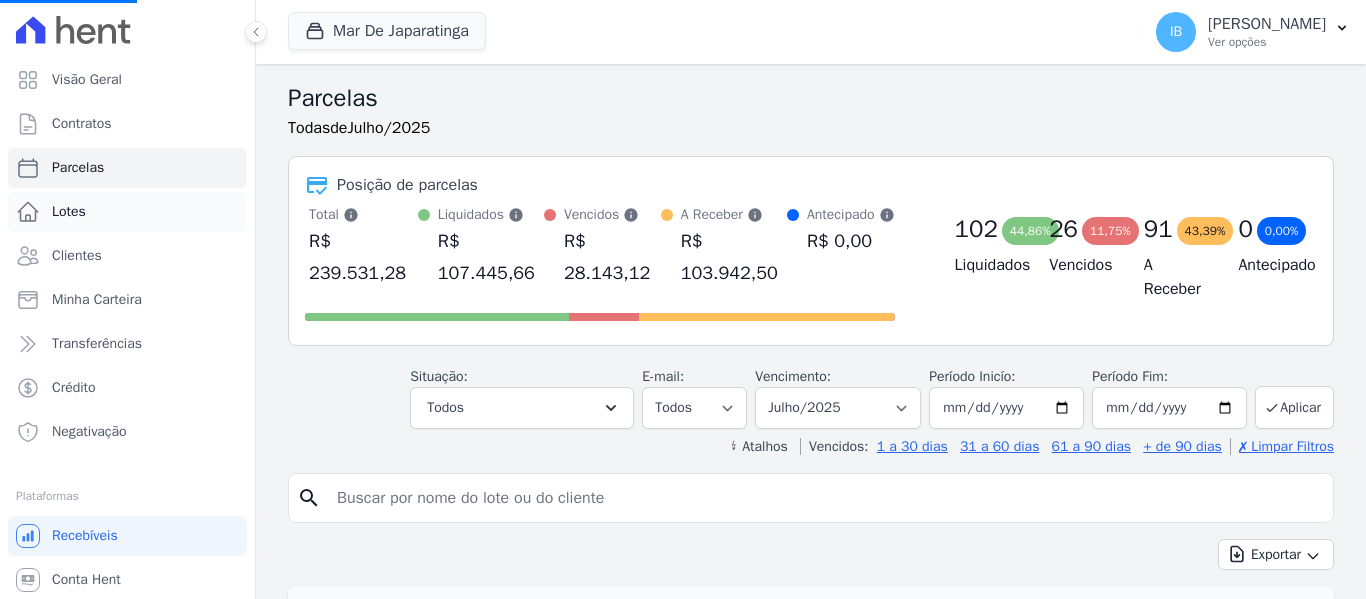 select 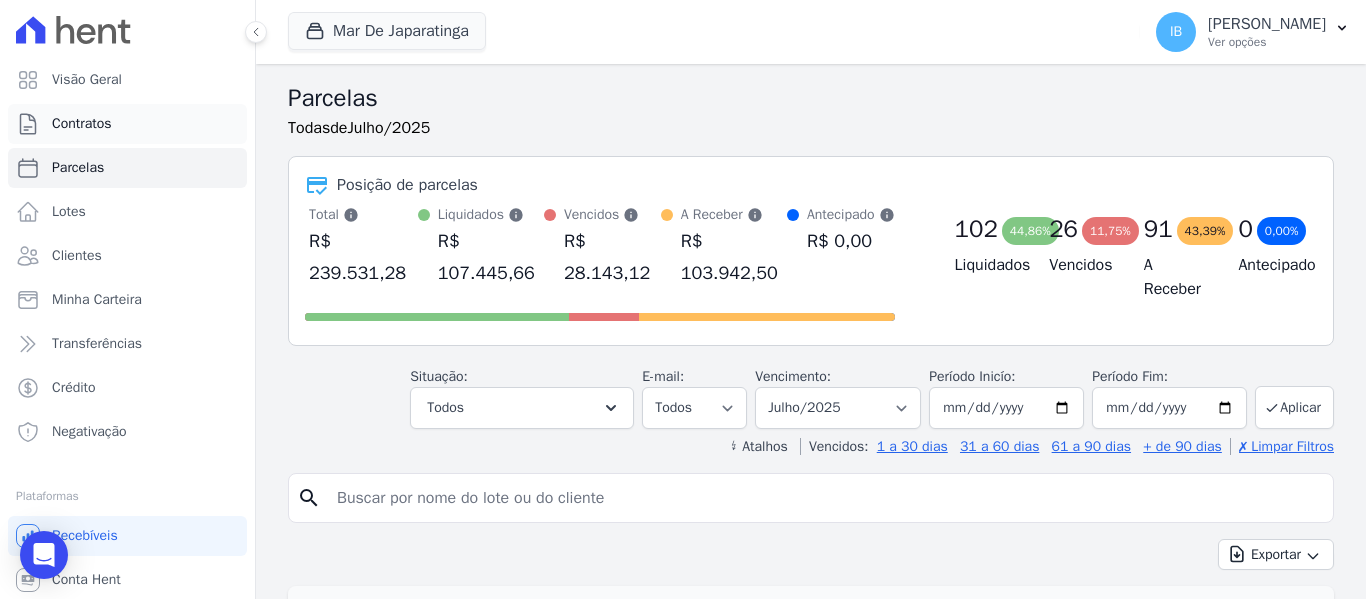 click on "Contratos" at bounding box center [82, 124] 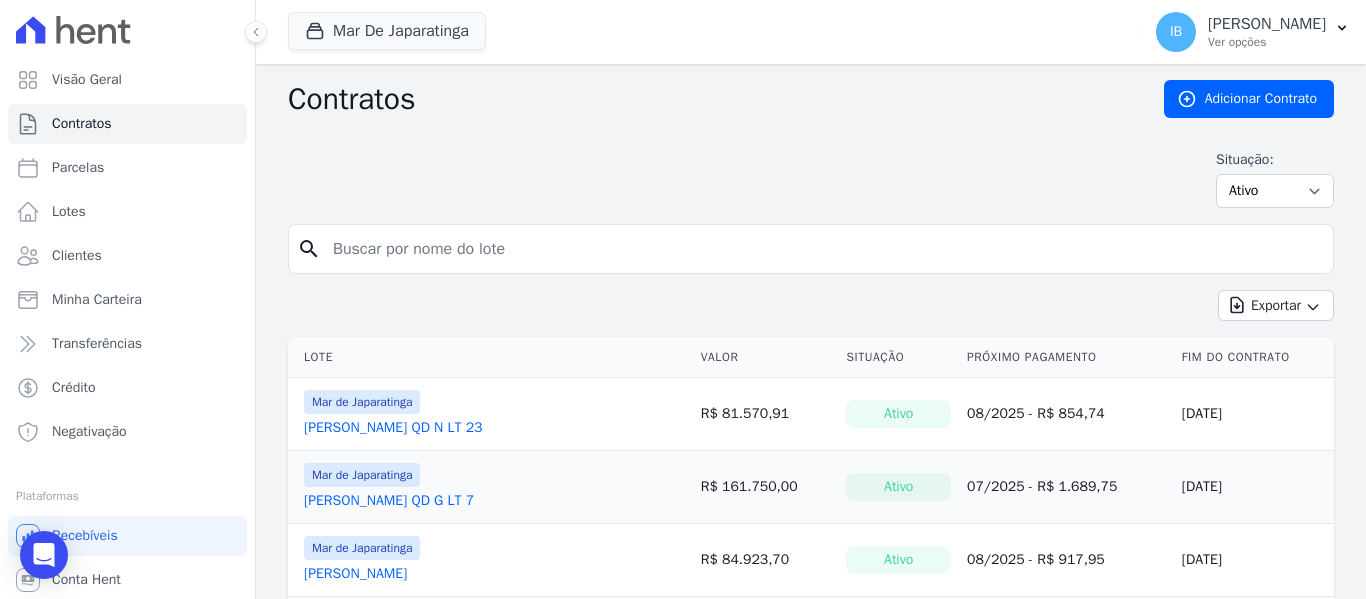 click at bounding box center (823, 249) 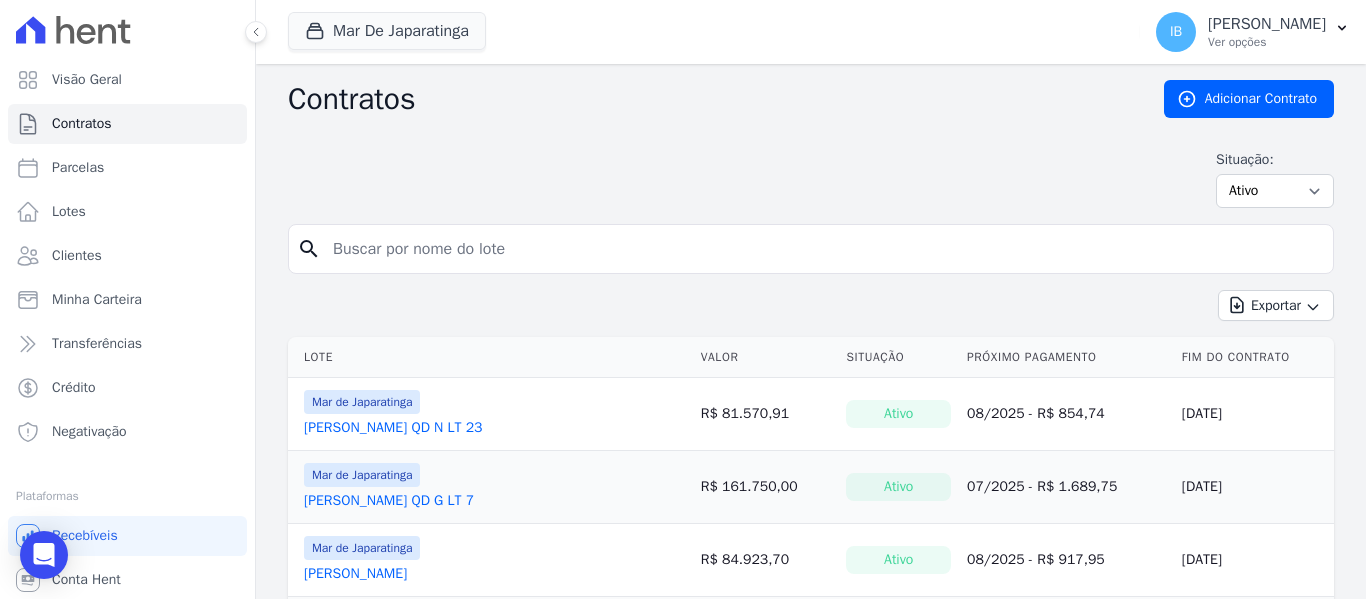paste on "Emerson Alex de Melo" 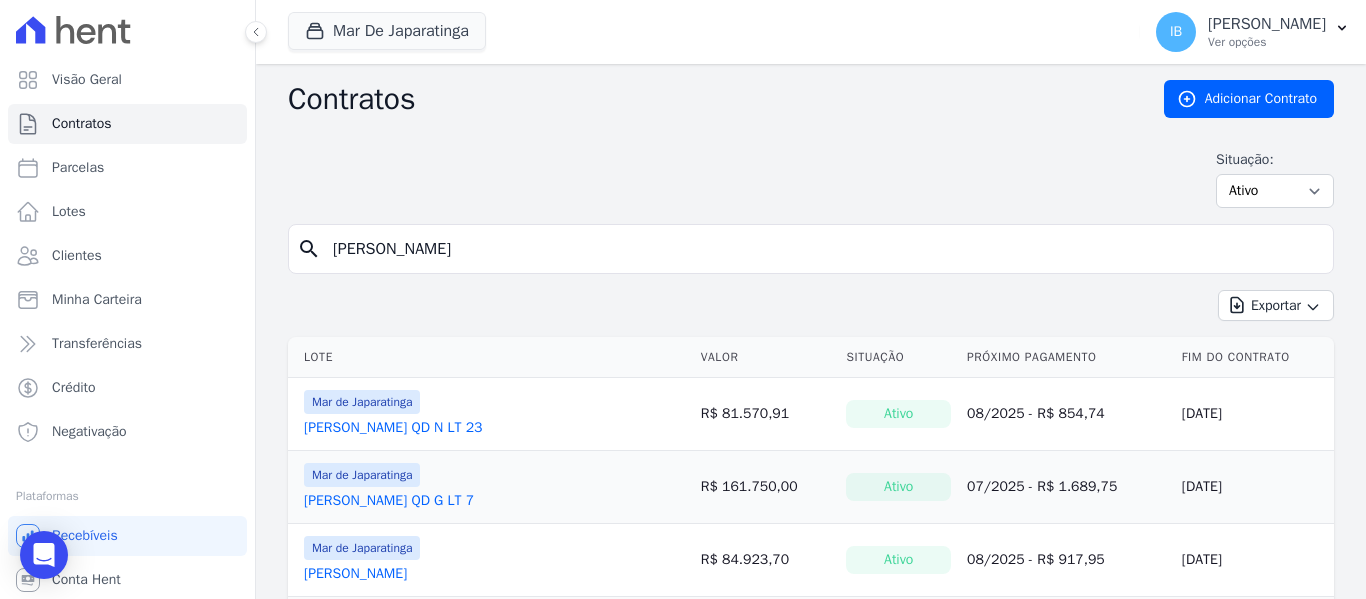 type on "Emerson Alex de Melo" 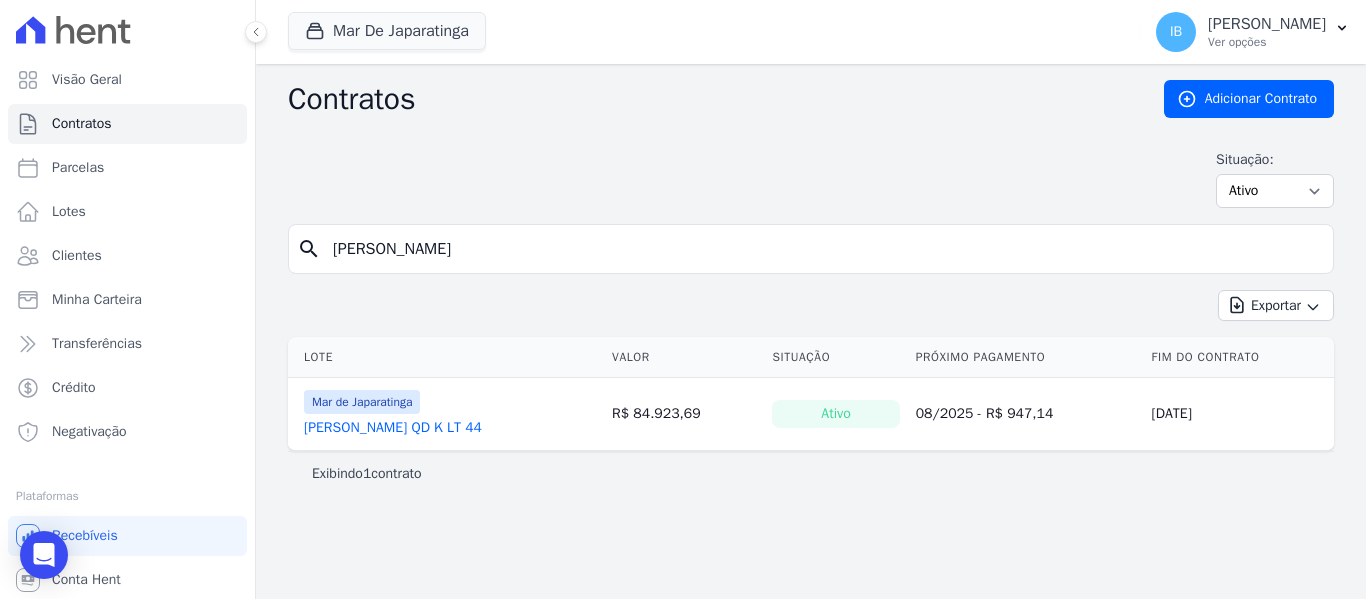click on "[PERSON_NAME] QD K LT 44" at bounding box center [393, 428] 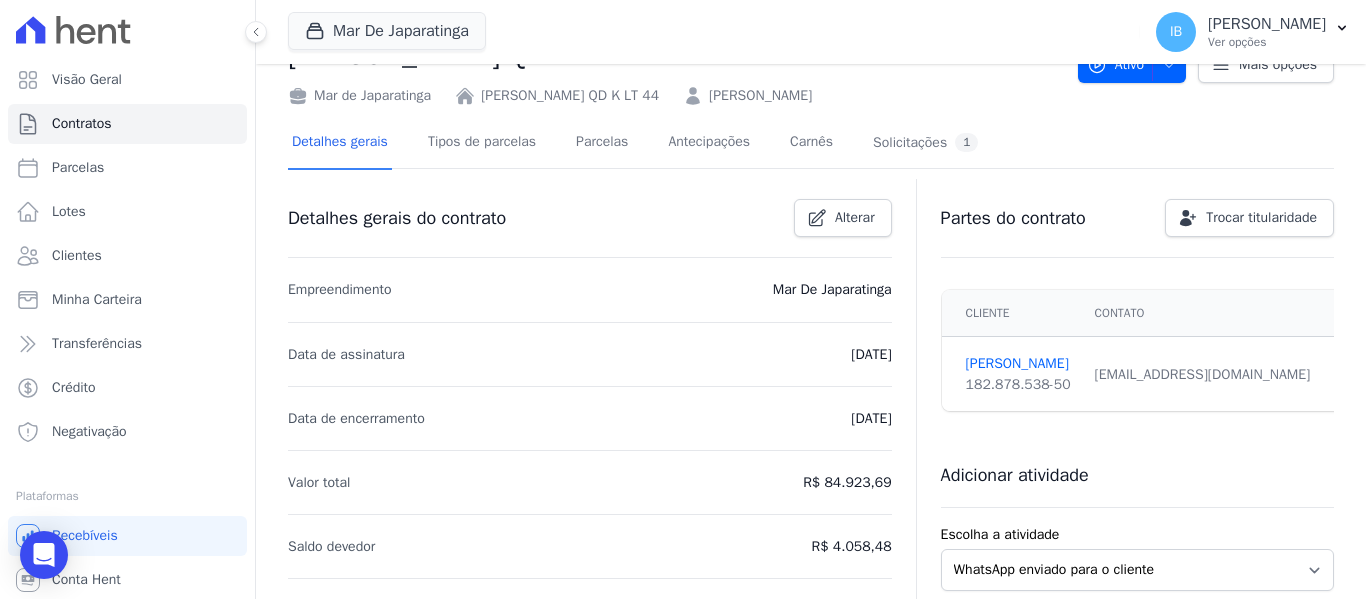 scroll, scrollTop: 0, scrollLeft: 0, axis: both 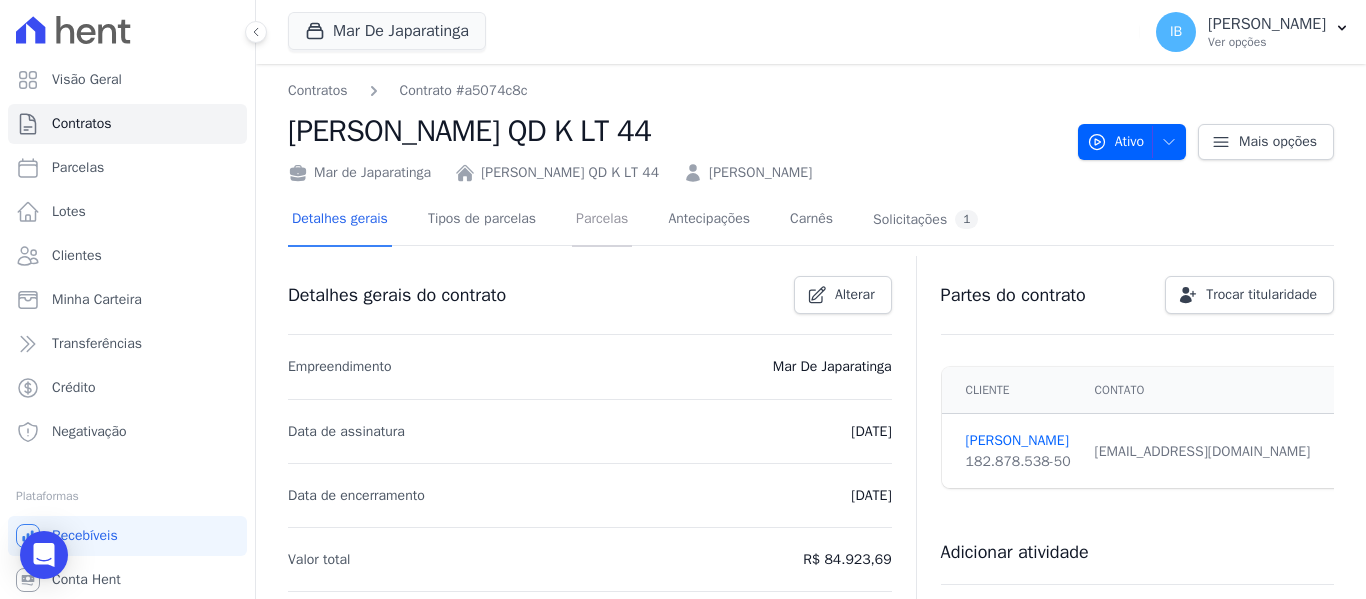 click on "Parcelas" at bounding box center [602, 220] 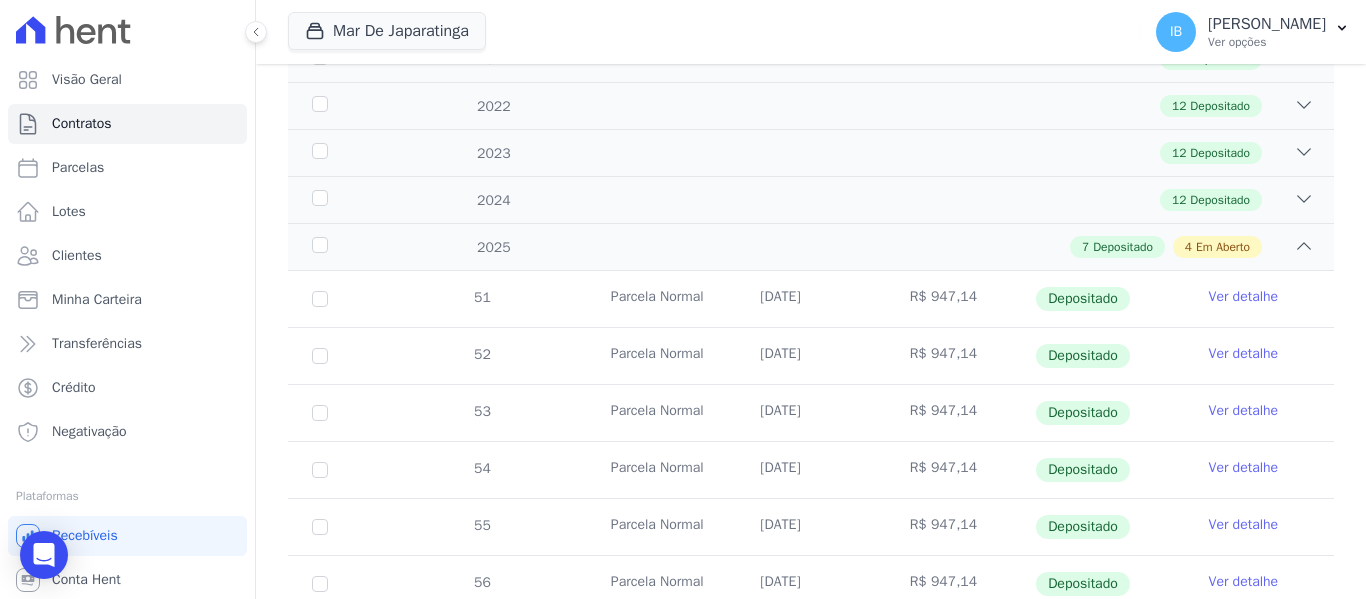 scroll, scrollTop: 344, scrollLeft: 0, axis: vertical 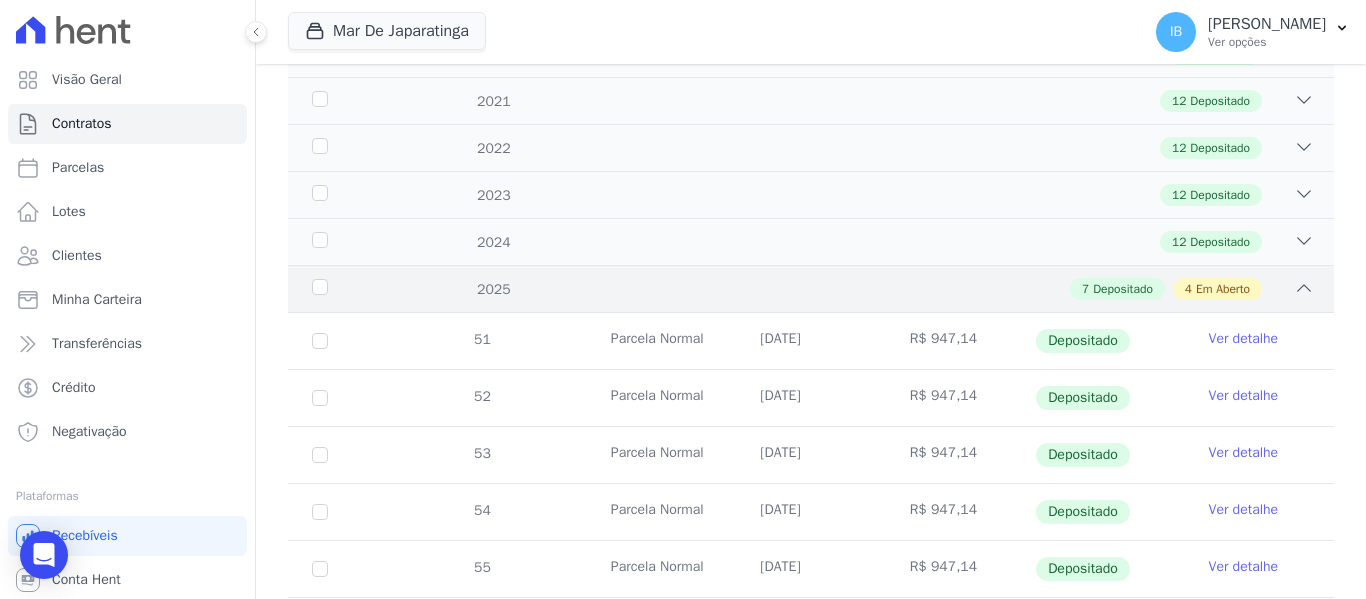 click on "2025" at bounding box center [353, 289] 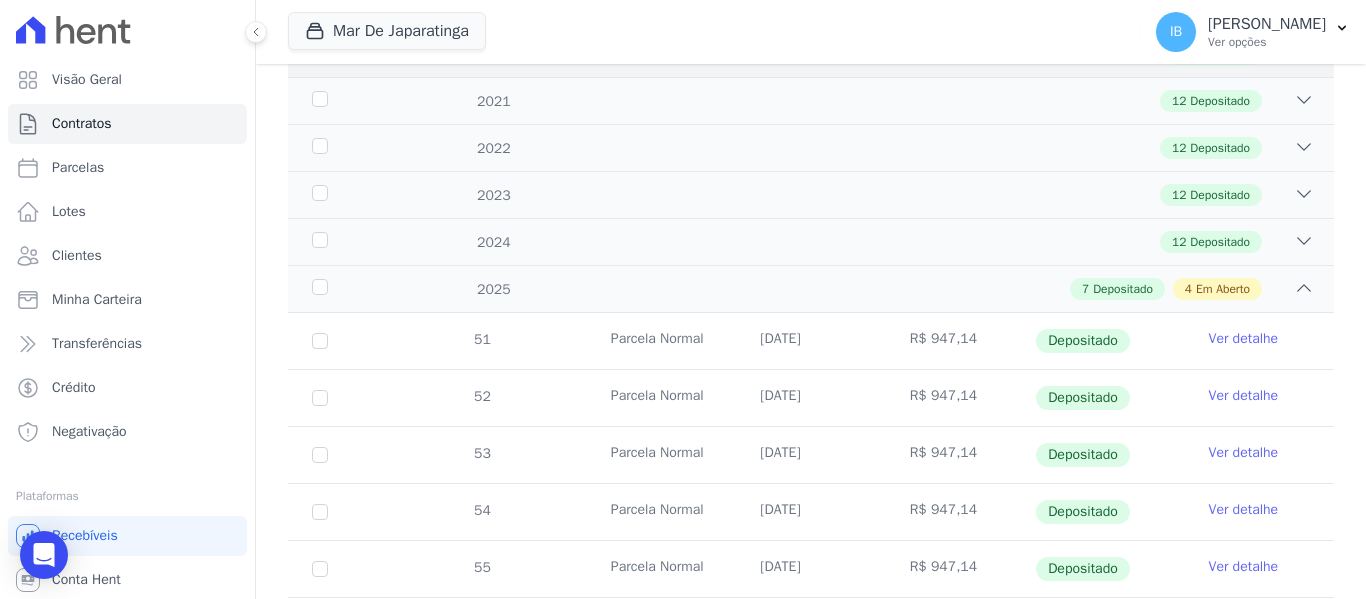 scroll, scrollTop: 117, scrollLeft: 0, axis: vertical 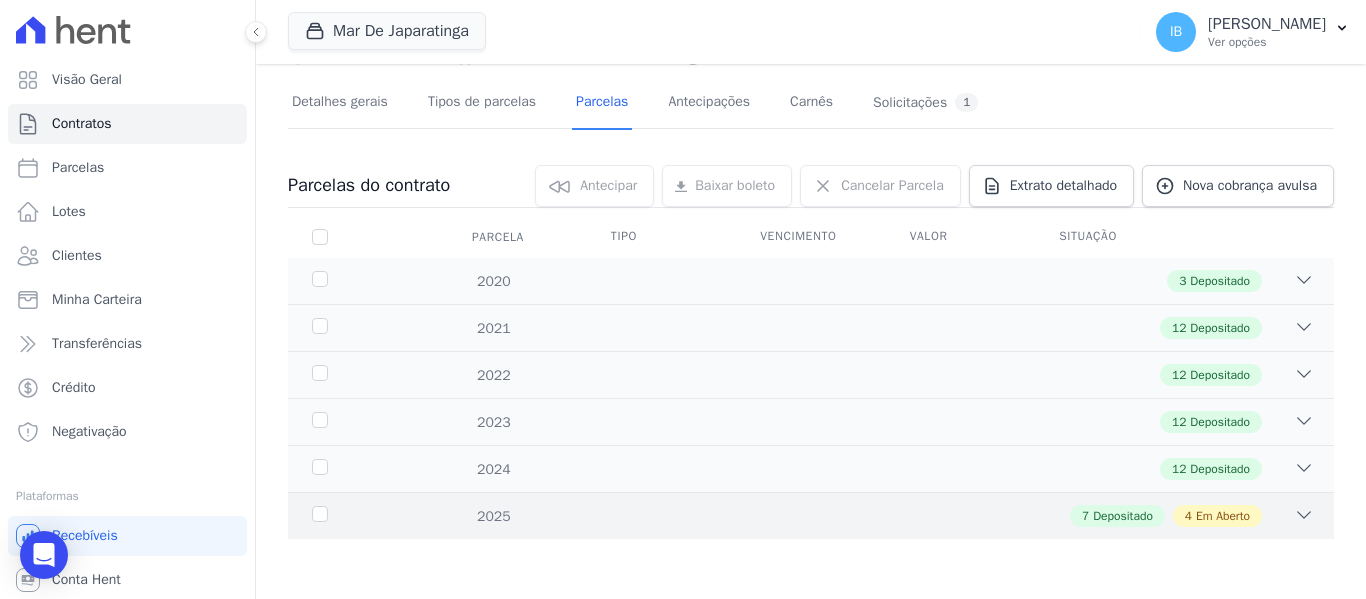 click 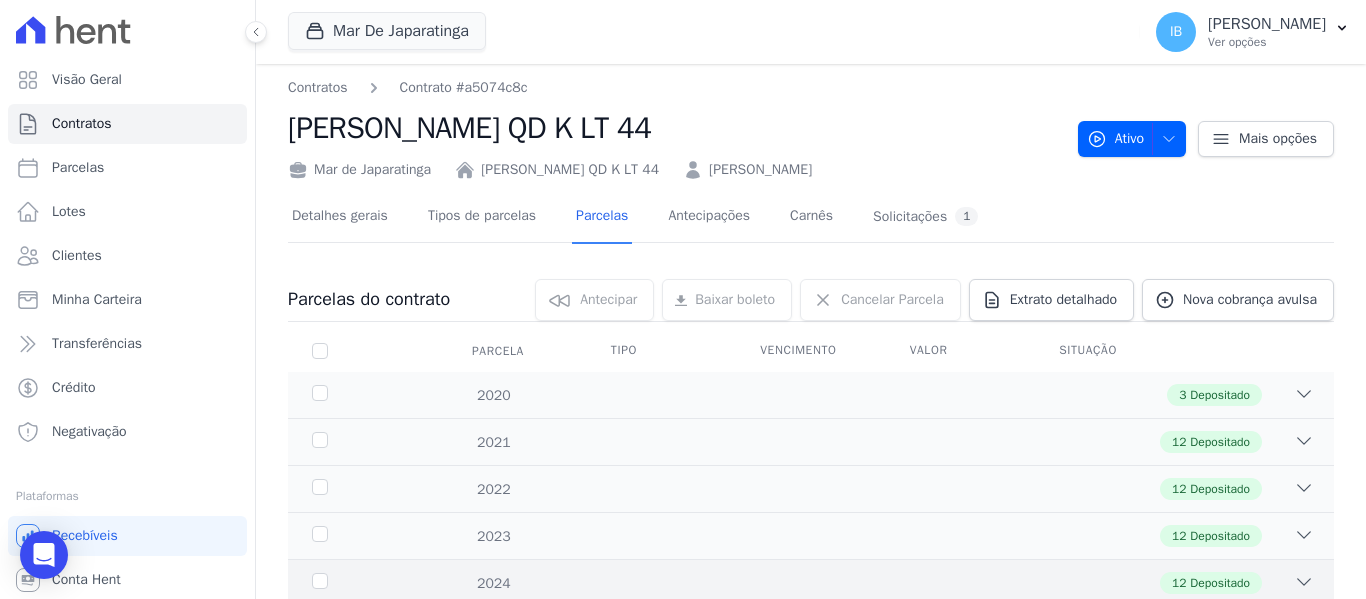scroll, scrollTop: 0, scrollLeft: 0, axis: both 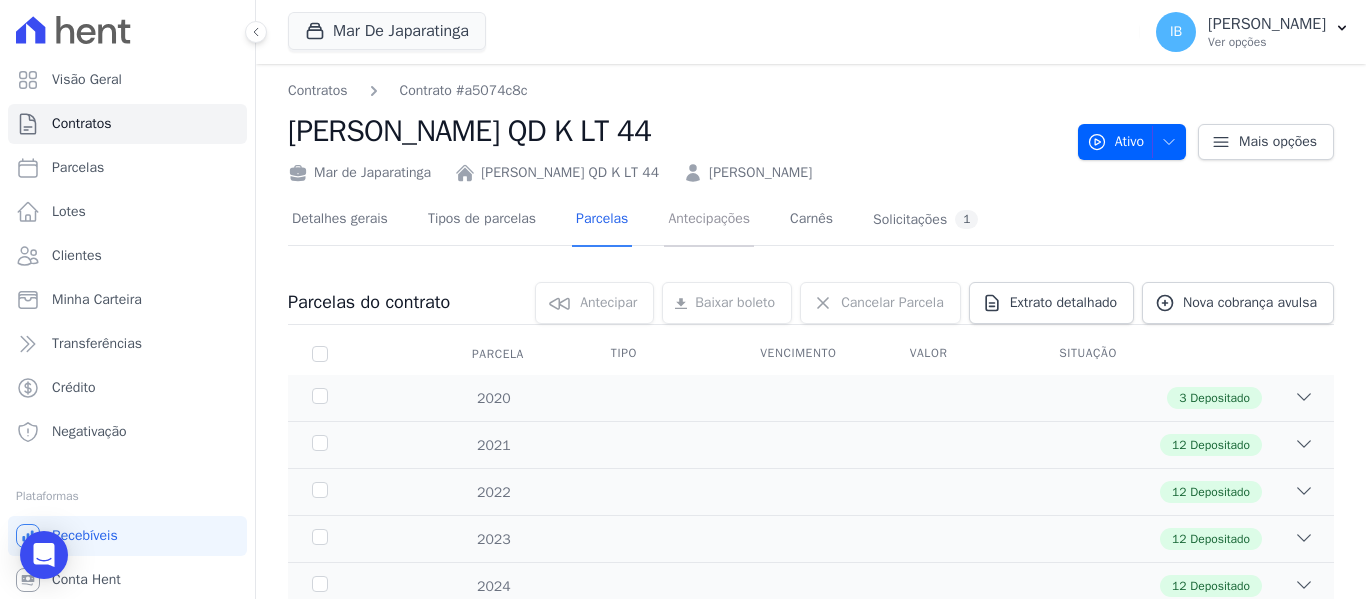 click on "Antecipações" at bounding box center [709, 220] 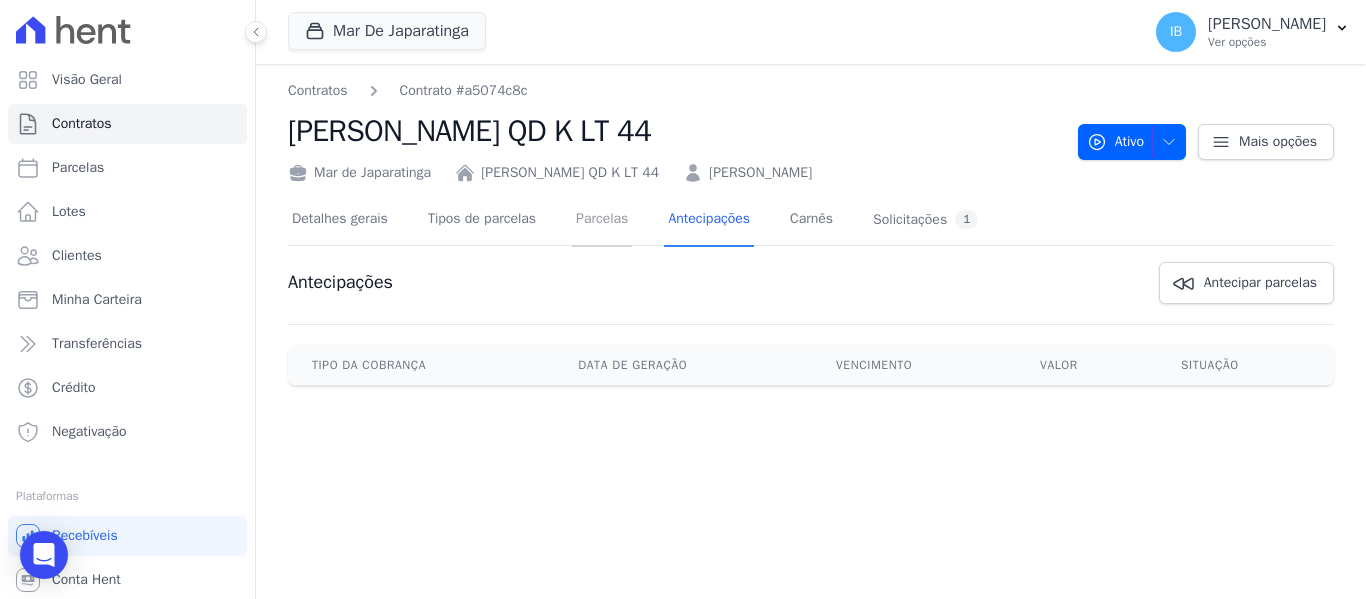 click on "Parcelas" at bounding box center [602, 220] 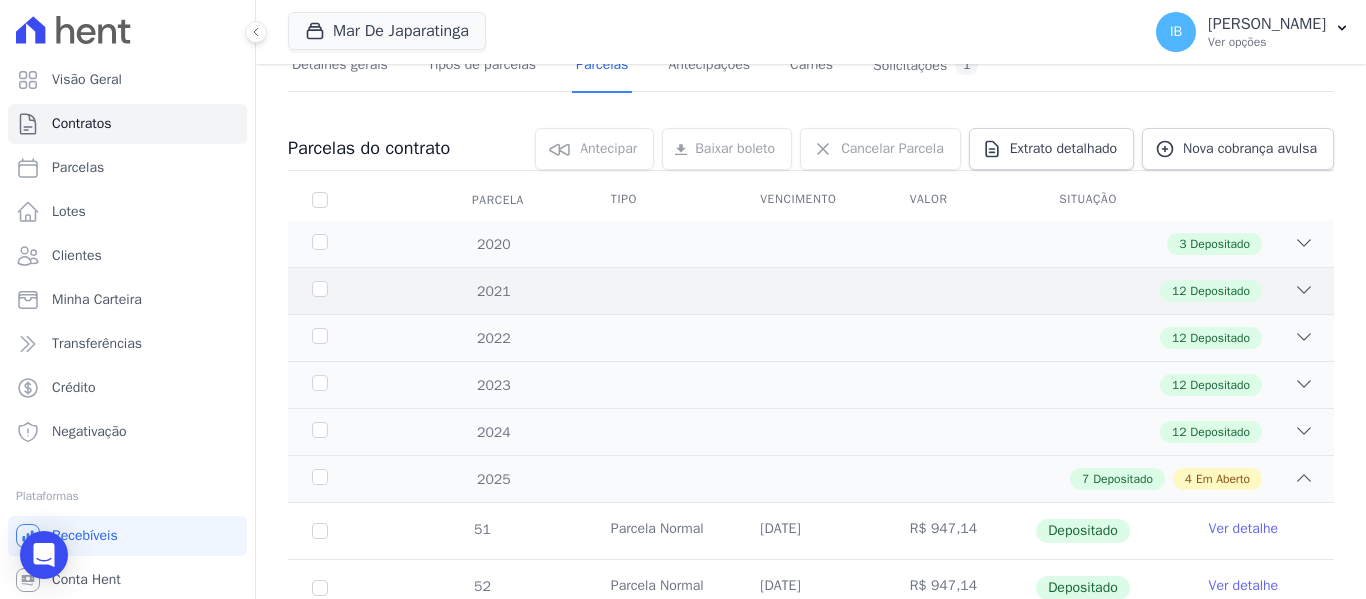 scroll, scrollTop: 300, scrollLeft: 0, axis: vertical 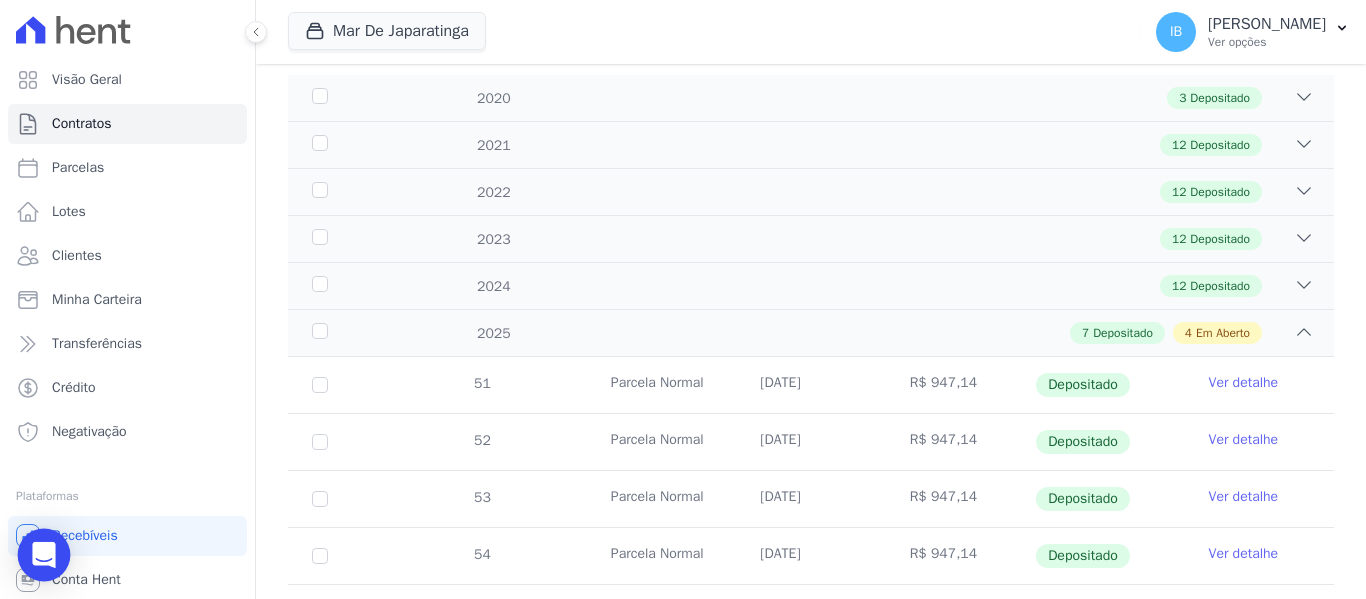 click 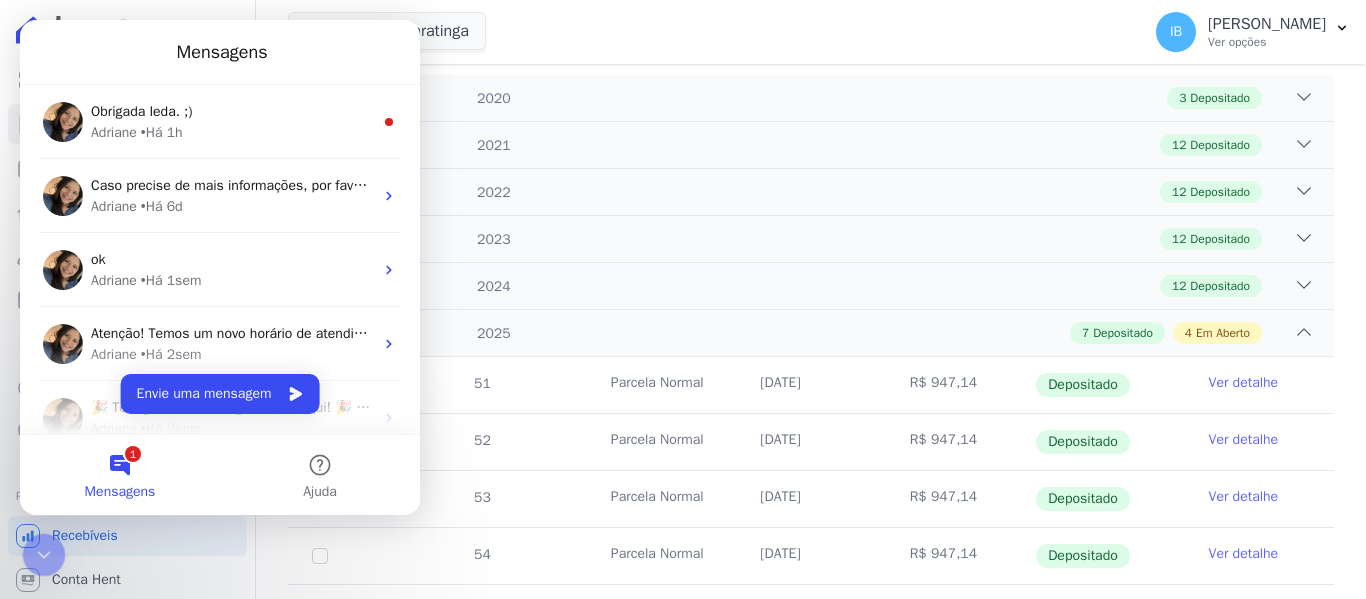 scroll, scrollTop: 0, scrollLeft: 0, axis: both 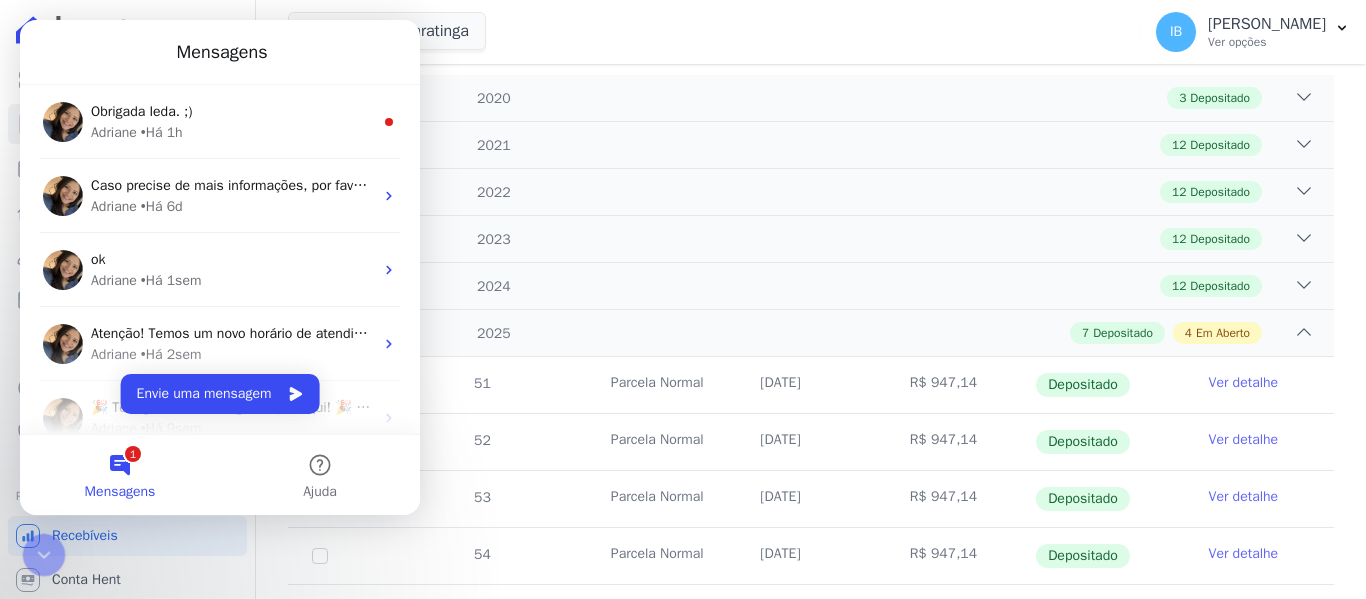 click on "1 Mensagens" at bounding box center [120, 475] 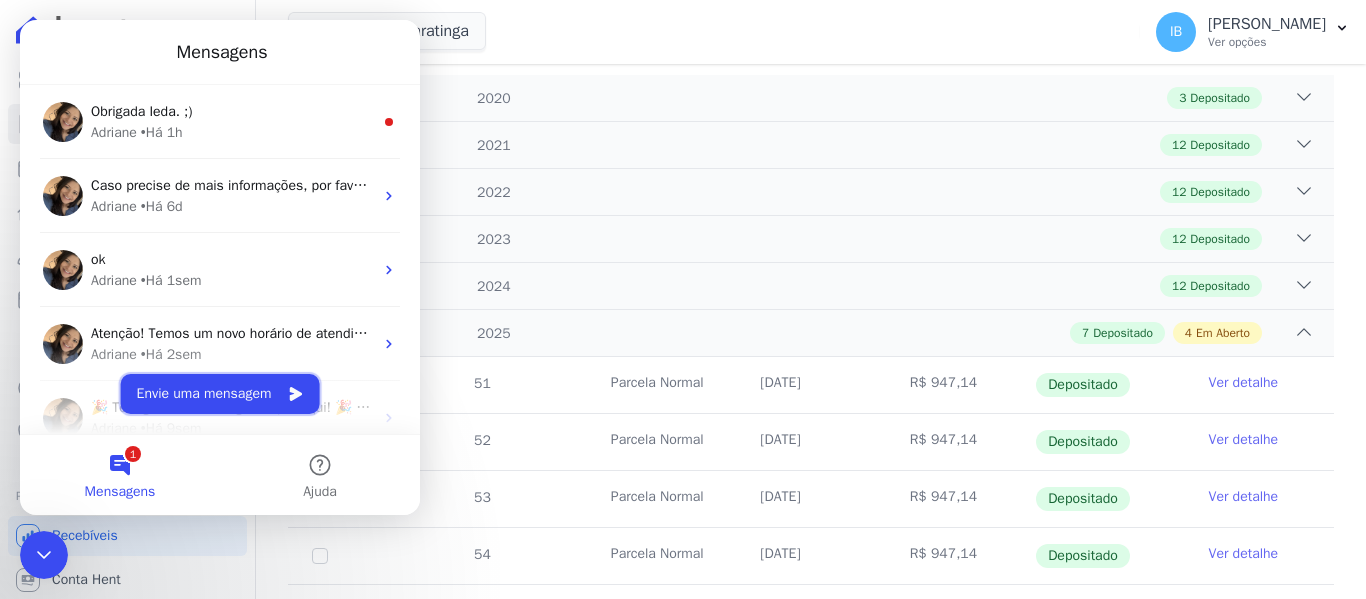 click on "Envie uma mensagem" at bounding box center [220, 394] 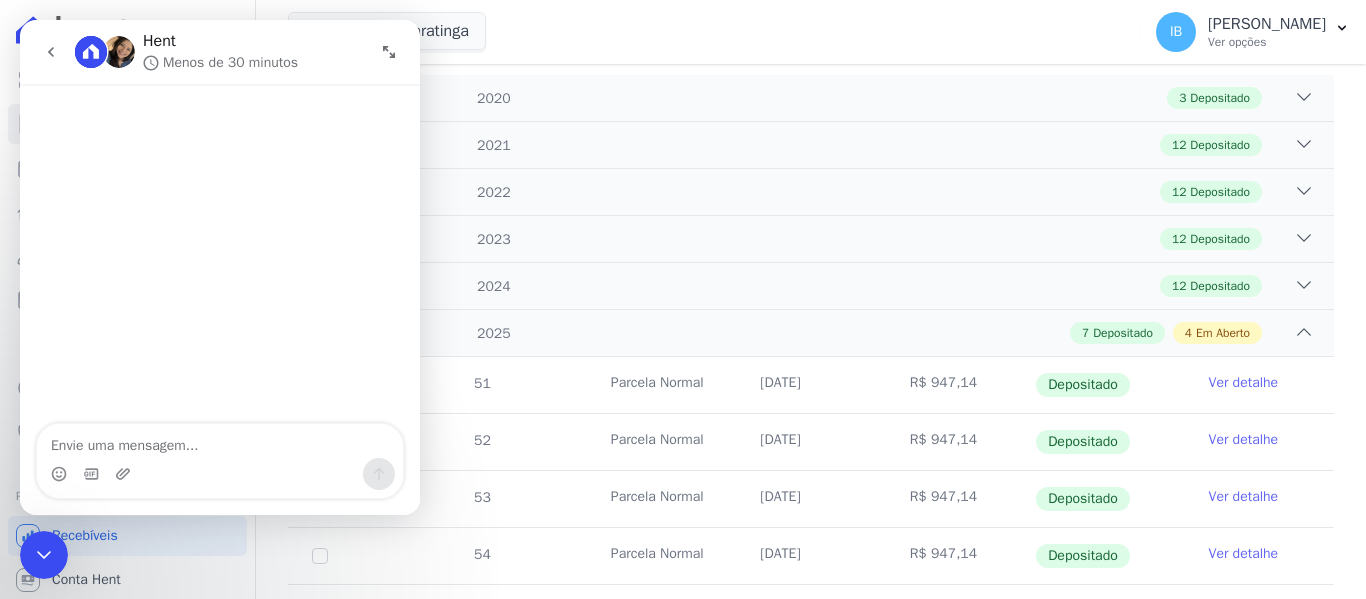 click at bounding box center [220, 441] 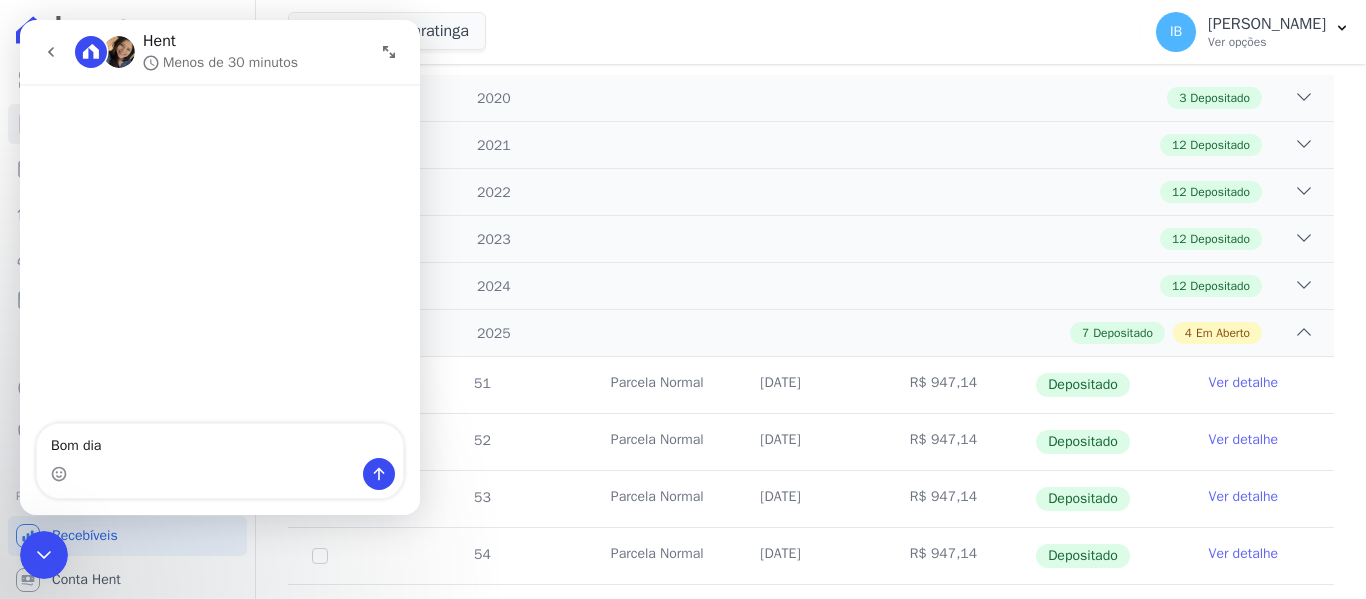 type on "Bom dia" 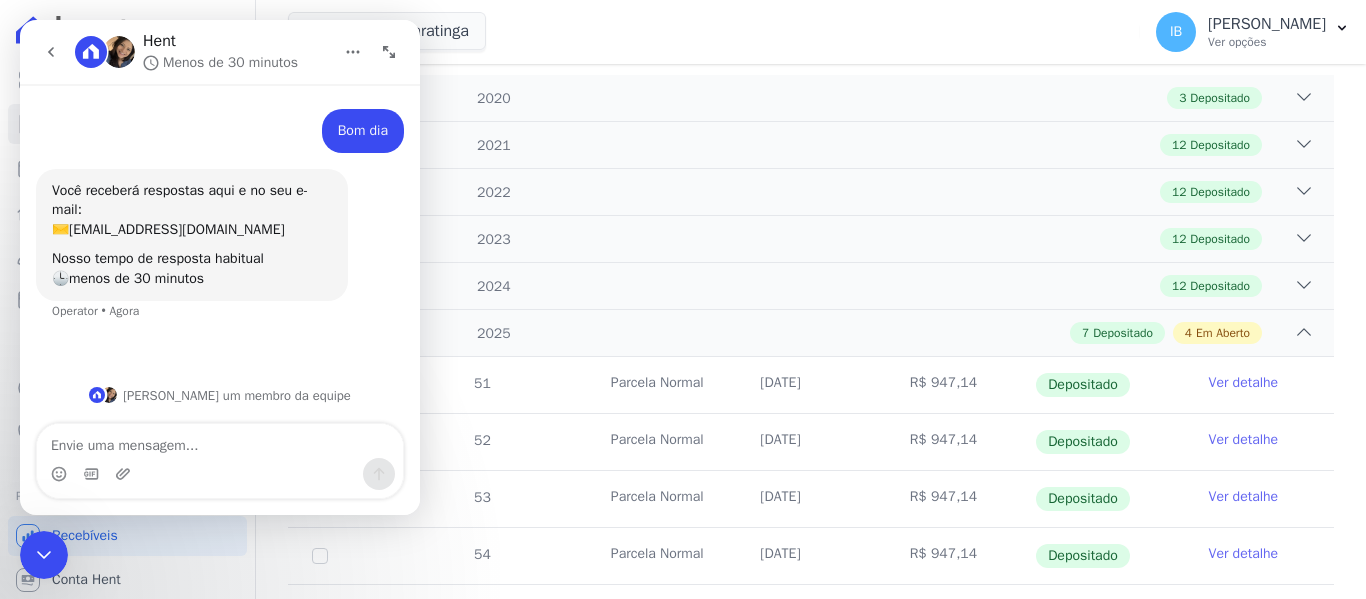 scroll, scrollTop: 494, scrollLeft: 0, axis: vertical 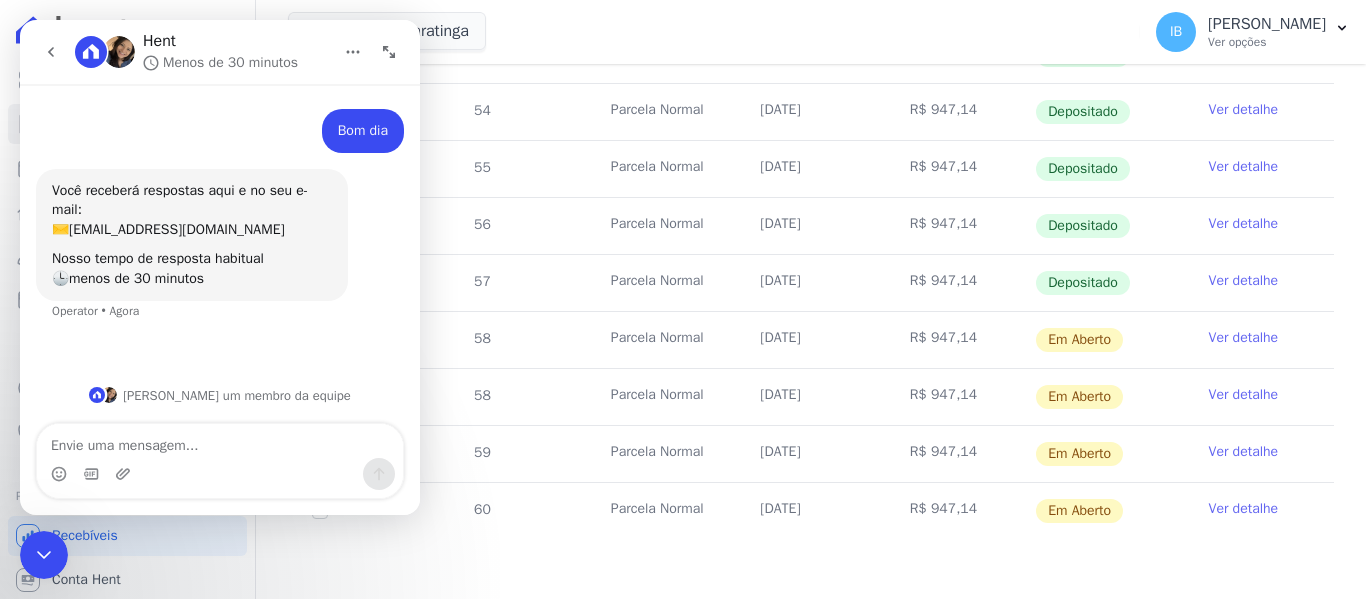 click 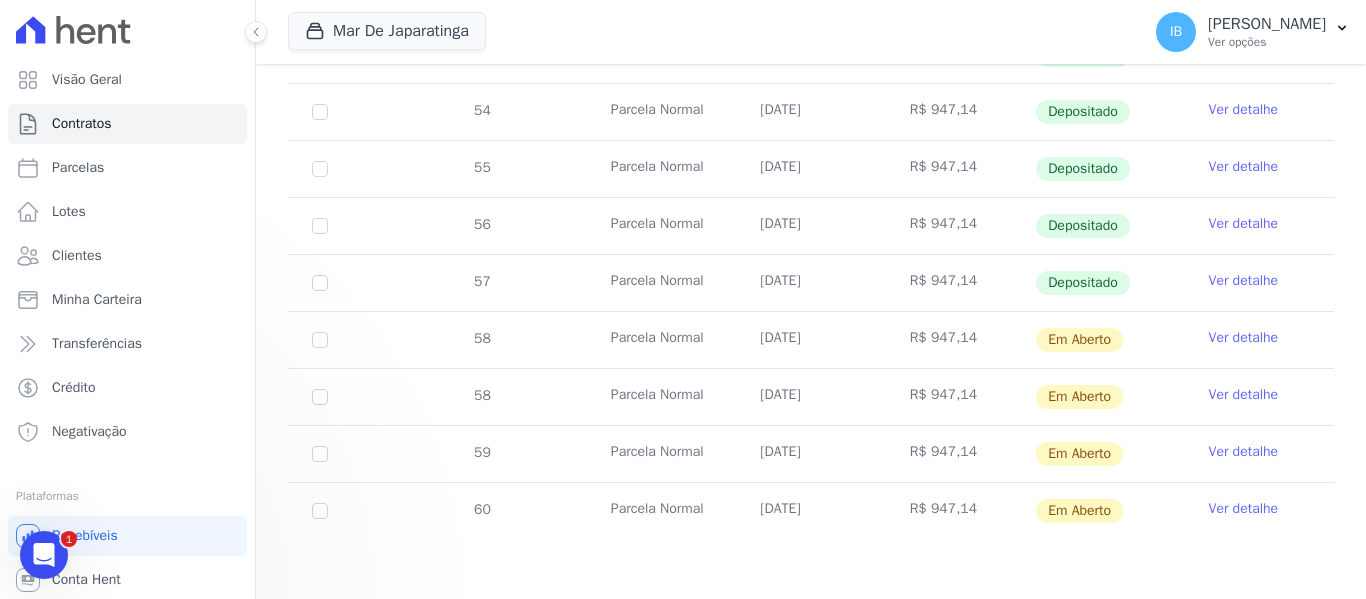scroll, scrollTop: 0, scrollLeft: 0, axis: both 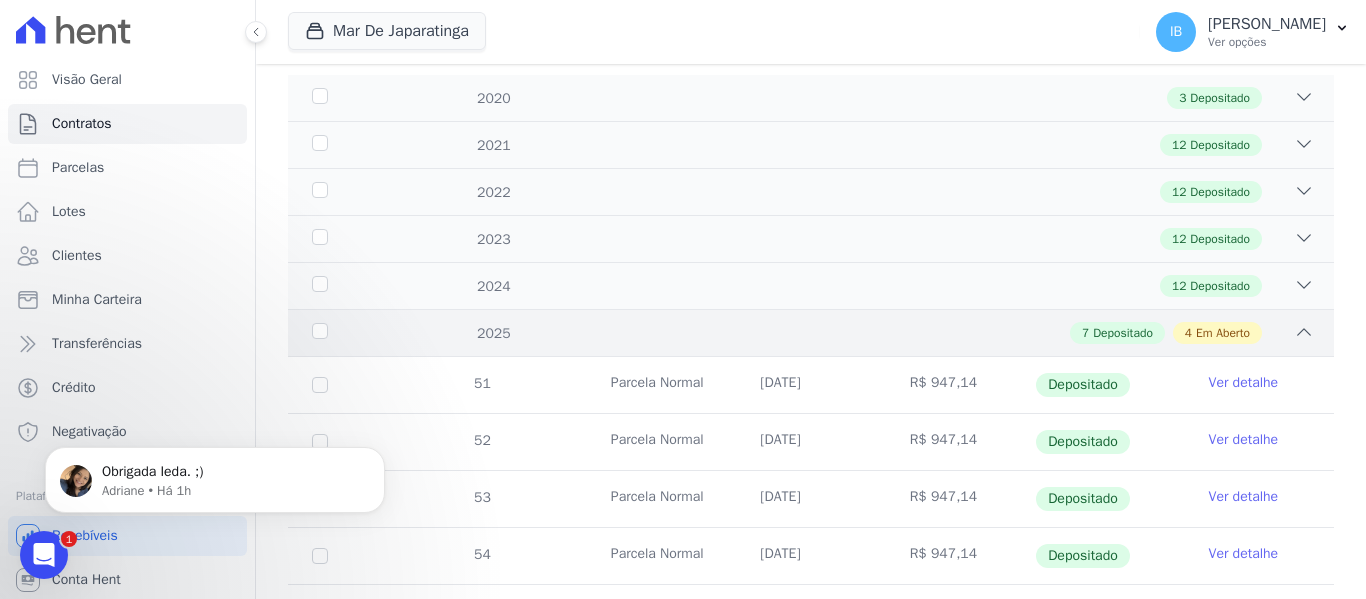 click on "Em Aberto" at bounding box center [1223, 333] 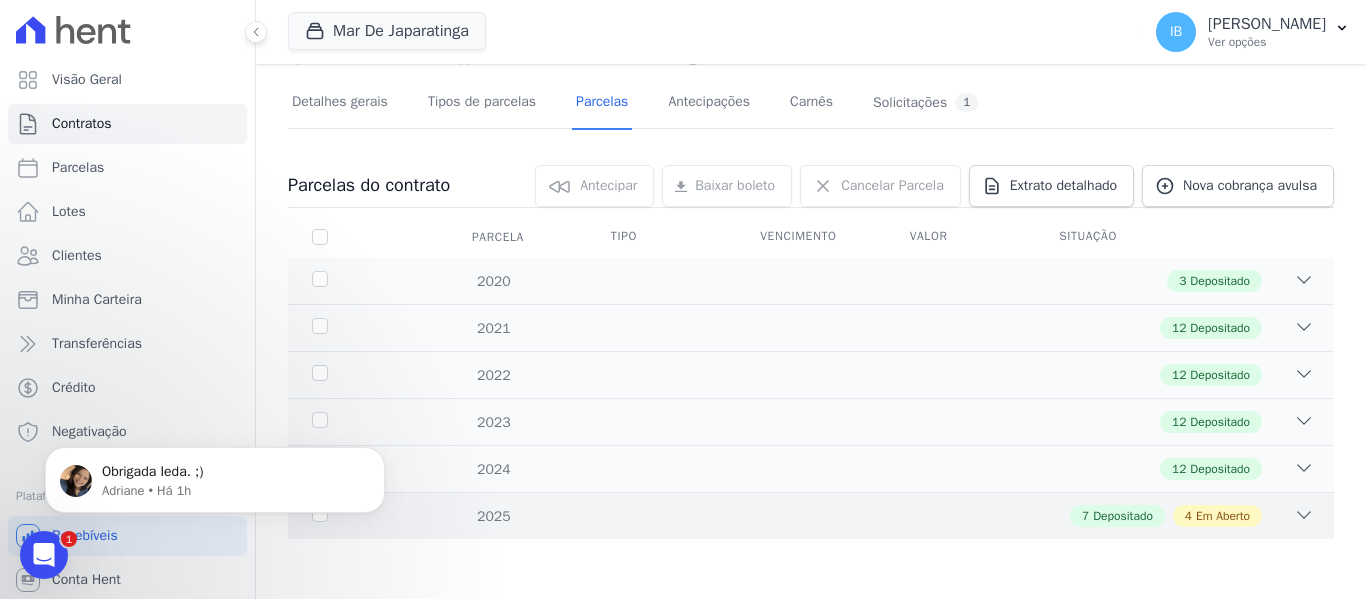 click 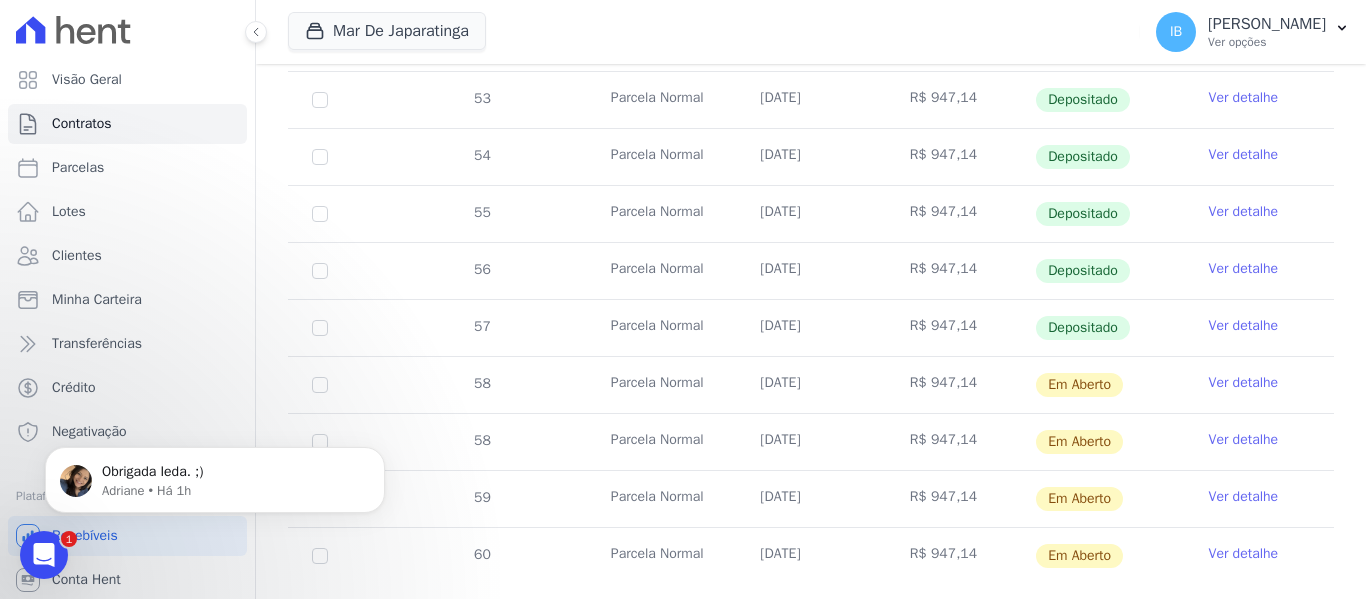 scroll, scrollTop: 700, scrollLeft: 0, axis: vertical 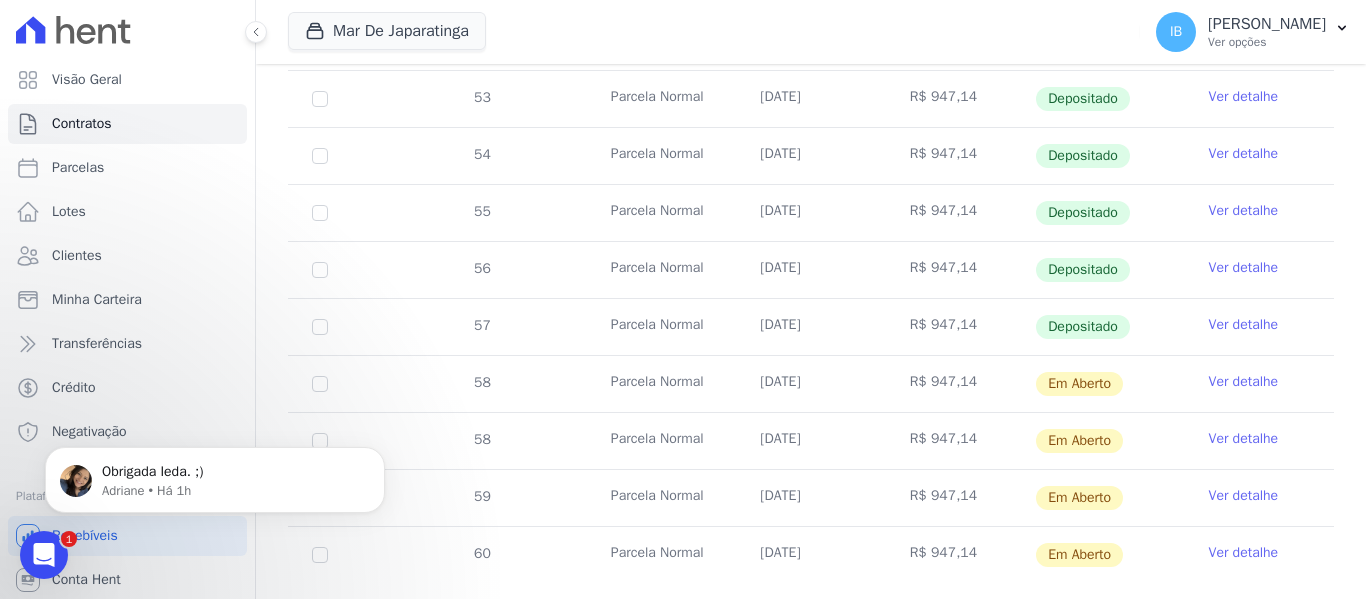 click at bounding box center [44, 555] 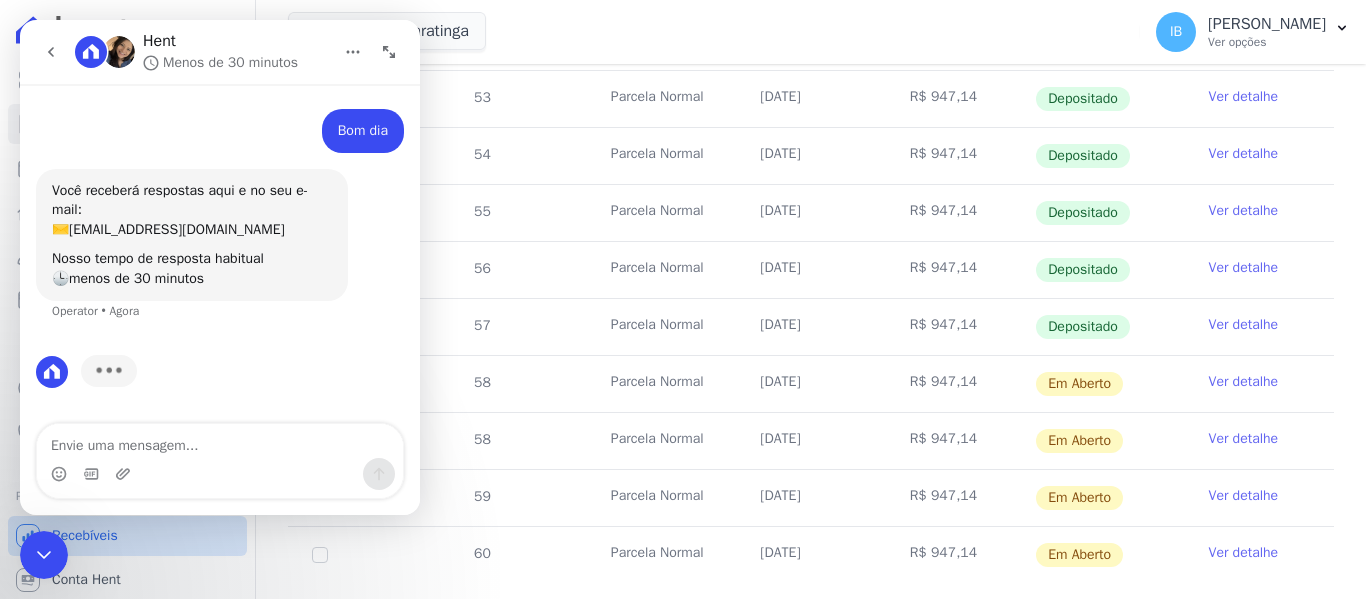 scroll, scrollTop: 91, scrollLeft: 0, axis: vertical 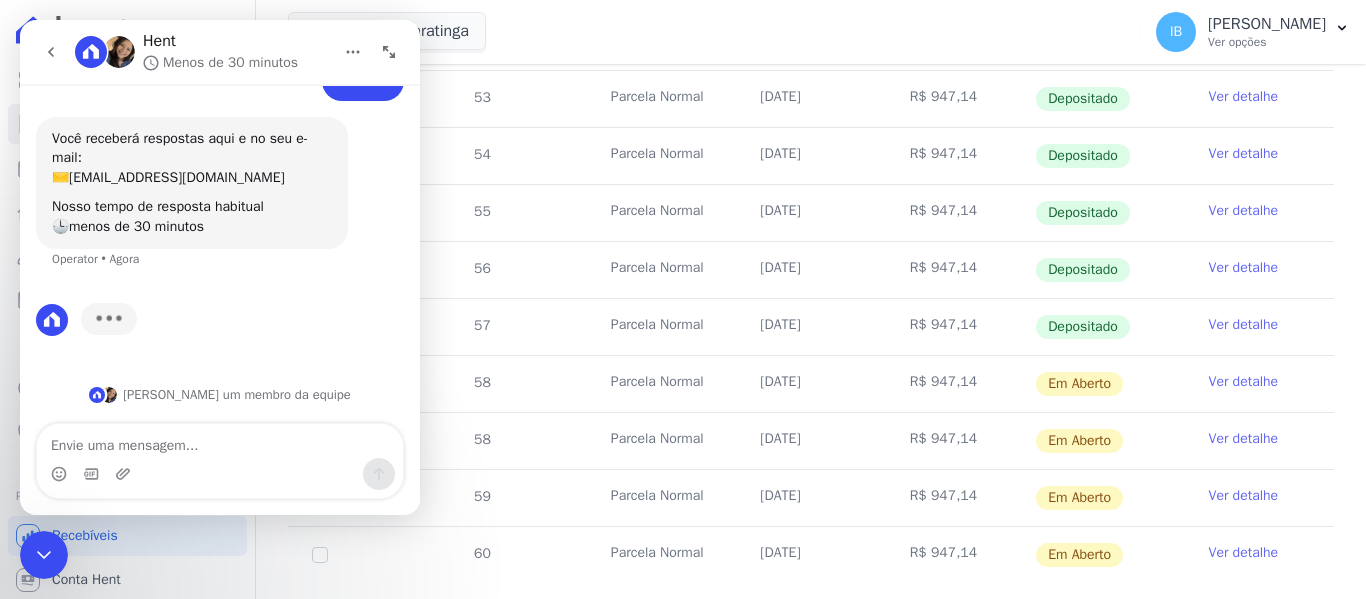 drag, startPoint x: 165, startPoint y: 442, endPoint x: 153, endPoint y: 442, distance: 12 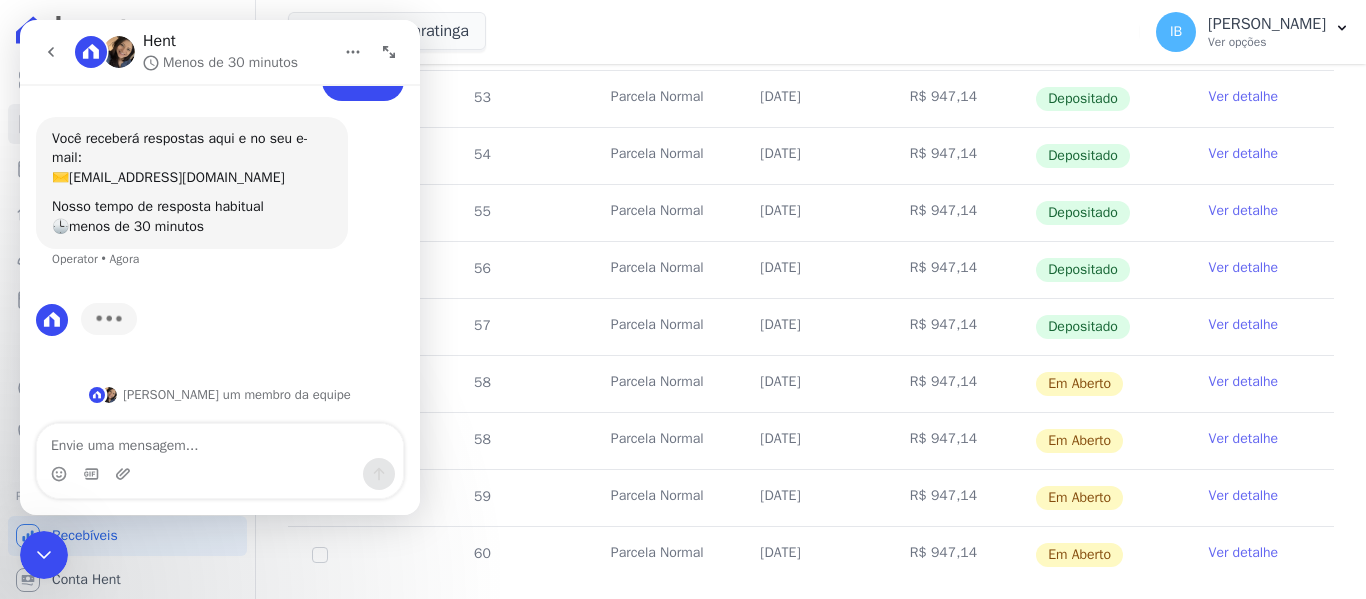 click at bounding box center (220, 441) 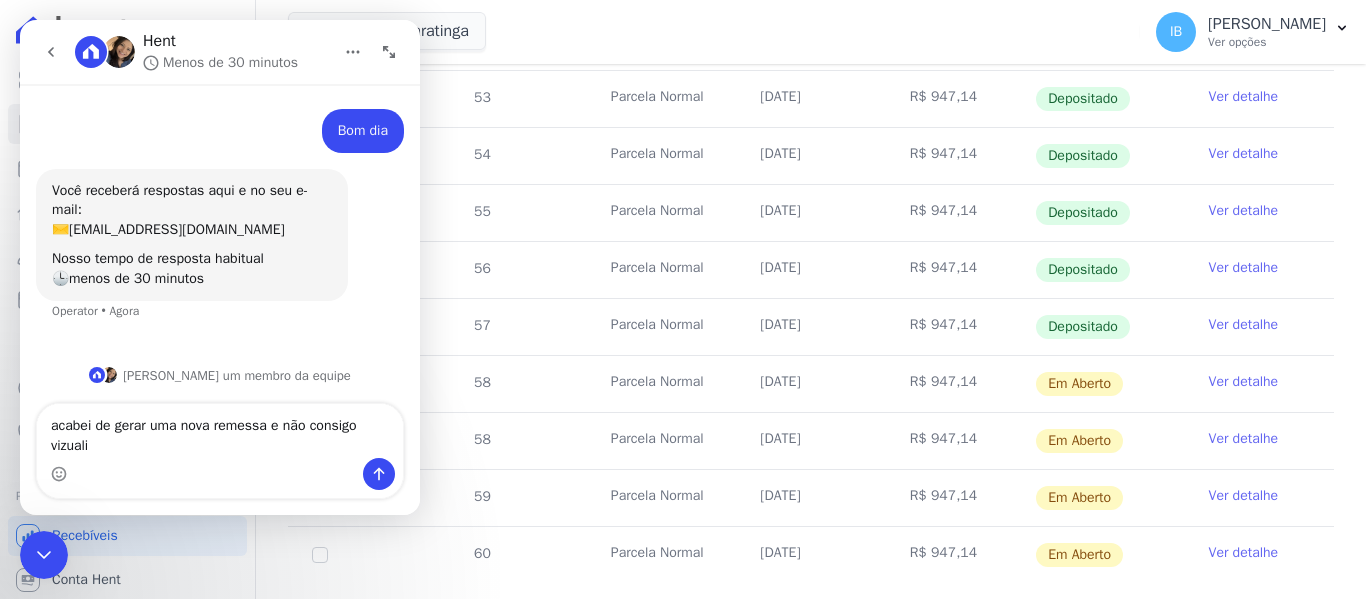 scroll, scrollTop: 34, scrollLeft: 0, axis: vertical 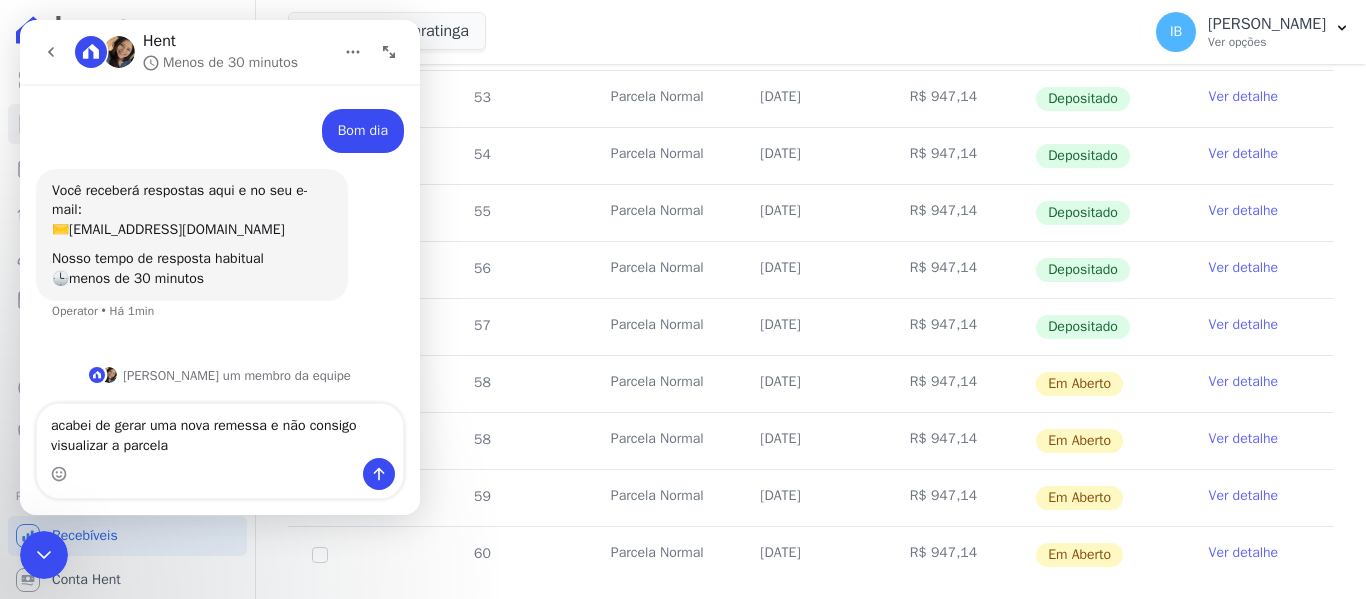 type on "acabei de gerar uma nova remessa e não consigo visualizar a parcela" 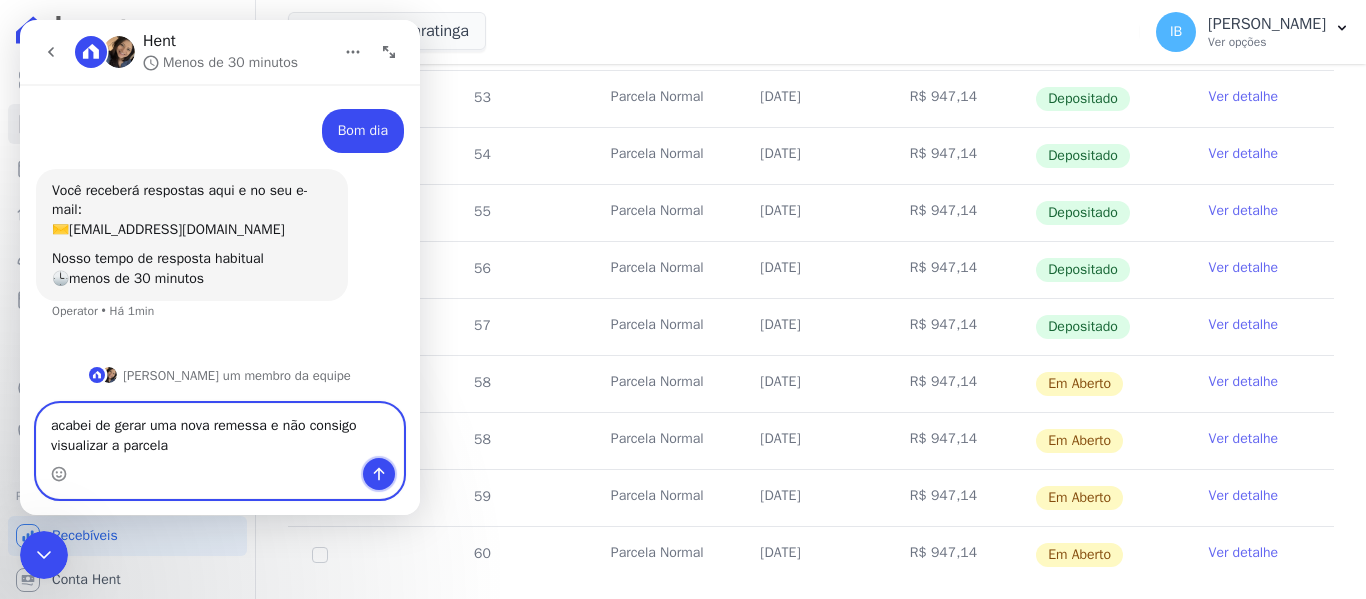 click 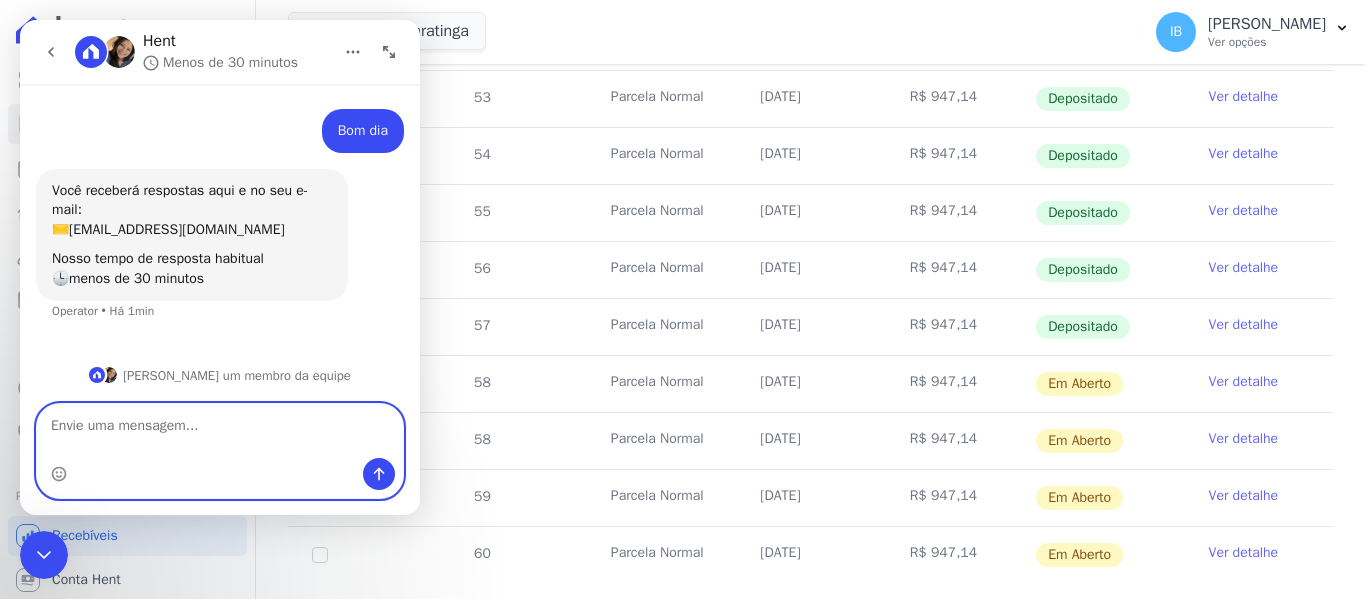 scroll, scrollTop: 93, scrollLeft: 0, axis: vertical 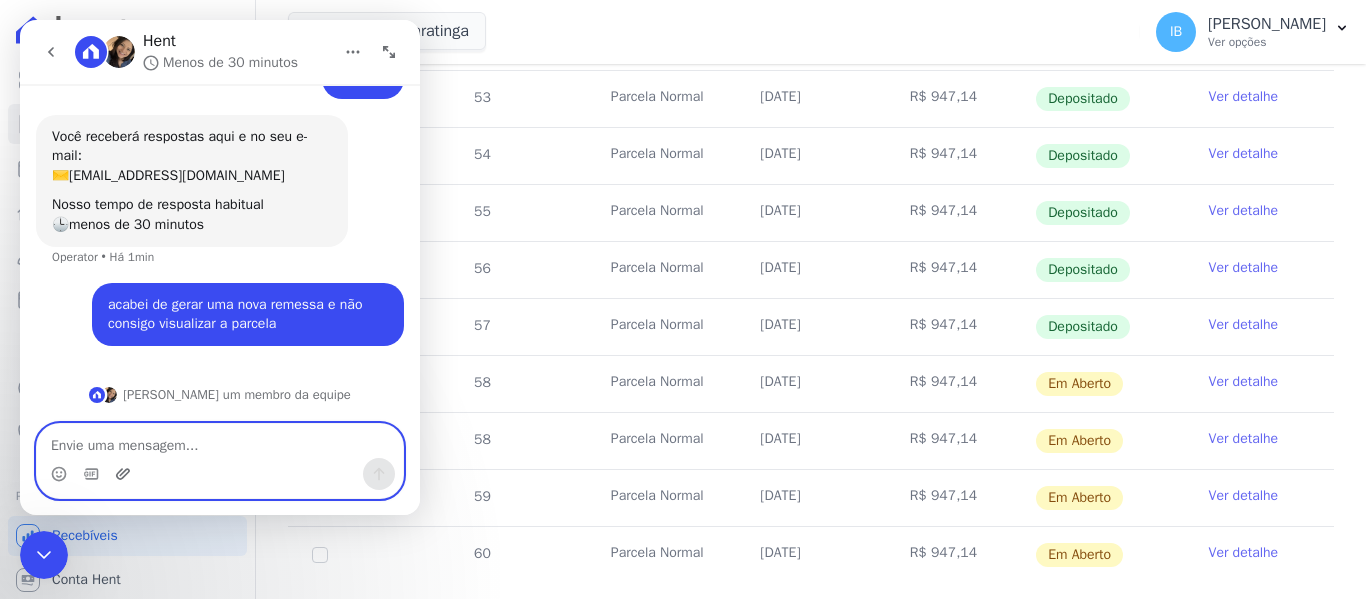 click 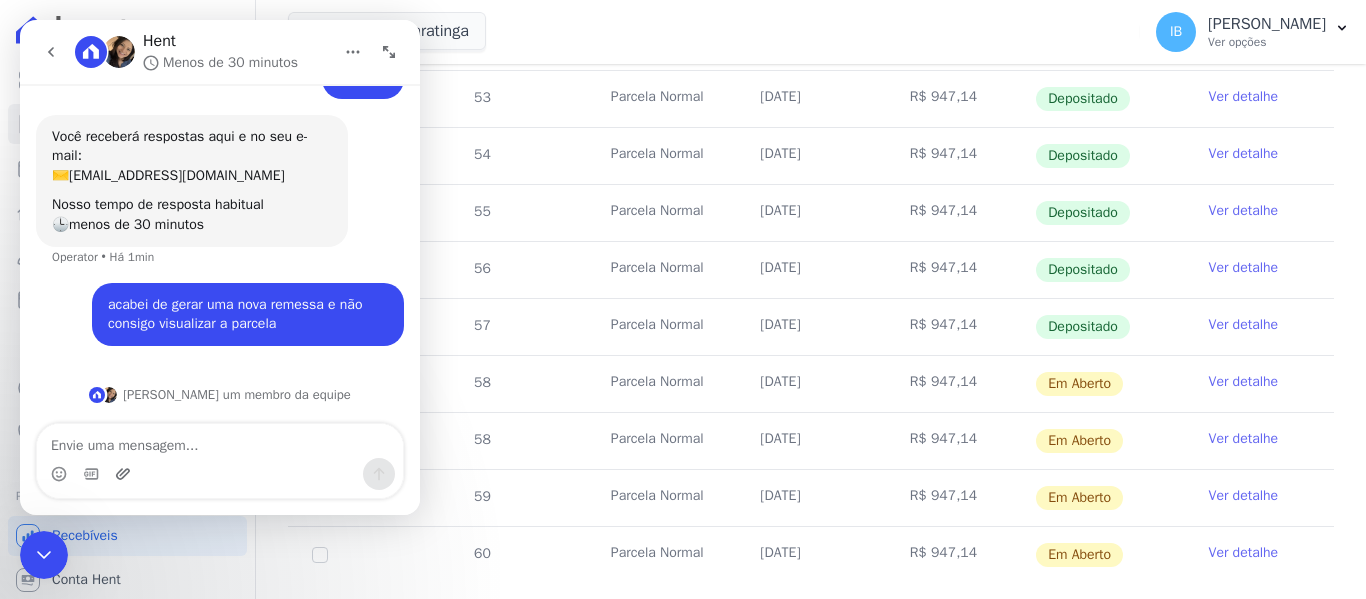 scroll, scrollTop: 170, scrollLeft: 0, axis: vertical 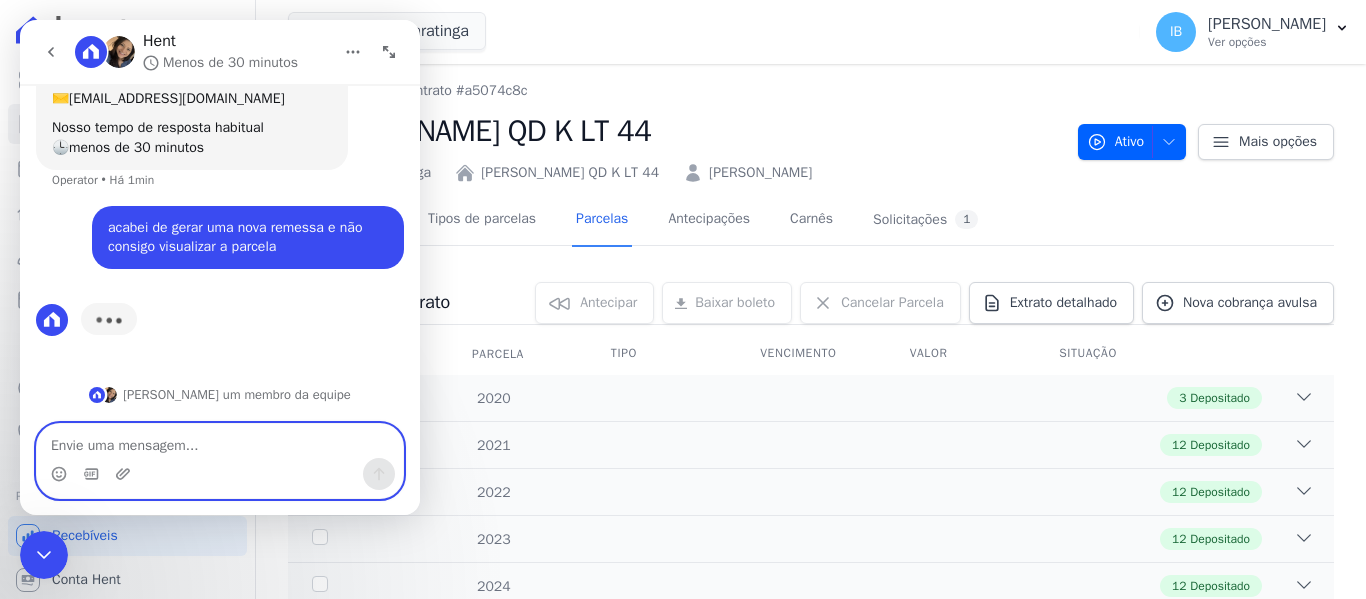 click at bounding box center [220, 441] 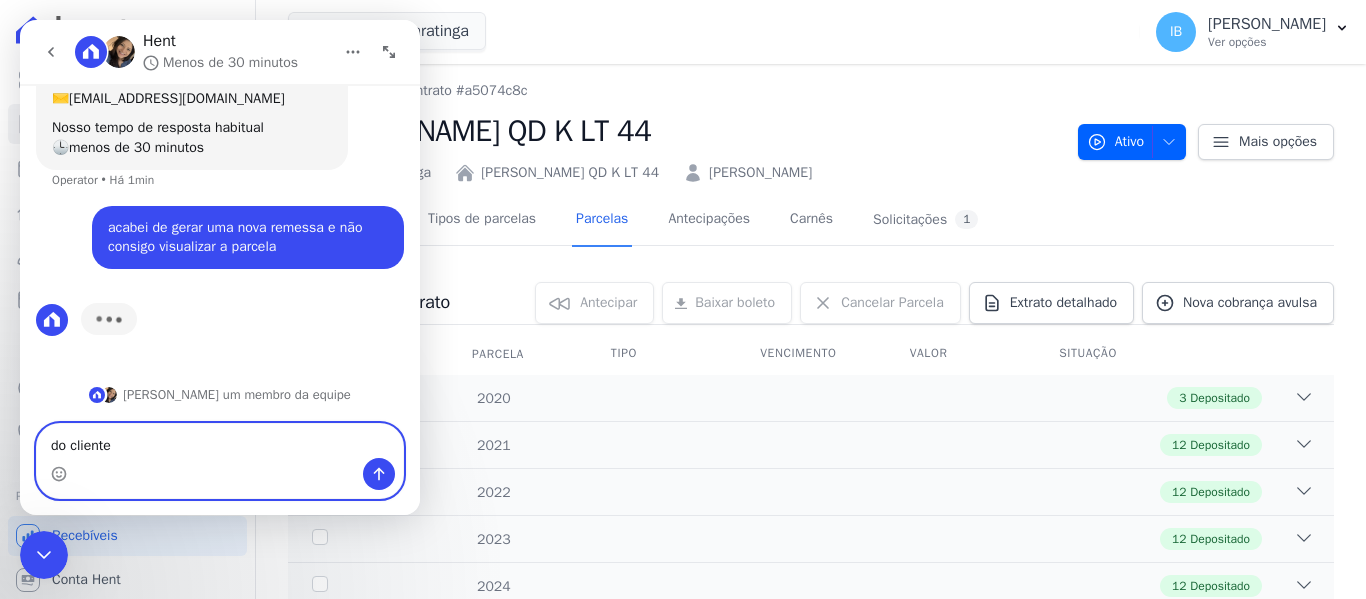 paste on "Emerson Alex de Melo" 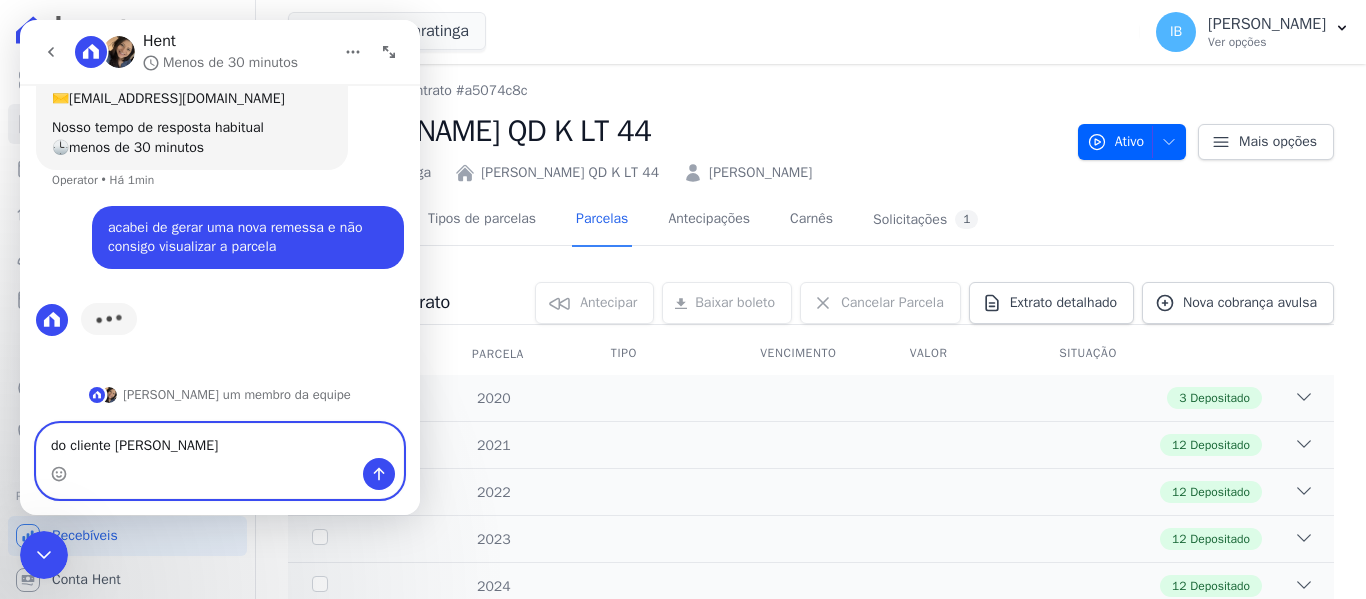 type on "do cliente Emerson Alex de Melo" 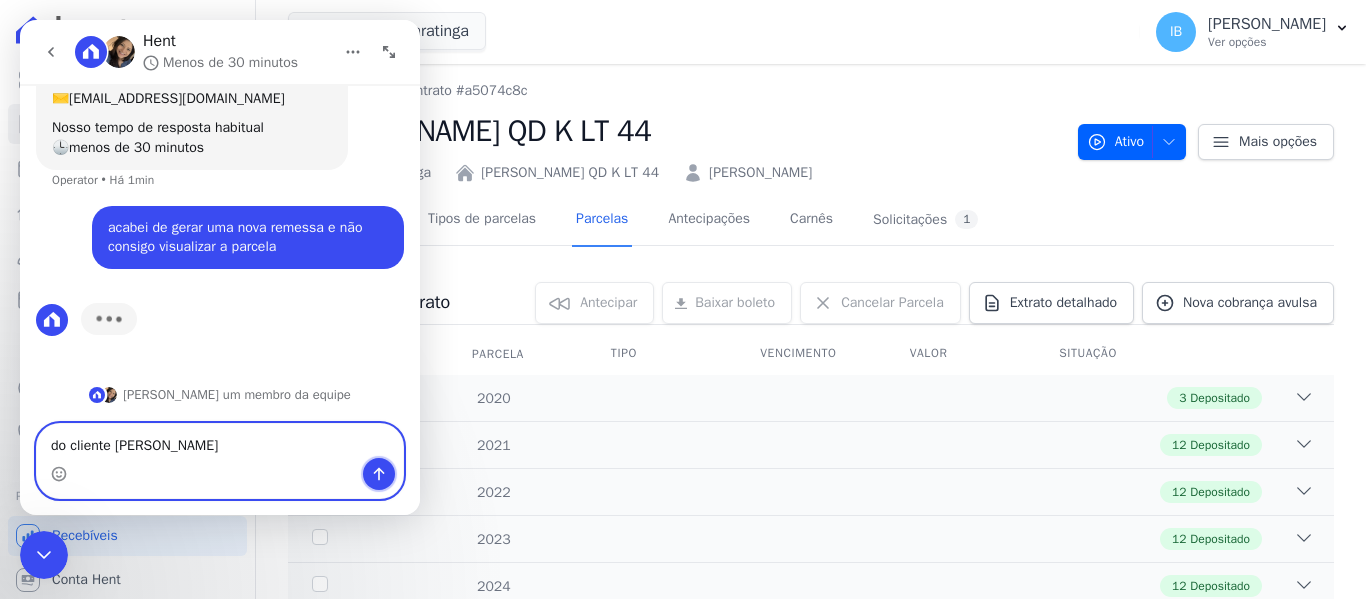 click 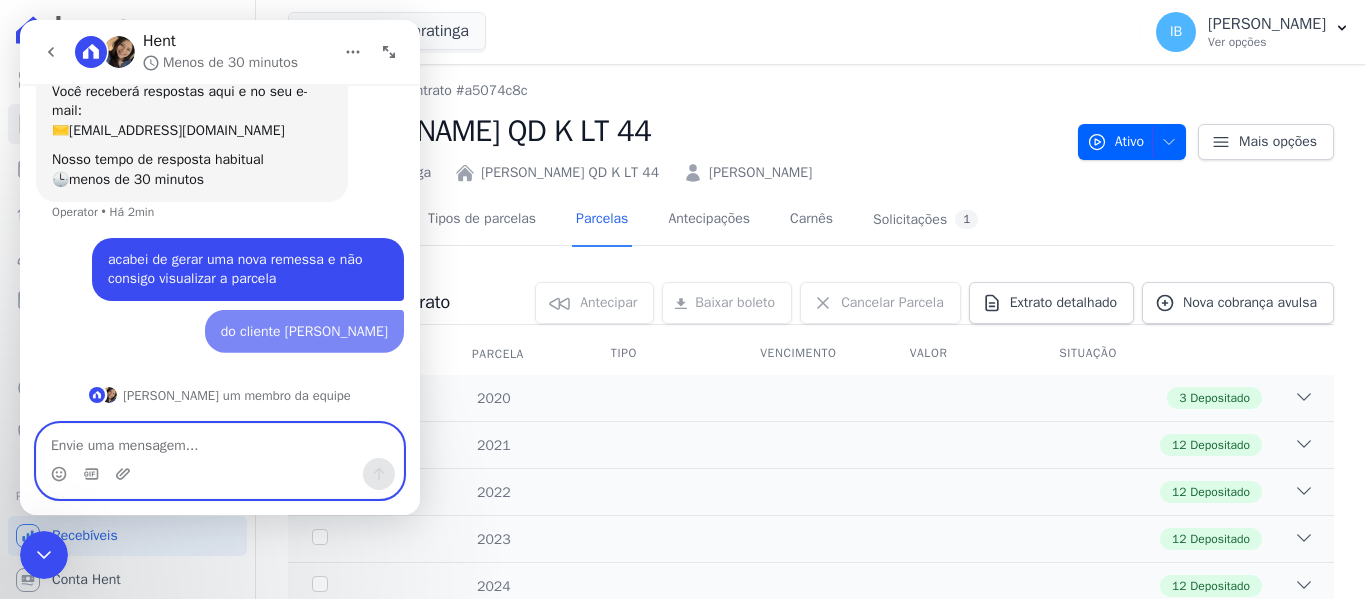 scroll, scrollTop: 139, scrollLeft: 0, axis: vertical 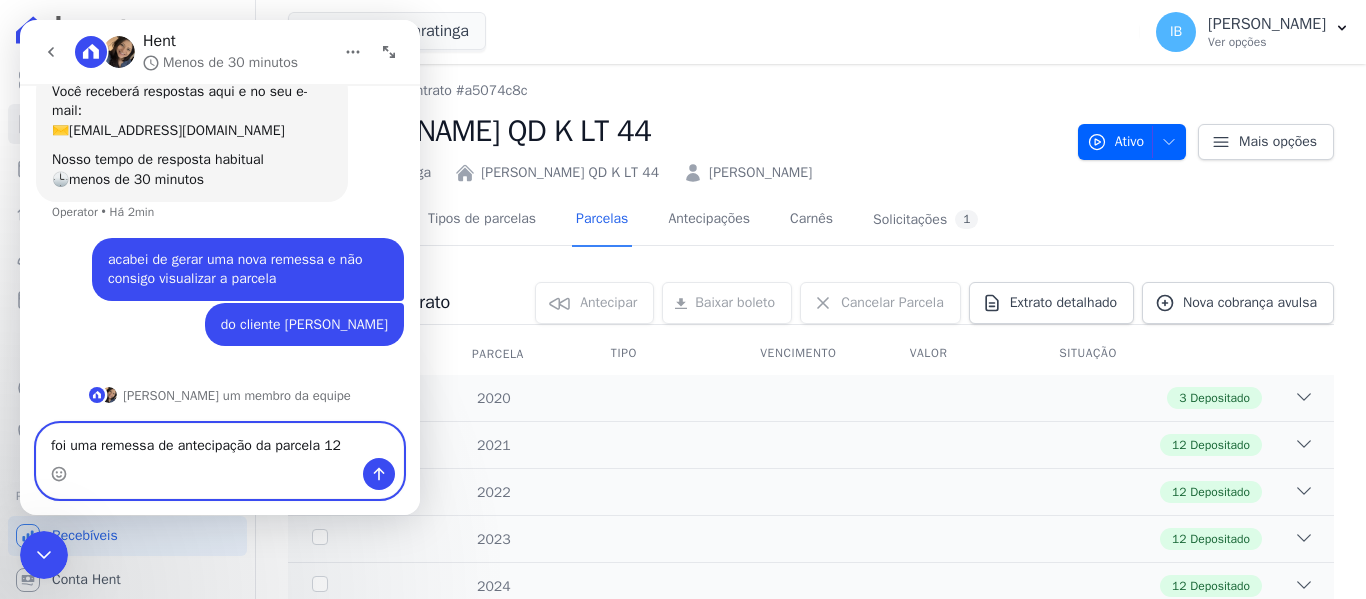 type on "foi uma remessa de antecipação da parcela 120" 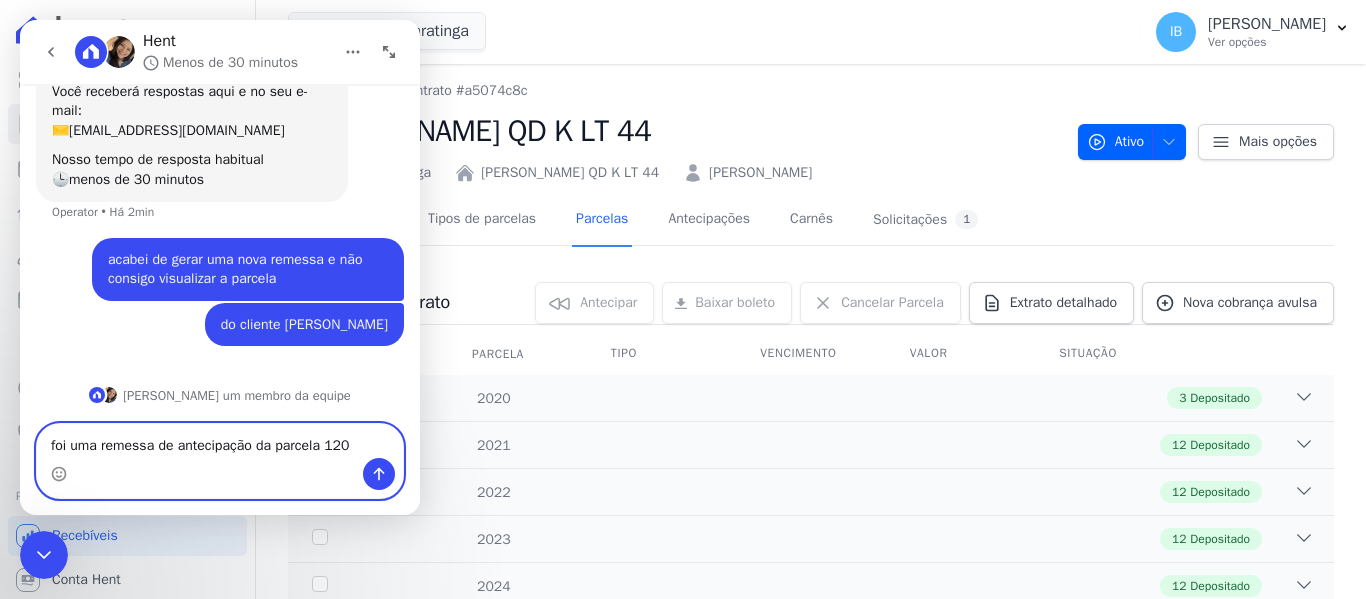 type 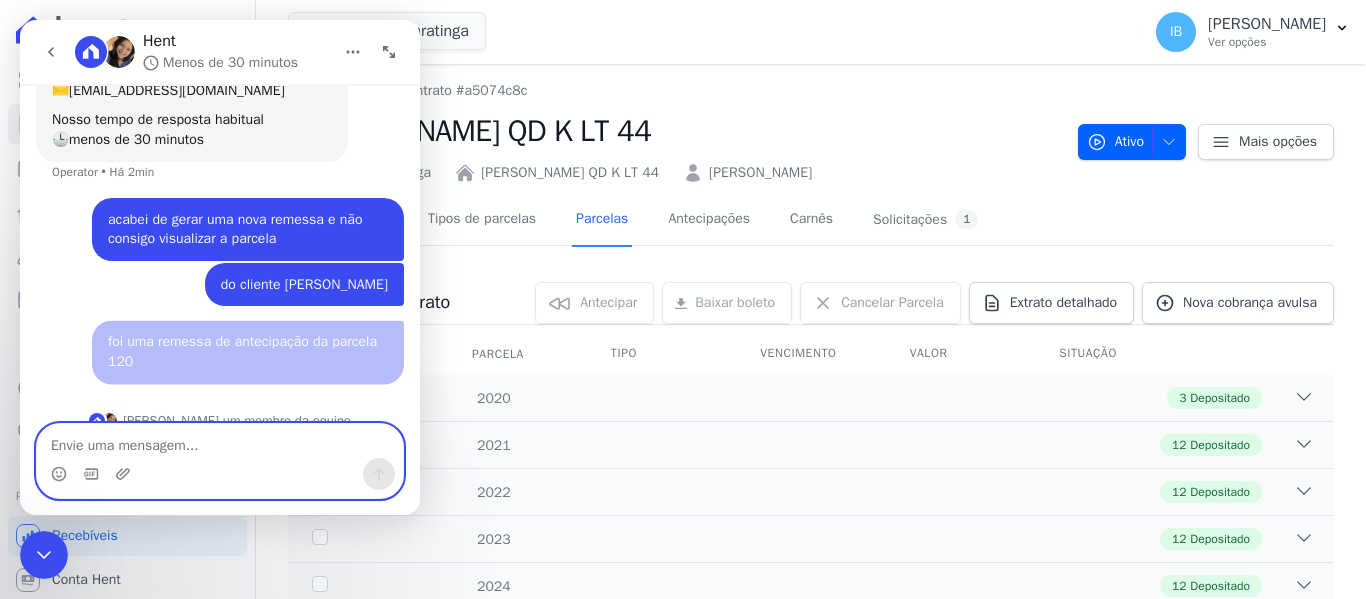 scroll, scrollTop: 204, scrollLeft: 0, axis: vertical 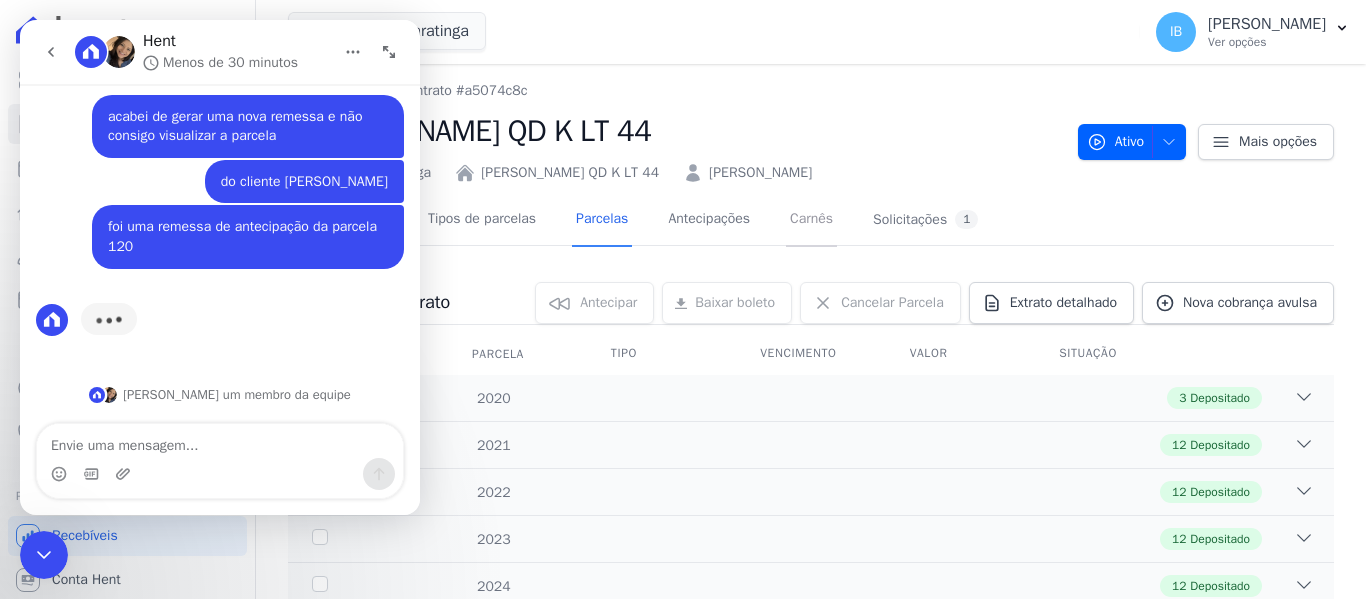 click on "Carnês" at bounding box center [811, 220] 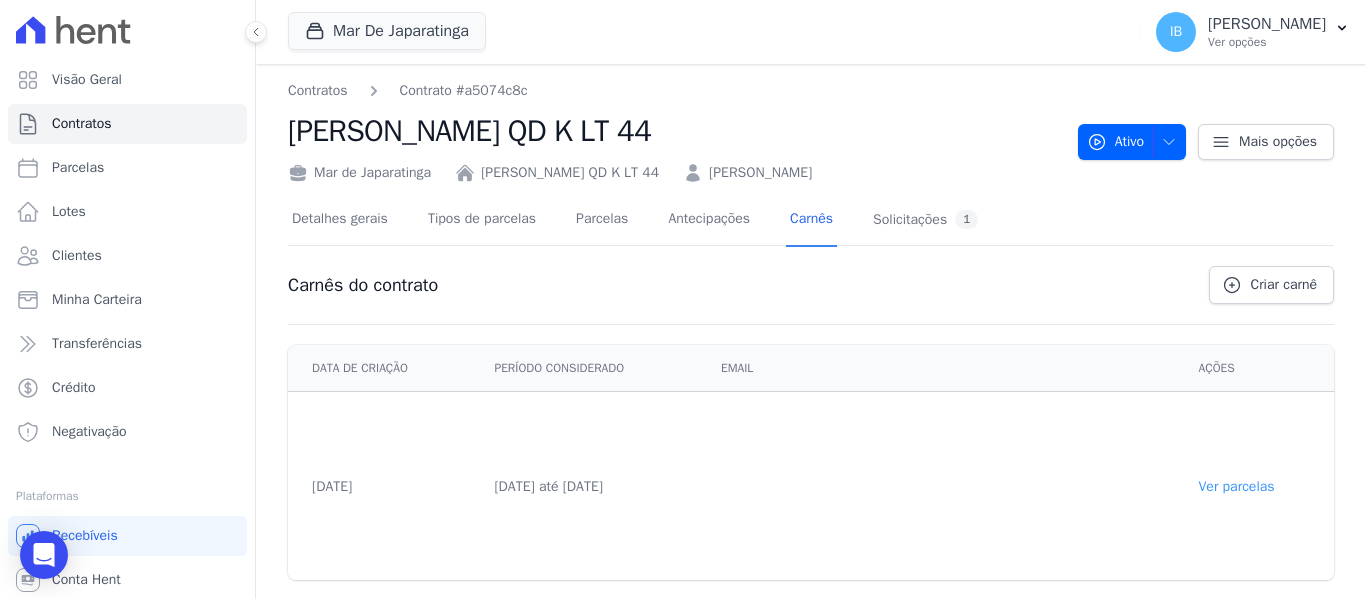click on "Ver parcelas" at bounding box center (1237, 486) 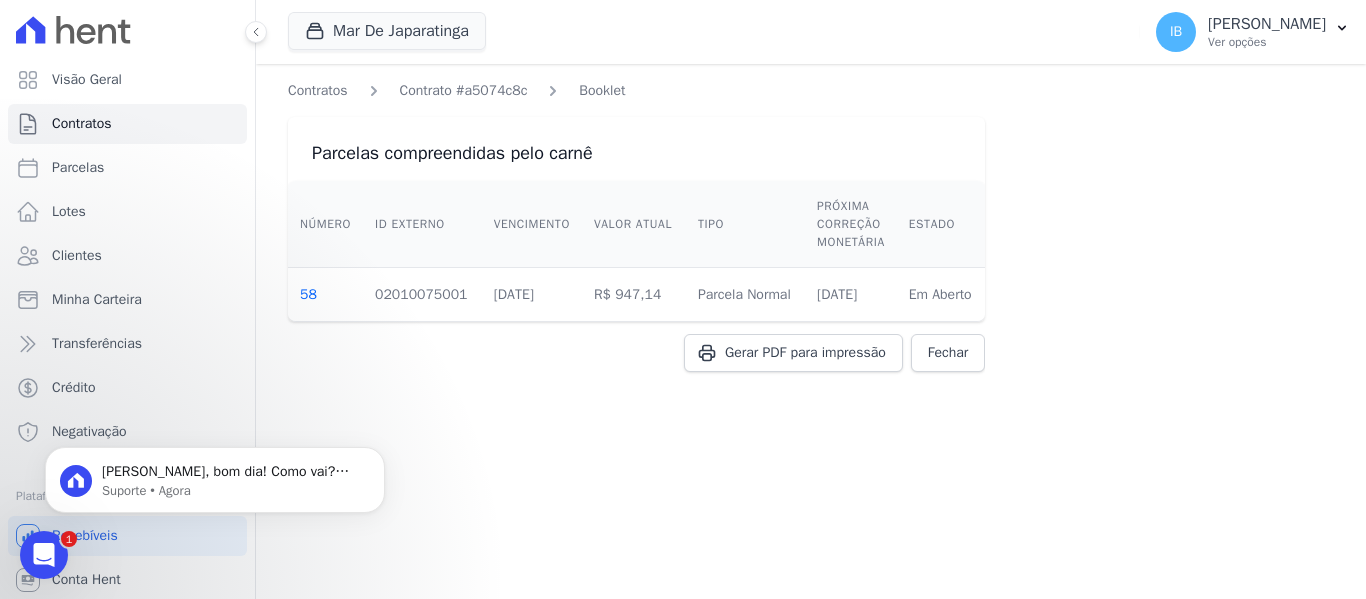 scroll, scrollTop: 0, scrollLeft: 0, axis: both 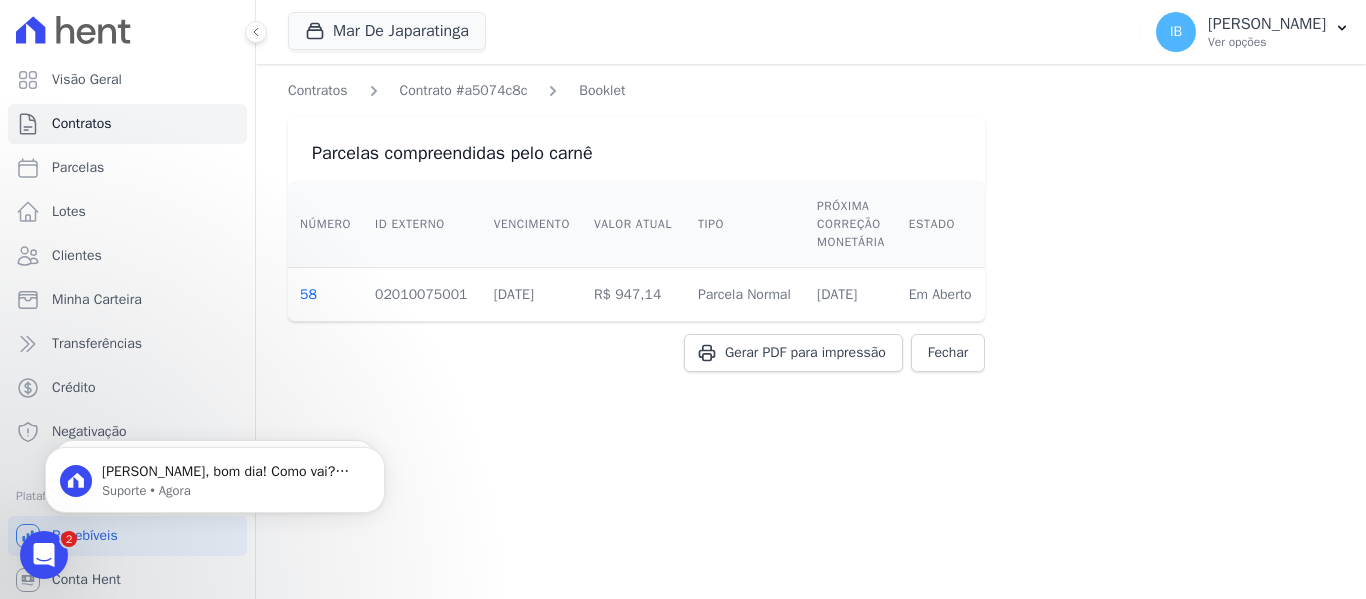 click 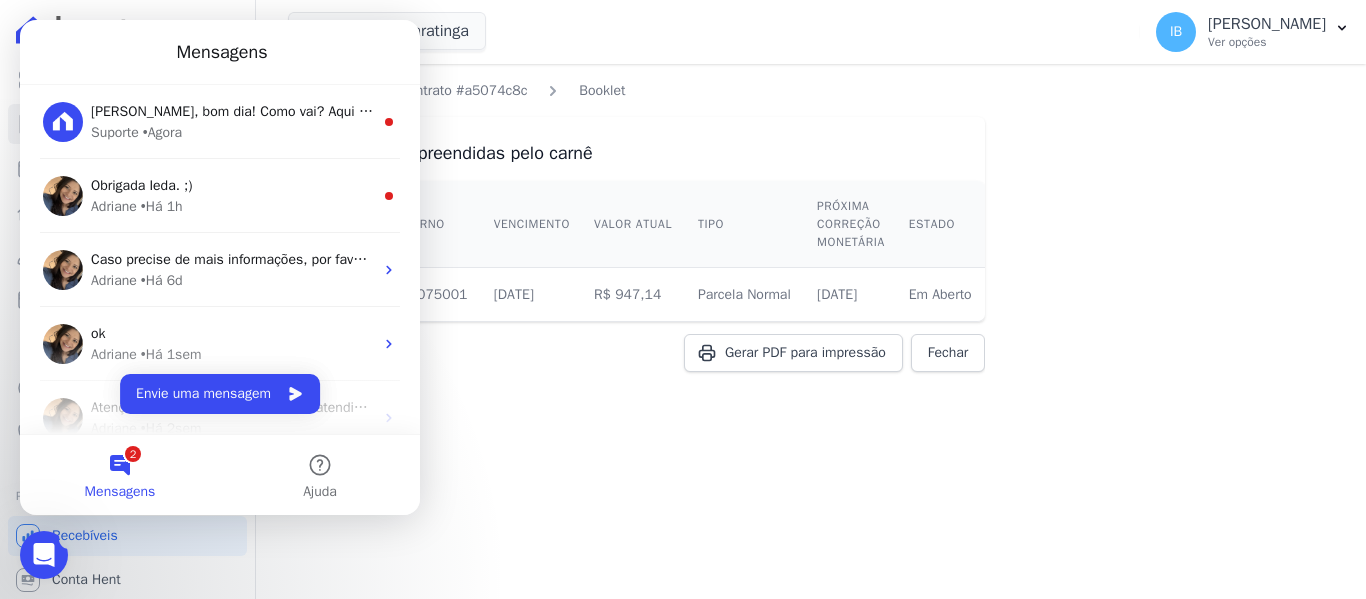 scroll, scrollTop: 0, scrollLeft: 0, axis: both 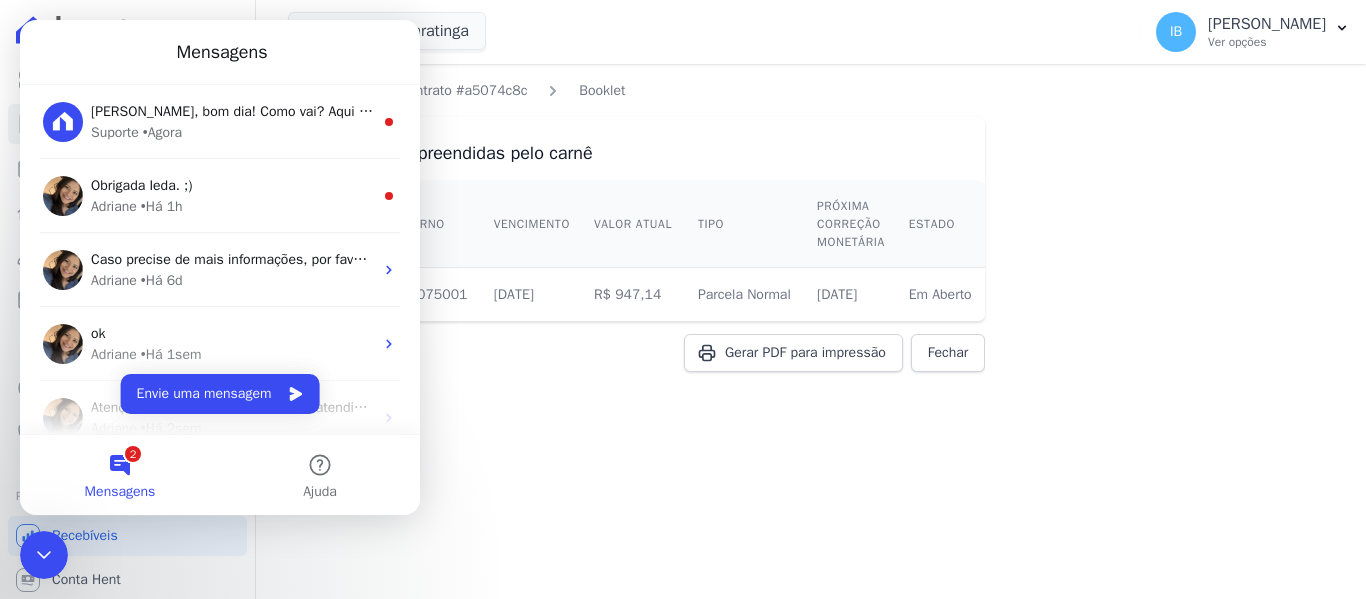 click on "2 Mensagens" at bounding box center [120, 475] 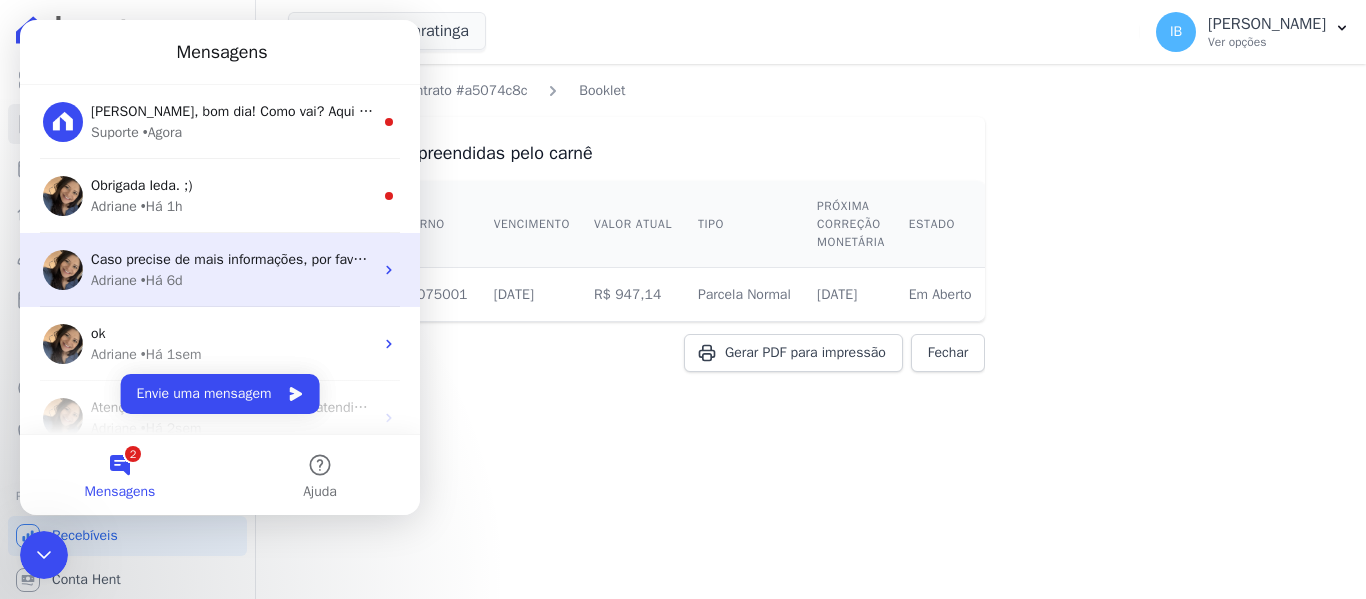 scroll, scrollTop: 471, scrollLeft: 0, axis: vertical 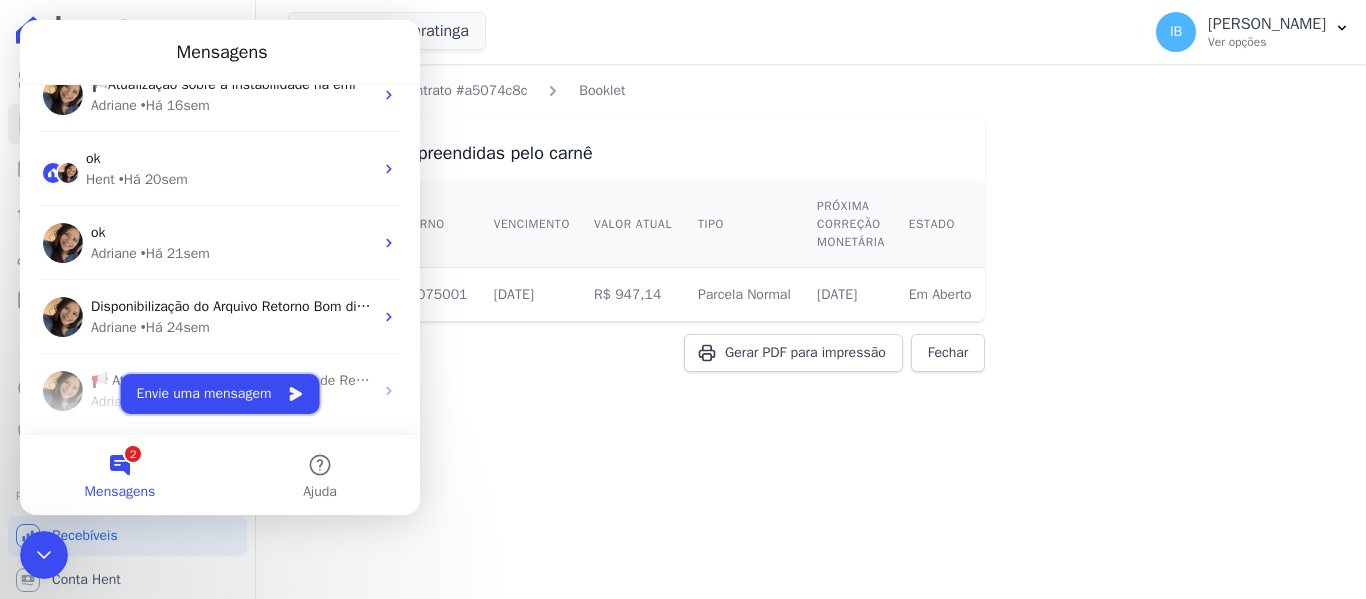 click on "Envie uma mensagem" at bounding box center (220, 394) 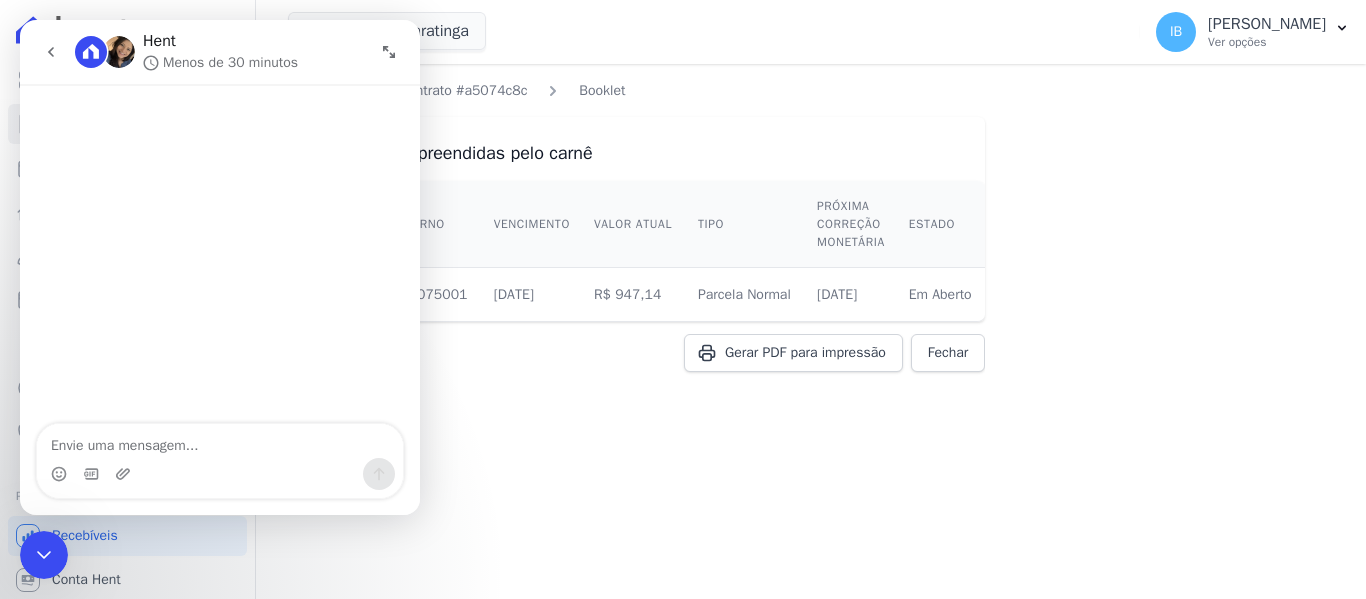 click 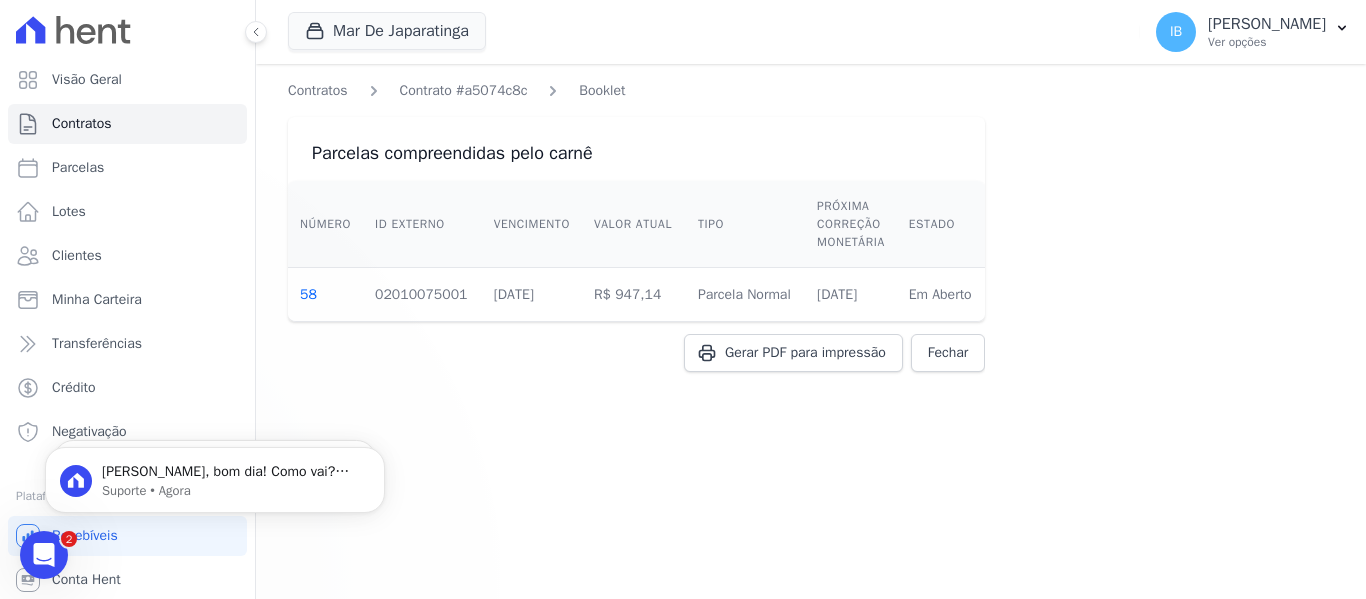 scroll, scrollTop: 0, scrollLeft: 0, axis: both 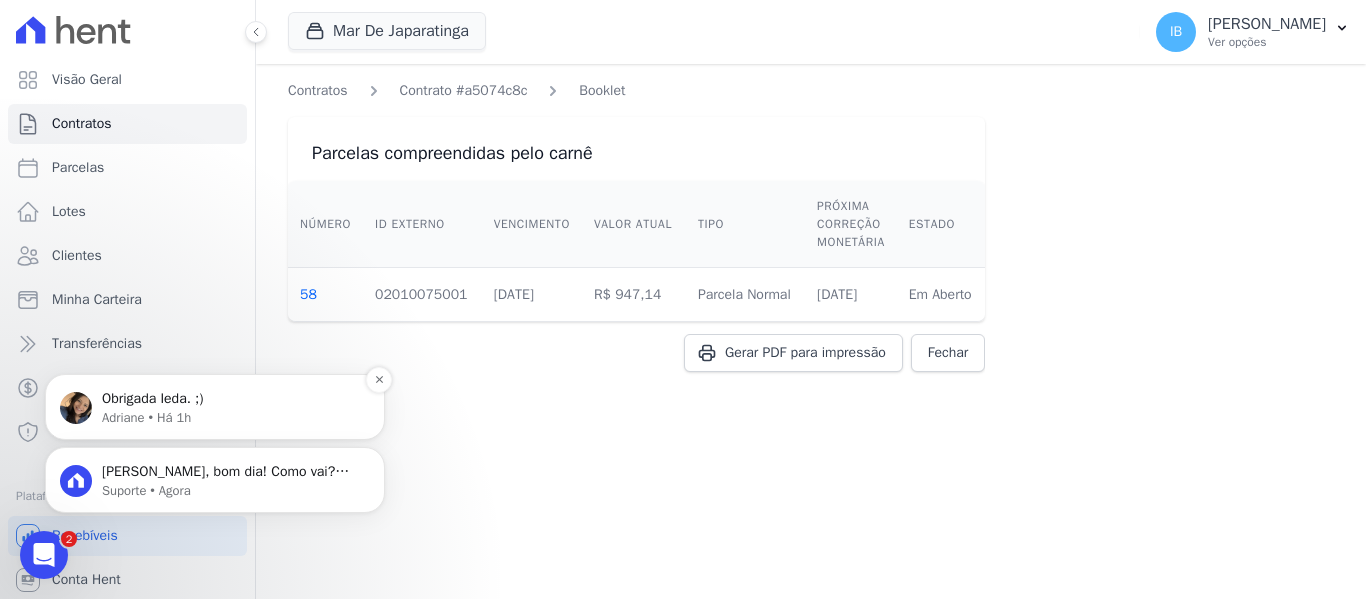 click on "Adriane • Há 1h" at bounding box center (231, 418) 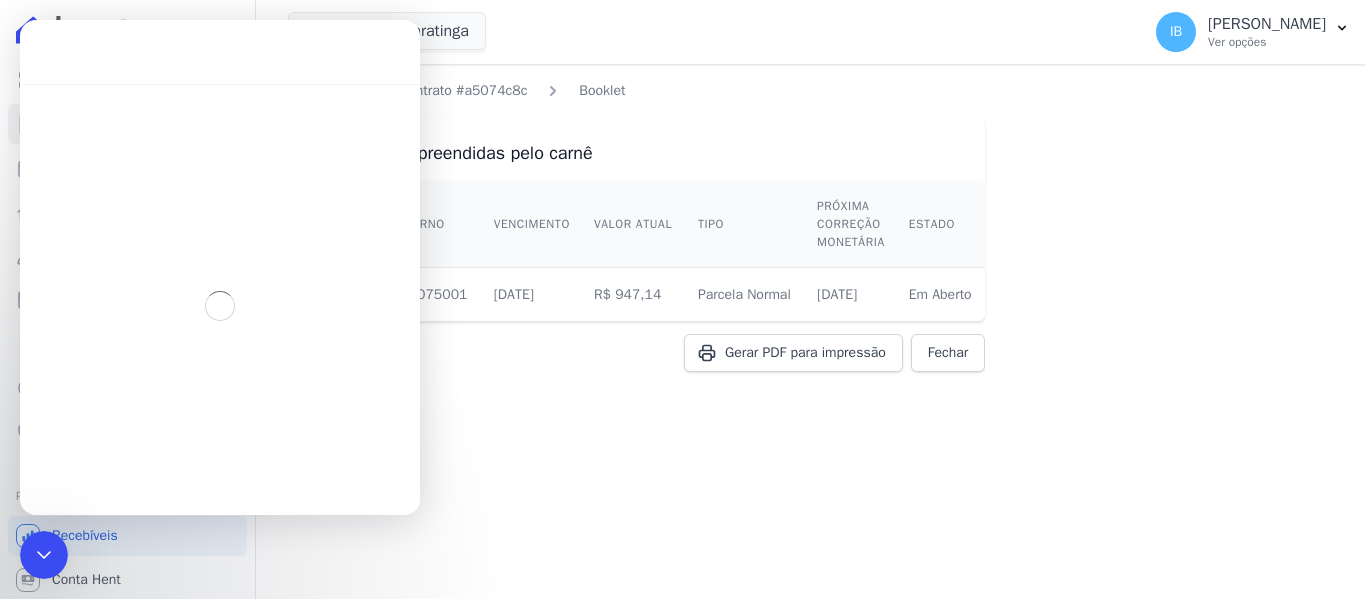 scroll, scrollTop: 3, scrollLeft: 0, axis: vertical 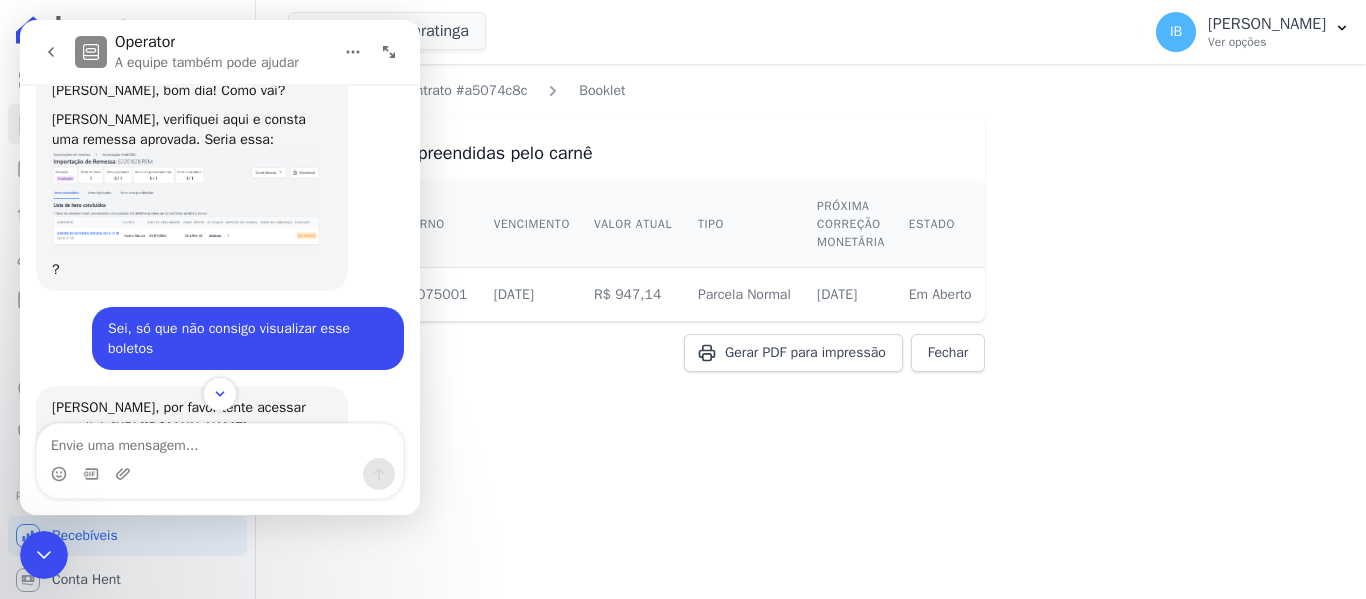 click at bounding box center (186, 199) 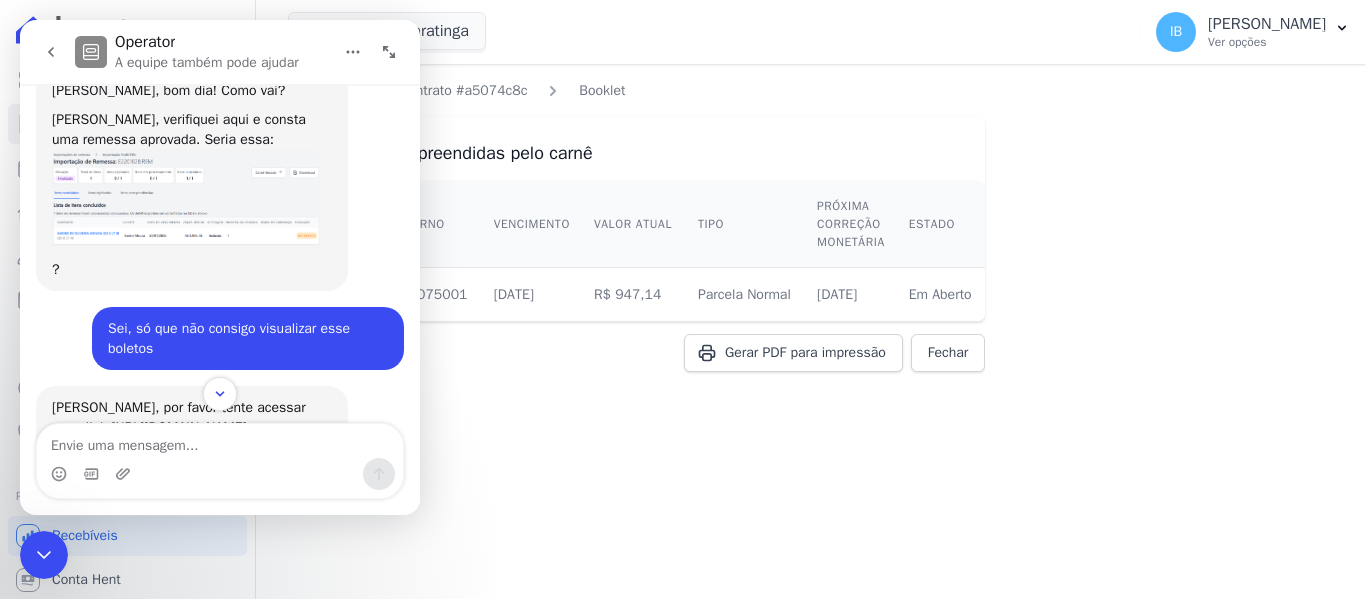 scroll, scrollTop: 0, scrollLeft: 0, axis: both 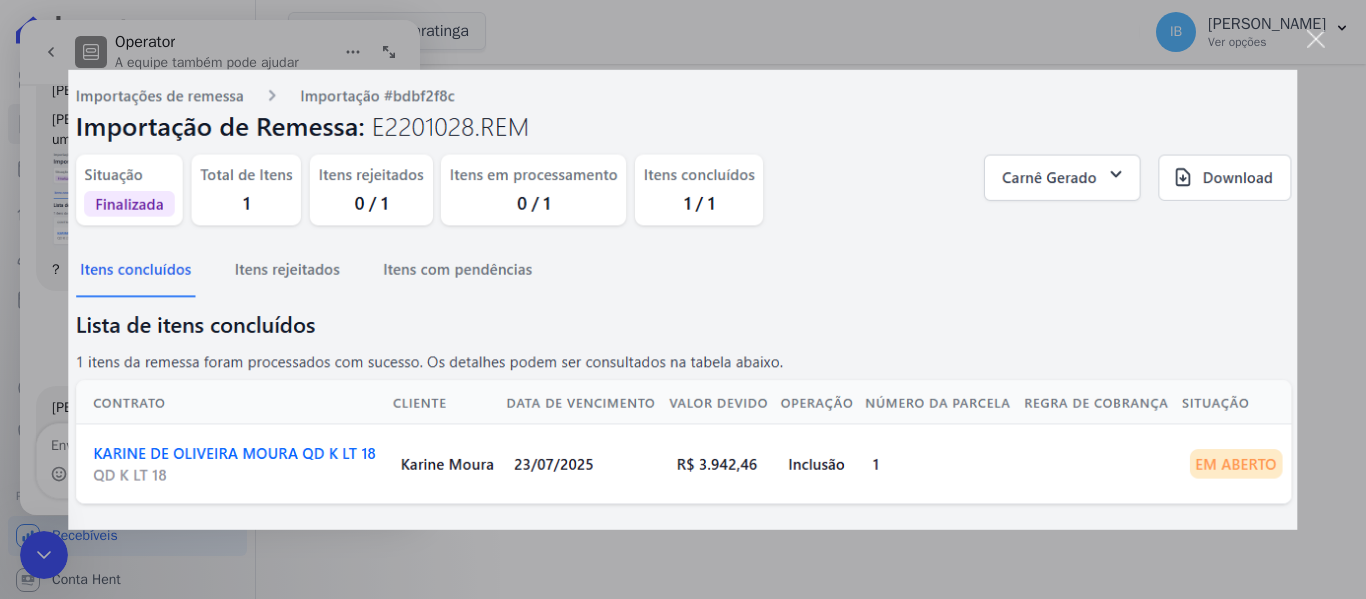 click at bounding box center [1316, 39] 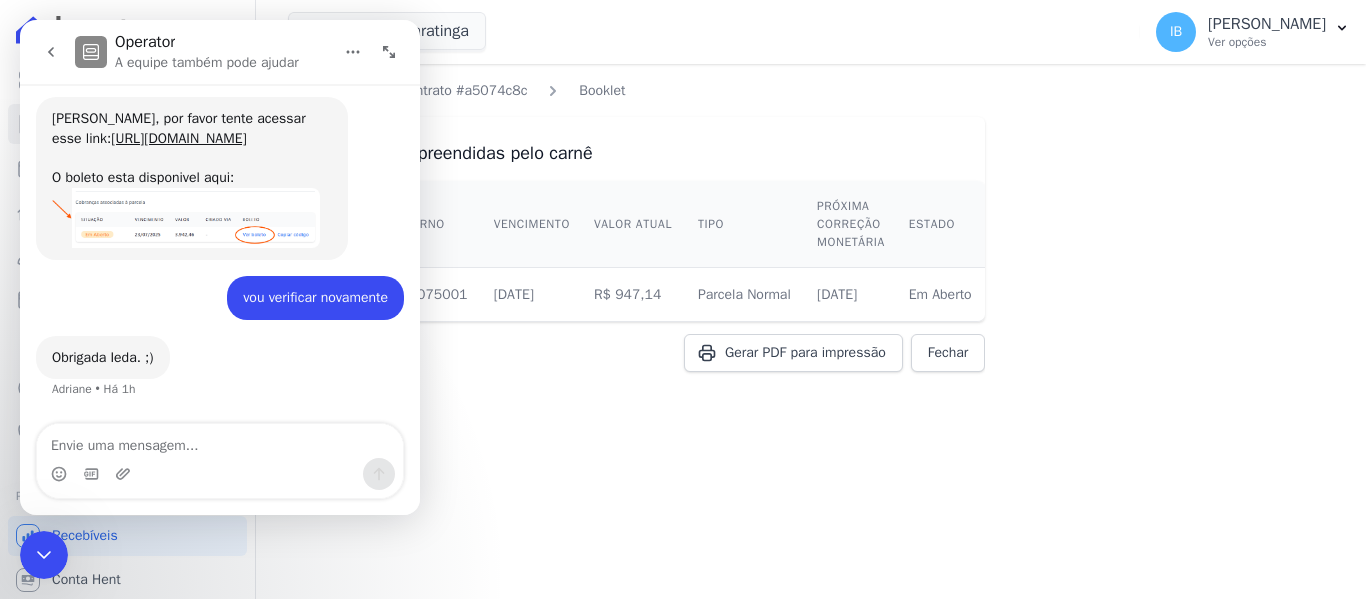 scroll, scrollTop: 771, scrollLeft: 0, axis: vertical 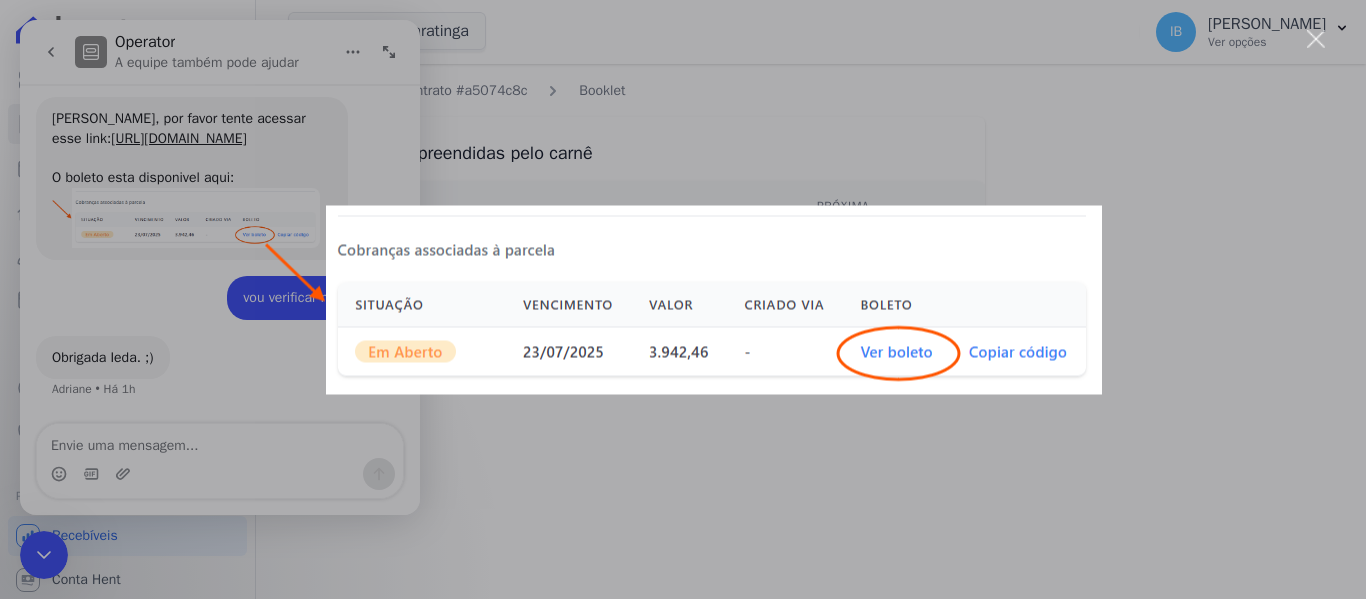 click at bounding box center (683, 299) 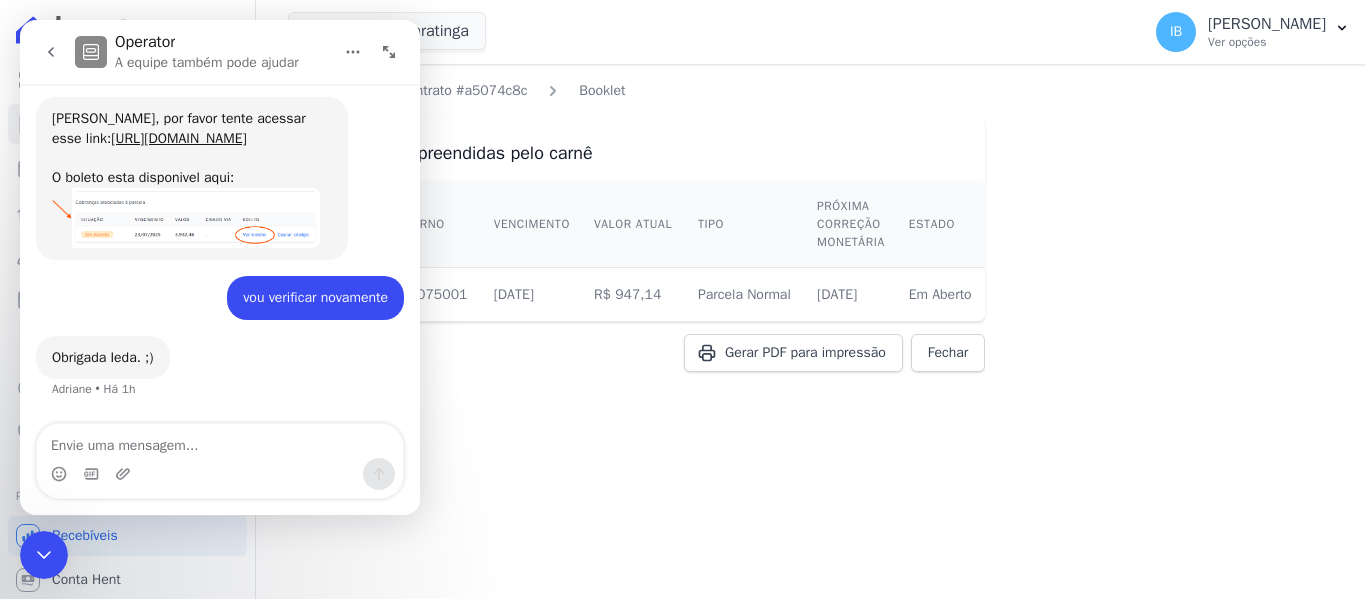 scroll, scrollTop: 771, scrollLeft: 0, axis: vertical 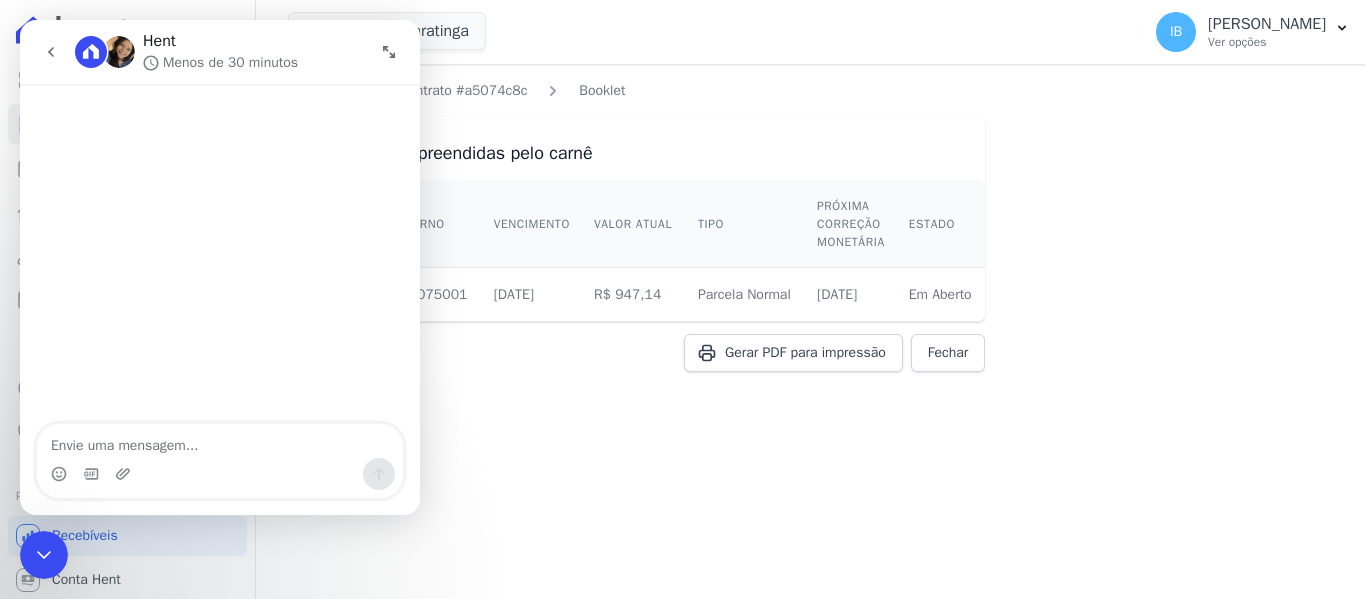 click on "Contratos
Contrato
#a5074c8c
Booklet
Parcelas compreendidas pelo carnê
Número
ID Externo
Vencimento
Valor Atual
Tipo
Próxima Correção Monetária
Estado
58" at bounding box center (811, 331) 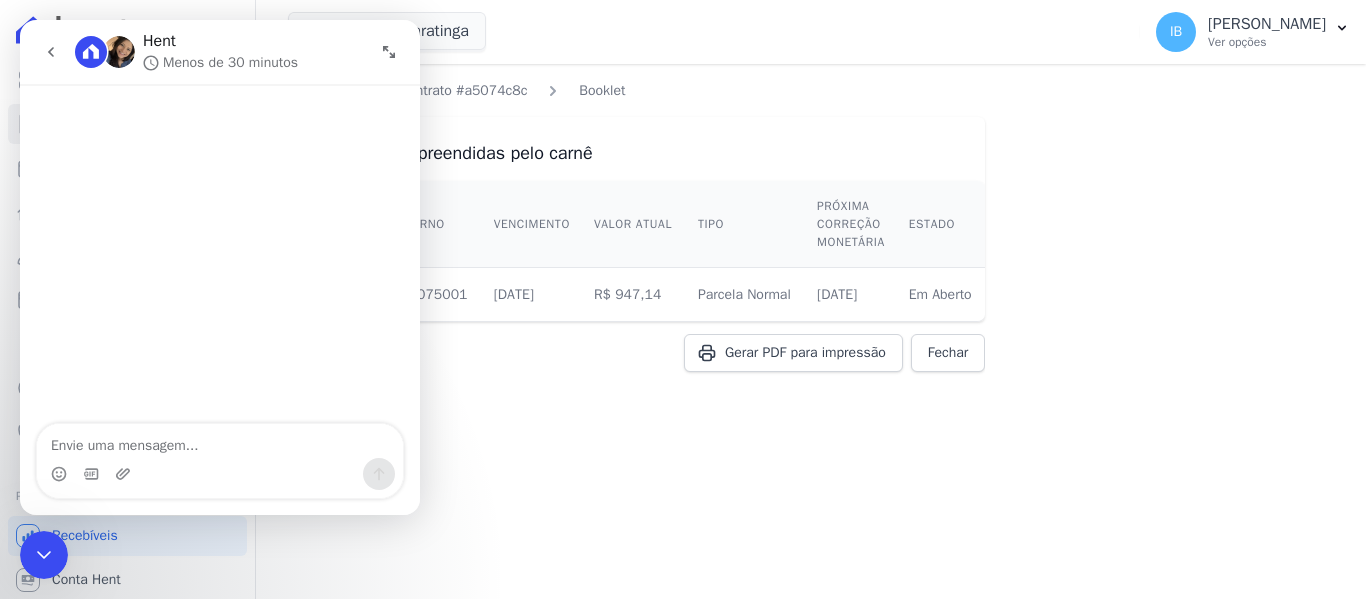 click at bounding box center [51, 52] 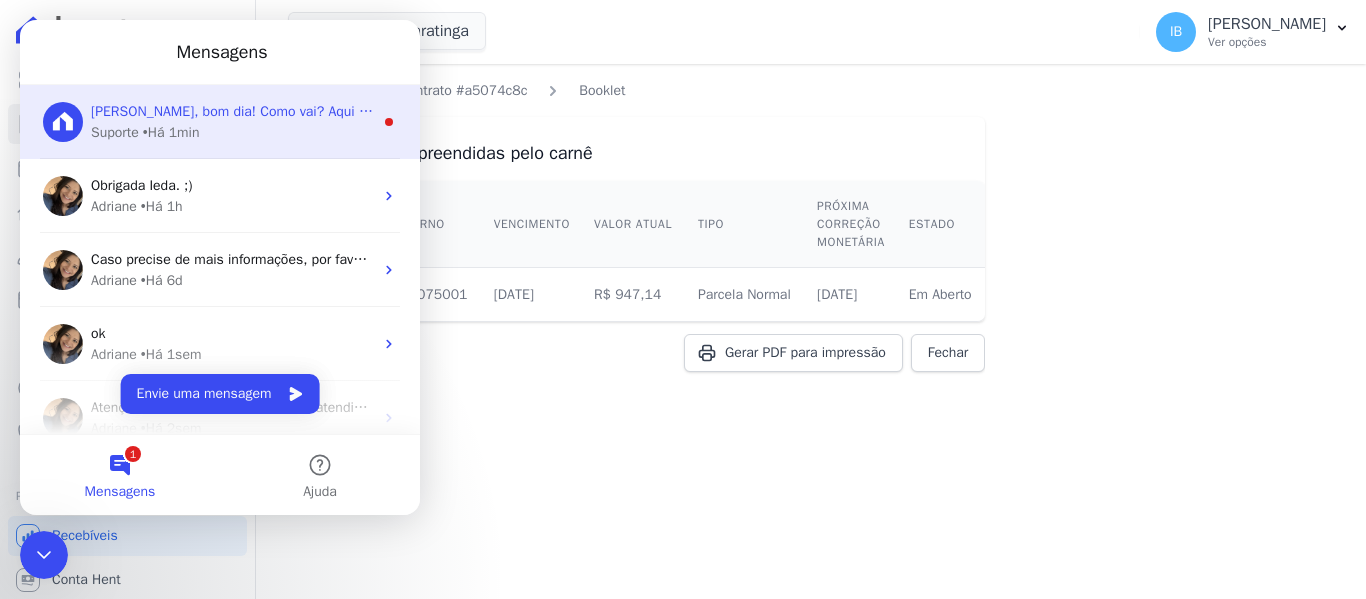 click on "Suporte •  Há 1min" at bounding box center (232, 132) 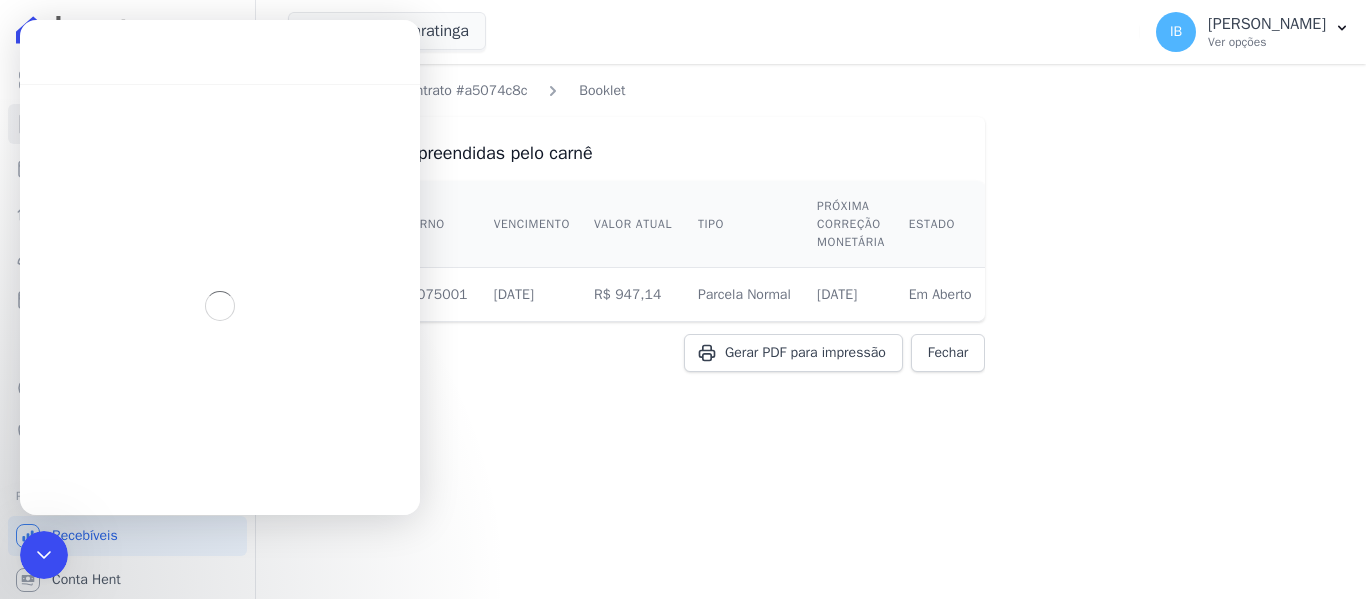 scroll, scrollTop: 3, scrollLeft: 0, axis: vertical 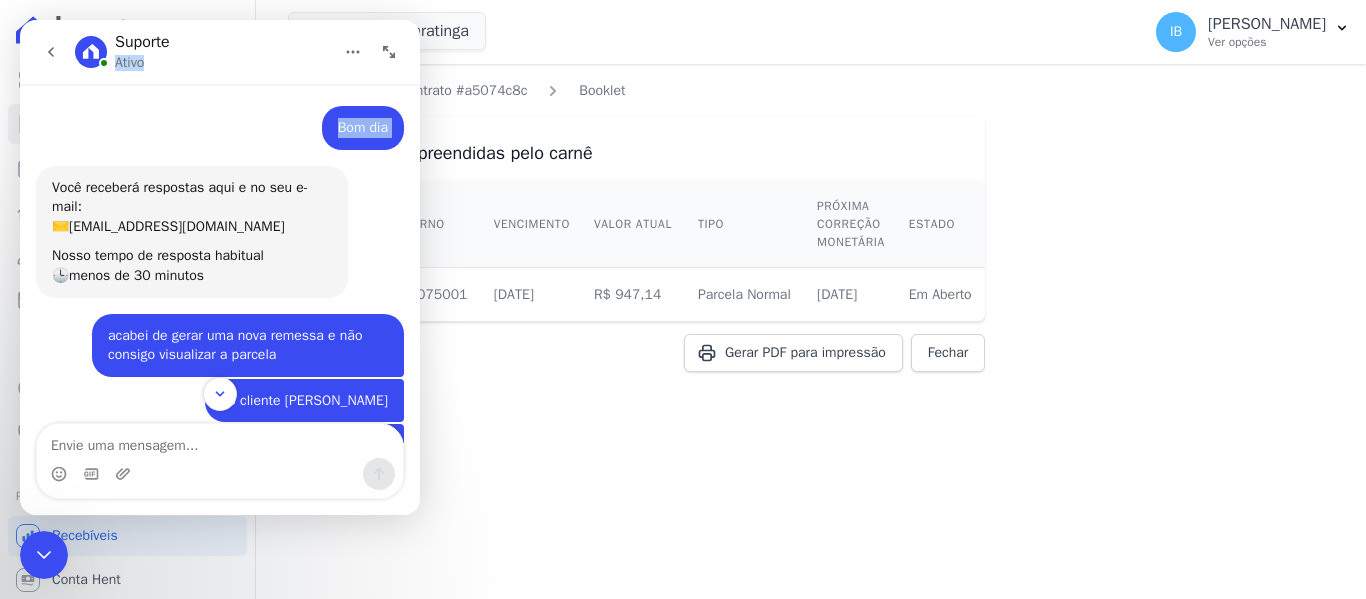 drag, startPoint x: 292, startPoint y: 43, endPoint x: 288, endPoint y: 127, distance: 84.095184 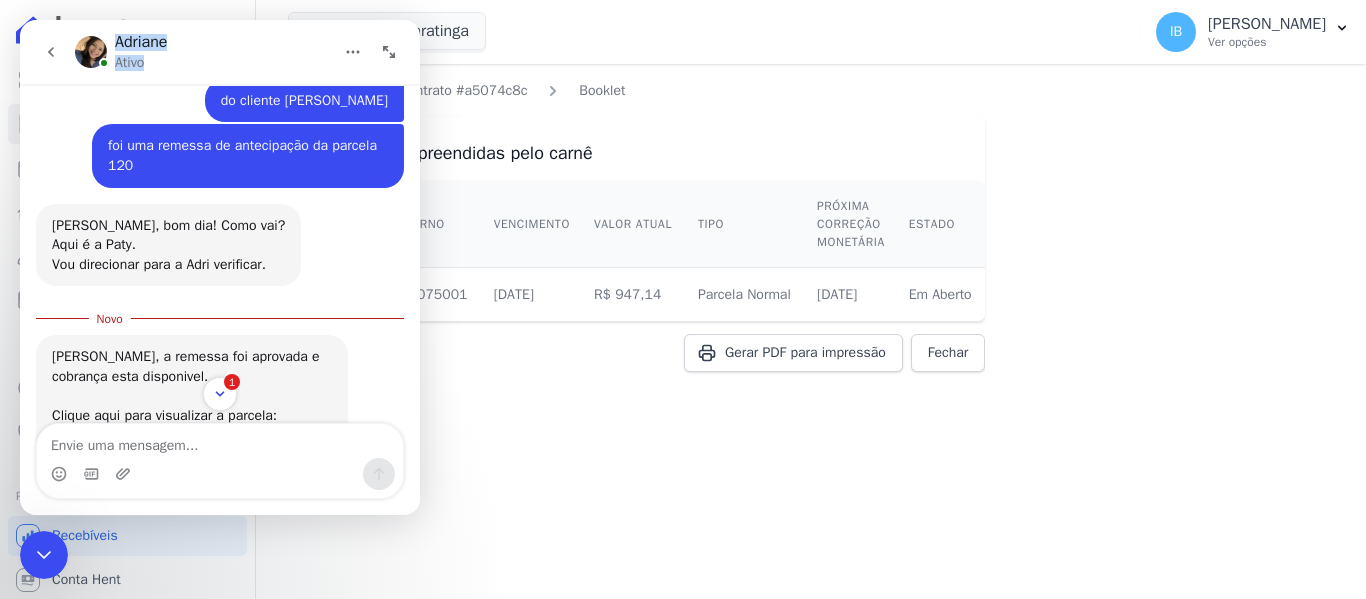 scroll, scrollTop: 504, scrollLeft: 0, axis: vertical 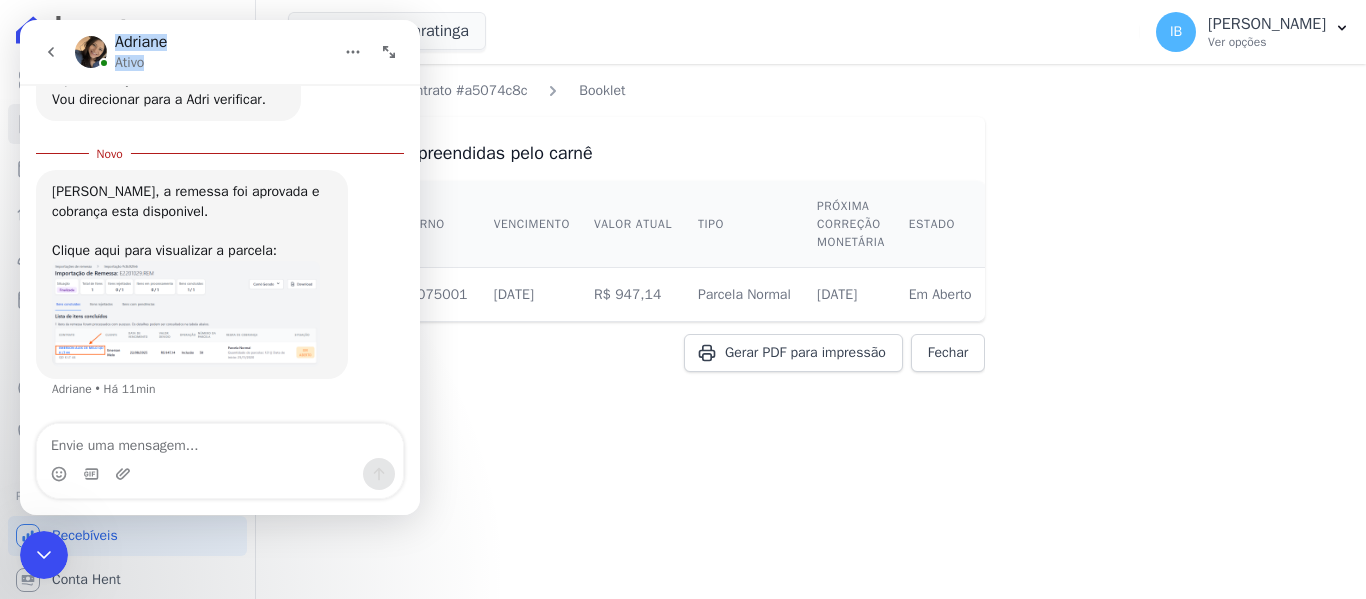 click at bounding box center (186, 314) 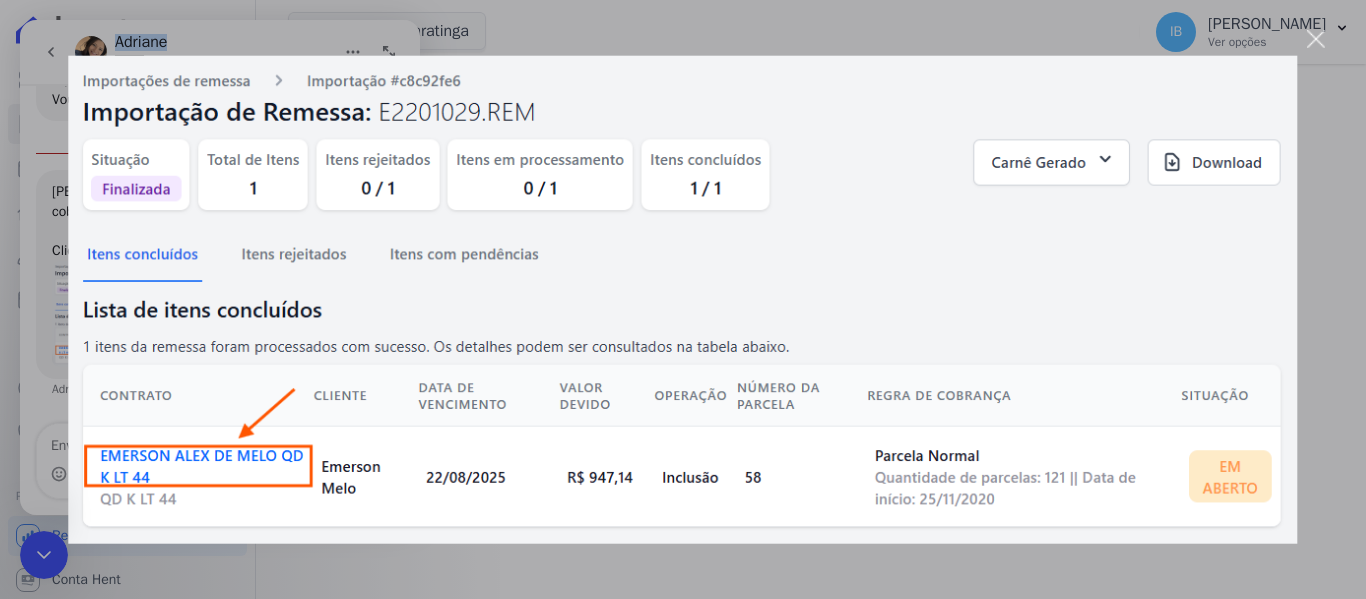scroll, scrollTop: 0, scrollLeft: 0, axis: both 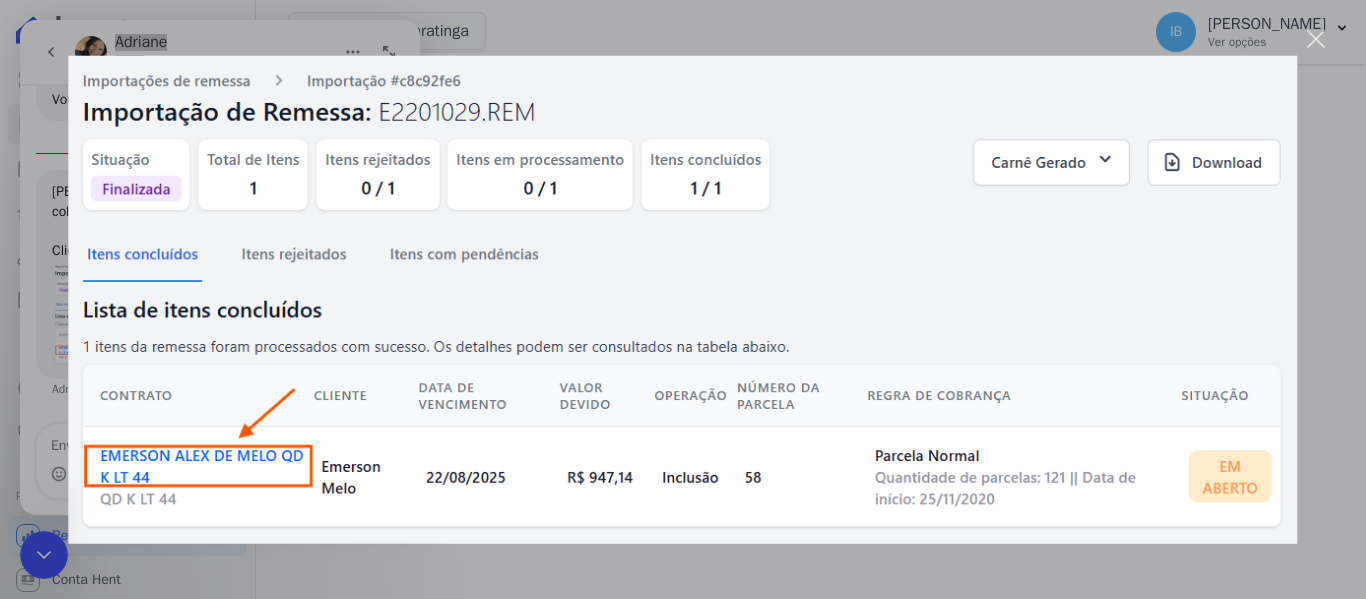 click at bounding box center (682, 299) 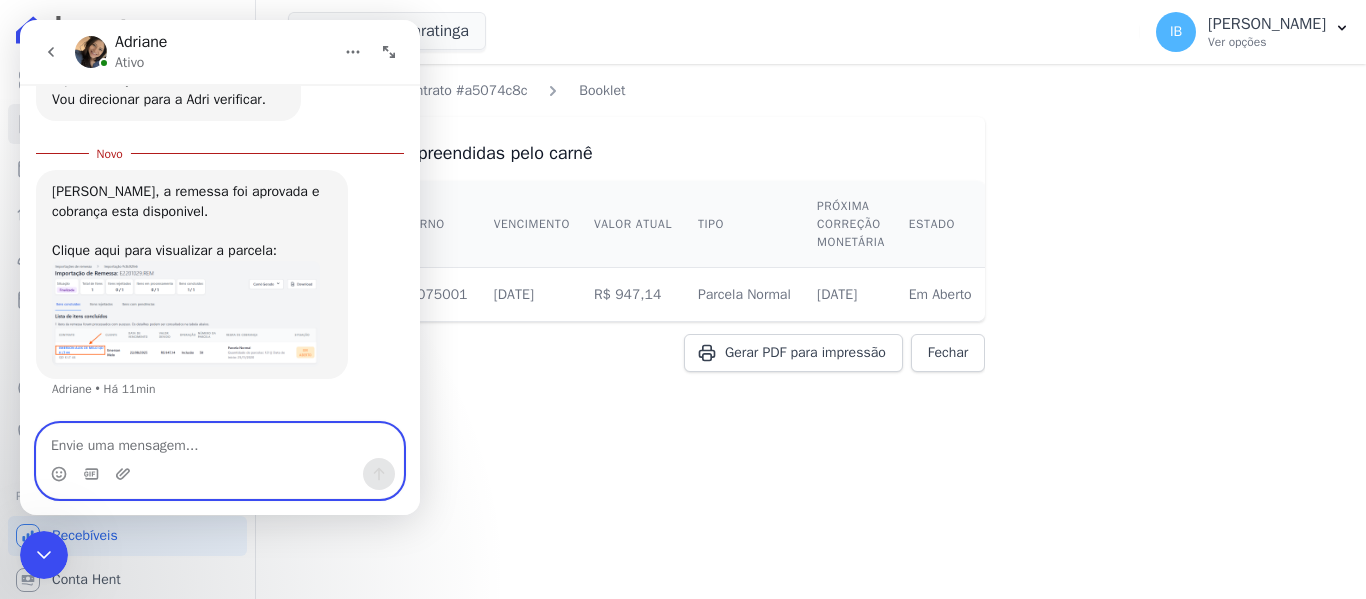 click at bounding box center (220, 441) 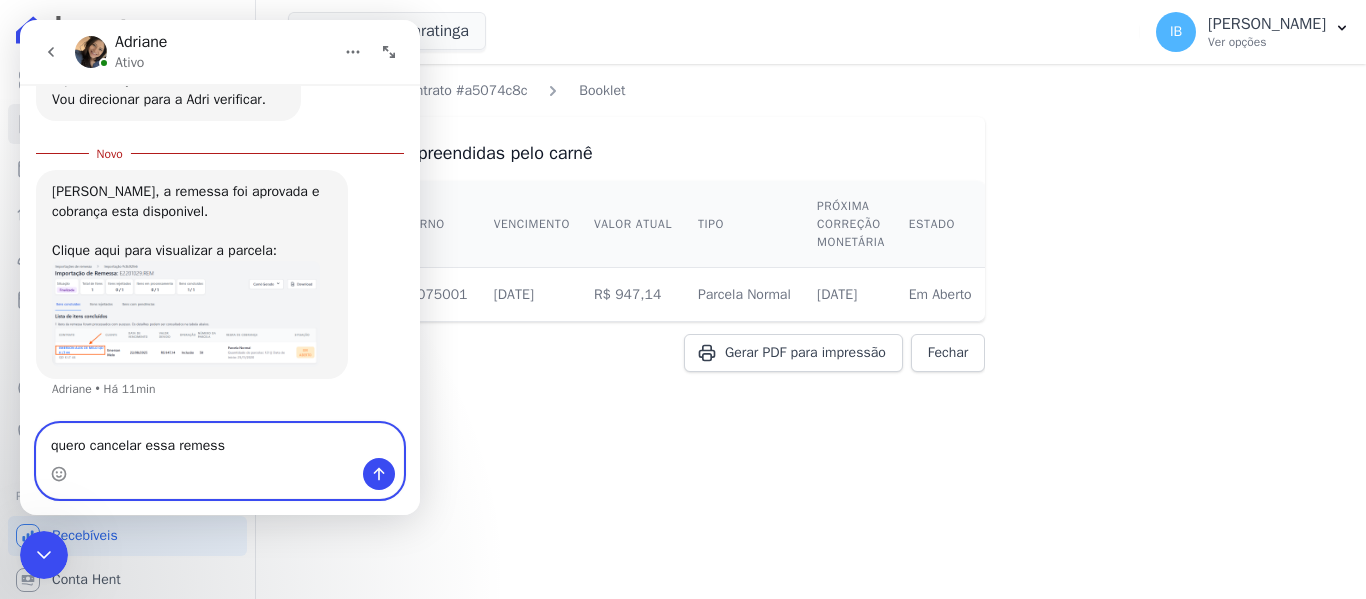 type on "quero cancelar essa remessa" 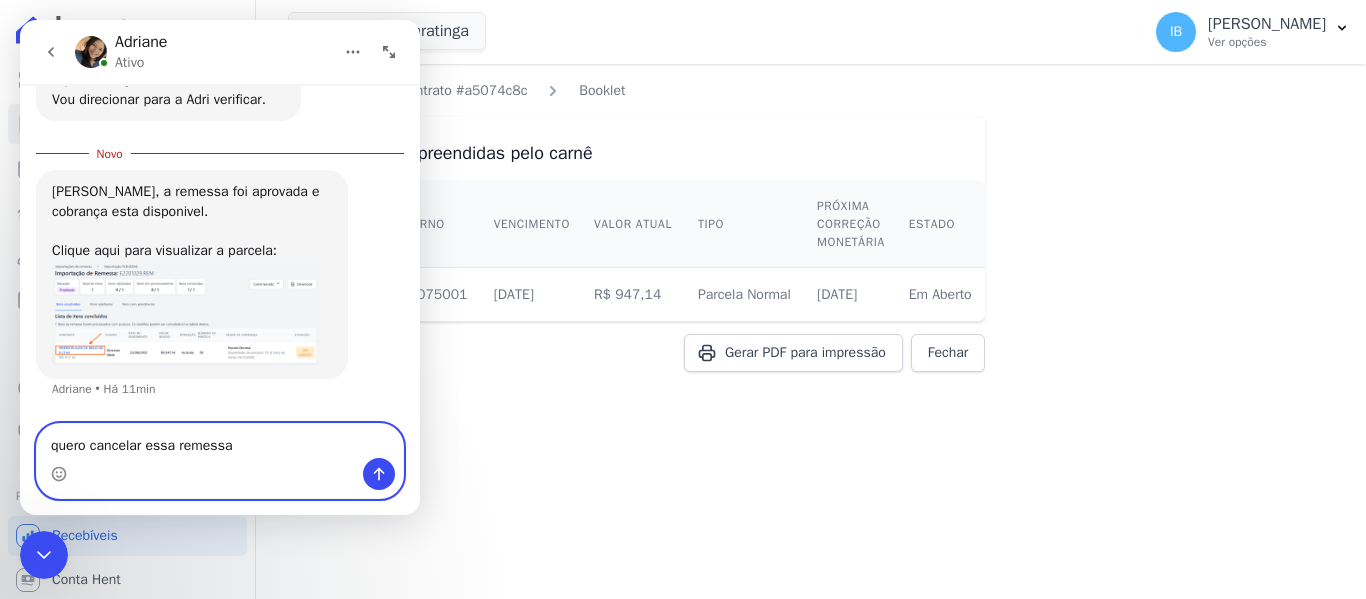 type 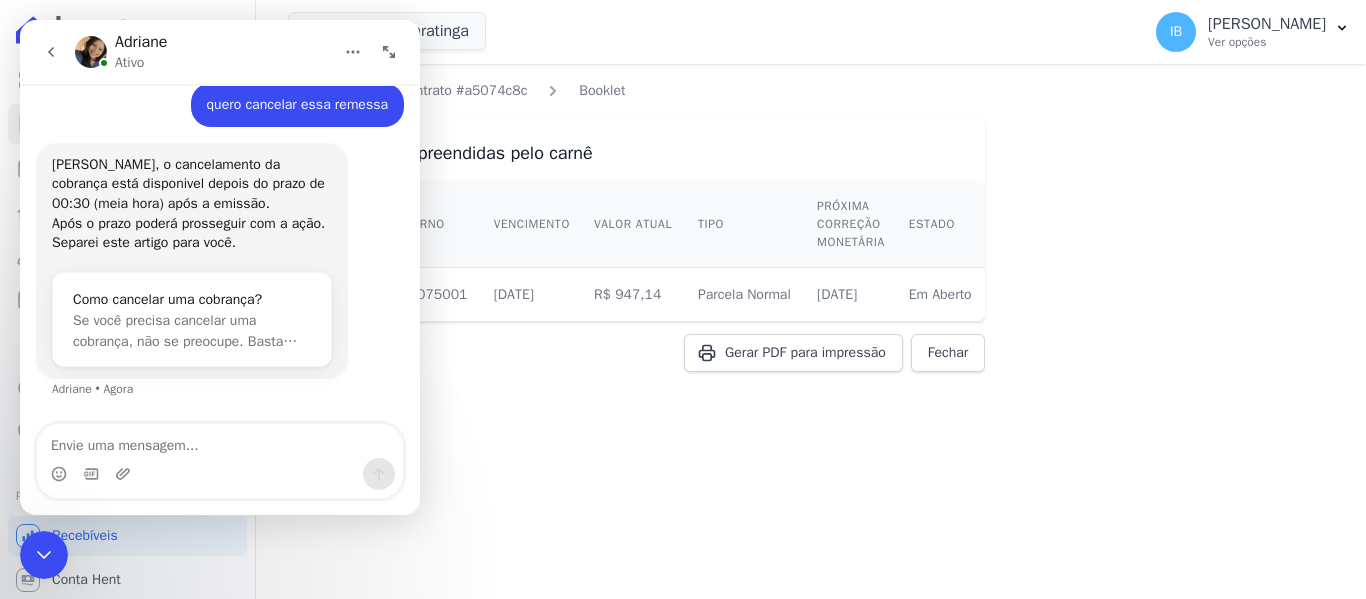 scroll, scrollTop: 784, scrollLeft: 0, axis: vertical 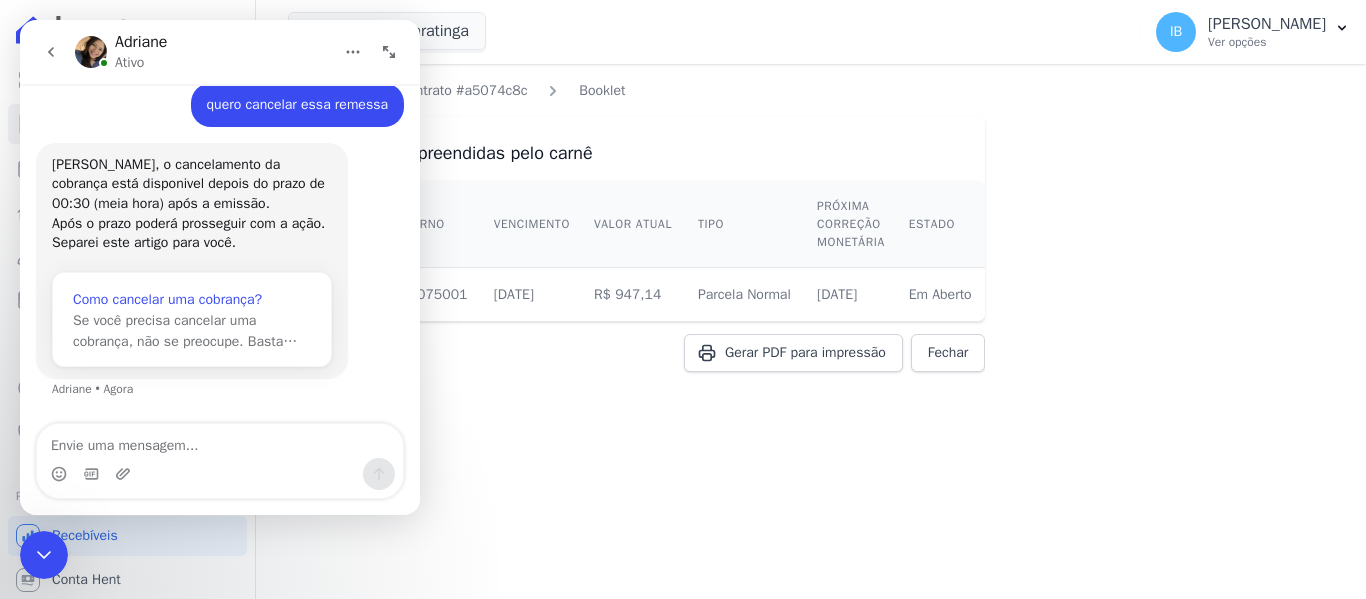 click on "Se você precisa cancelar uma cobrança, não se preocupe.
Basta…" at bounding box center [185, 331] 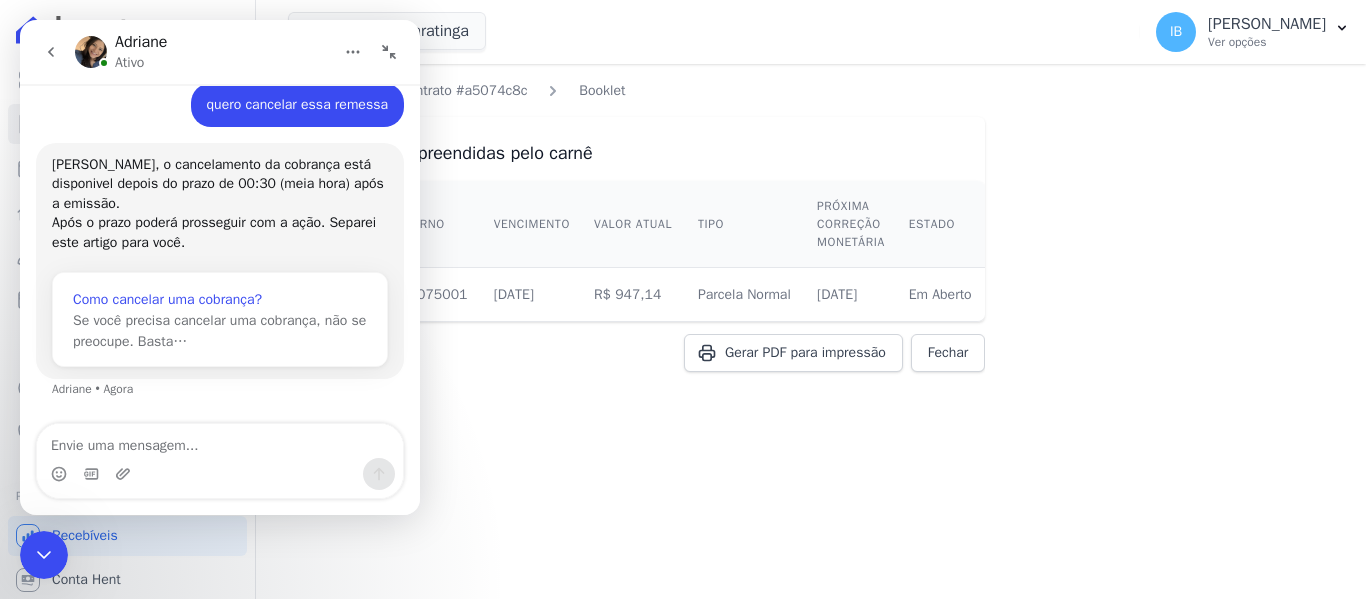 scroll, scrollTop: 0, scrollLeft: 0, axis: both 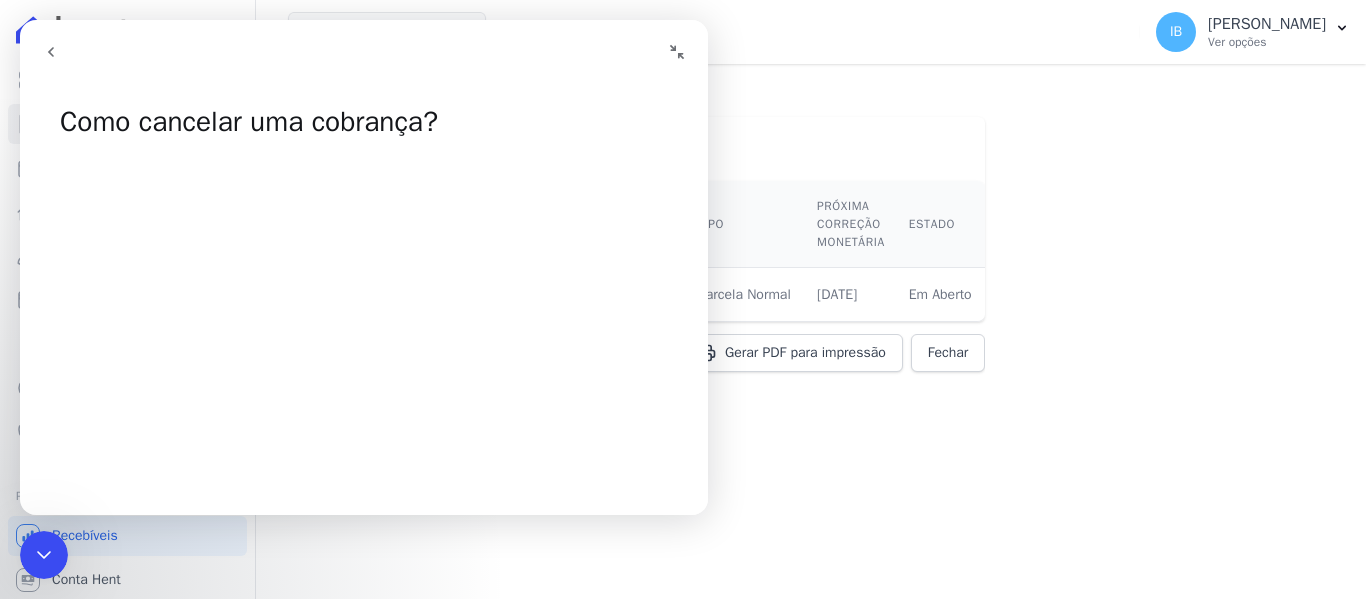 click 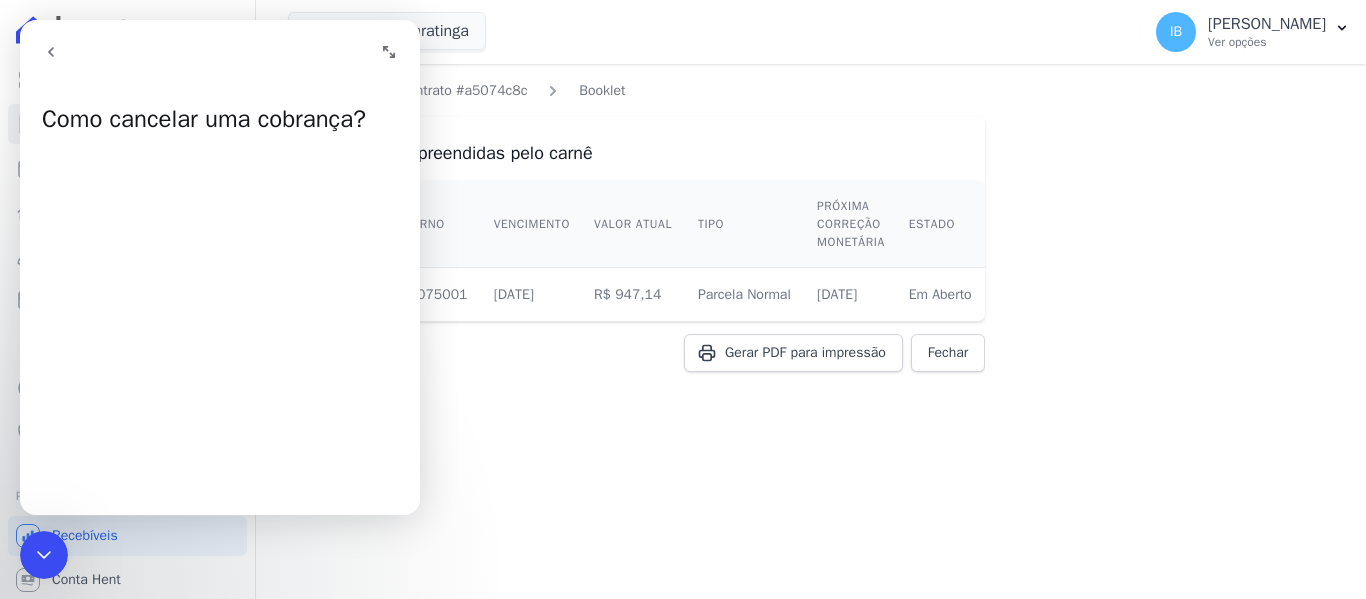 click at bounding box center (389, 52) 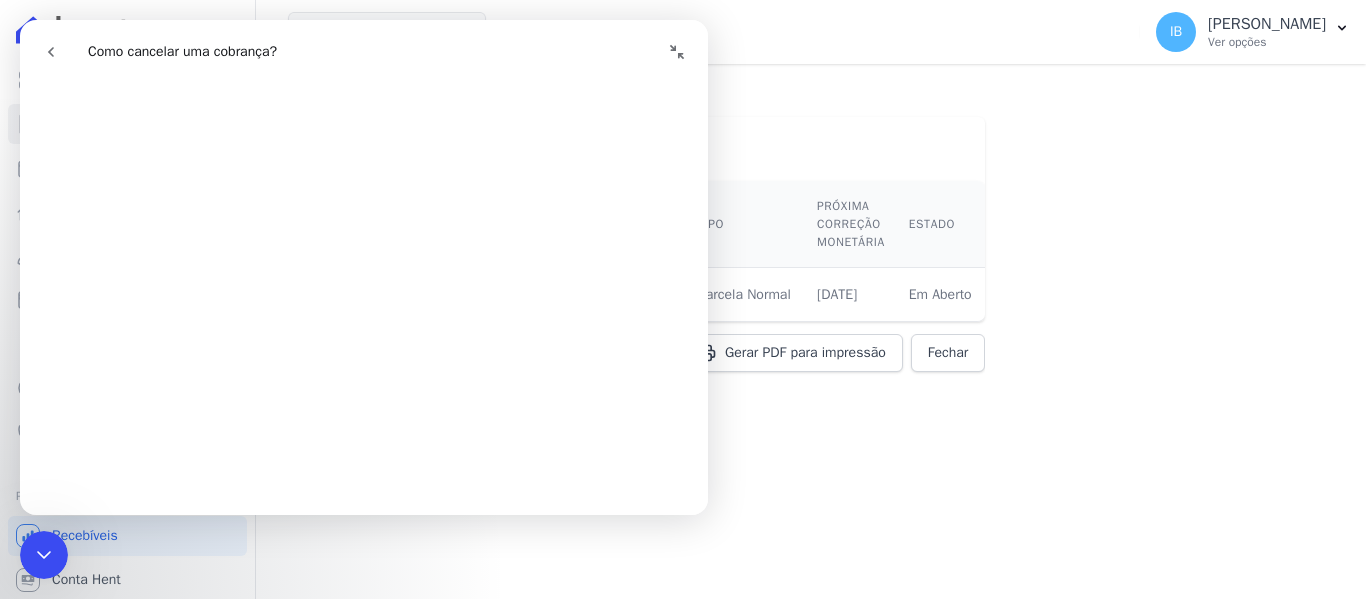 scroll, scrollTop: 300, scrollLeft: 0, axis: vertical 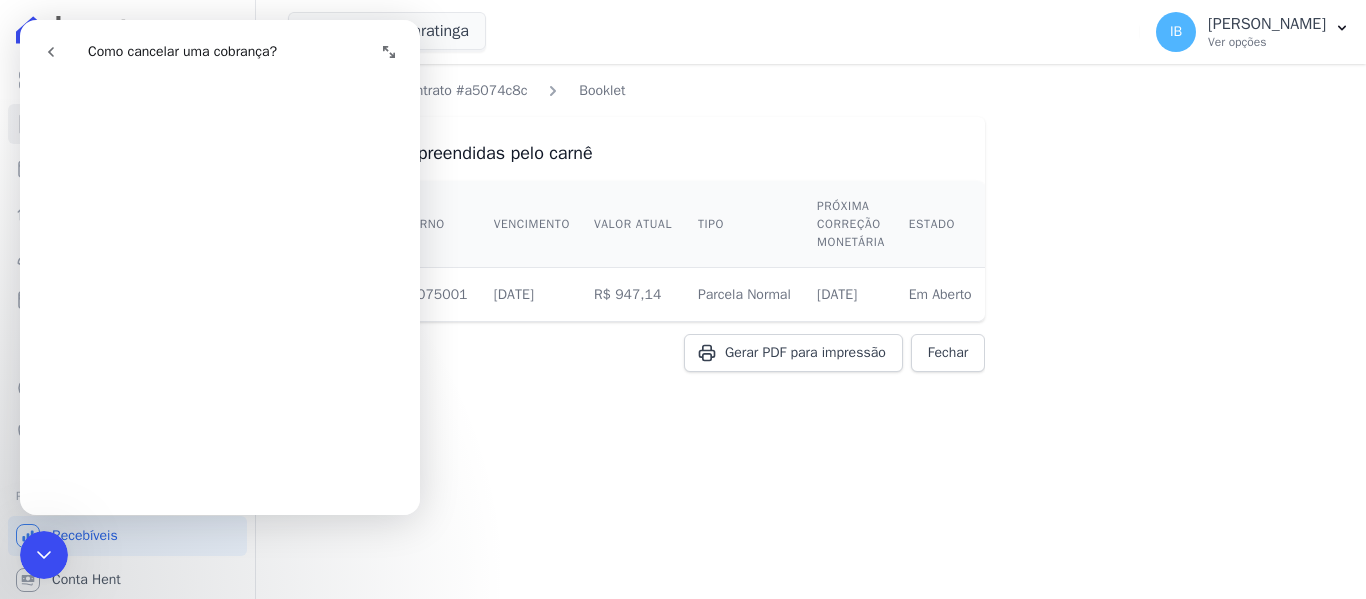 click at bounding box center [389, 52] 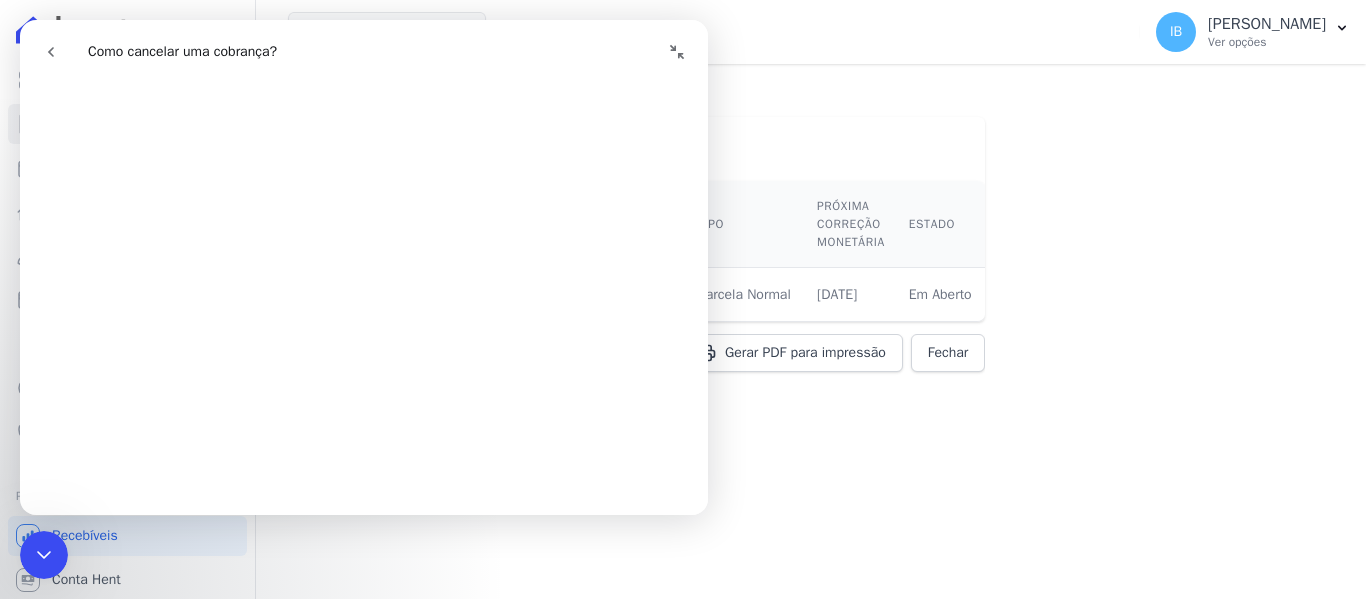 scroll, scrollTop: 301, scrollLeft: 0, axis: vertical 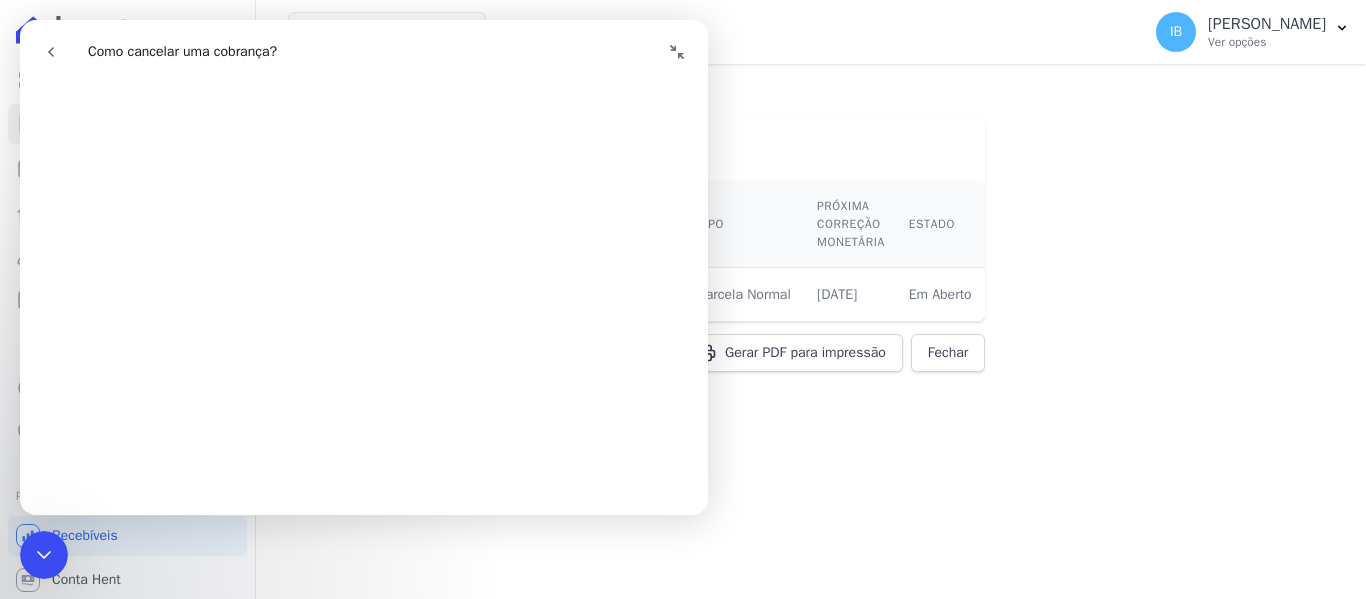 click 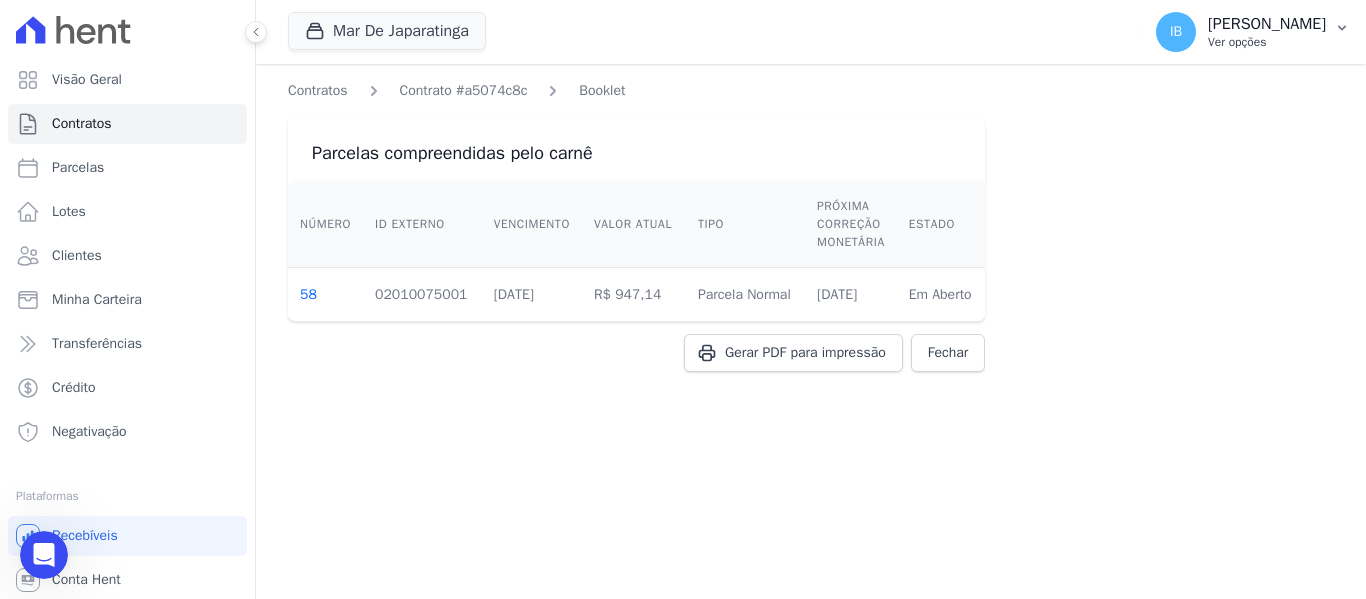 click on "IB
Ieda Barbosa
Ver opções" at bounding box center [1253, 32] 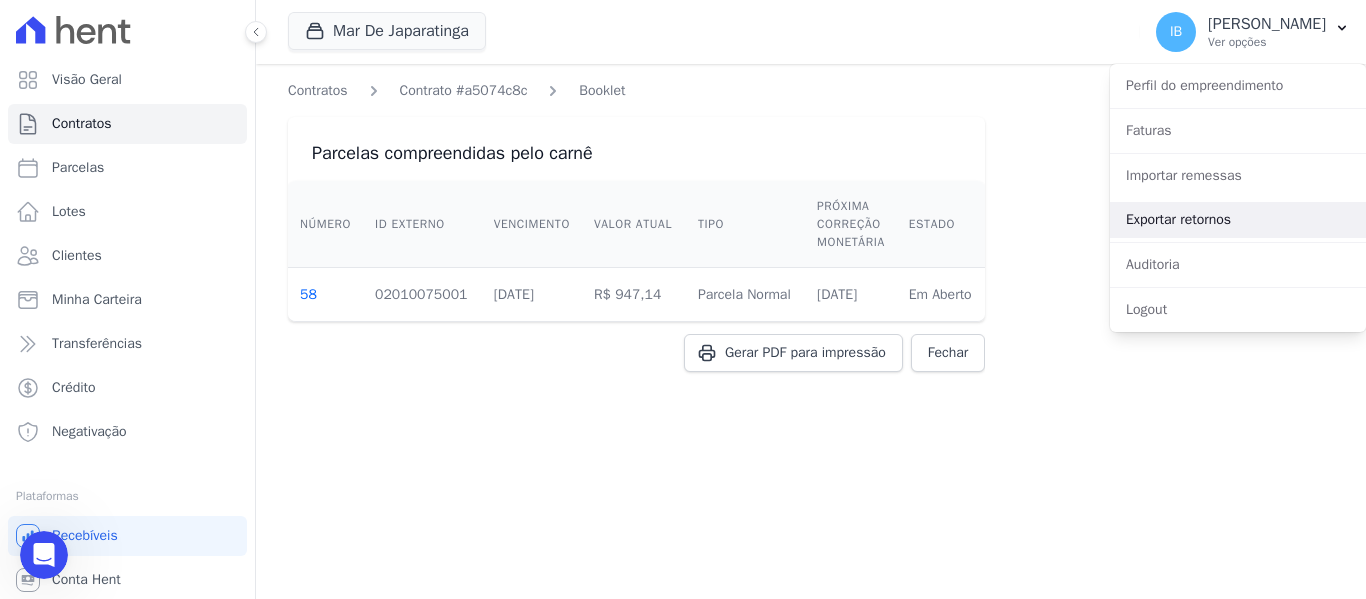 click on "Exportar retornos" at bounding box center [1238, 220] 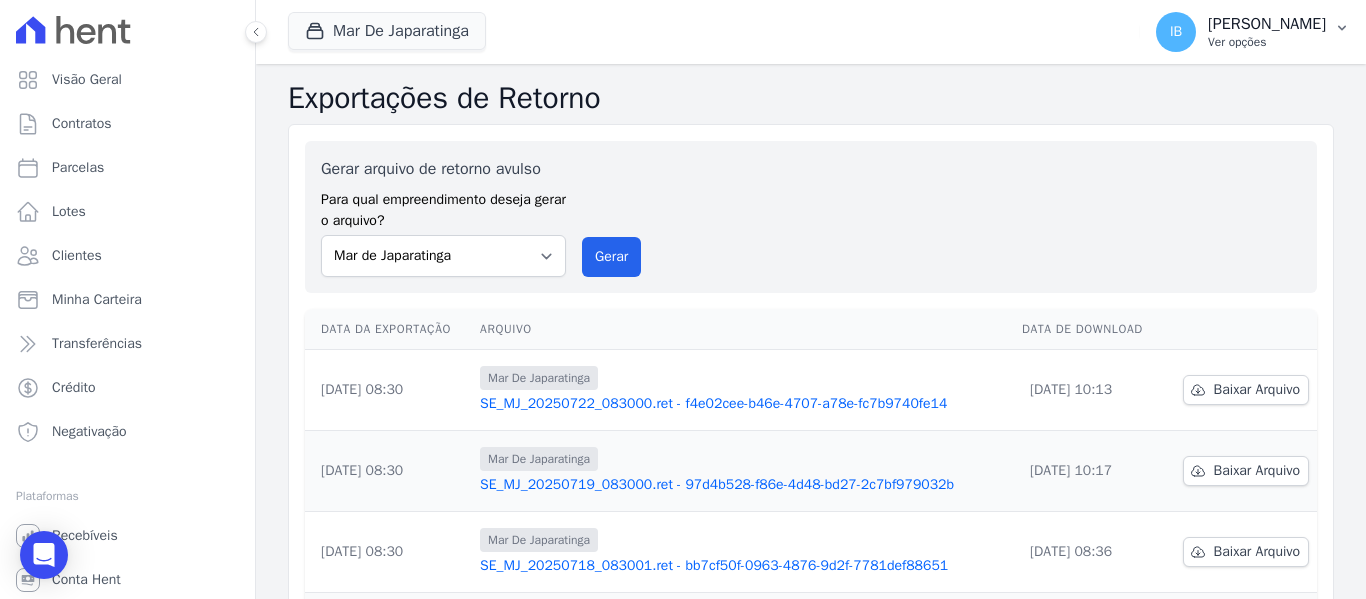 click 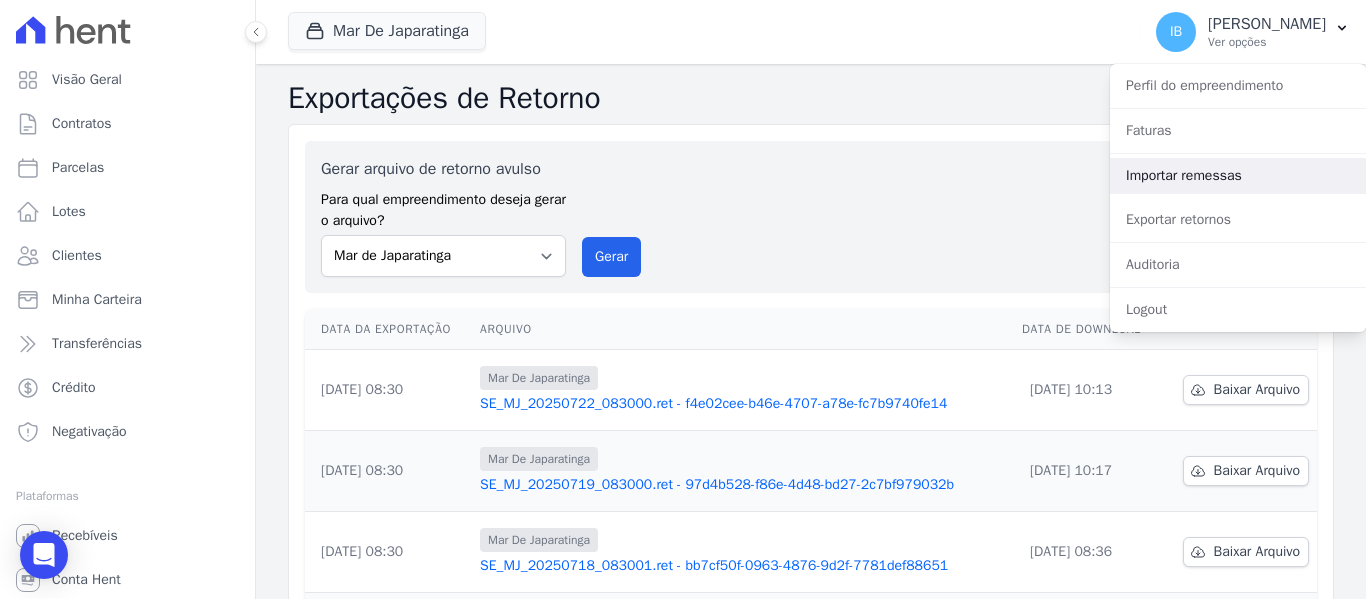 click on "Importar remessas" at bounding box center [1238, 176] 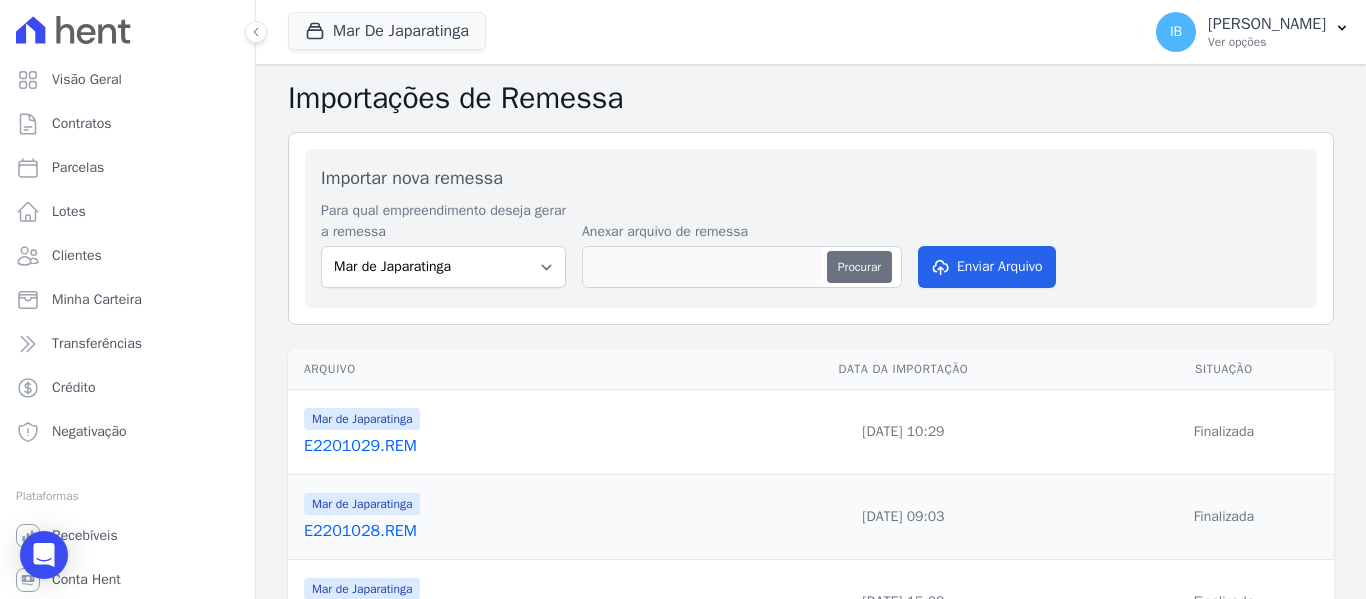 click on "Procurar" at bounding box center [859, 267] 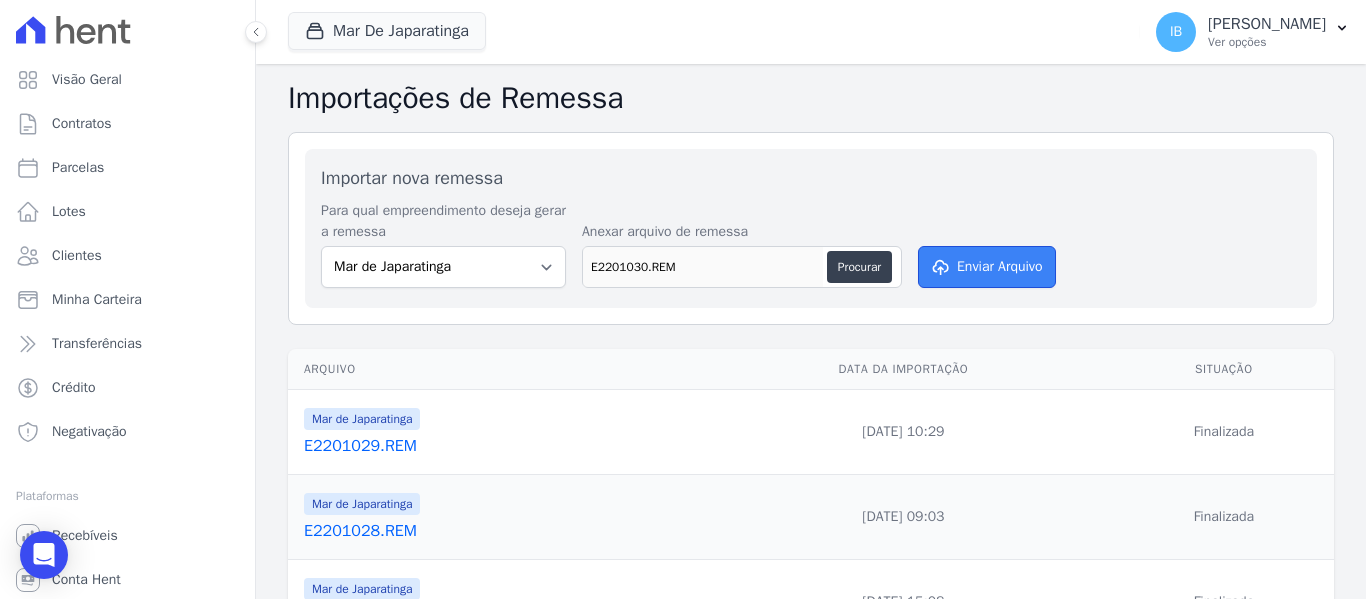 click on "Enviar Arquivo" at bounding box center (987, 267) 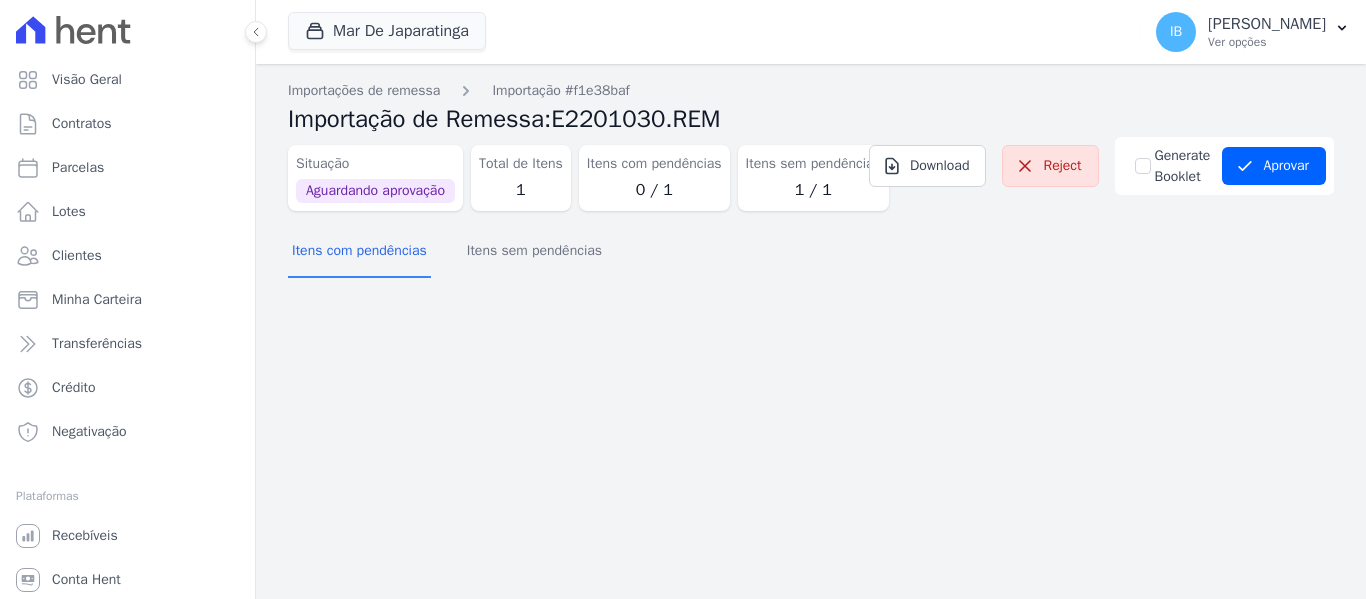 scroll, scrollTop: 0, scrollLeft: 0, axis: both 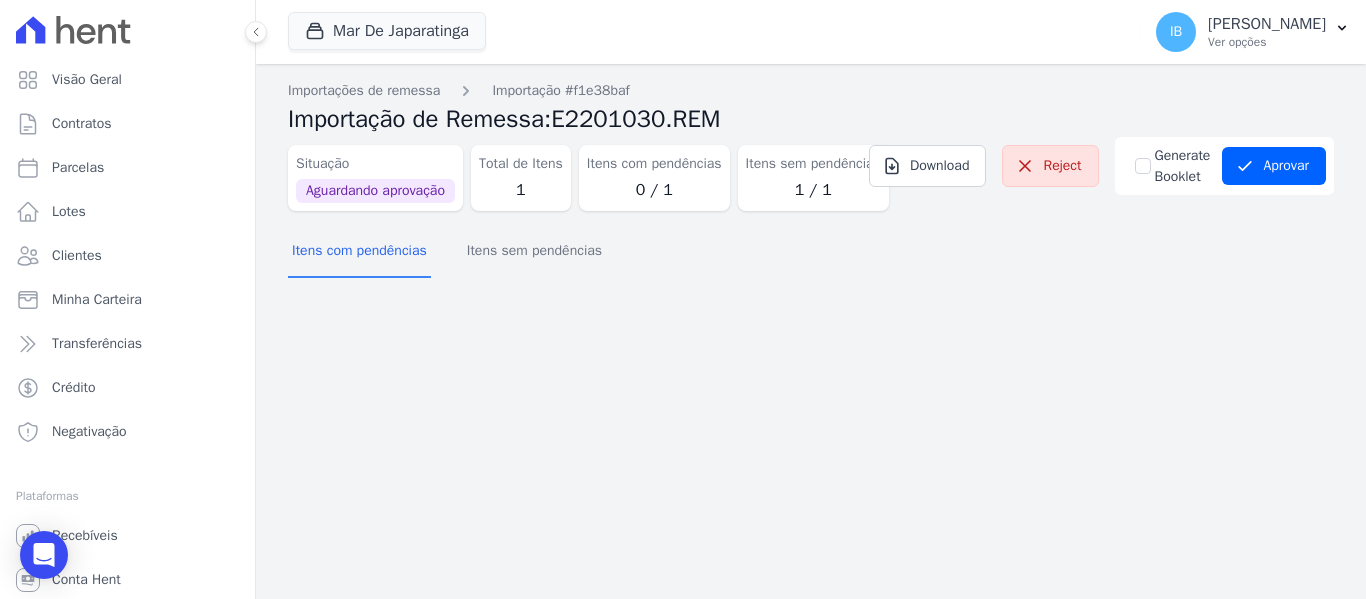 click on "Generate Booklet" at bounding box center (1175, 166) 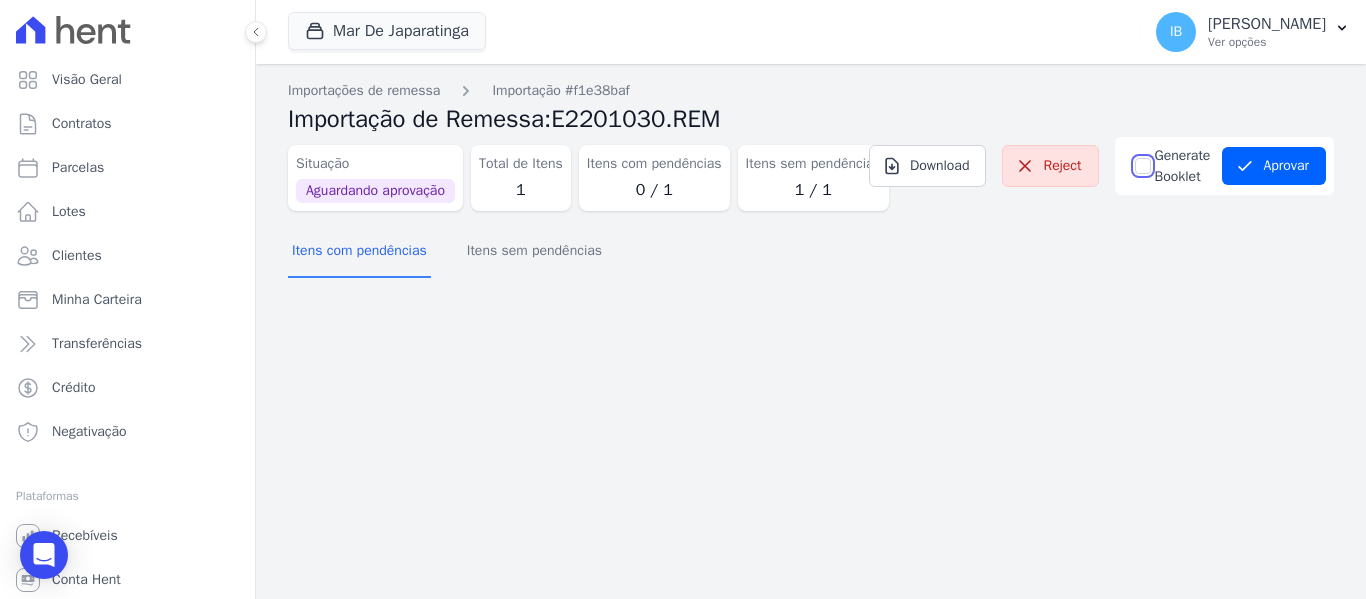 click on "Generate Booklet" at bounding box center (1143, 166) 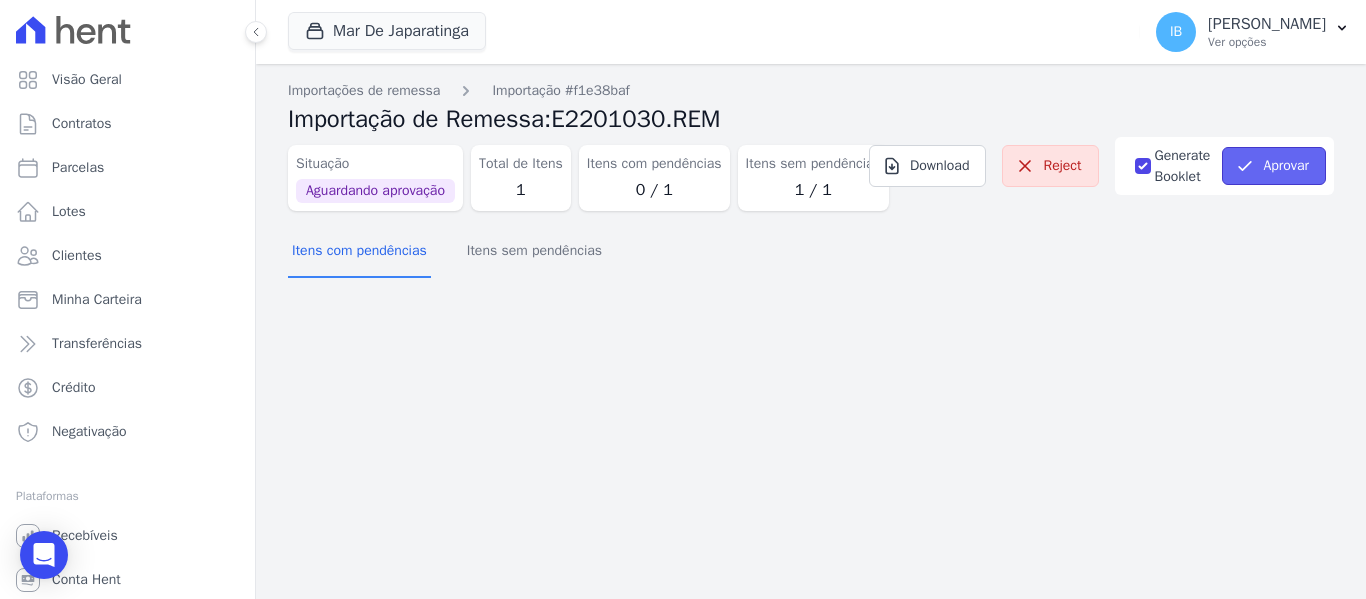 click on "Aprovar" at bounding box center (1274, 166) 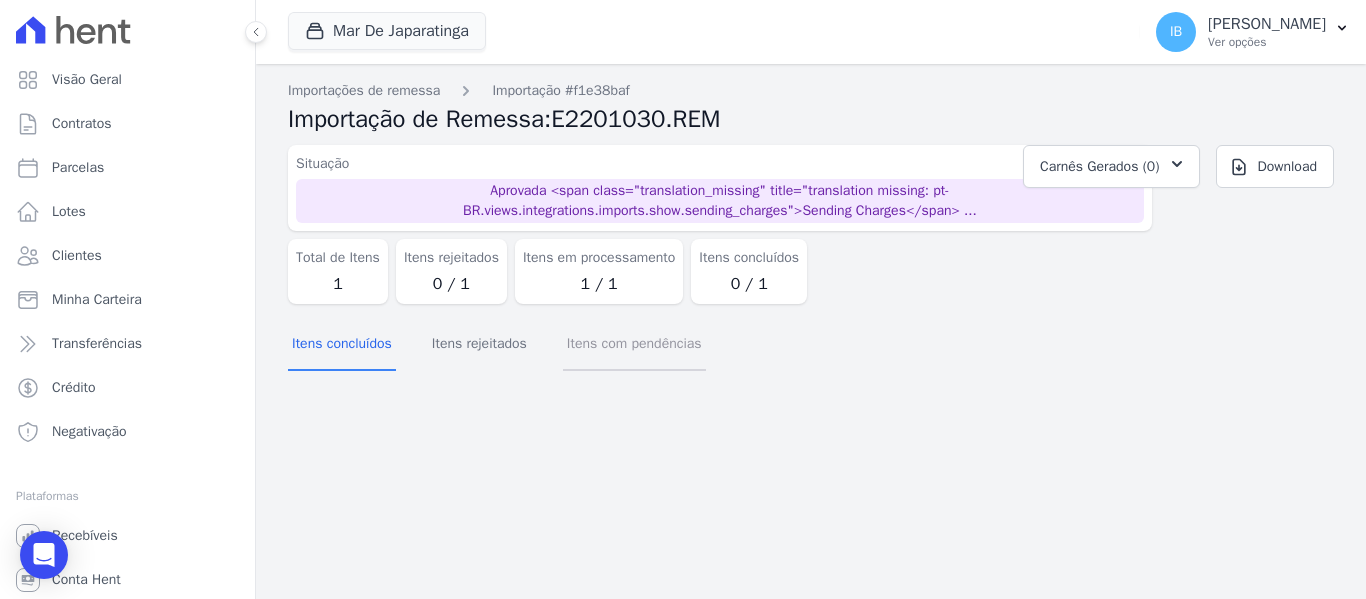 click on "Itens com pendências" at bounding box center [634, 345] 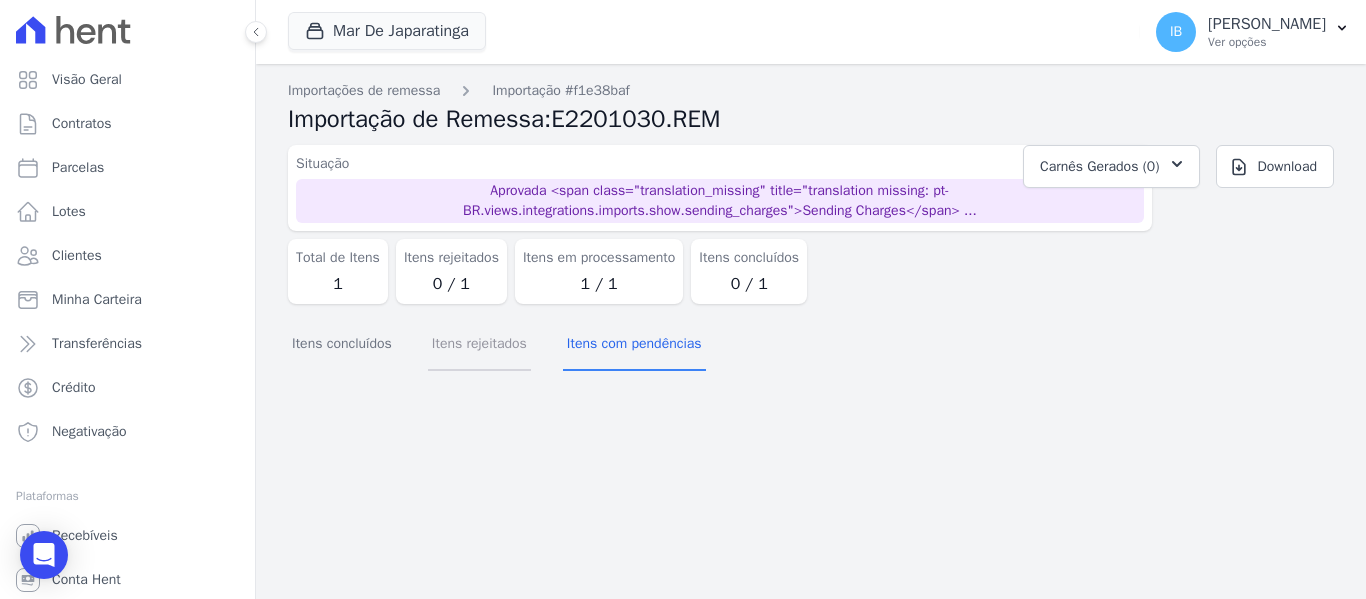 click on "Itens rejeitados" at bounding box center [479, 345] 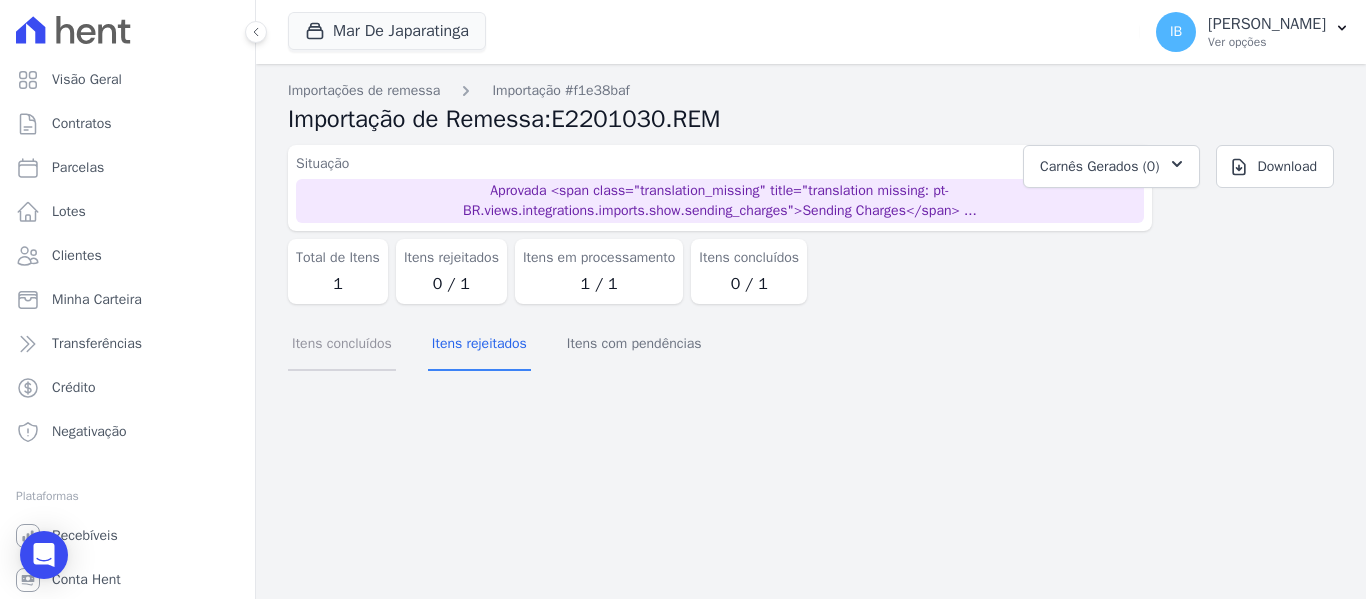 click on "Itens concluídos" at bounding box center [342, 345] 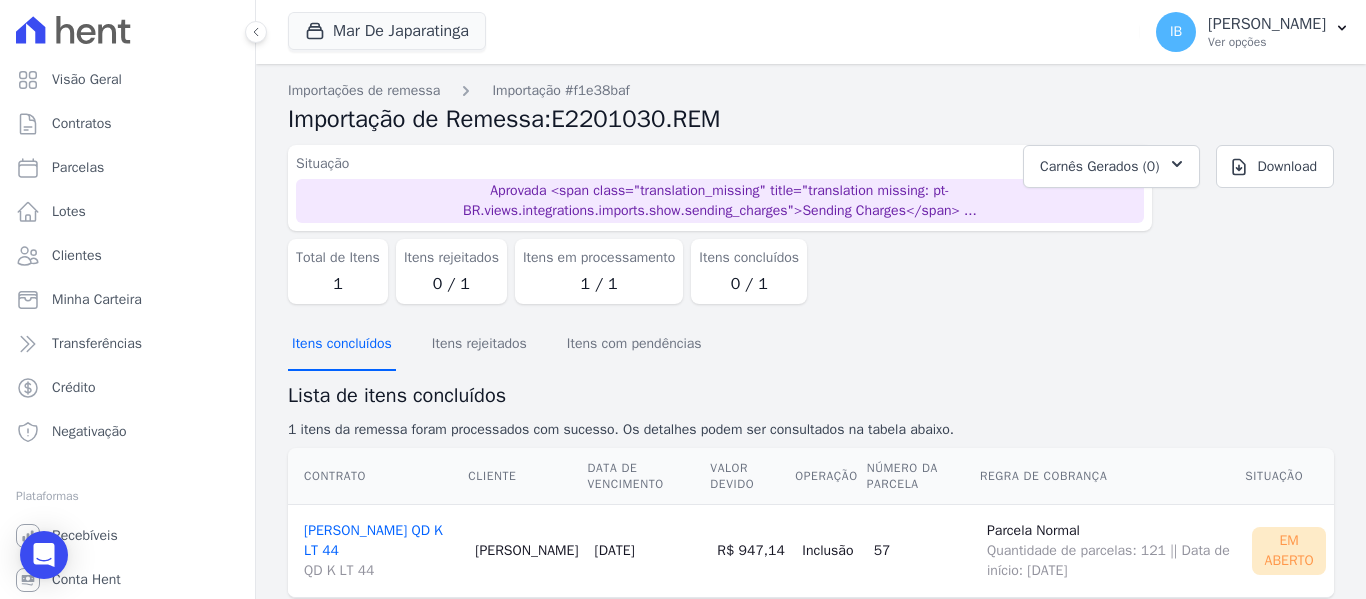 scroll, scrollTop: 47, scrollLeft: 0, axis: vertical 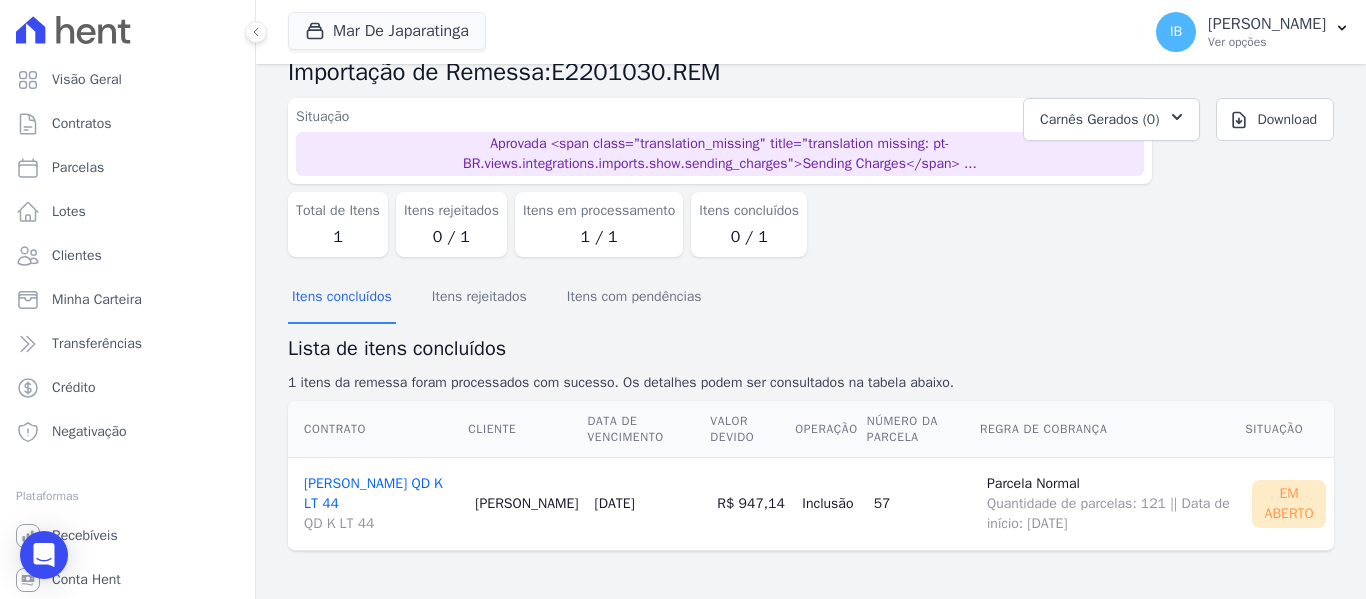 click on "[PERSON_NAME] QD K LT 44
QD K LT 44" at bounding box center (381, 504) 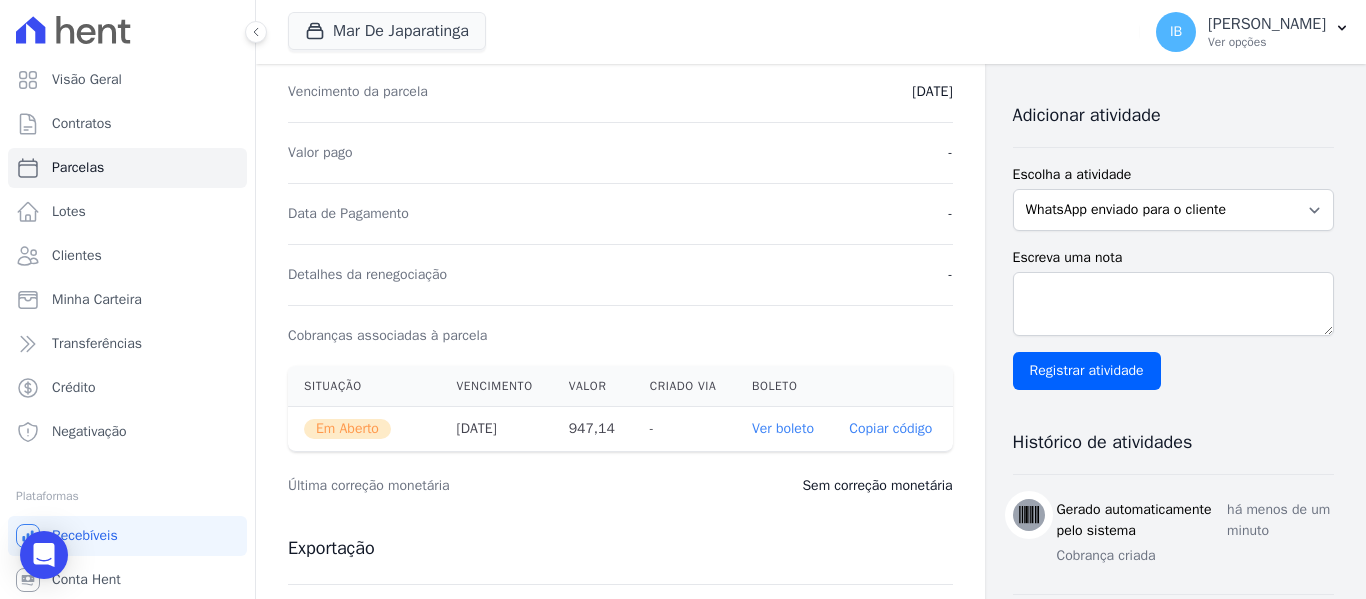 scroll, scrollTop: 500, scrollLeft: 0, axis: vertical 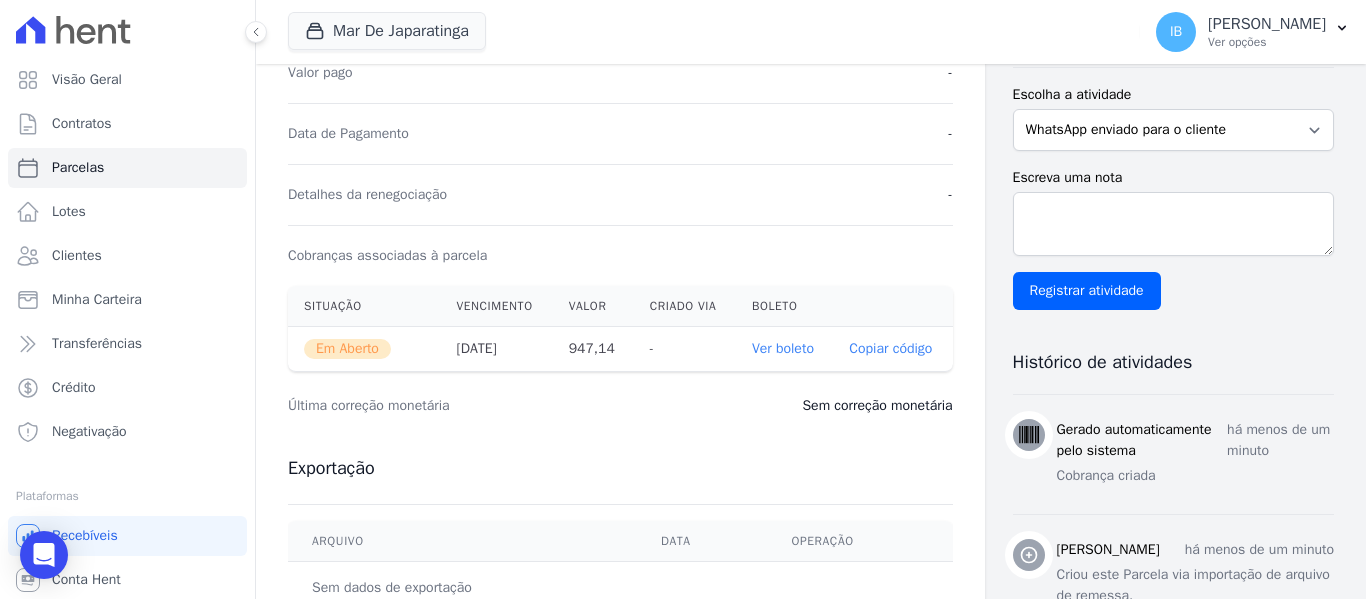 click on "Ver boleto" at bounding box center (783, 348) 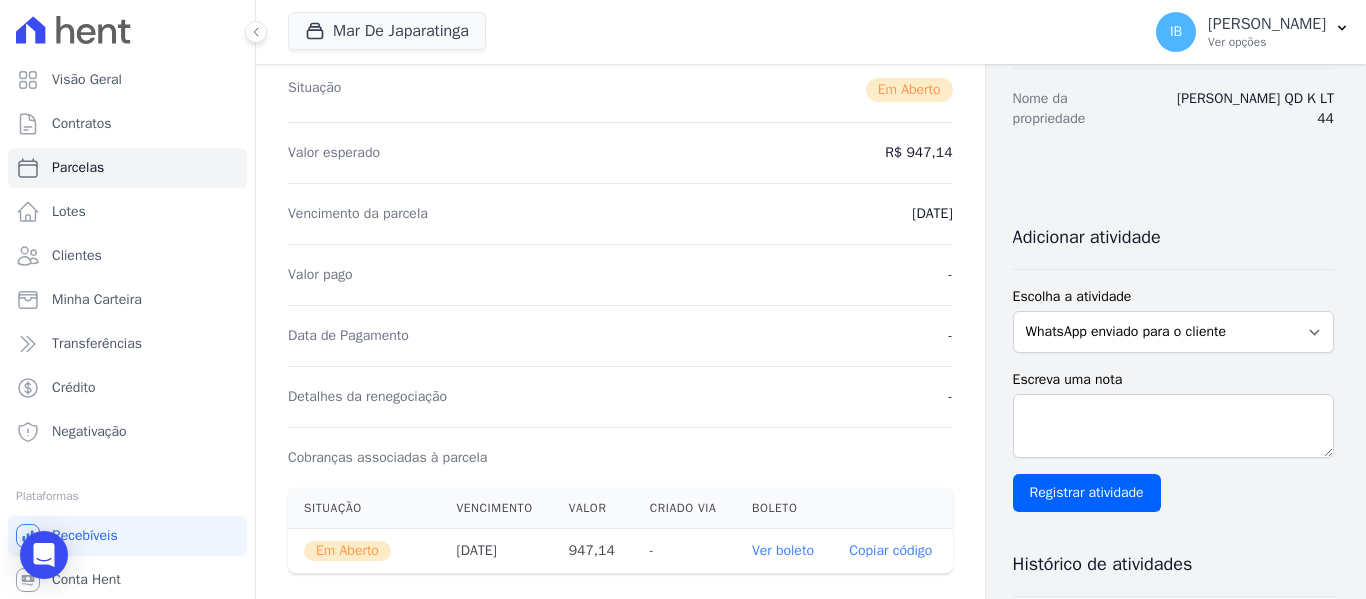 scroll, scrollTop: 0, scrollLeft: 0, axis: both 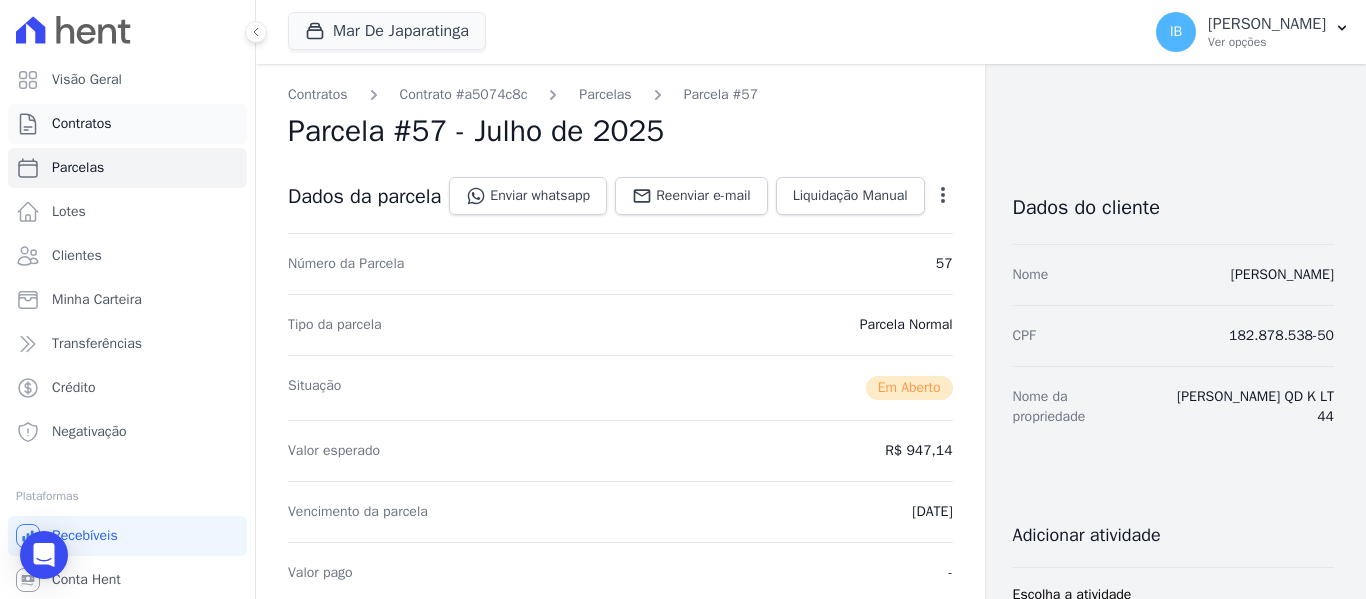 click on "Contratos" at bounding box center (127, 124) 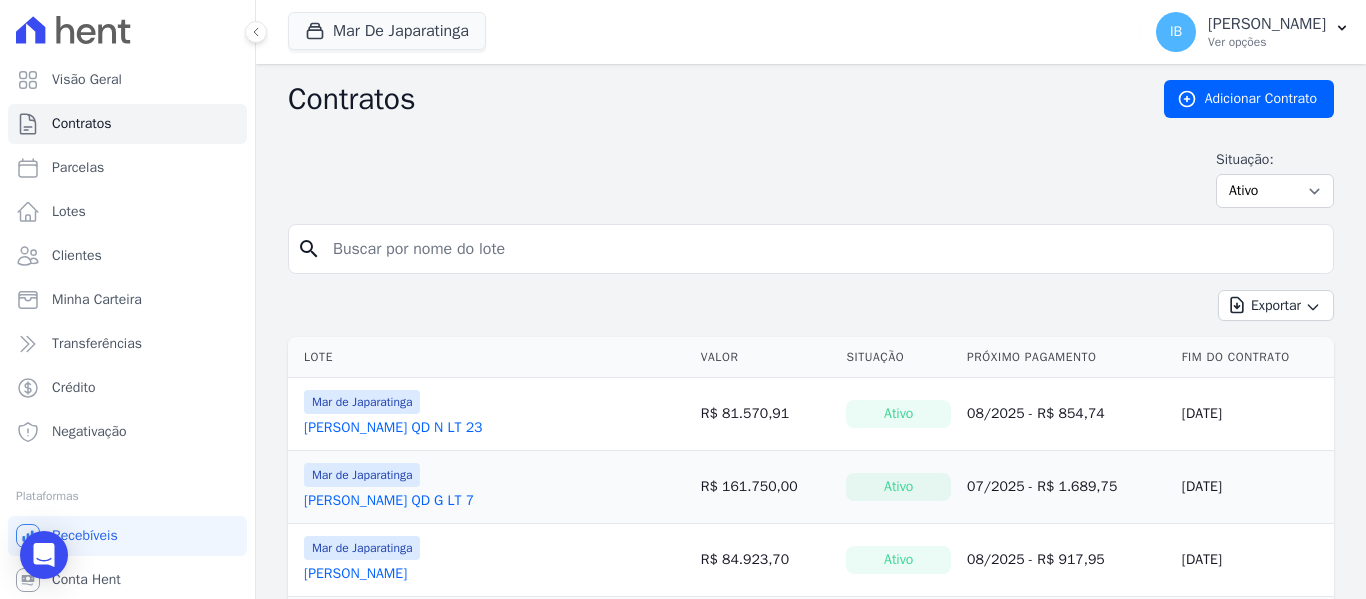 click at bounding box center [823, 249] 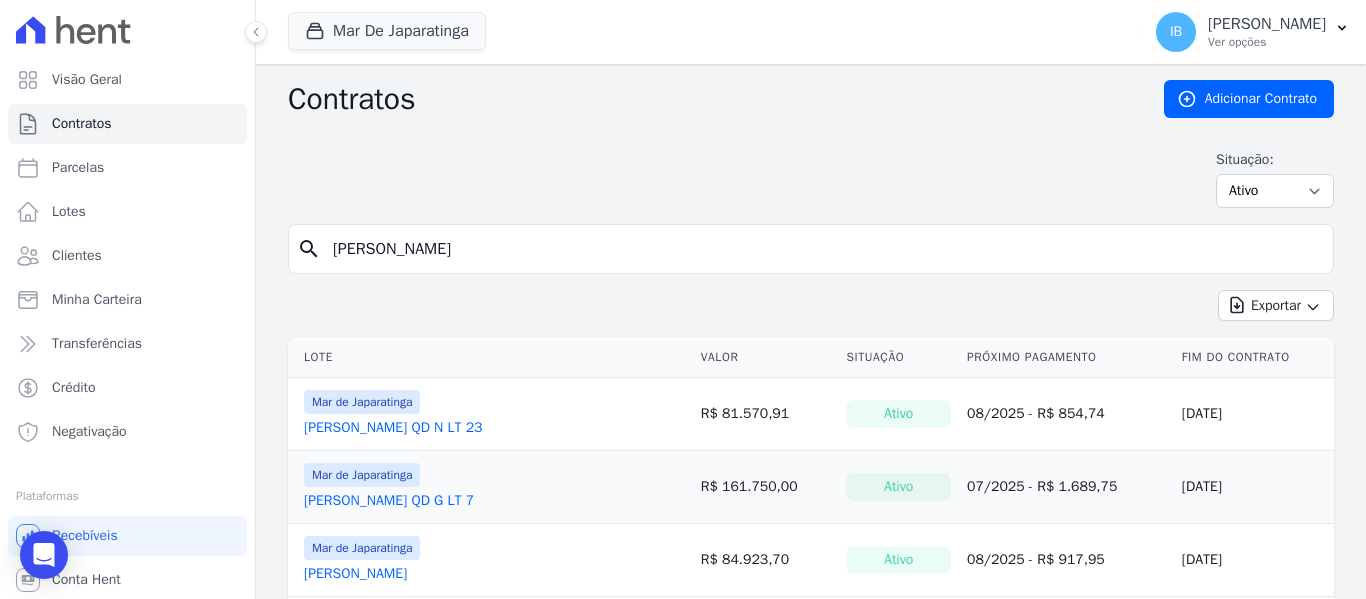 type on "[DEMOGRAPHIC_DATA] [PERSON_NAME]" 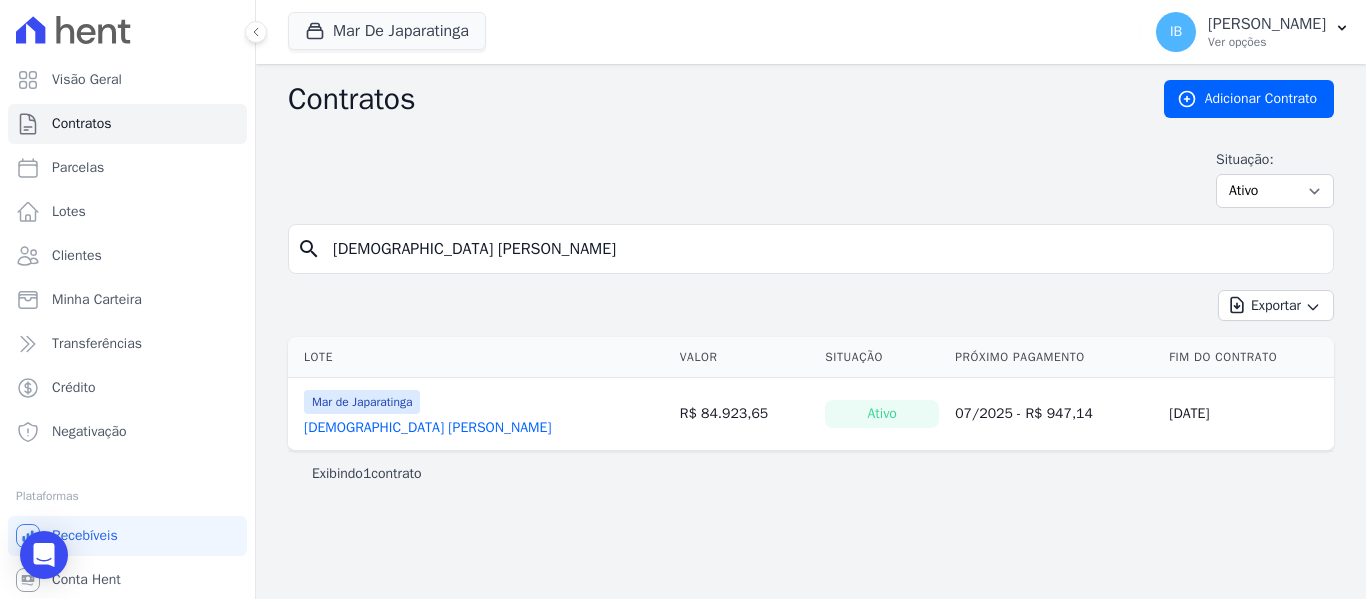 click on "[DEMOGRAPHIC_DATA] [PERSON_NAME]" at bounding box center (428, 428) 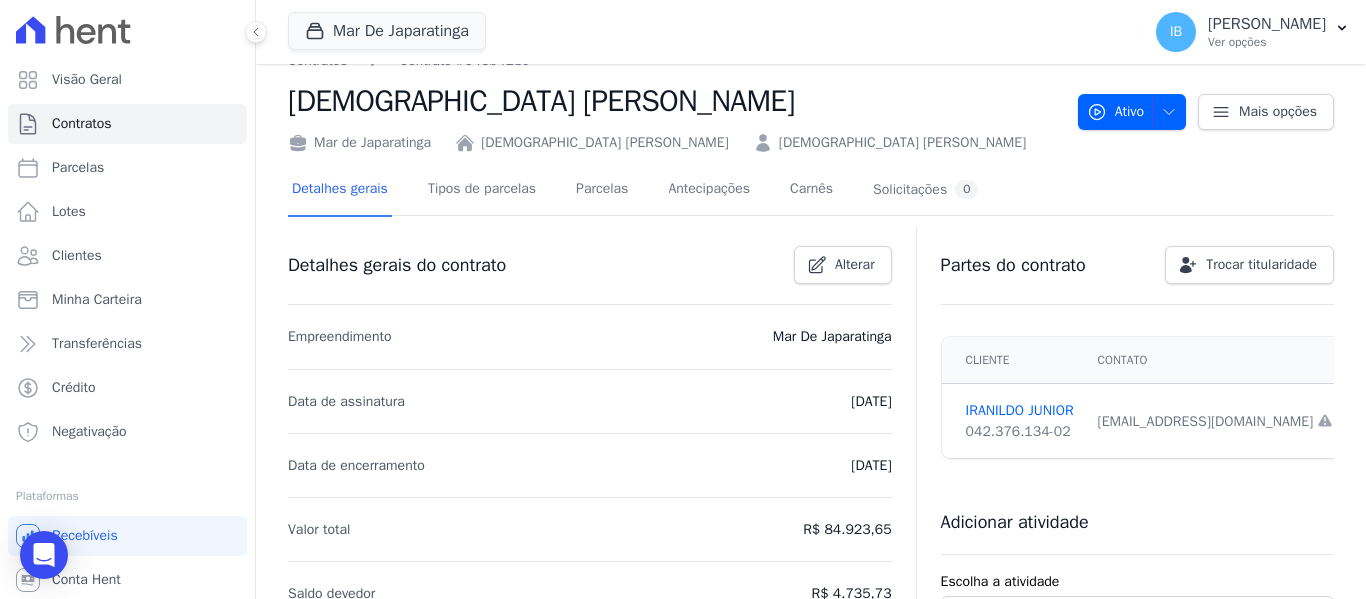 scroll, scrollTop: 0, scrollLeft: 0, axis: both 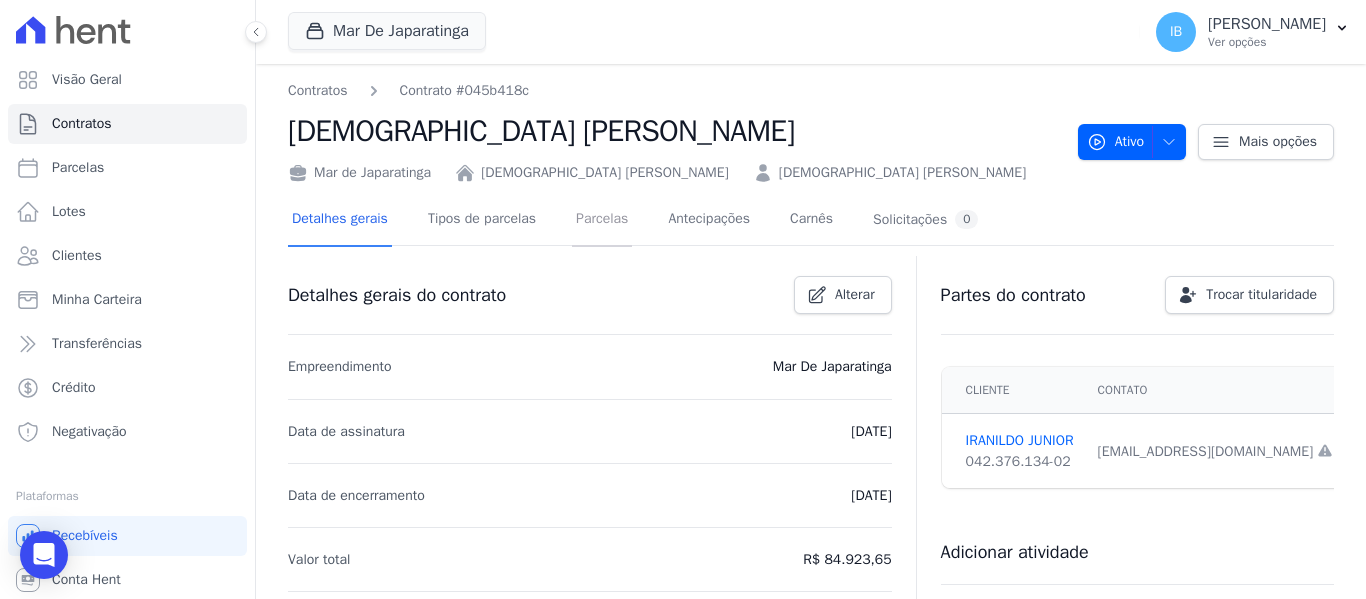 click on "Parcelas" at bounding box center (602, 220) 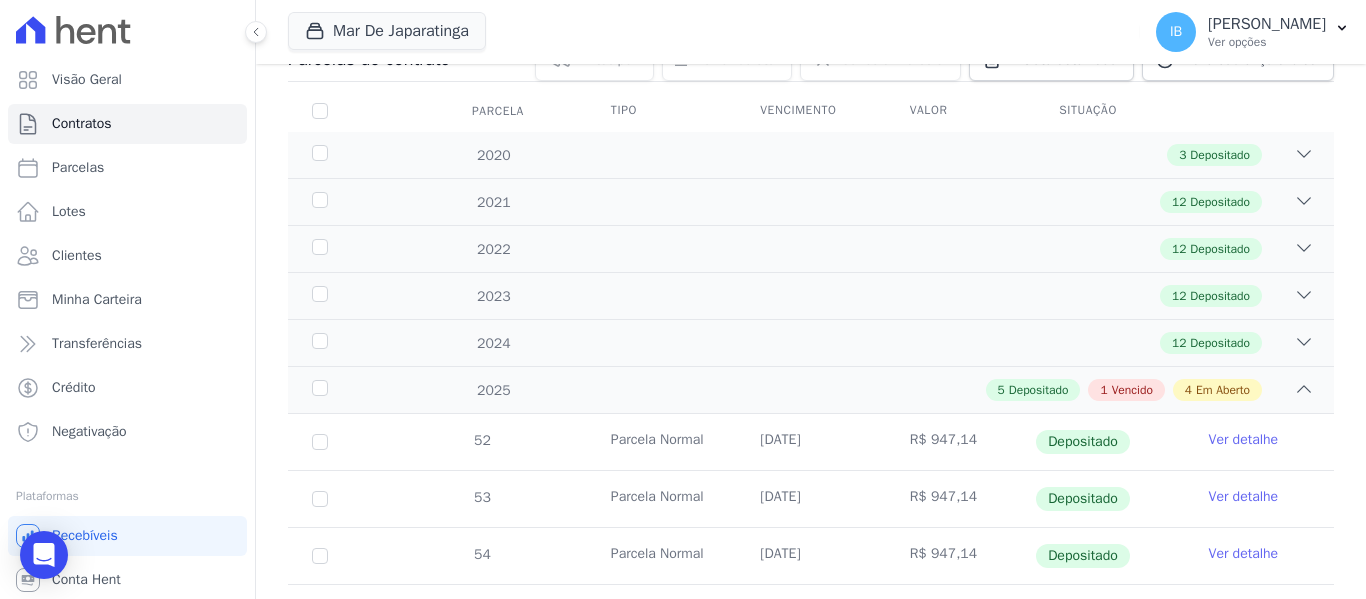 scroll, scrollTop: 200, scrollLeft: 0, axis: vertical 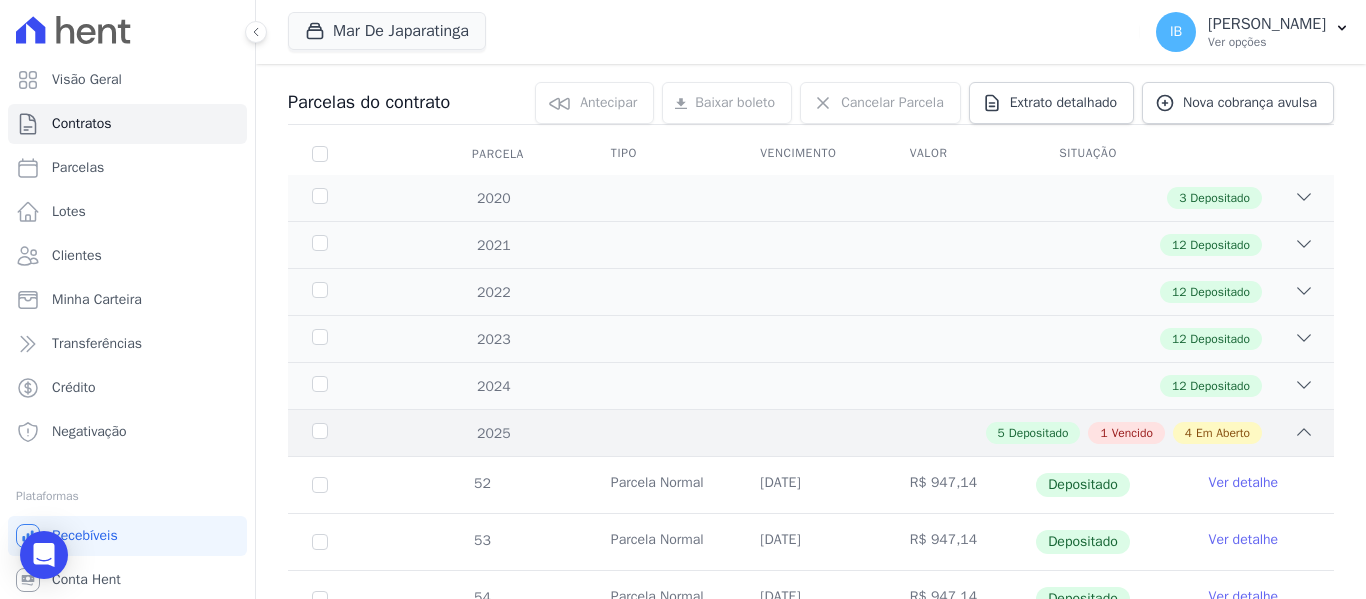 click on "2025" at bounding box center [353, 433] 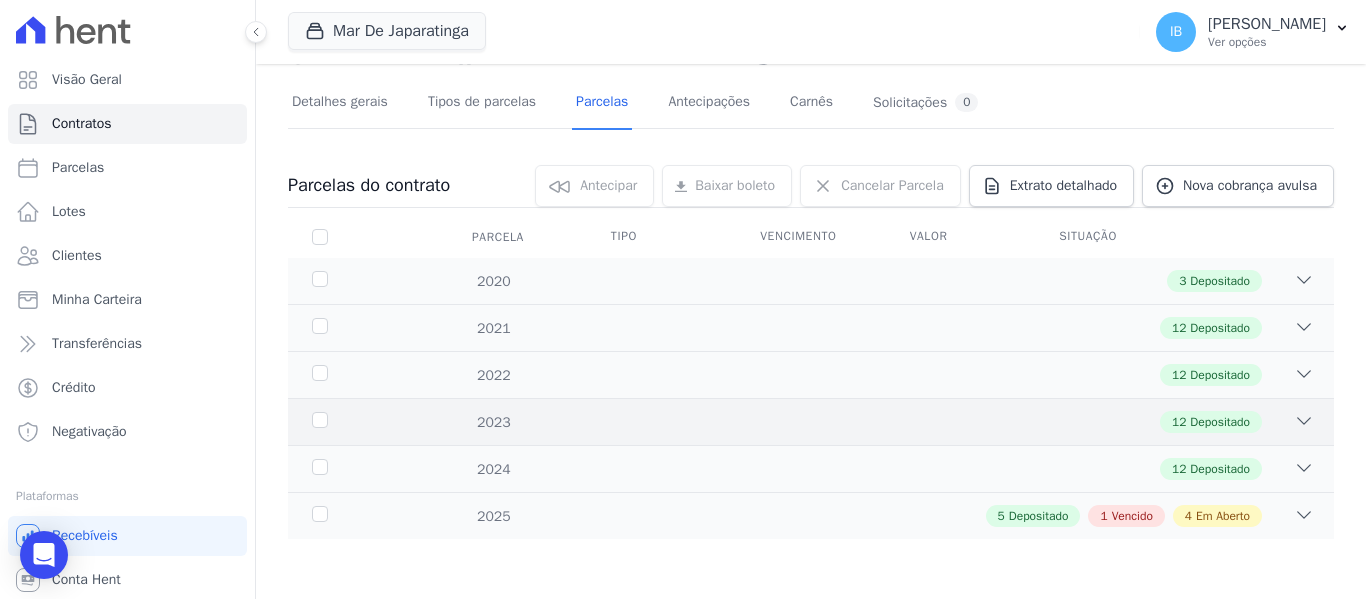 scroll, scrollTop: 117, scrollLeft: 0, axis: vertical 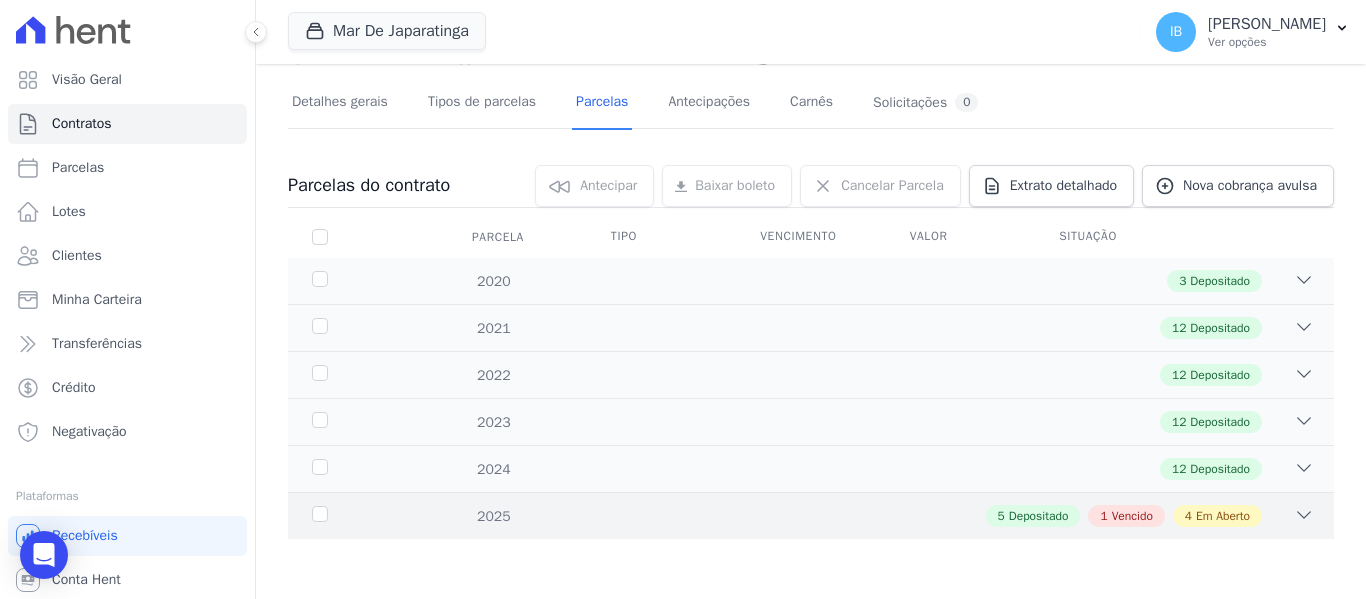 click on "2025" at bounding box center [353, 516] 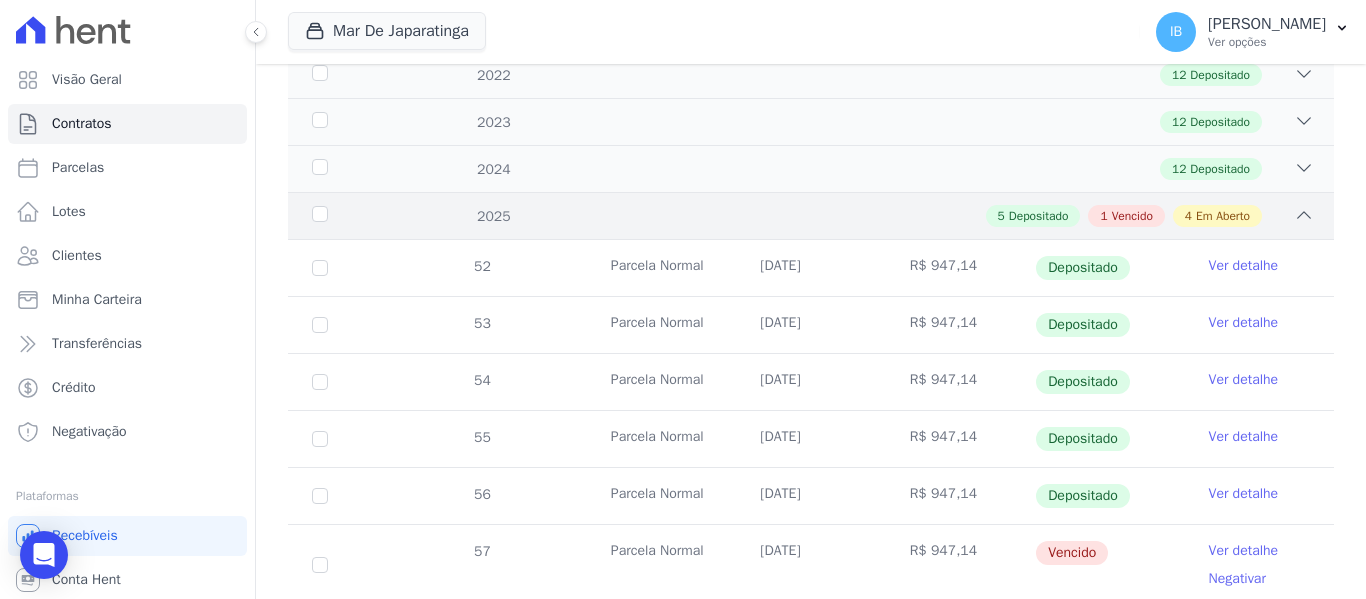 scroll, scrollTop: 500, scrollLeft: 0, axis: vertical 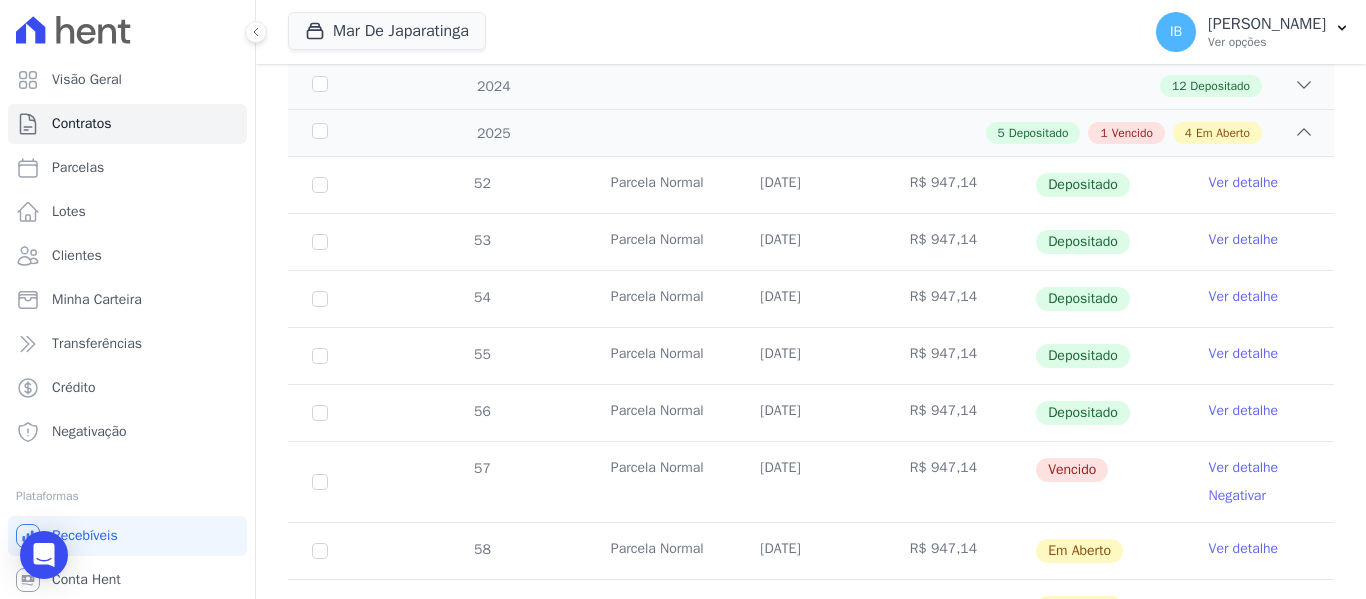 click on "Ver detalhe" at bounding box center [1244, 468] 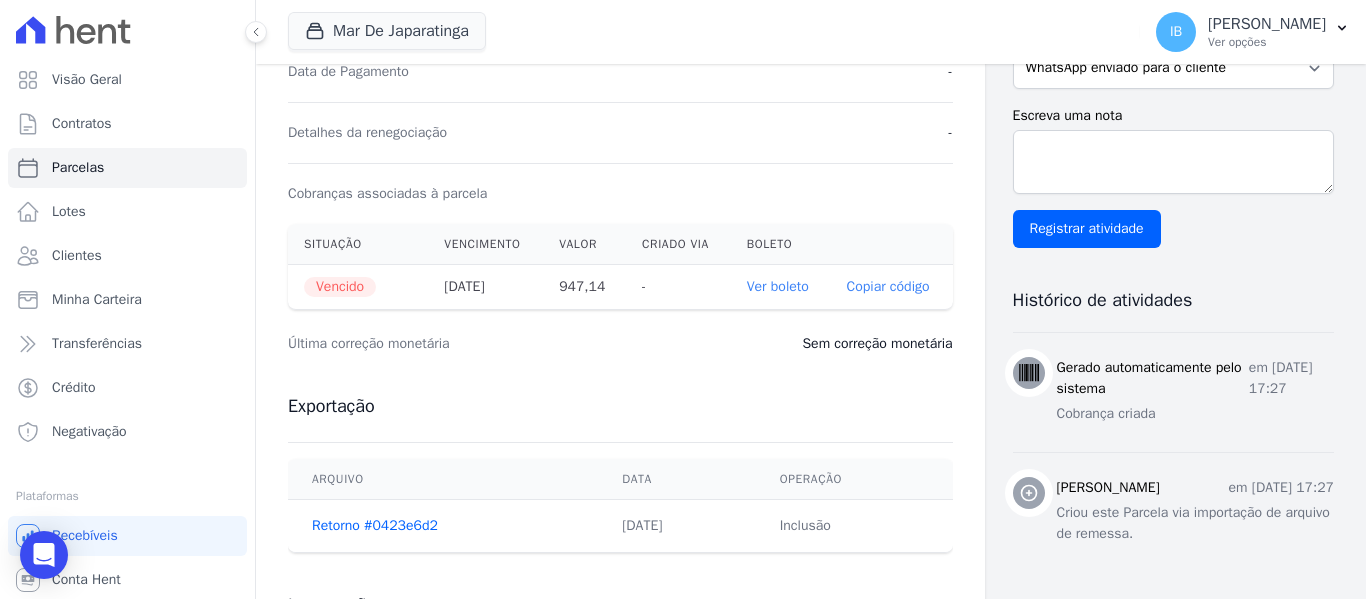 scroll, scrollTop: 600, scrollLeft: 0, axis: vertical 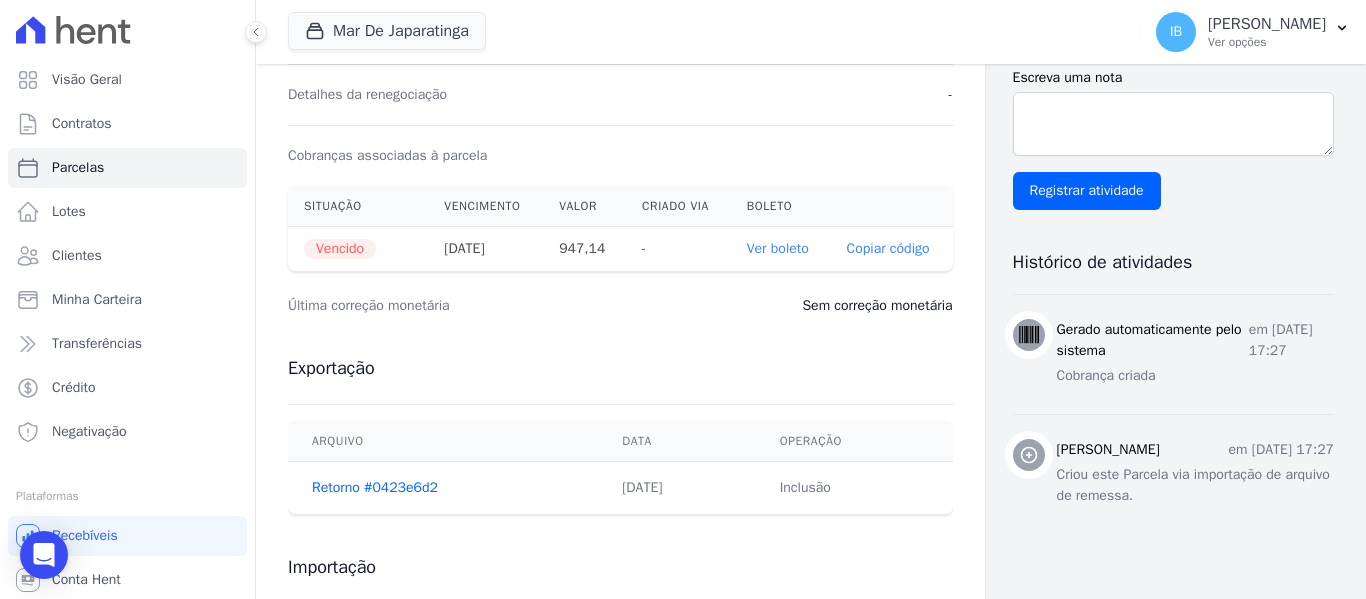 click on "Ver boleto" at bounding box center (778, 248) 